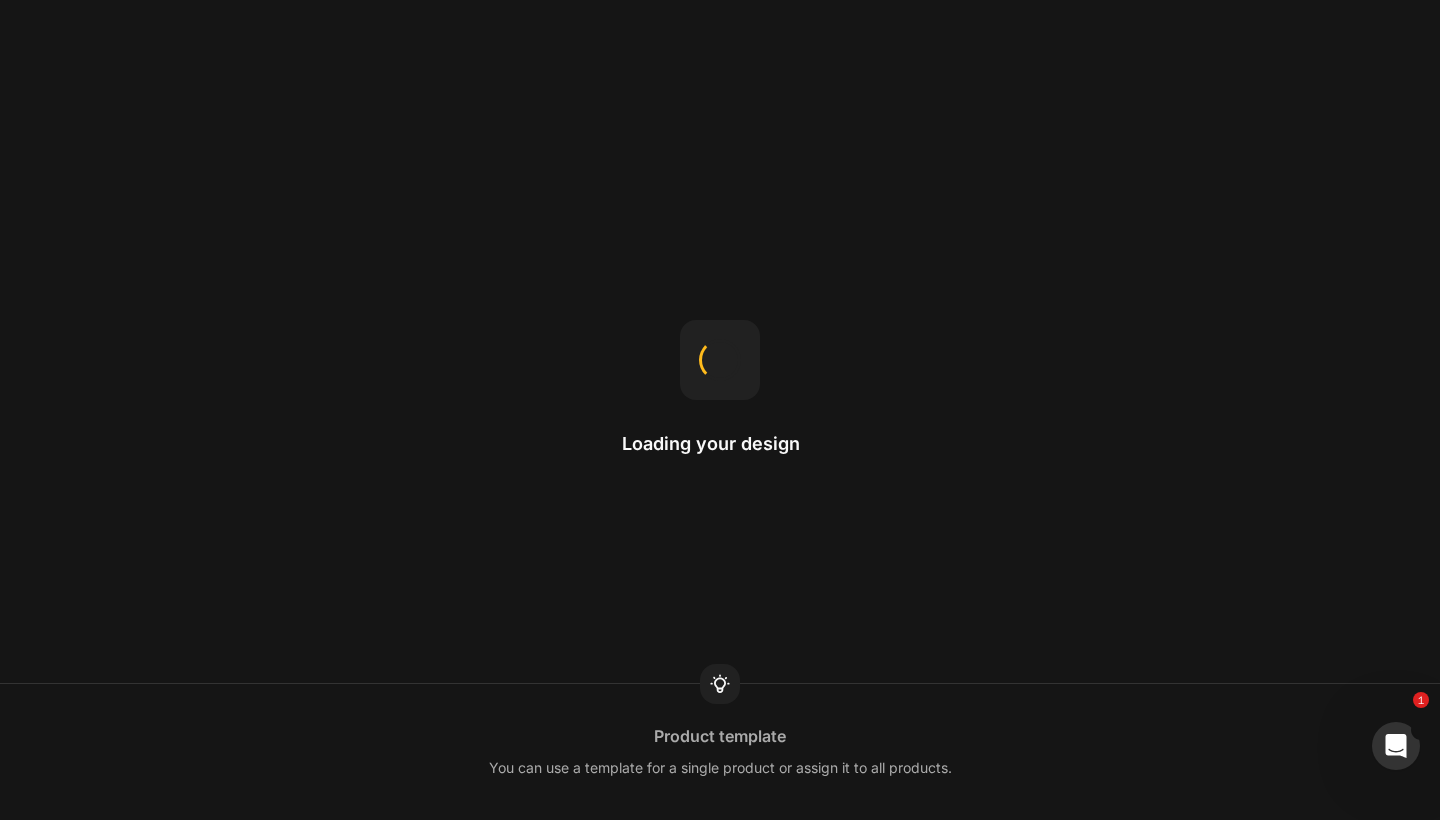 scroll, scrollTop: 0, scrollLeft: 0, axis: both 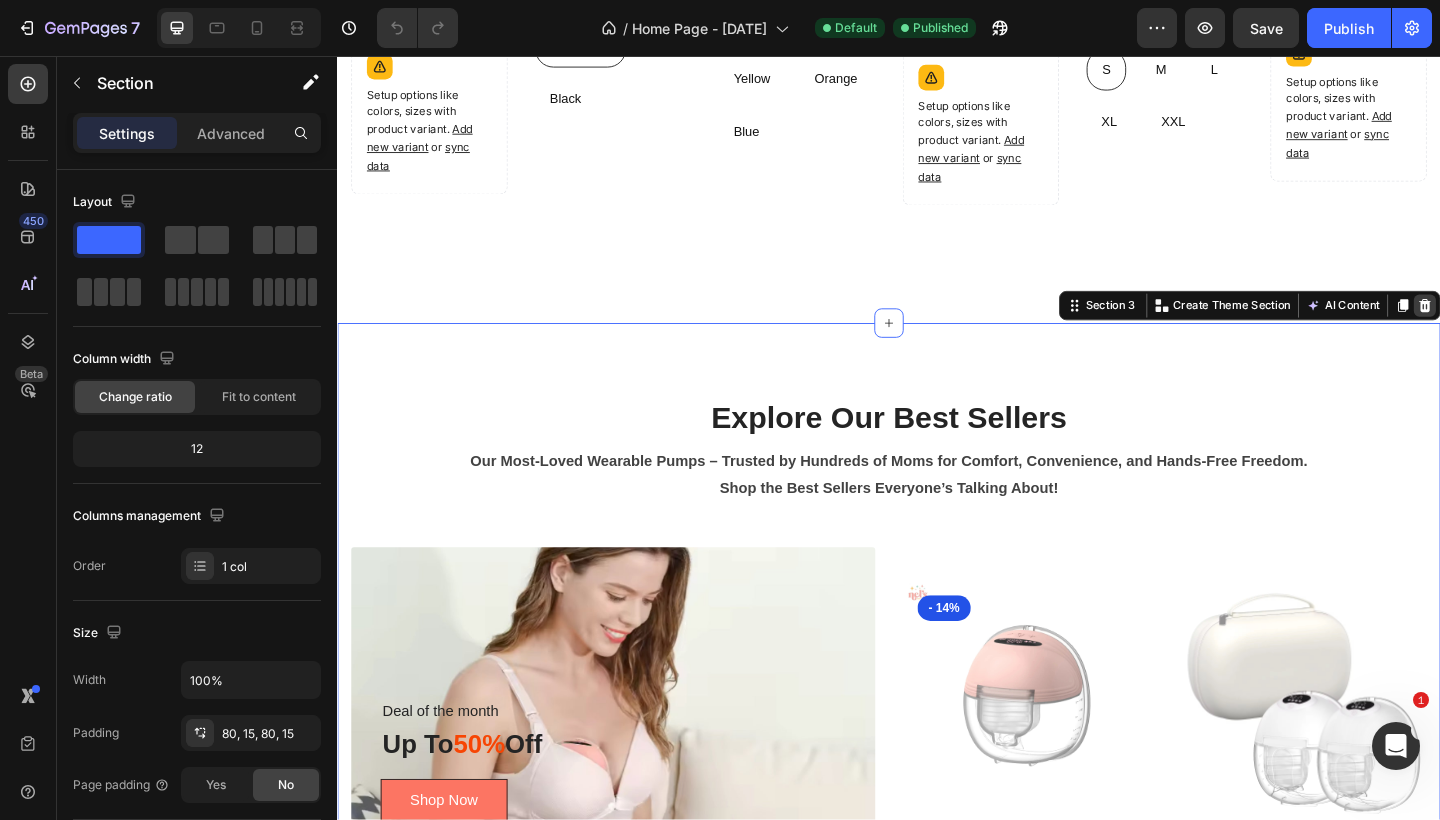 click 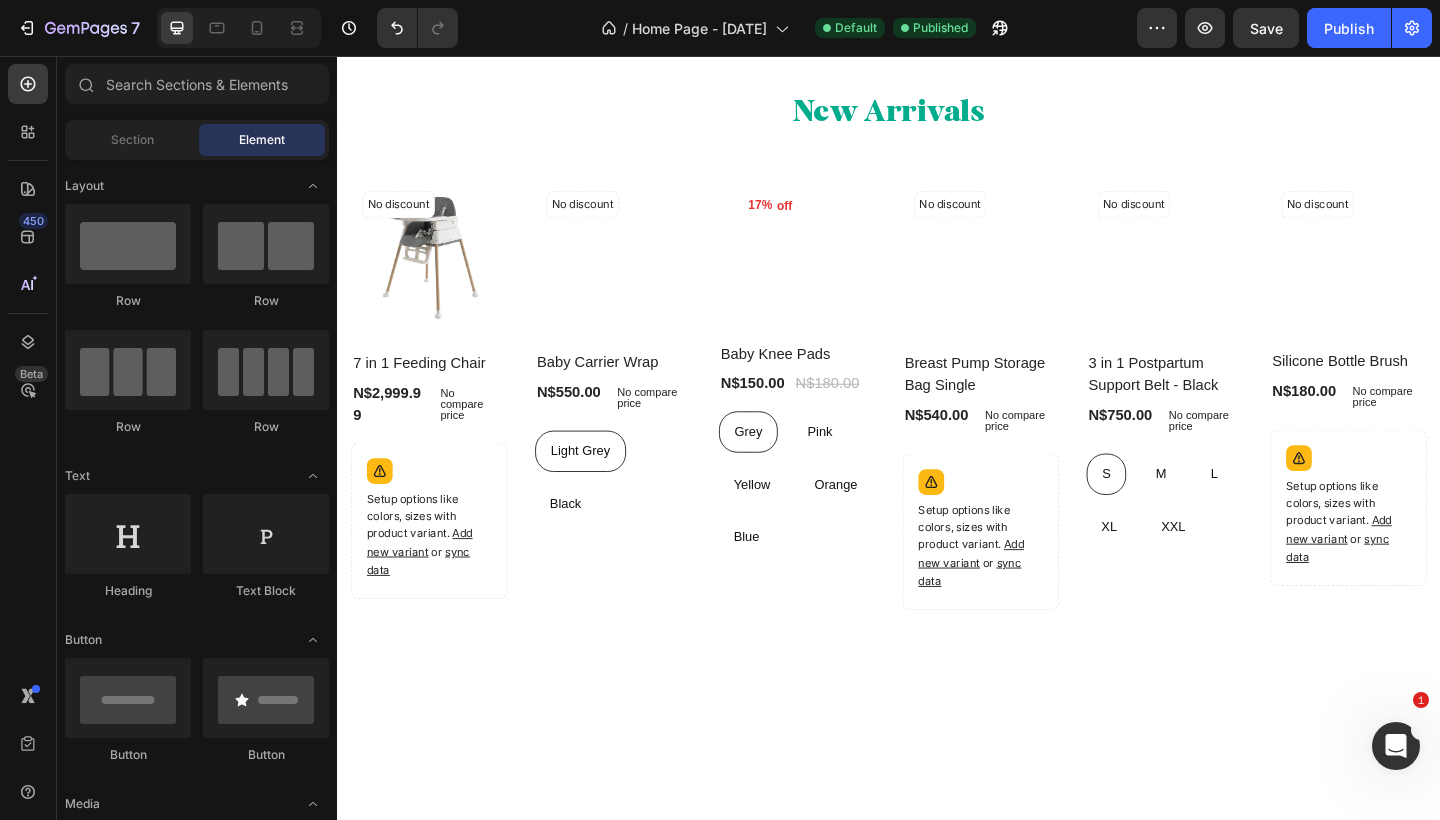 scroll, scrollTop: 386, scrollLeft: 0, axis: vertical 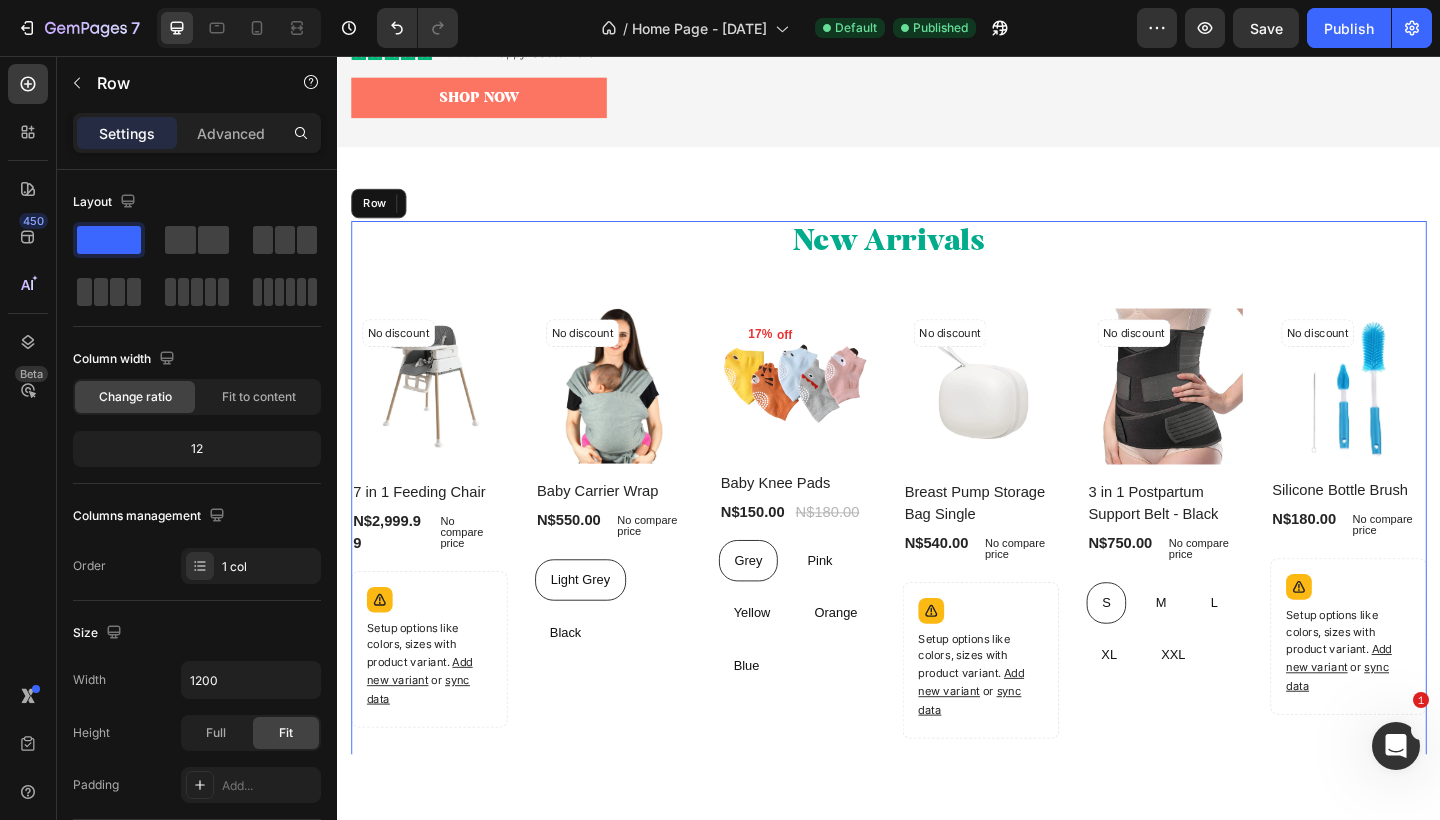 click on "New Arrivals Heading No discount   Not be displayed when published Product Tag Product Images Row 7 in 1 Feeding Chair Product Title N$2,999.99 Product Price Product Price No compare price Product Price Row Setup options like colors, sizes with product variant.       Add new variant   or   sync data Product Variants & Swatches Row Product List No discount   Not be displayed when published Product Tag Product Images Row Baby Carrier Wrap Product Title N$550.00 Product Price Product Price No compare price Product Price Row Light Grey Light Grey Light Grey Black Black Black Product Variants & Swatches Row Product List 17% off Product Tag Product Images Row Baby Knee Pads Product Title N$150.00 Product Price Product Price N$180.00 Product Price Product Price Row Grey Grey Grey Pink Pink Pink Yellow Yellow Yellow Orange Orange Orange Blue Blue Blue Product Variants & Swatches Row Product List No discount   Not be displayed when published Product Tag Product Images Row Breast Pump Storage Bag Single Product Title" at bounding box center (937, 541) 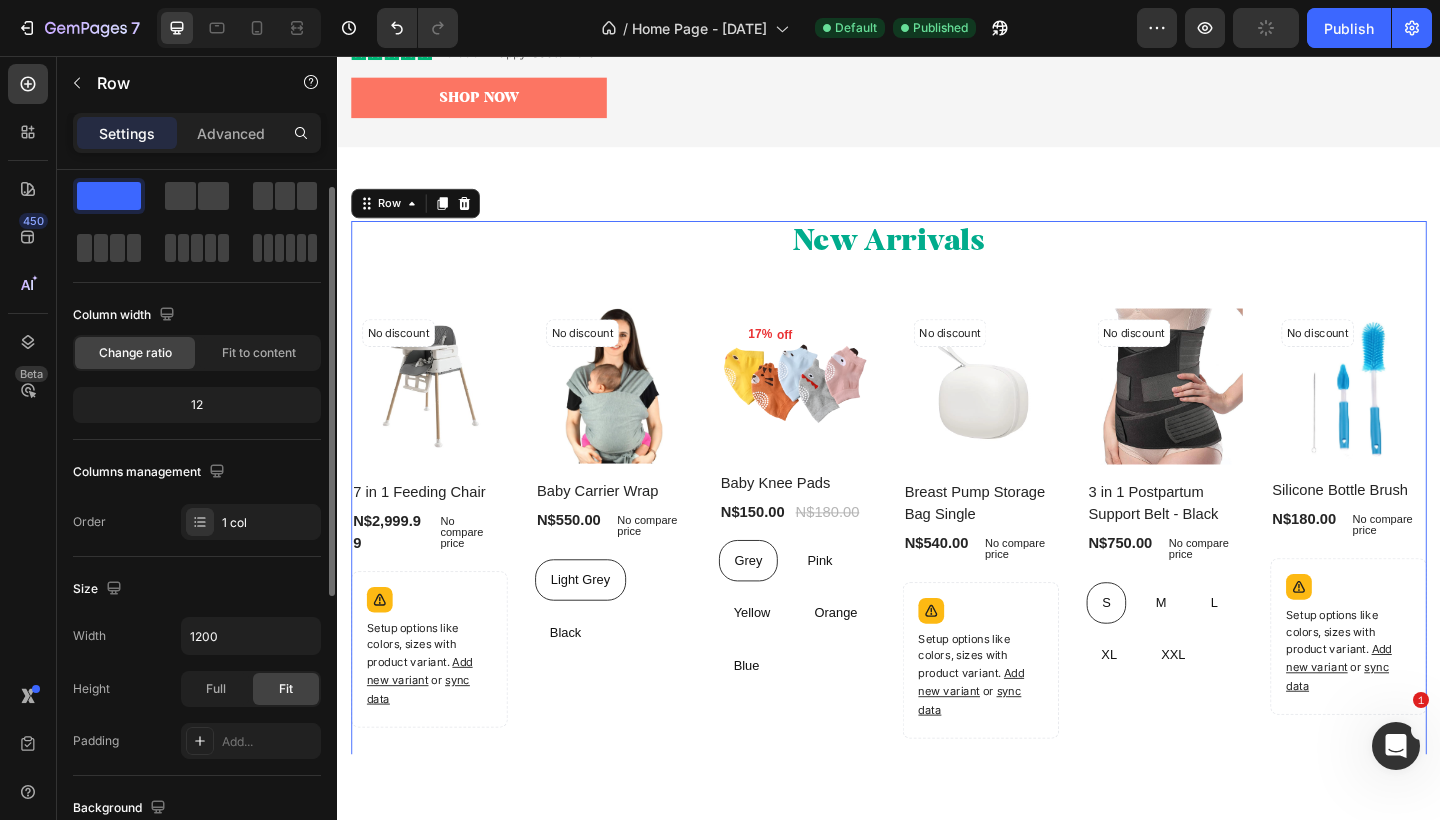 scroll, scrollTop: 38, scrollLeft: 0, axis: vertical 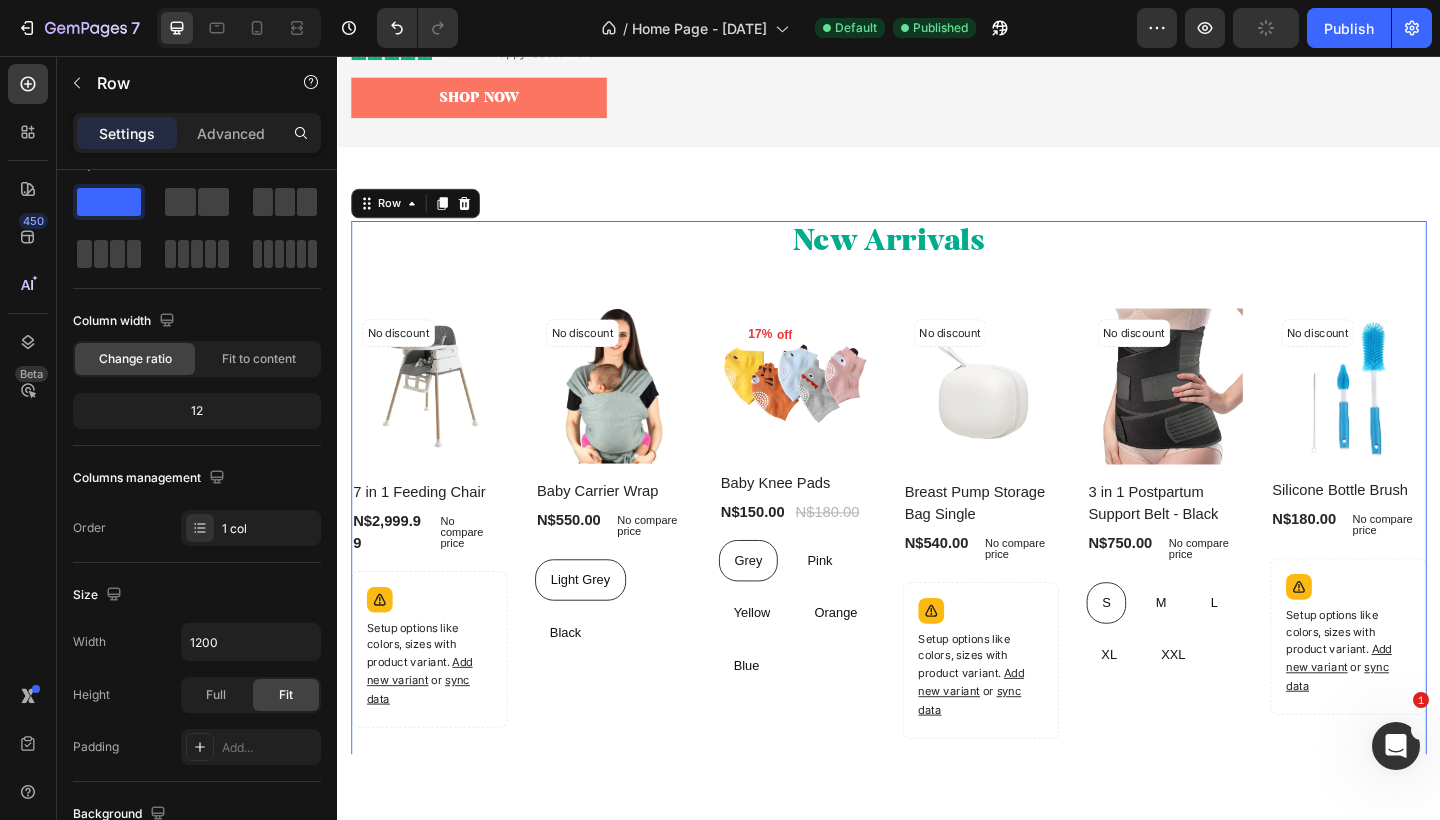 click on "New Arrivals Heading No discount   Not be displayed when published Product Tag Product Images Row 7 in 1 Feeding Chair Product Title N$2,999.99 Product Price Product Price No compare price Product Price Row Setup options like colors, sizes with product variant.       Add new variant   or   sync data Product Variants & Swatches Row Product List No discount   Not be displayed when published Product Tag Product Images Row Baby Carrier Wrap Product Title N$550.00 Product Price Product Price No compare price Product Price Row Light Grey Light Grey Light Grey Black Black Black Product Variants & Swatches Row Product List 17% off Product Tag Product Images Row Baby Knee Pads Product Title N$150.00 Product Price Product Price N$180.00 Product Price Product Price Row Grey Grey Grey Pink Pink Pink Yellow Yellow Yellow Orange Orange Orange Blue Blue Blue Product Variants & Swatches Row Product List No discount   Not be displayed when published Product Tag Product Images Row Breast Pump Storage Bag Single Product Title" at bounding box center [937, 541] 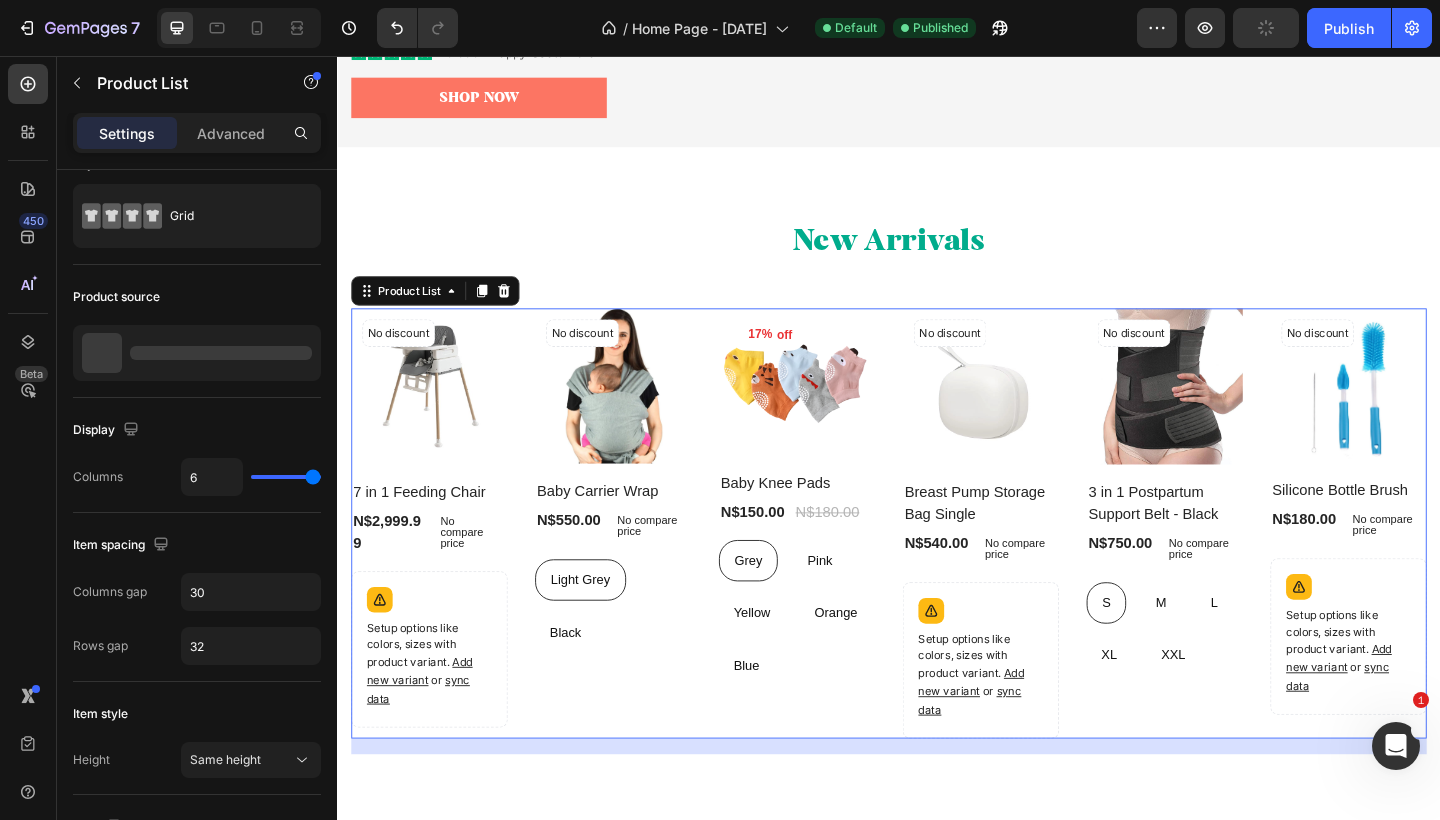 click on "No discount   Not be displayed when published Product Tag Product Images Row 7 in 1 Feeding Chair Product Title N$2,999.99 Product Price Product Price No compare price Product Price Row Setup options like colors, sizes with product variant.       Add new variant   or   sync data Product Variants & Swatches Row Product List   0 No discount   Not be displayed when published Product Tag Product Images Row Baby Carrier Wrap Product Title N$550.00 Product Price Product Price No compare price Product Price Row Light Grey Light Grey Light Grey Black Black Black Product Variants & Swatches Row Product List   0 17% off Product Tag Product Images Row Baby Knee Pads Product Title N$150.00 Product Price Product Price N$180.00 Product Price Product Price Row Grey Grey Grey Pink Pink Pink Yellow Yellow Yellow Orange Orange Orange Blue Blue Blue Product Variants & Swatches Row Product List   0 No discount   Not be displayed when published Product Tag Product Images Row Breast Pump Storage Bag Single Product Title N$540.00" at bounding box center [937, 565] 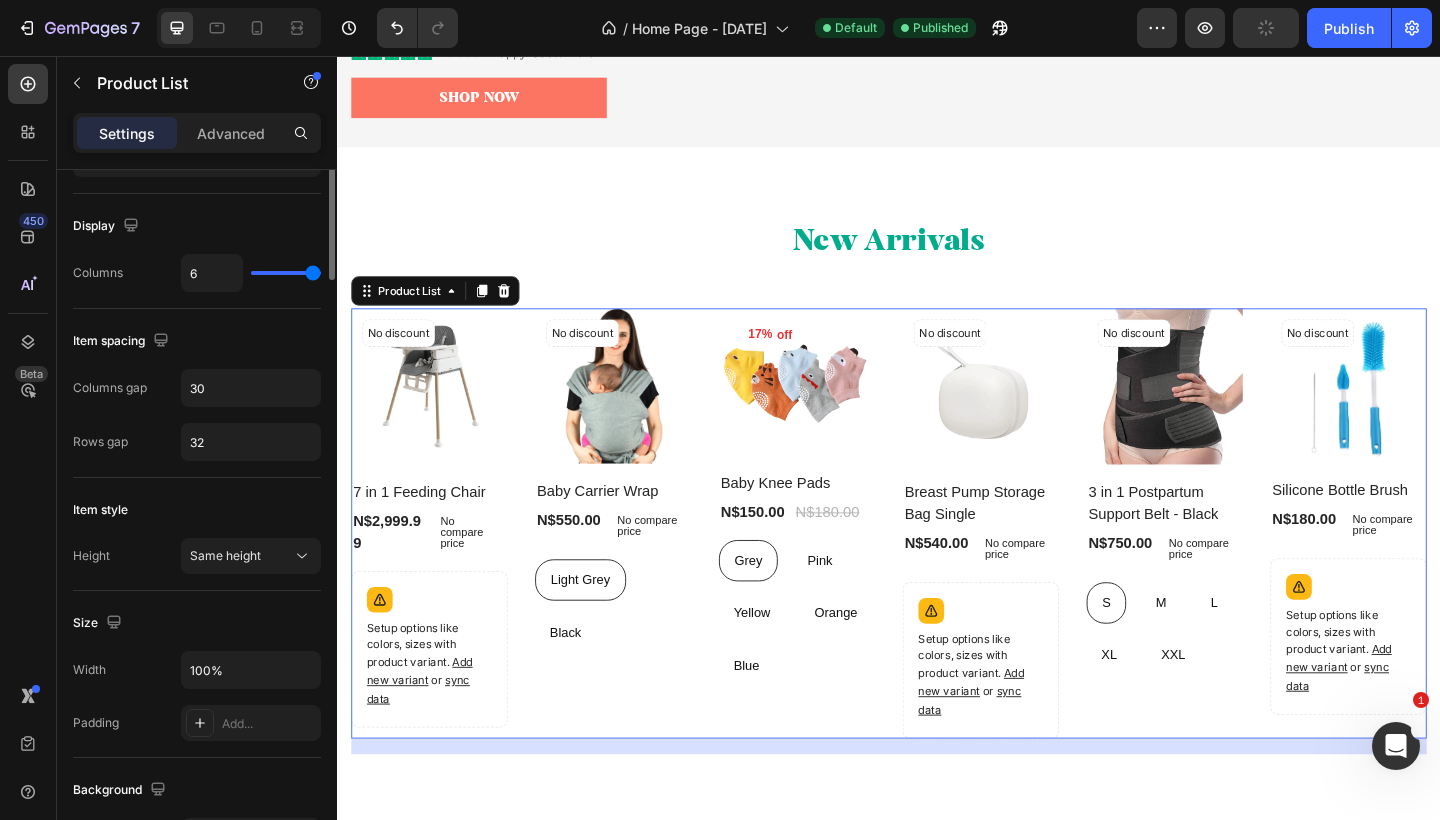 scroll, scrollTop: 0, scrollLeft: 0, axis: both 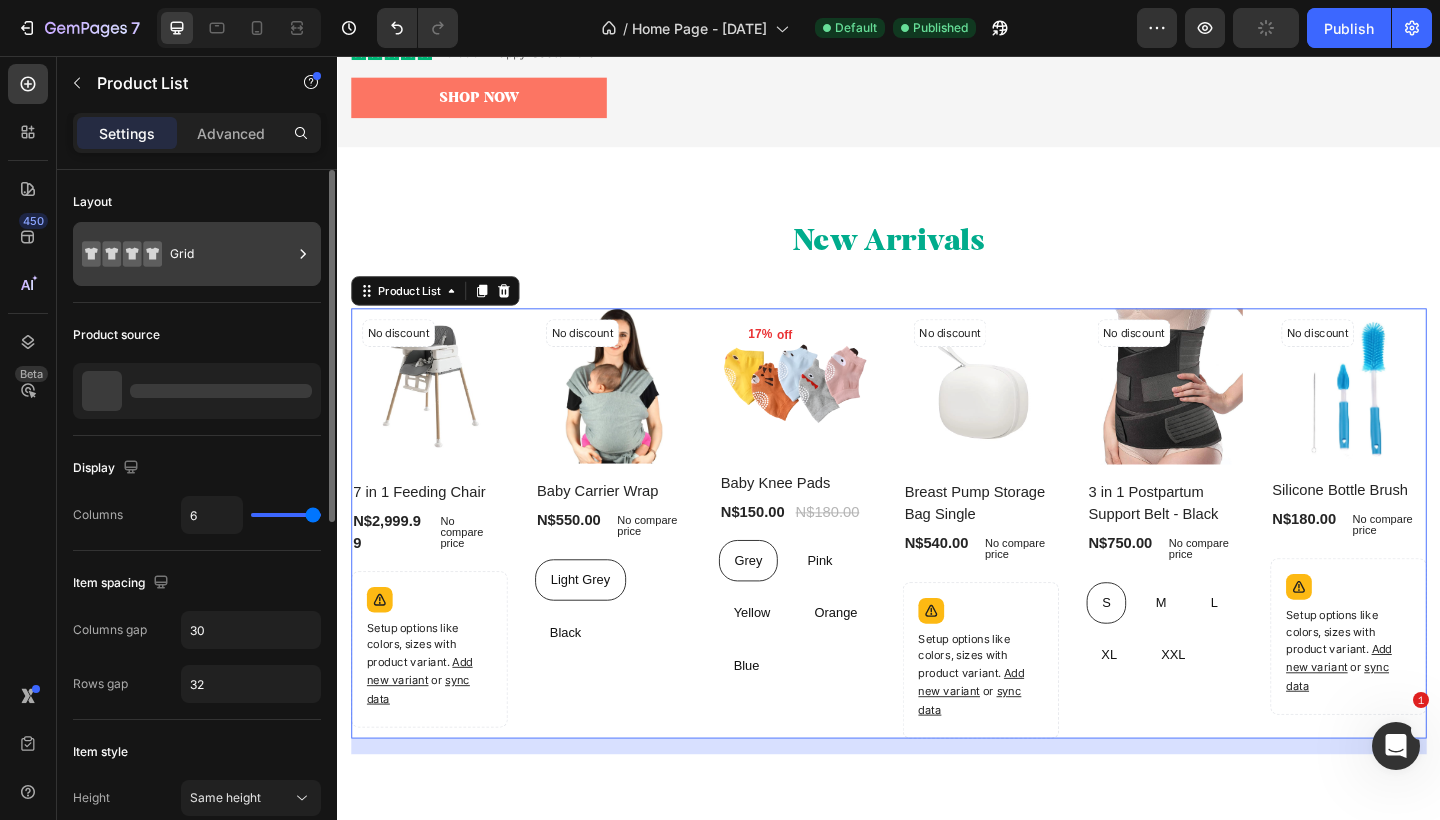 click on "Grid" at bounding box center [231, 254] 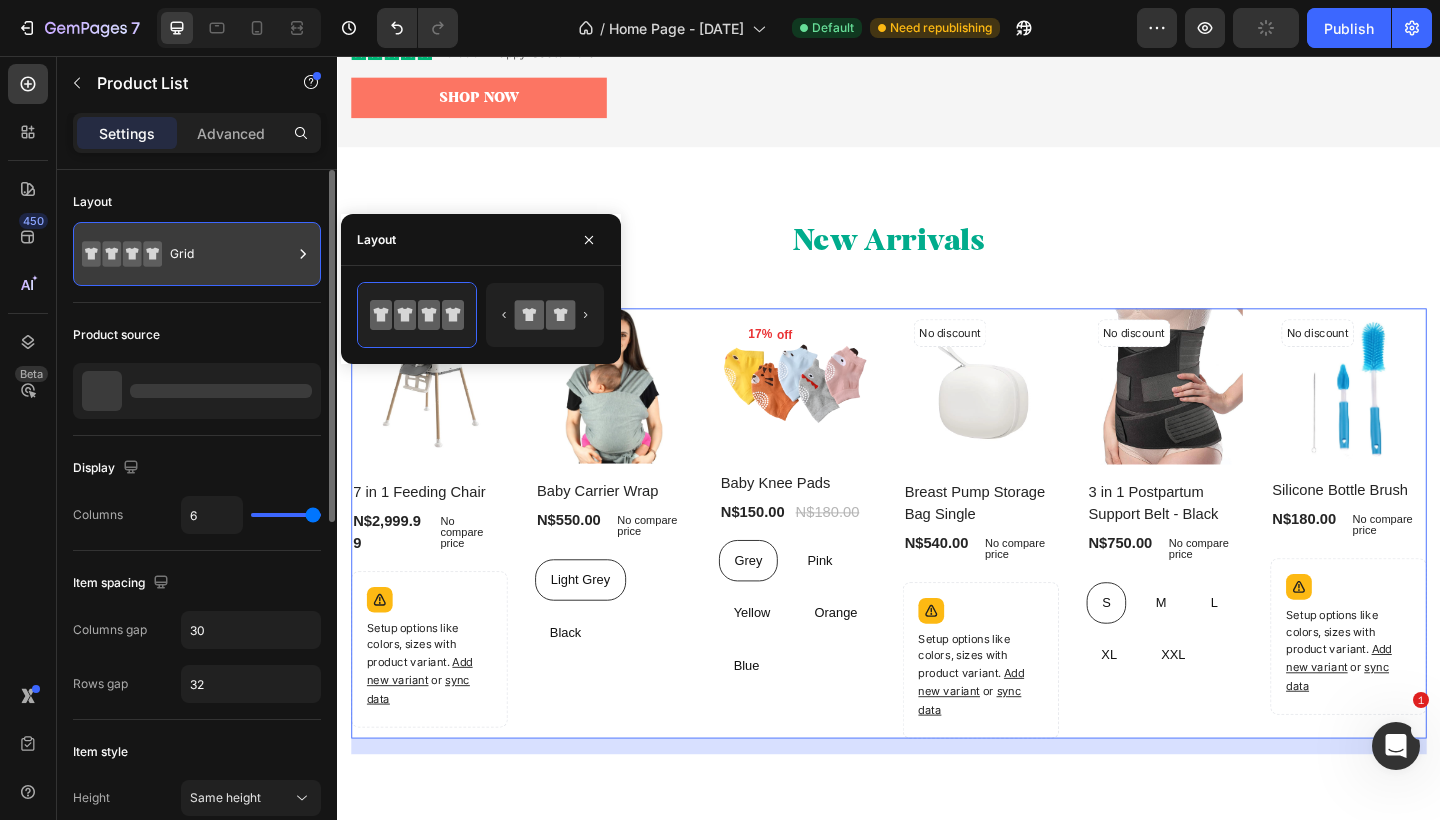 click 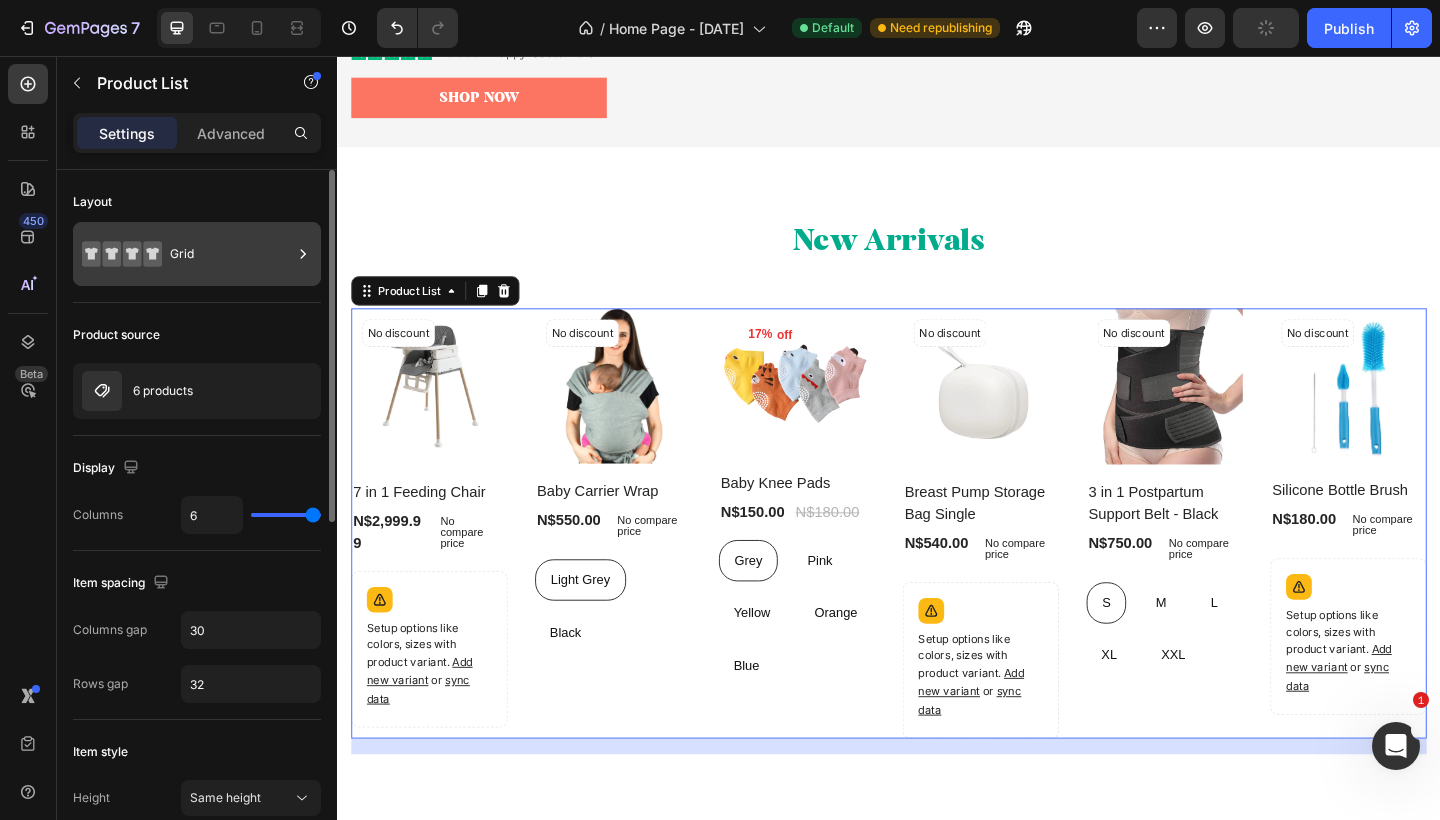 click 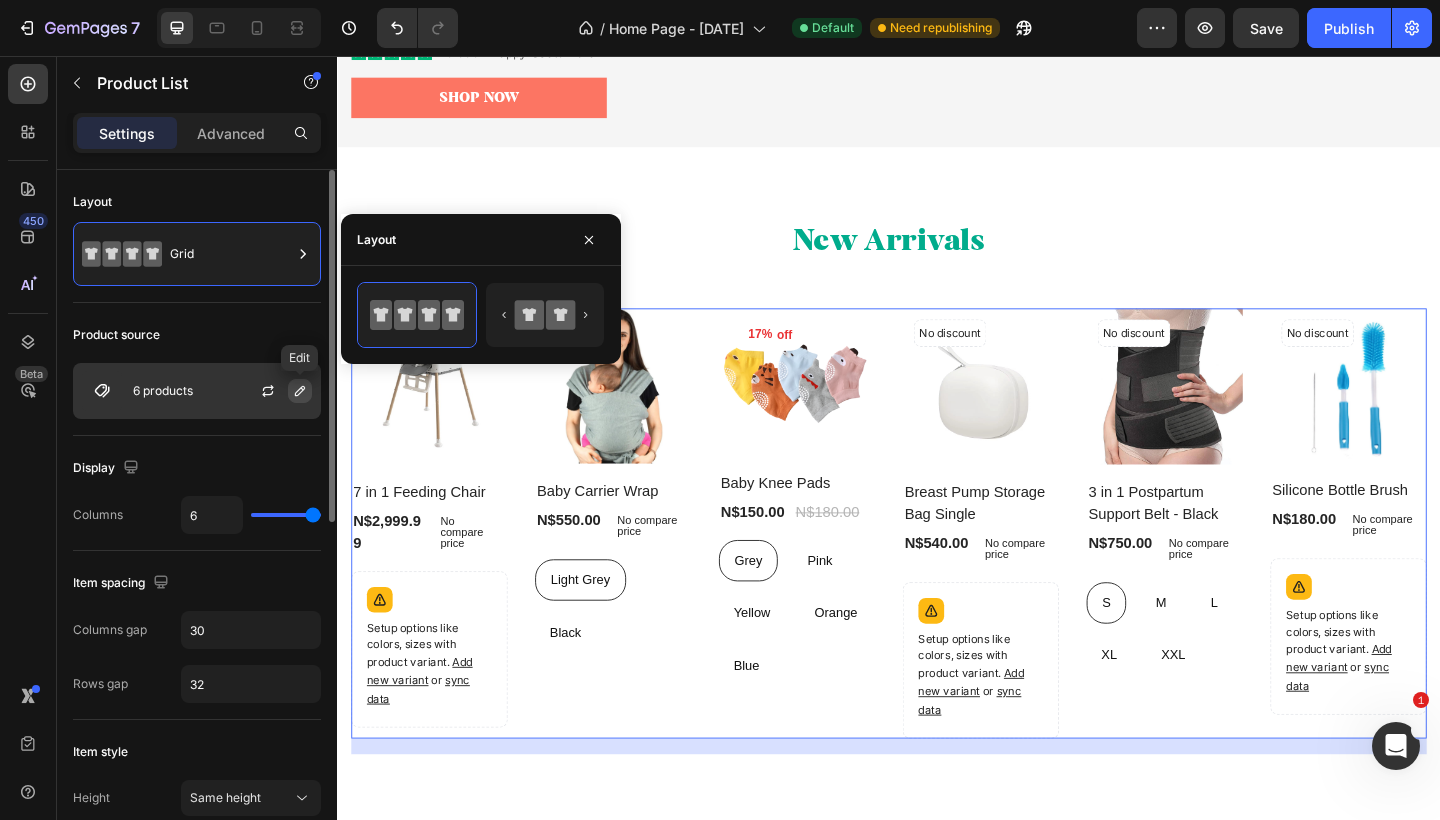 click 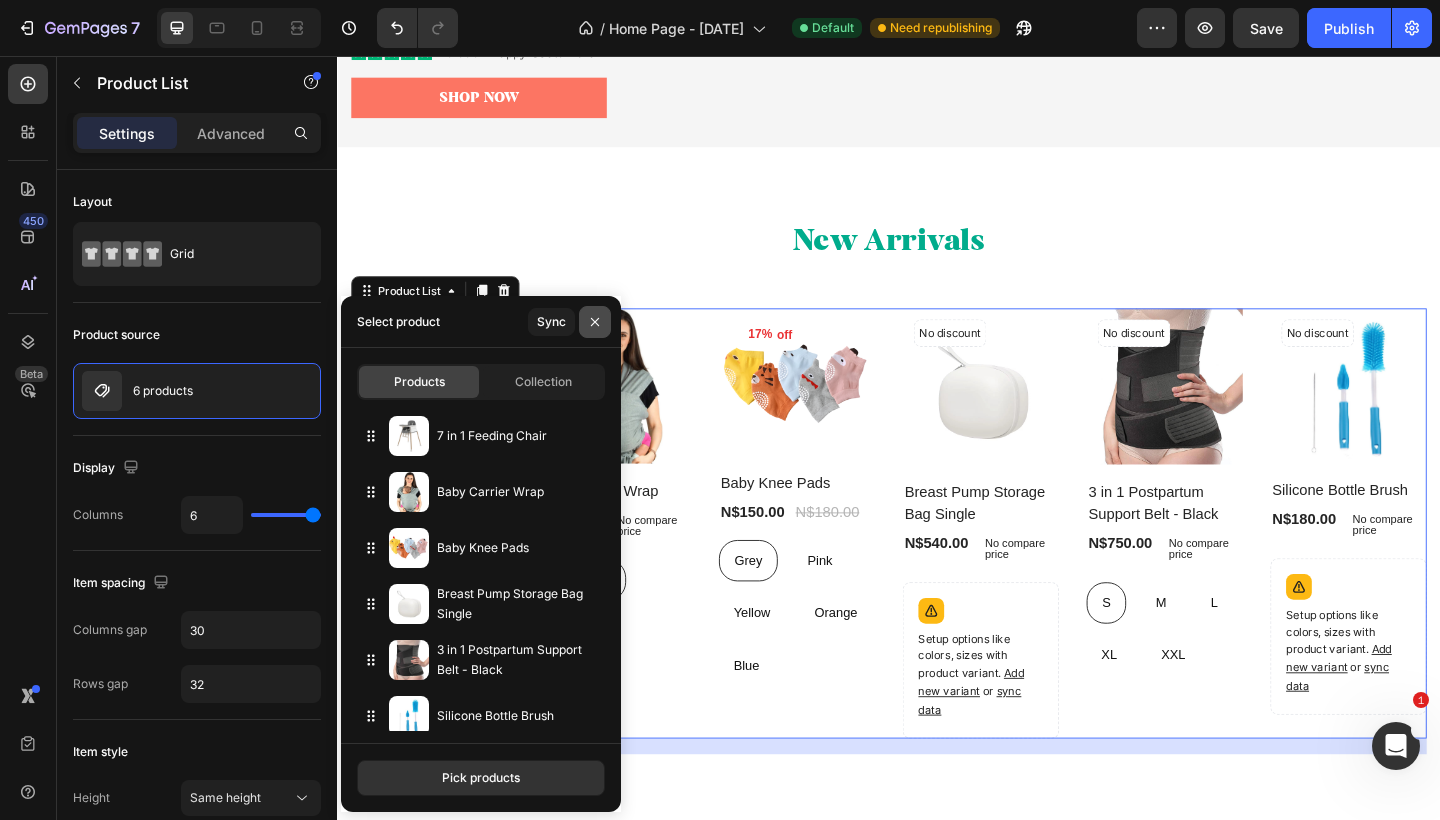 click 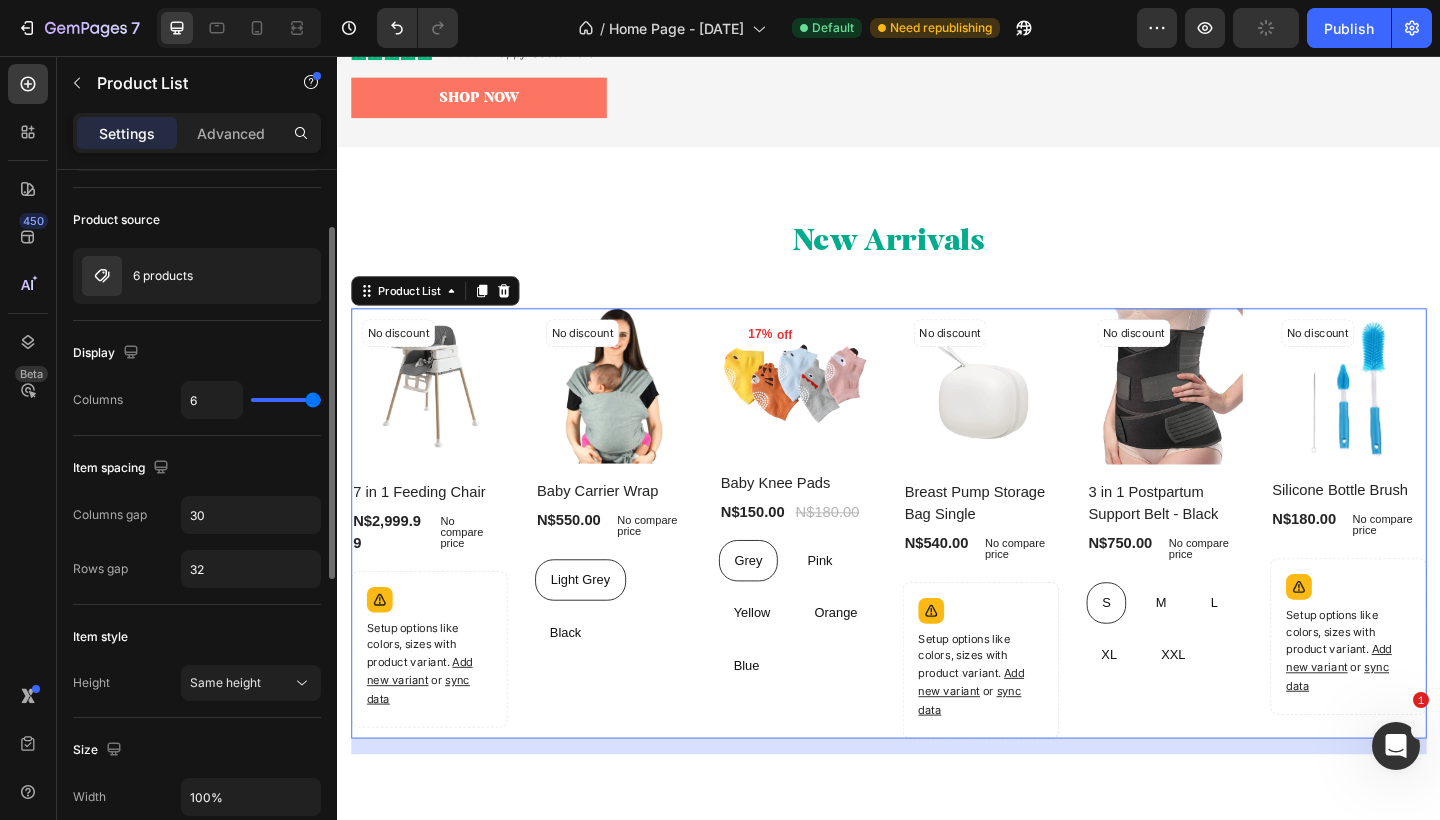 scroll, scrollTop: 0, scrollLeft: 0, axis: both 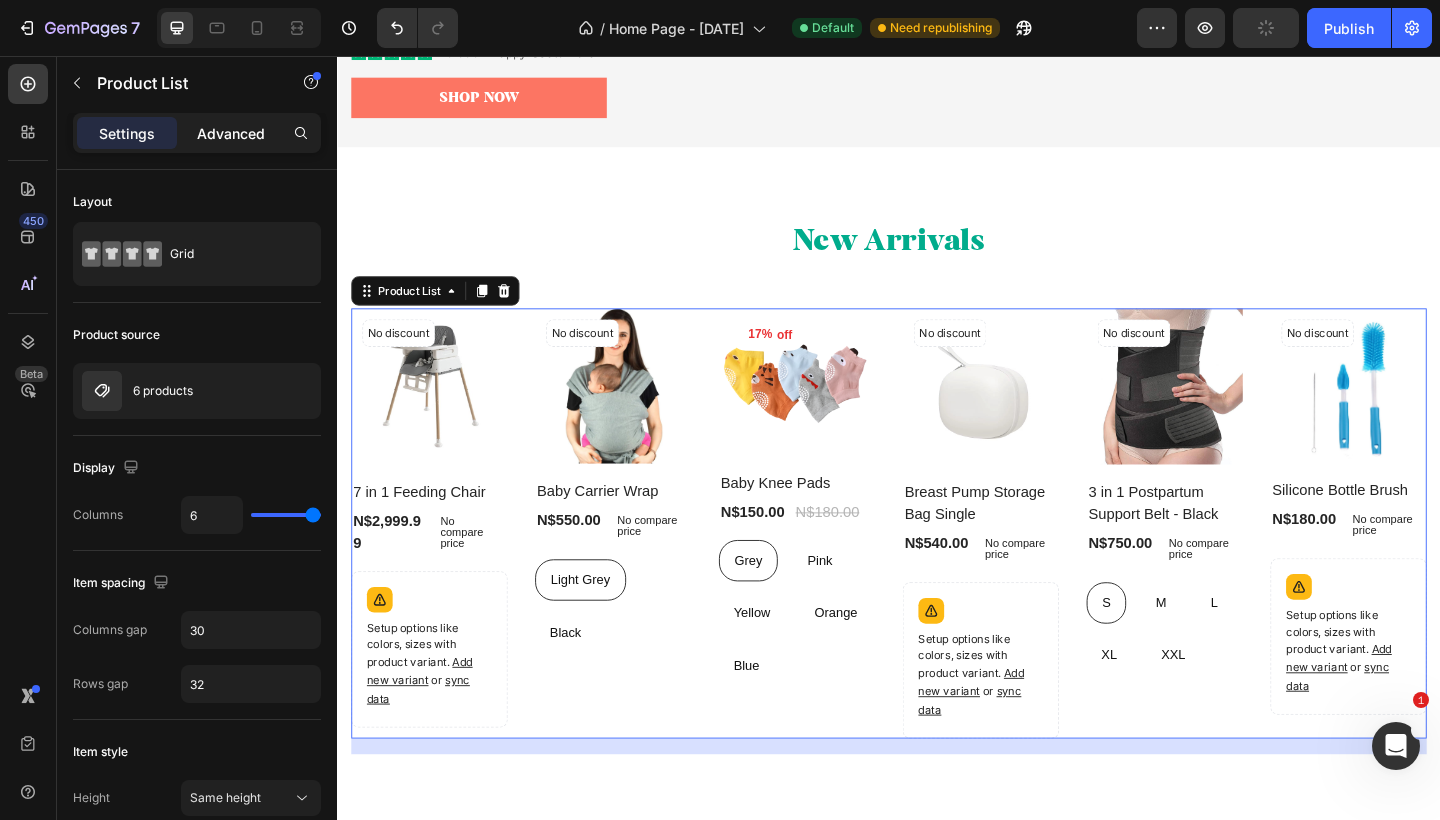 click on "Advanced" at bounding box center (231, 133) 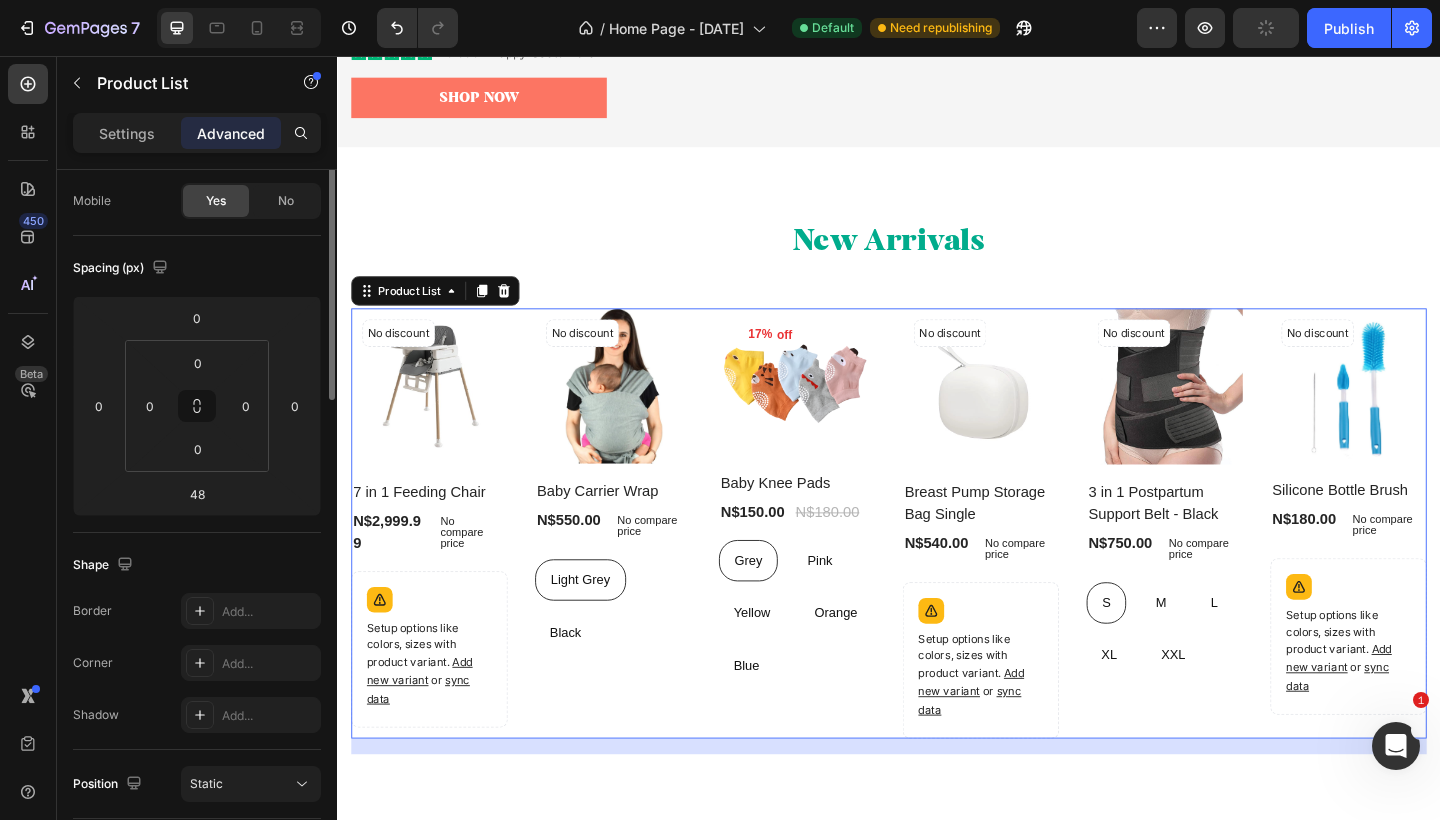 scroll, scrollTop: 0, scrollLeft: 0, axis: both 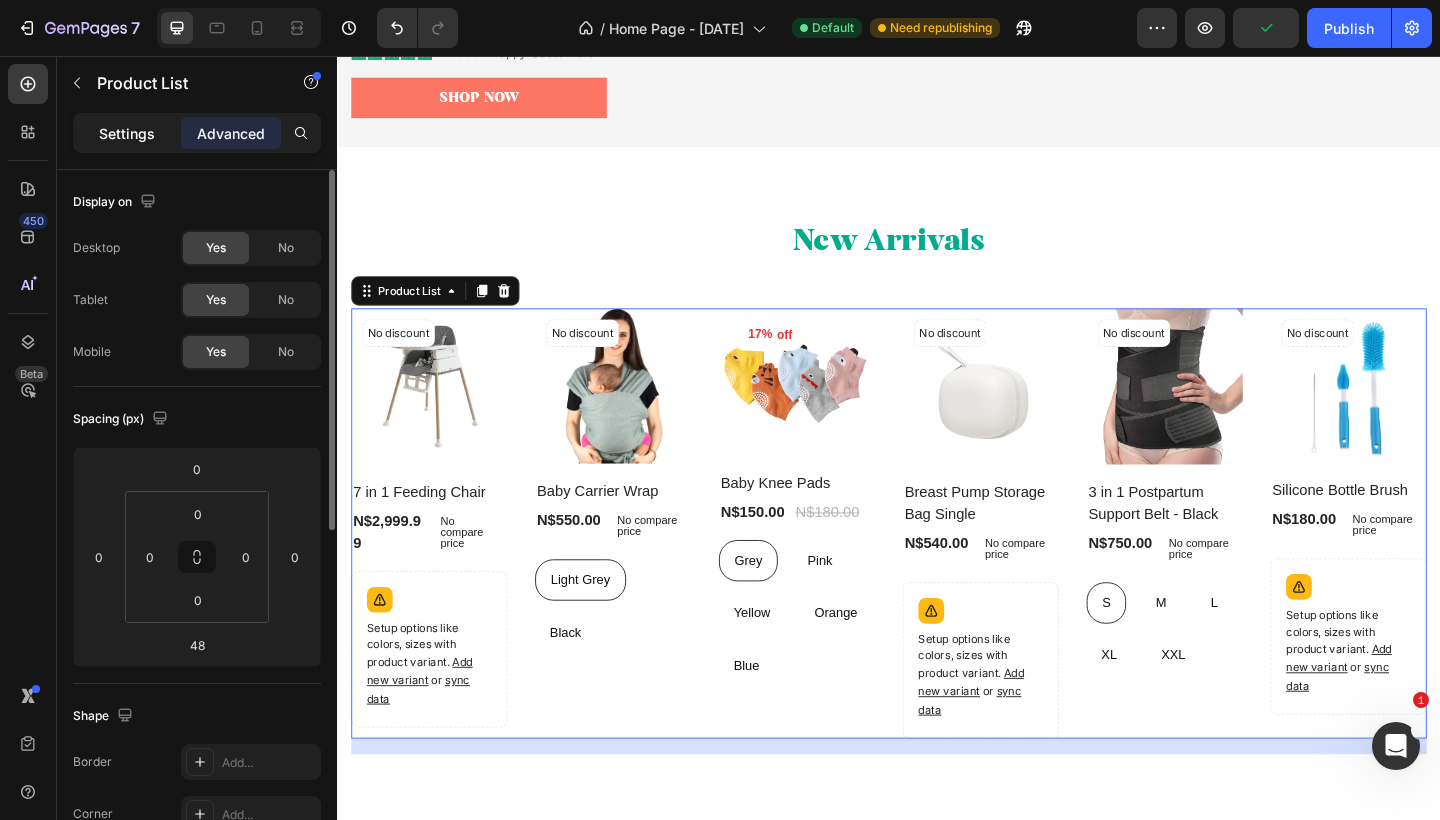 click on "Settings" 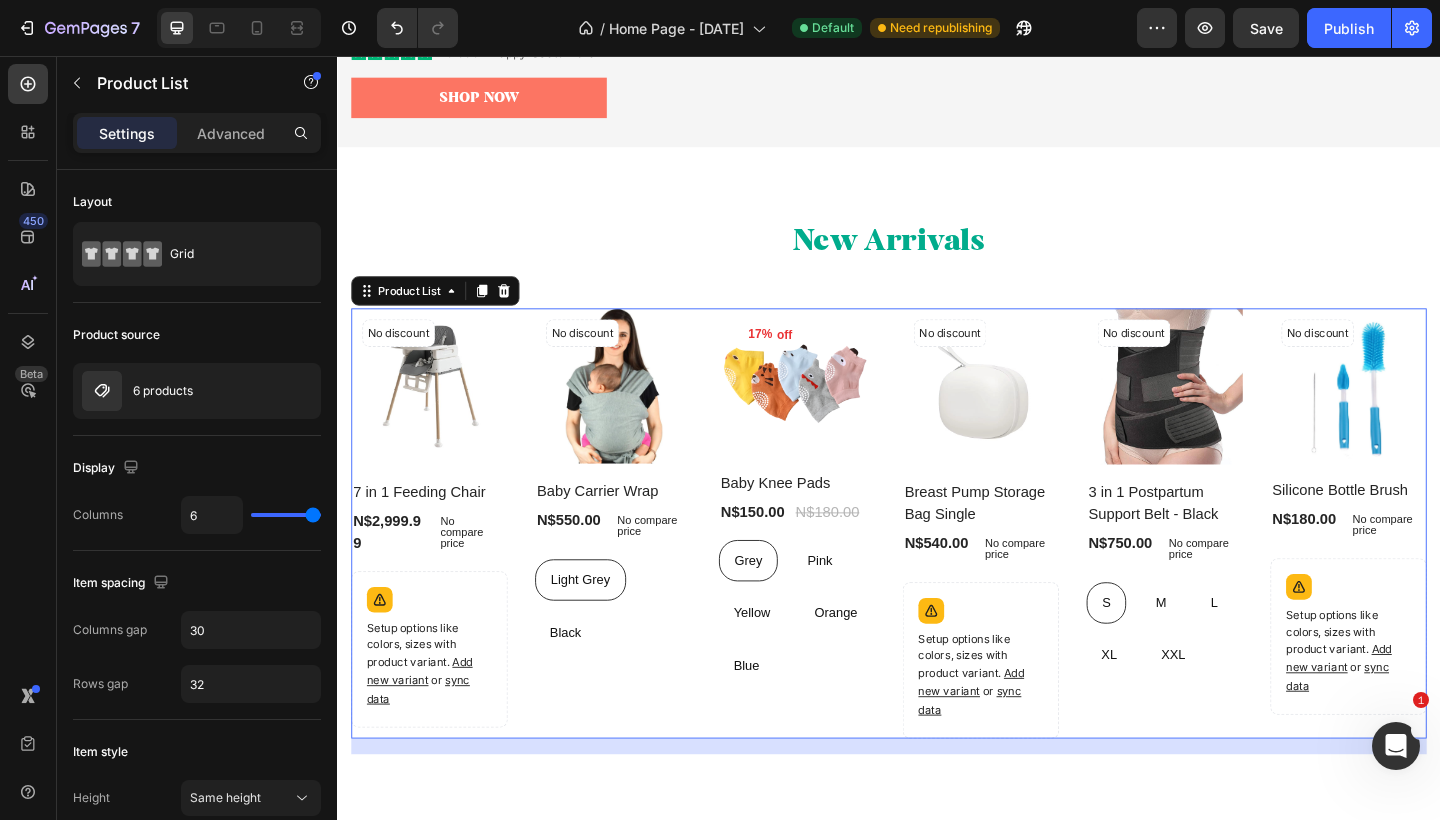 click on "No discount   Not be displayed when published Product Tag Product Images Row 7 in 1 Feeding Chair Product Title N$2,999.99 Product Price Product Price No compare price Product Price Row Setup options like colors, sizes with product variant.       Add new variant   or   sync data Product Variants & Swatches Row Product List   48 No discount   Not be displayed when published Product Tag Product Images Row Baby Carrier Wrap Product Title N$550.00 Product Price Product Price No compare price Product Price Row Light Grey Light Grey Light Grey Black Black Black Product Variants & Swatches Row Product List   48 17% off Product Tag Product Images Row Baby Knee Pads Product Title N$150.00 Product Price Product Price N$180.00 Product Price Product Price Row Grey Grey Grey Pink Pink Pink Yellow Yellow Yellow Orange Orange Orange Blue Blue Blue Product Variants & Swatches Row Product List   48 No discount   Not be displayed when published Product Tag Product Images Row Breast Pump Storage Bag Single Product Title Row" at bounding box center (937, 565) 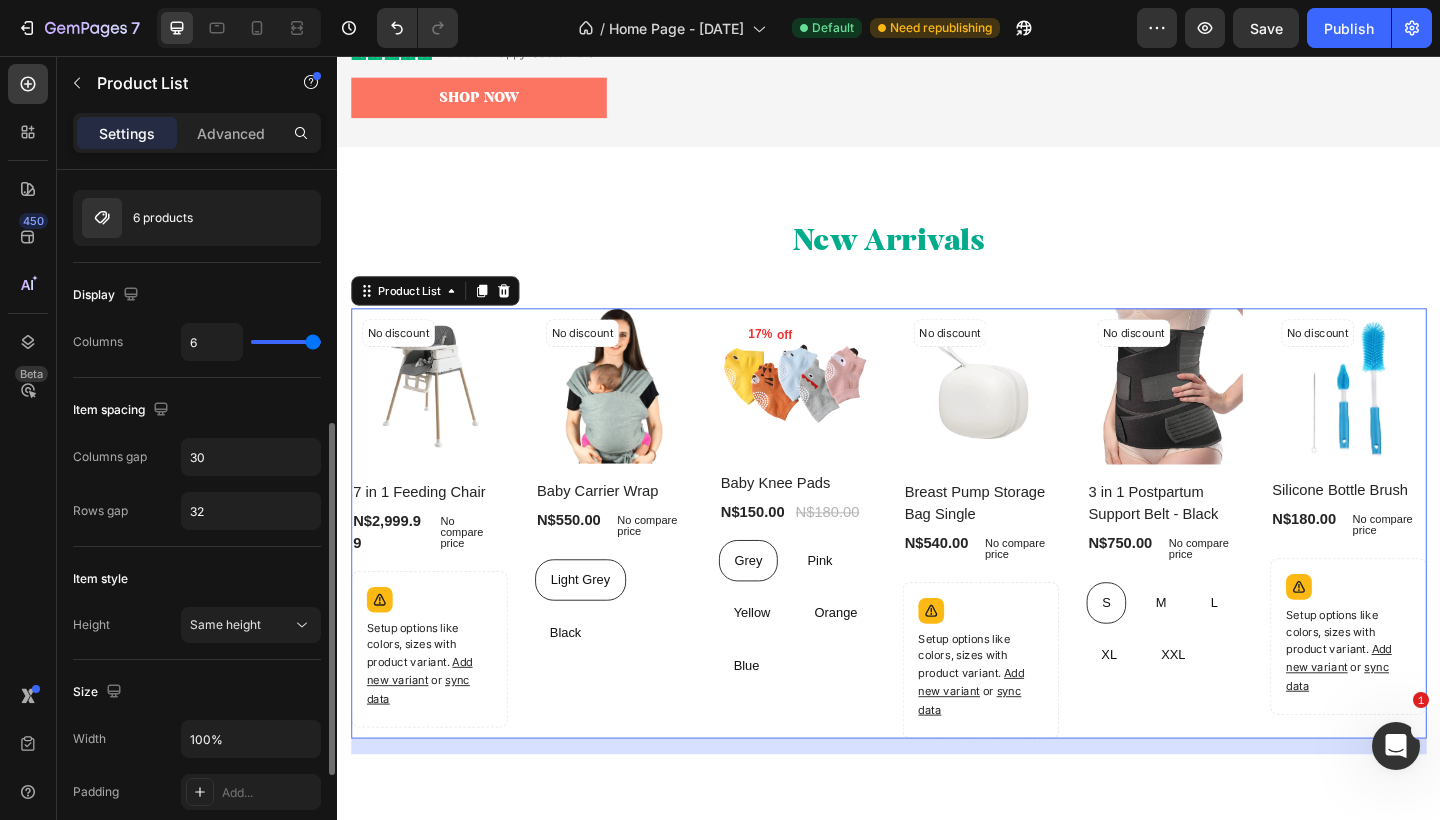 scroll, scrollTop: 0, scrollLeft: 0, axis: both 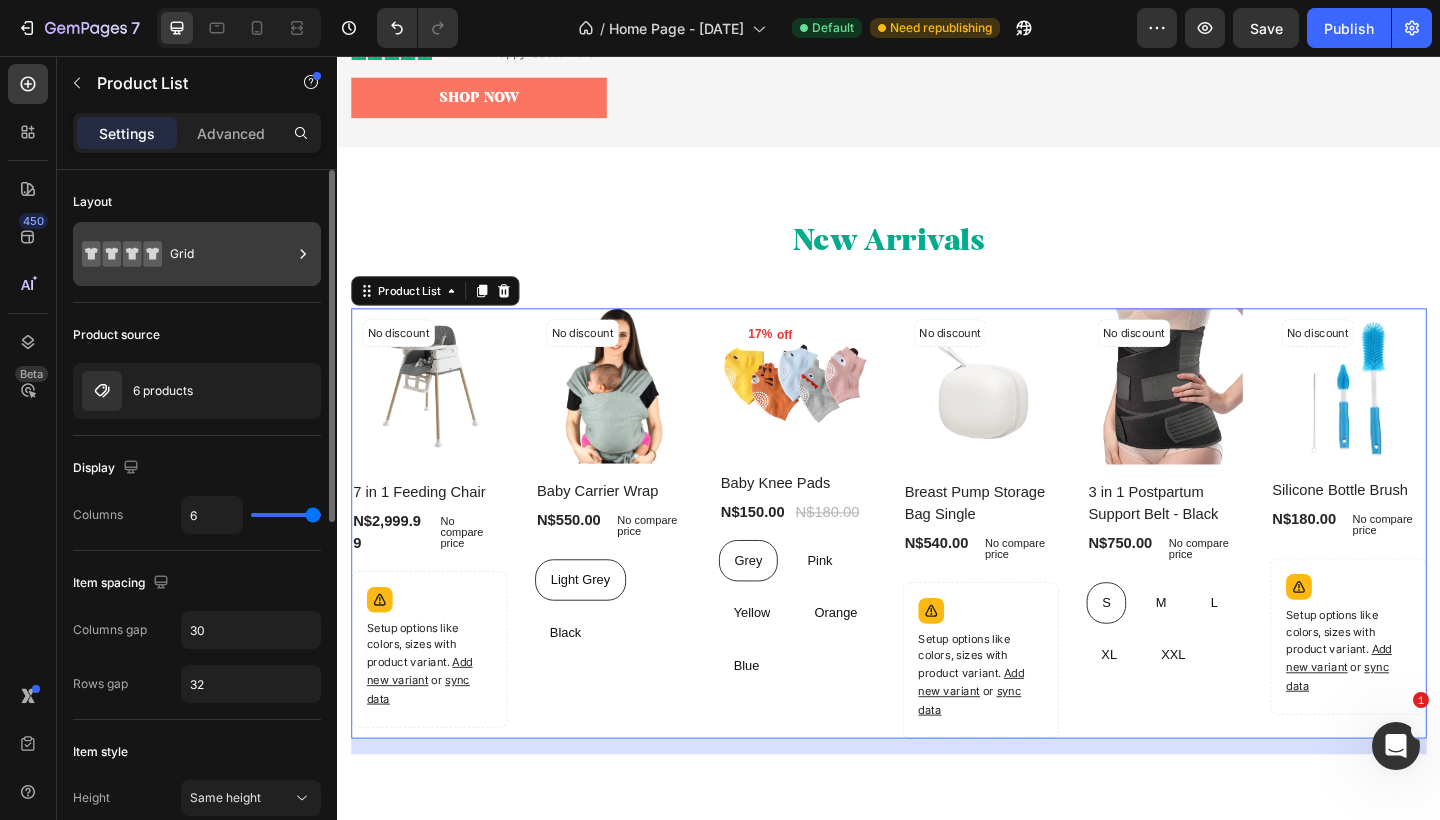 click on "Grid" at bounding box center [197, 254] 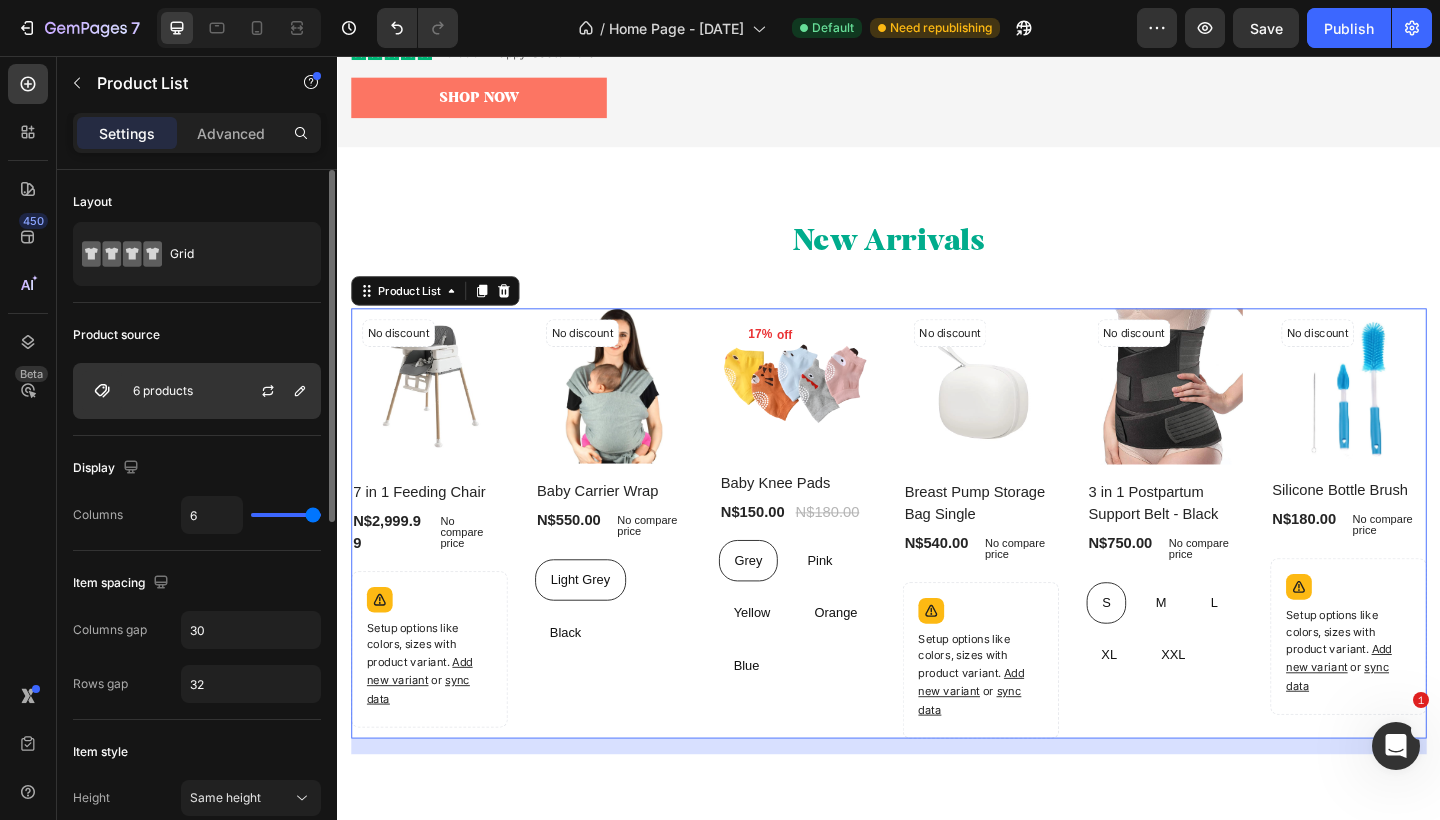 click on "6 products" at bounding box center (197, 391) 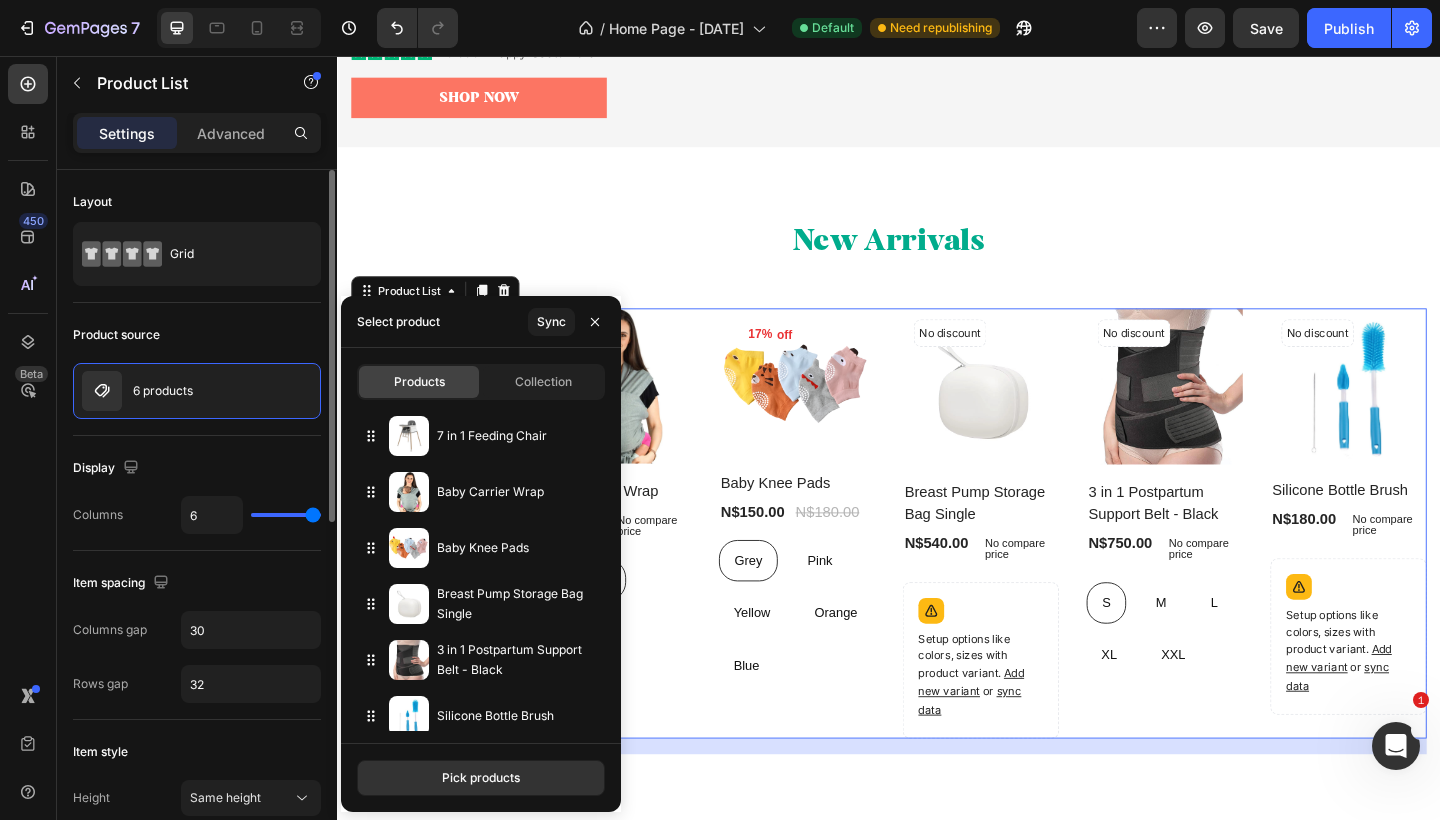 click on "Product source" at bounding box center (197, 335) 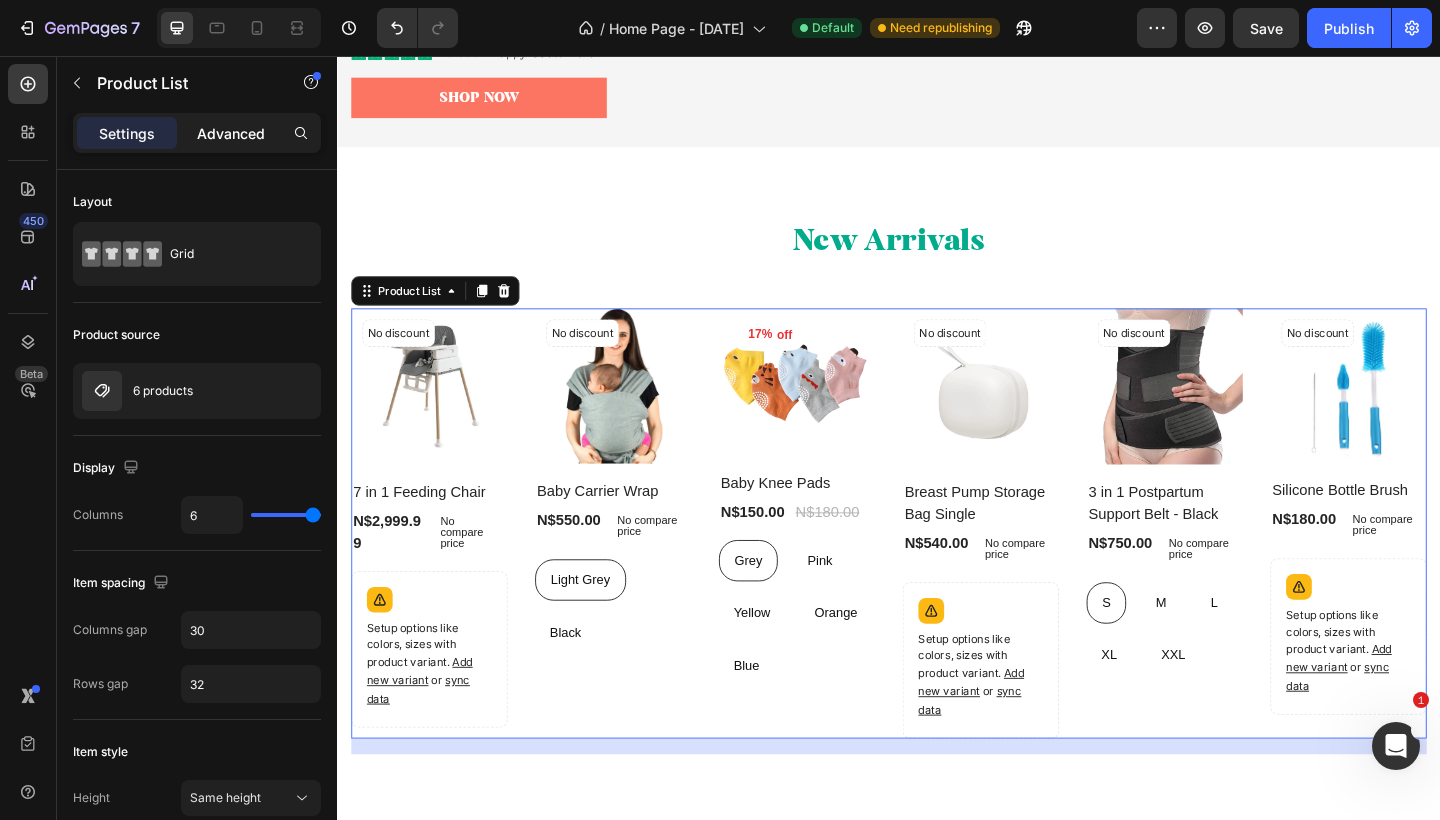 click on "Advanced" at bounding box center [231, 133] 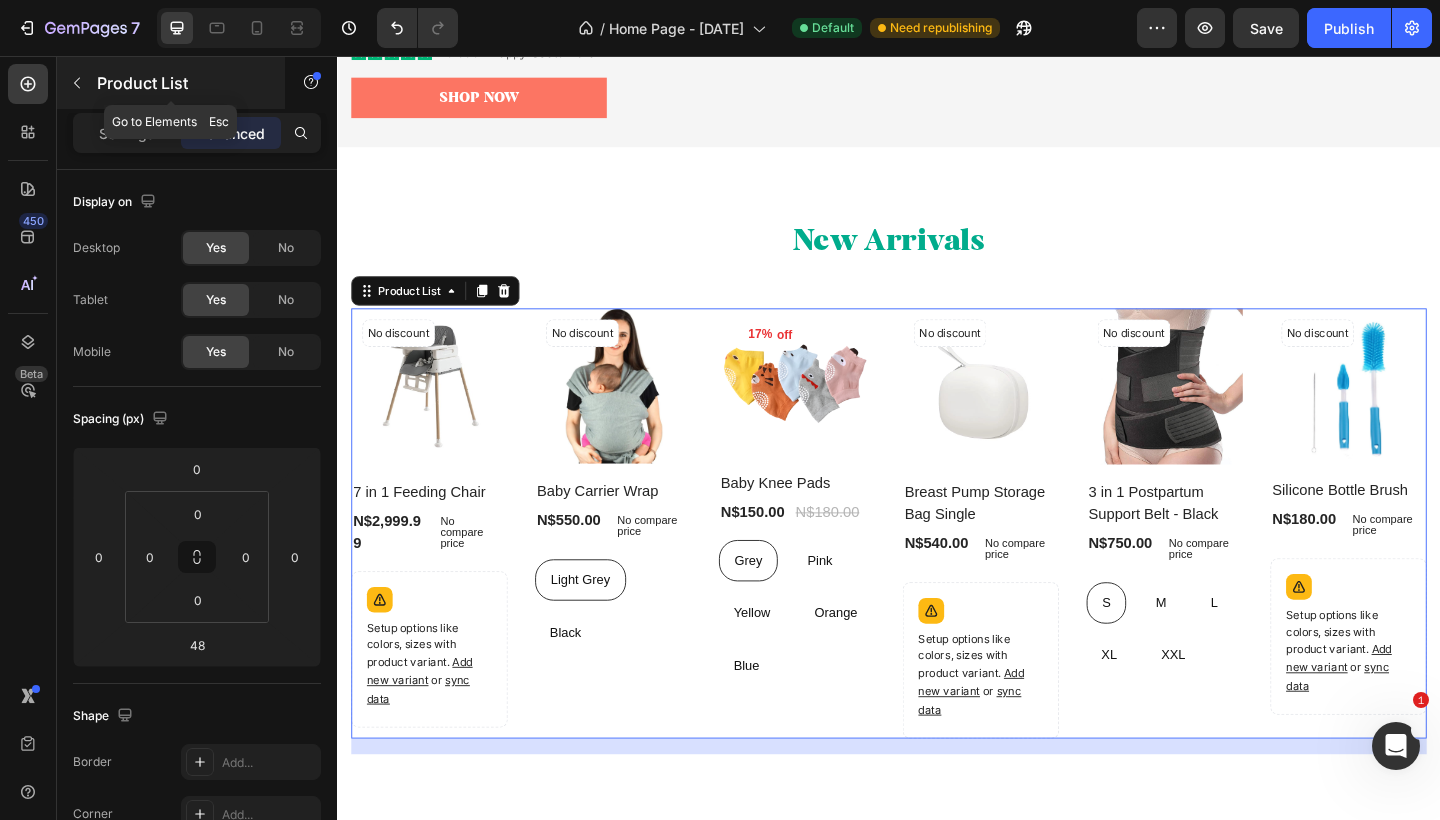 click 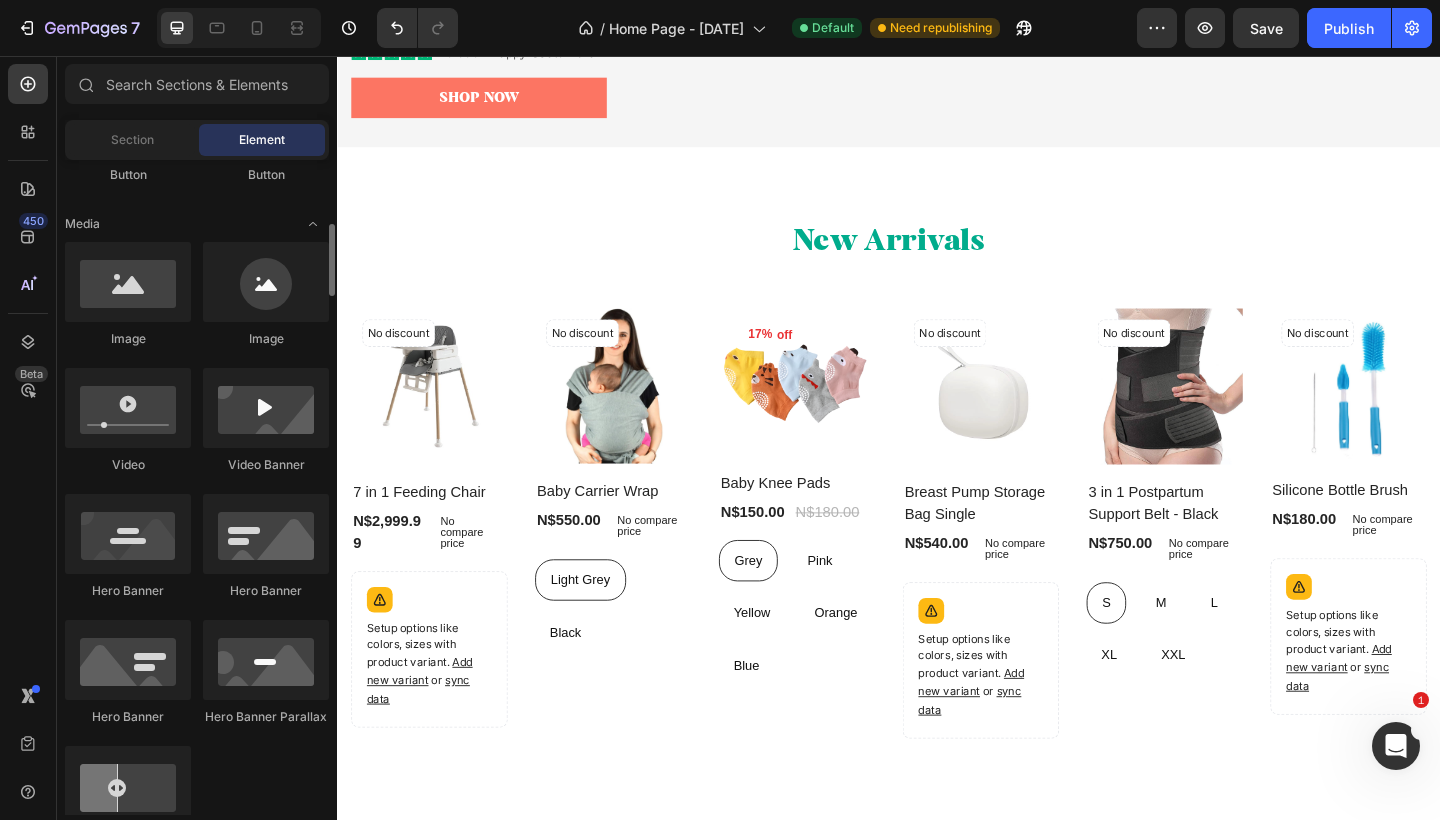 scroll, scrollTop: 613, scrollLeft: 0, axis: vertical 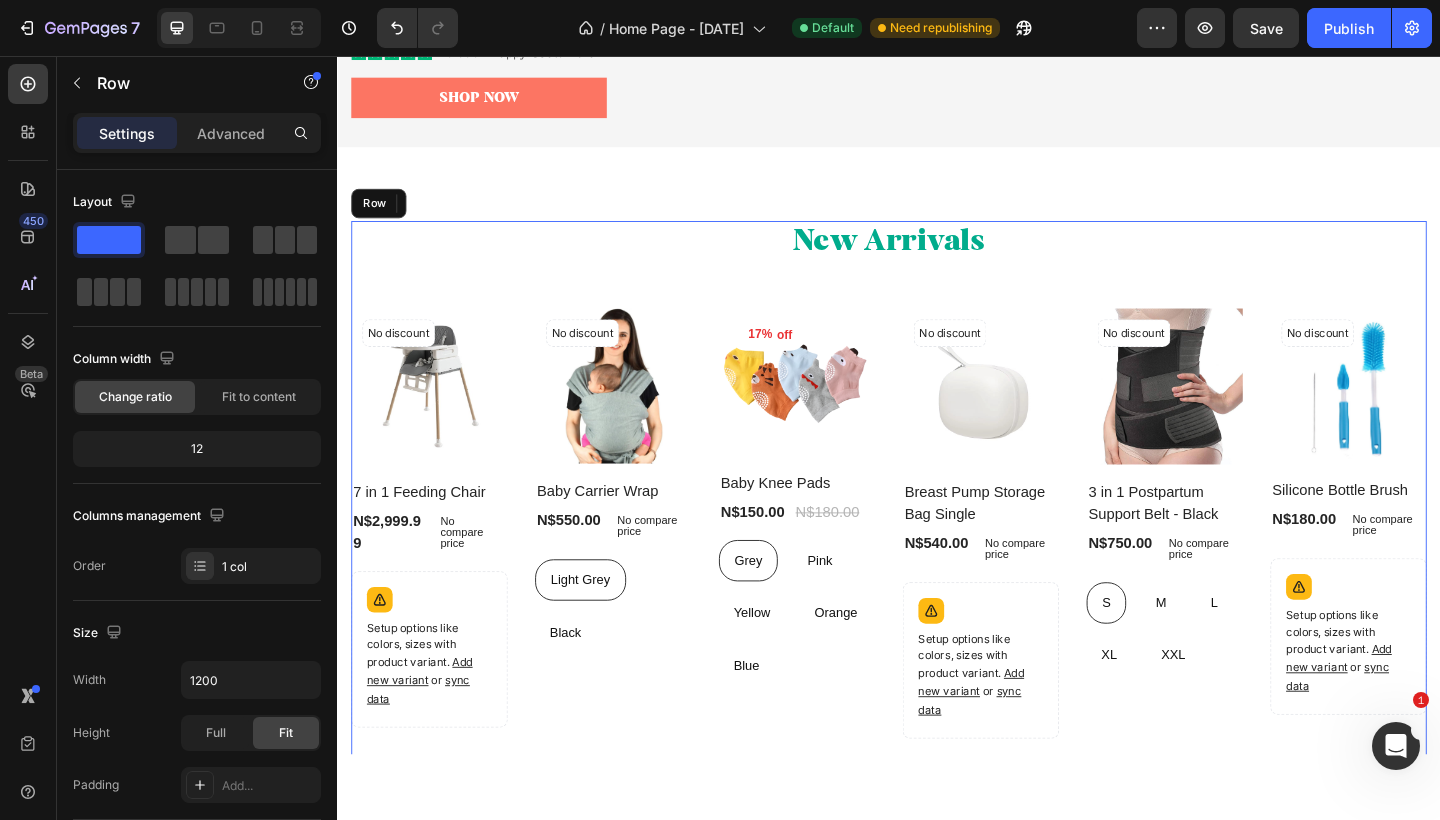 click on "New Arrivals Heading No discount   Not be displayed when published Product Tag Product Images Row 7 in 1 Feeding Chair Product Title N$2,999.99 Product Price Product Price No compare price Product Price Row Setup options like colors, sizes with product variant.       Add new variant   or   sync data Product Variants & Swatches Row Product List No discount   Not be displayed when published Product Tag Product Images Row Baby Carrier Wrap Product Title N$550.00 Product Price Product Price No compare price Product Price Row Light Grey Light Grey Light Grey Black Black Black Product Variants & Swatches Row Product List 17% off Product Tag Product Images Row Baby Knee Pads Product Title N$150.00 Product Price Product Price N$180.00 Product Price Product Price Row Grey Grey Grey Pink Pink Pink Yellow Yellow Yellow Orange Orange Orange Blue Blue Blue Product Variants & Swatches Row Product List No discount   Not be displayed when published Product Tag Product Images Row Breast Pump Storage Bag Single Product Title" at bounding box center (937, 541) 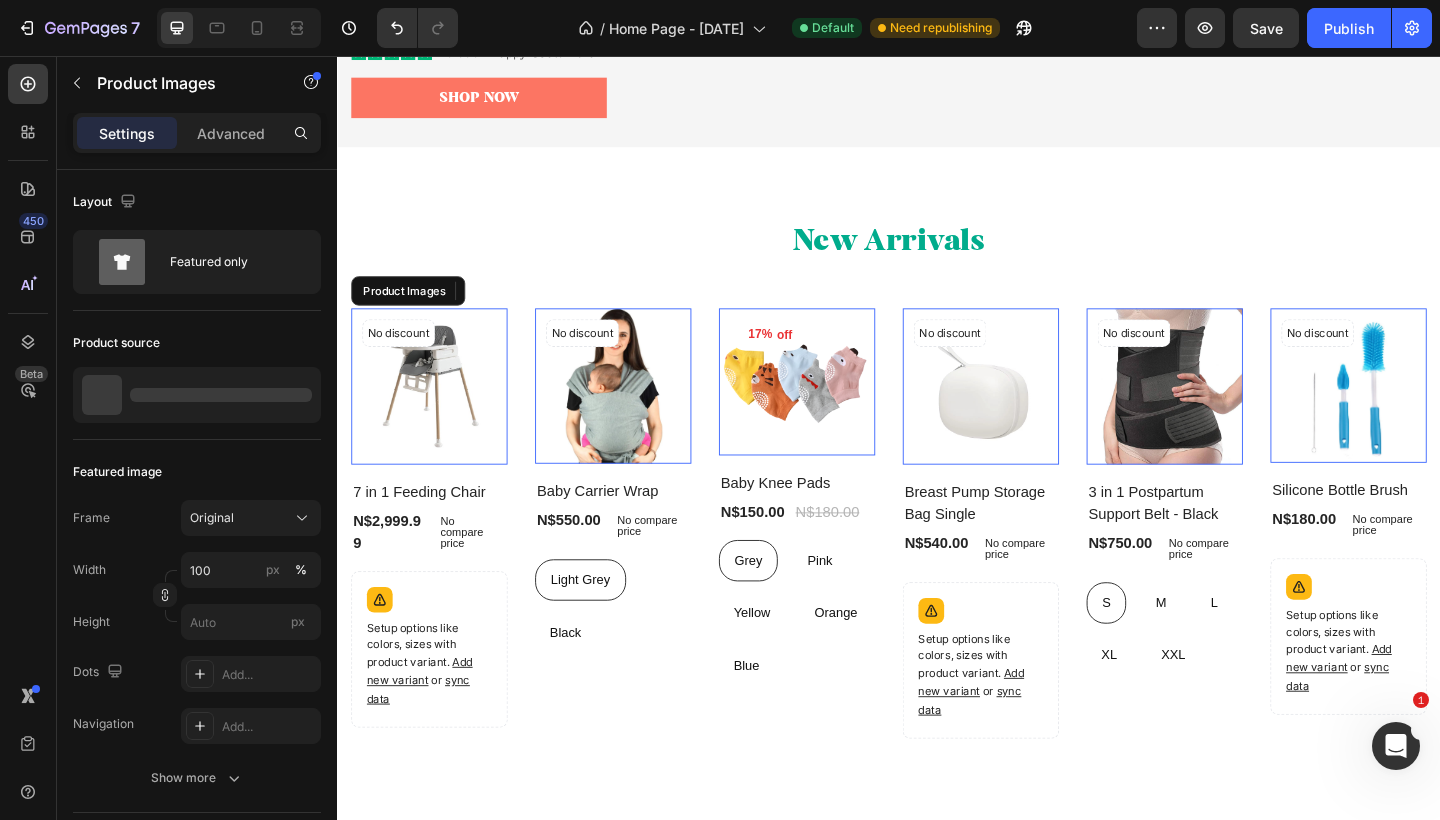 click at bounding box center (437, 416) 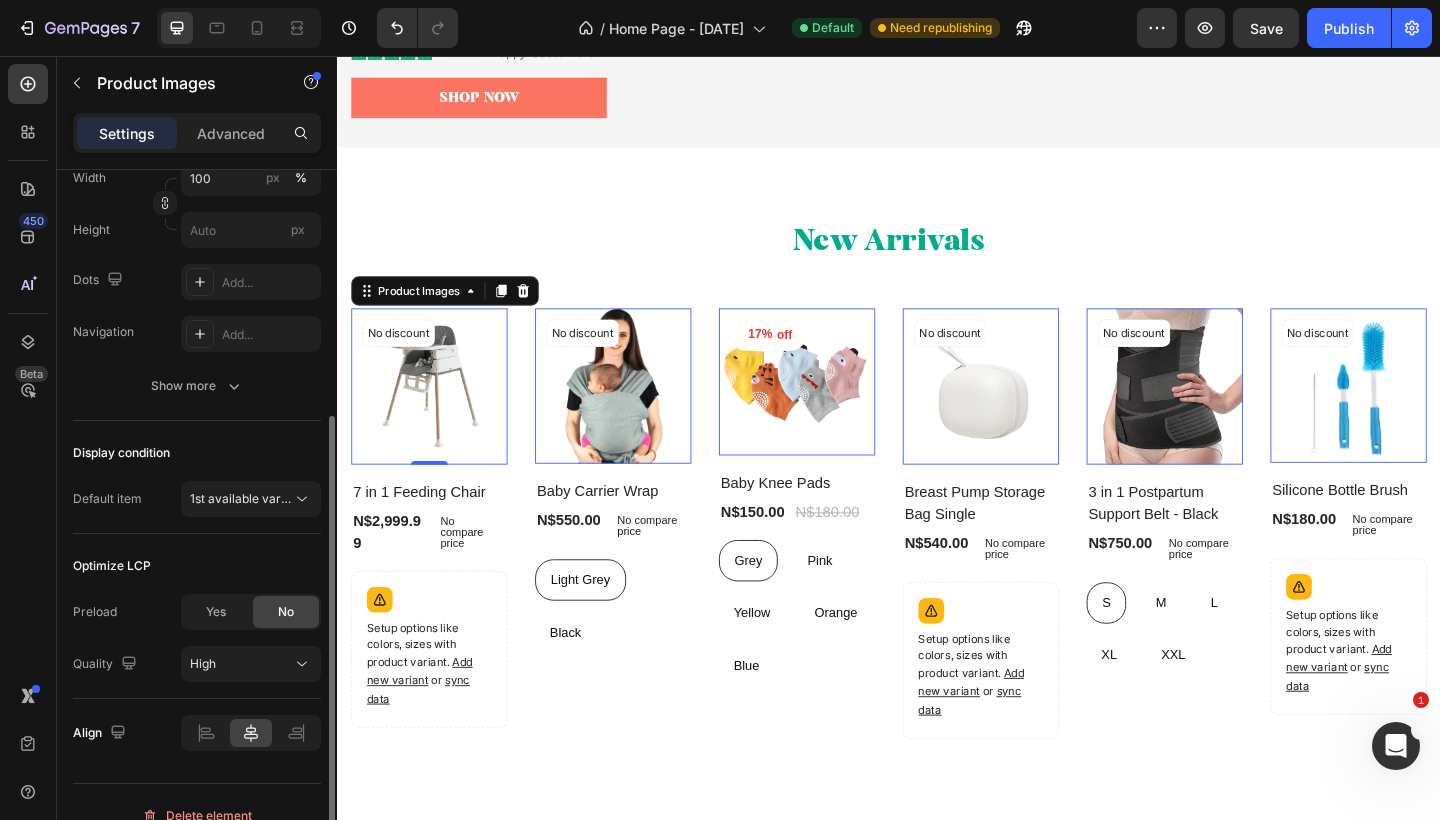 scroll, scrollTop: 419, scrollLeft: 0, axis: vertical 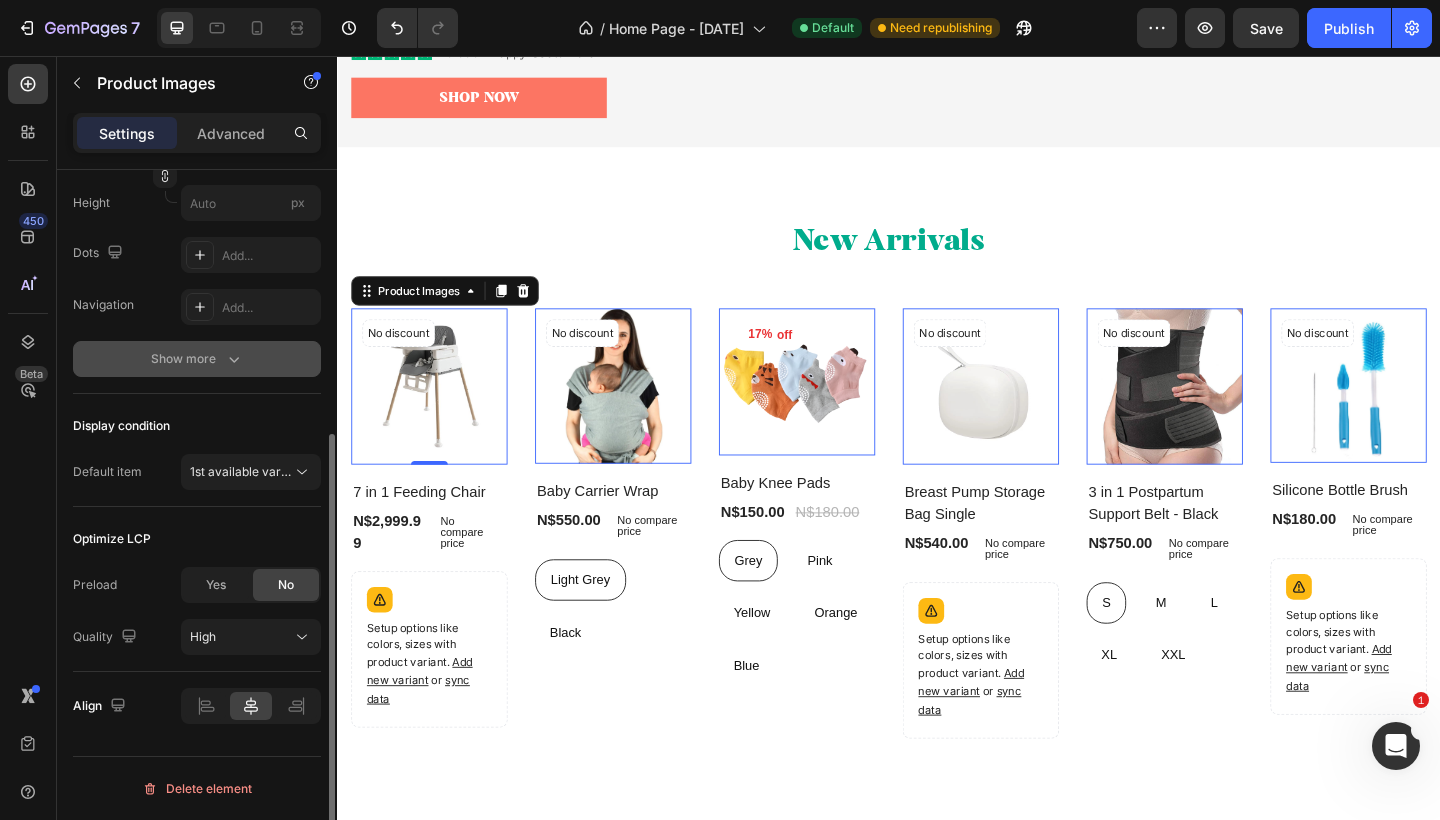 click on "Show more" at bounding box center (197, 359) 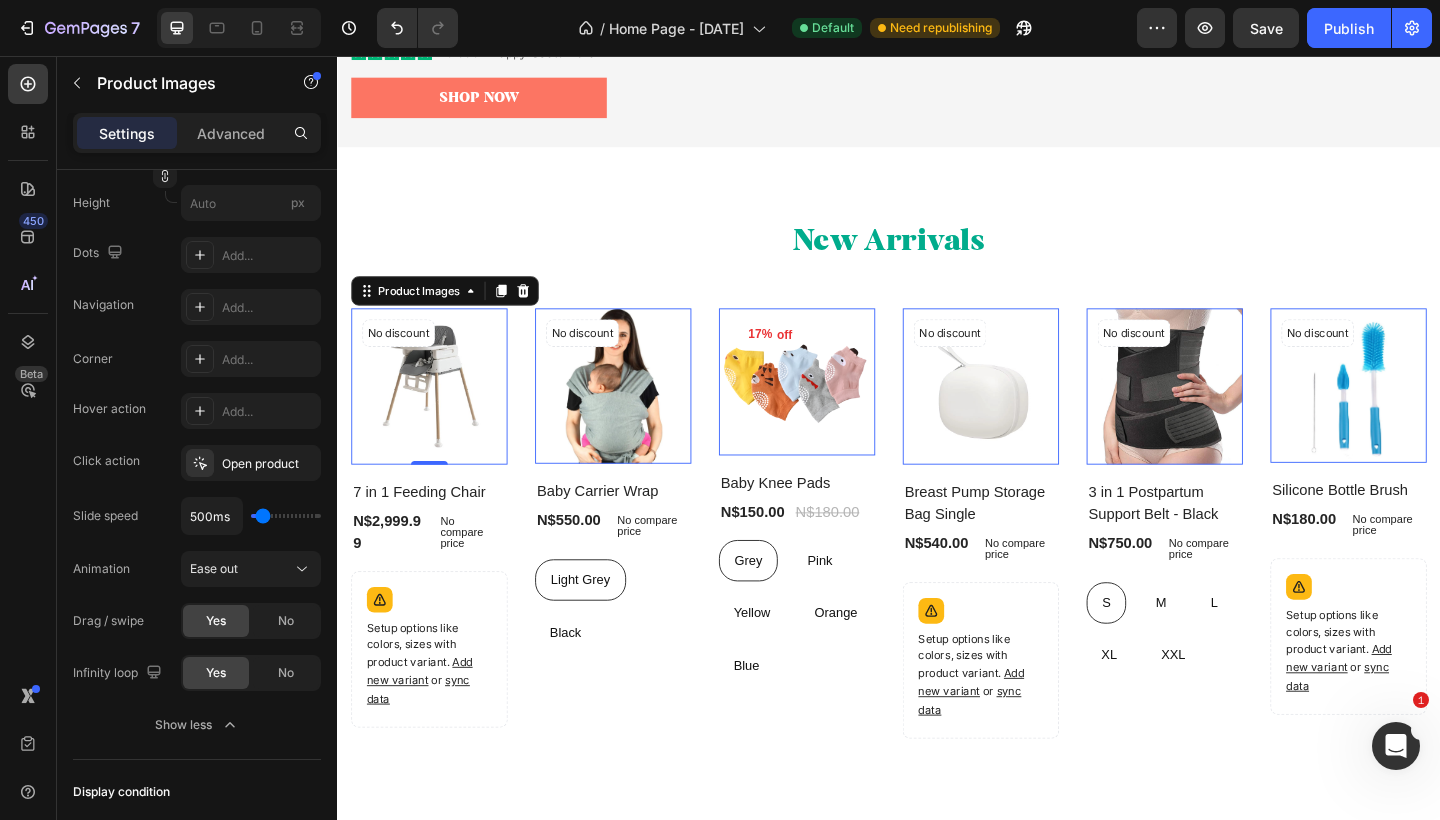click on "Settings Advanced" at bounding box center [197, 133] 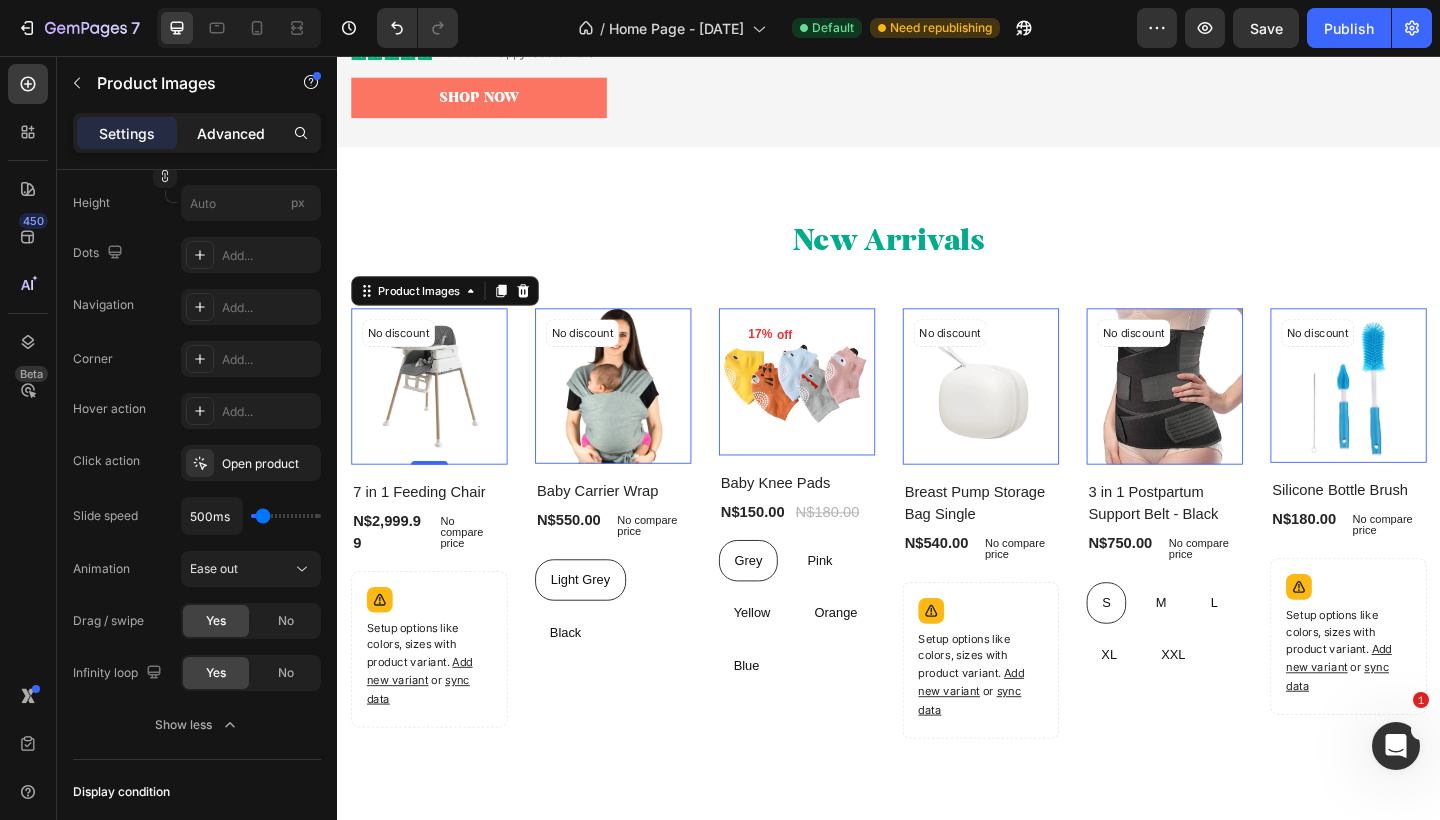click on "Advanced" at bounding box center [231, 133] 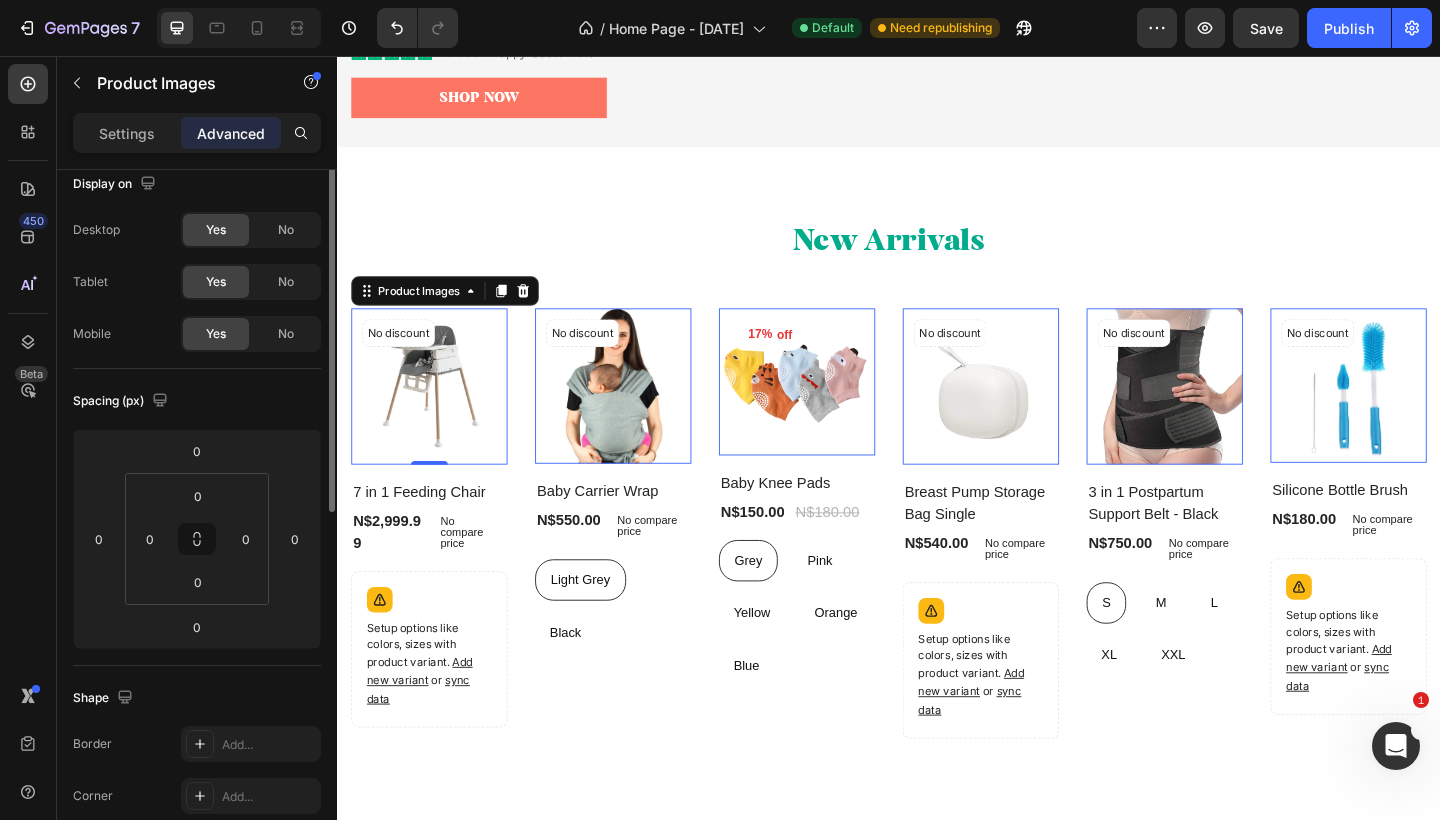 scroll, scrollTop: 0, scrollLeft: 0, axis: both 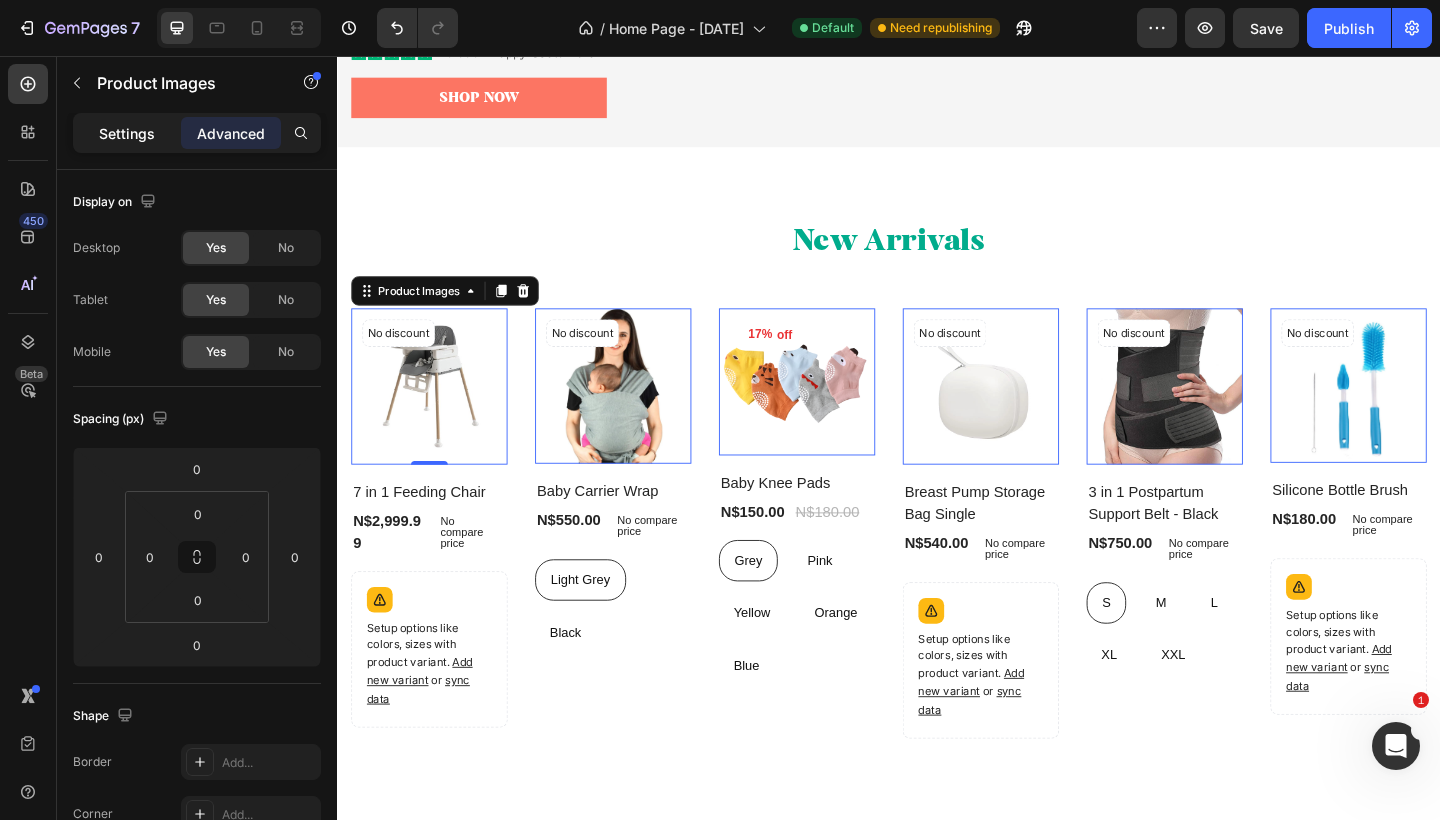 click on "Settings" at bounding box center (127, 133) 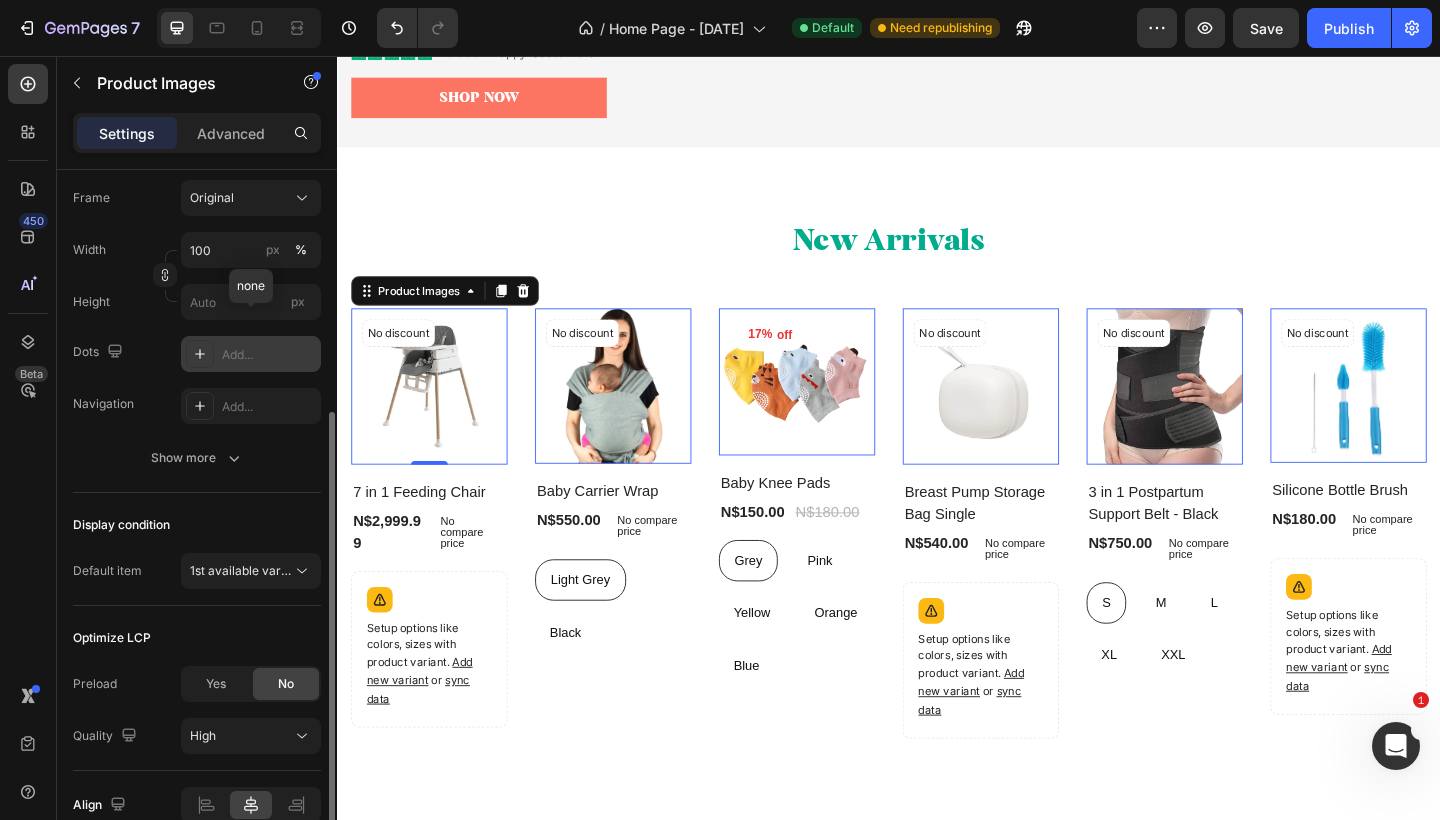 scroll, scrollTop: 345, scrollLeft: 0, axis: vertical 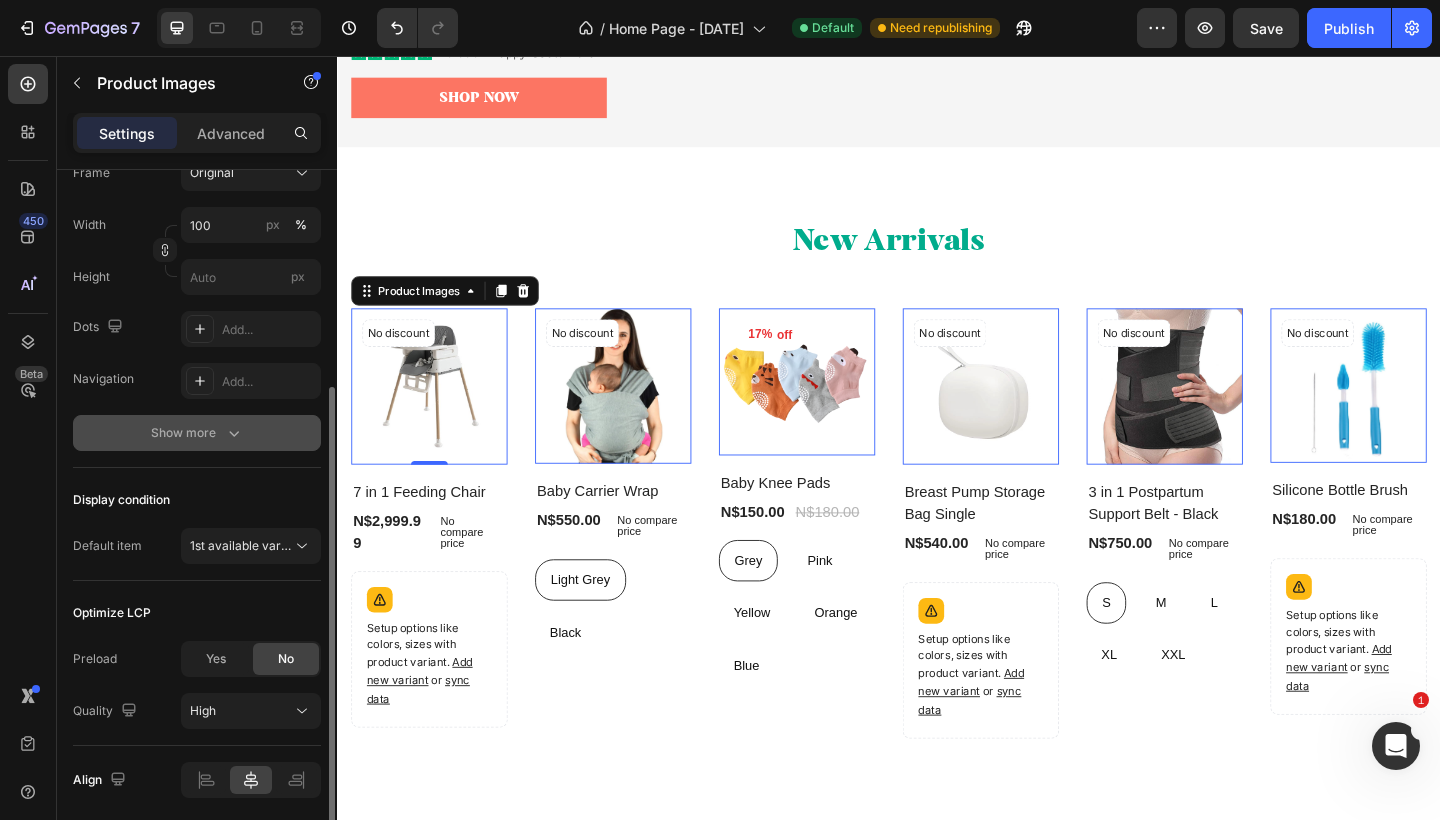 click on "Show more" at bounding box center (197, 433) 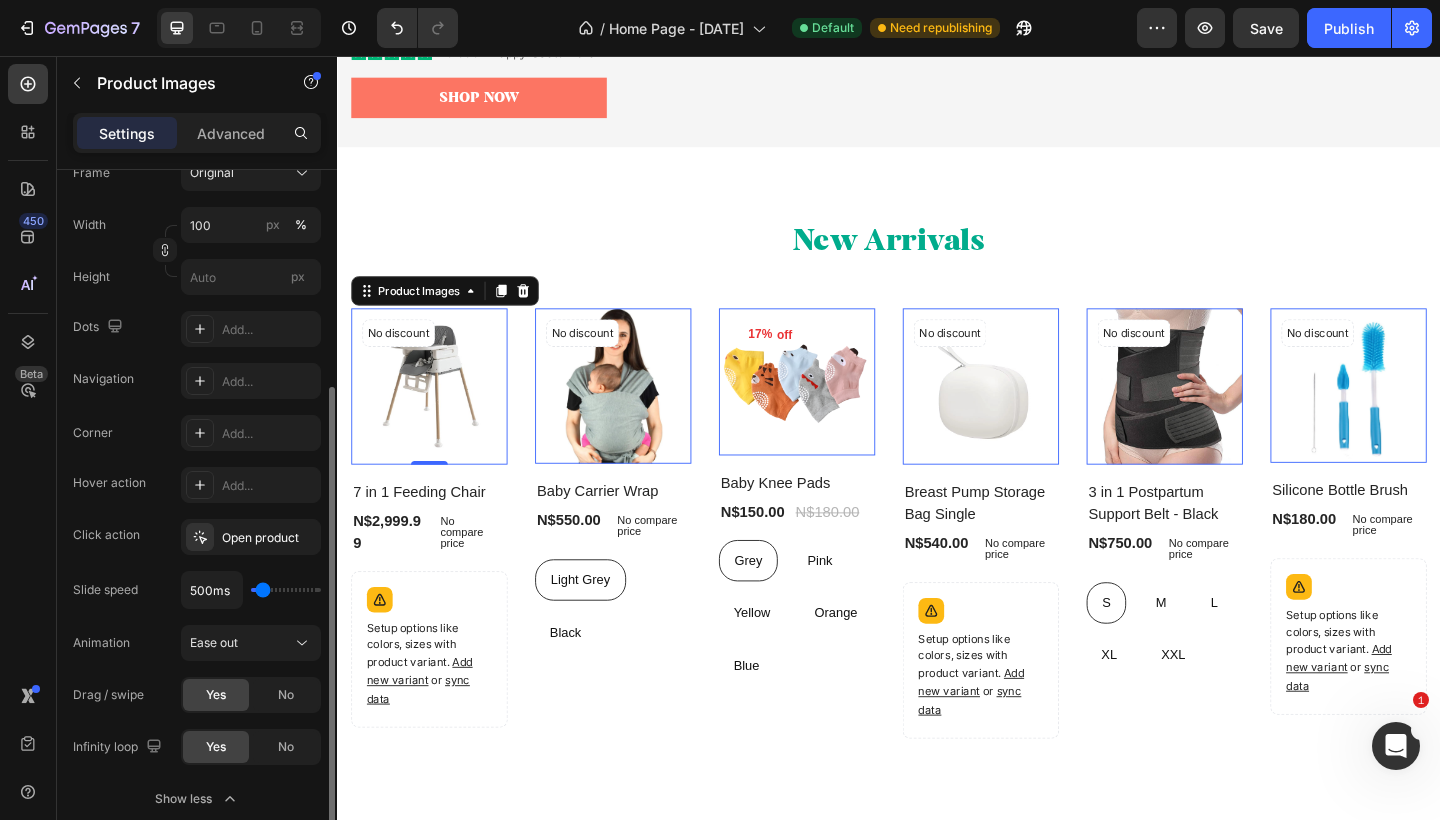 scroll, scrollTop: 337, scrollLeft: 0, axis: vertical 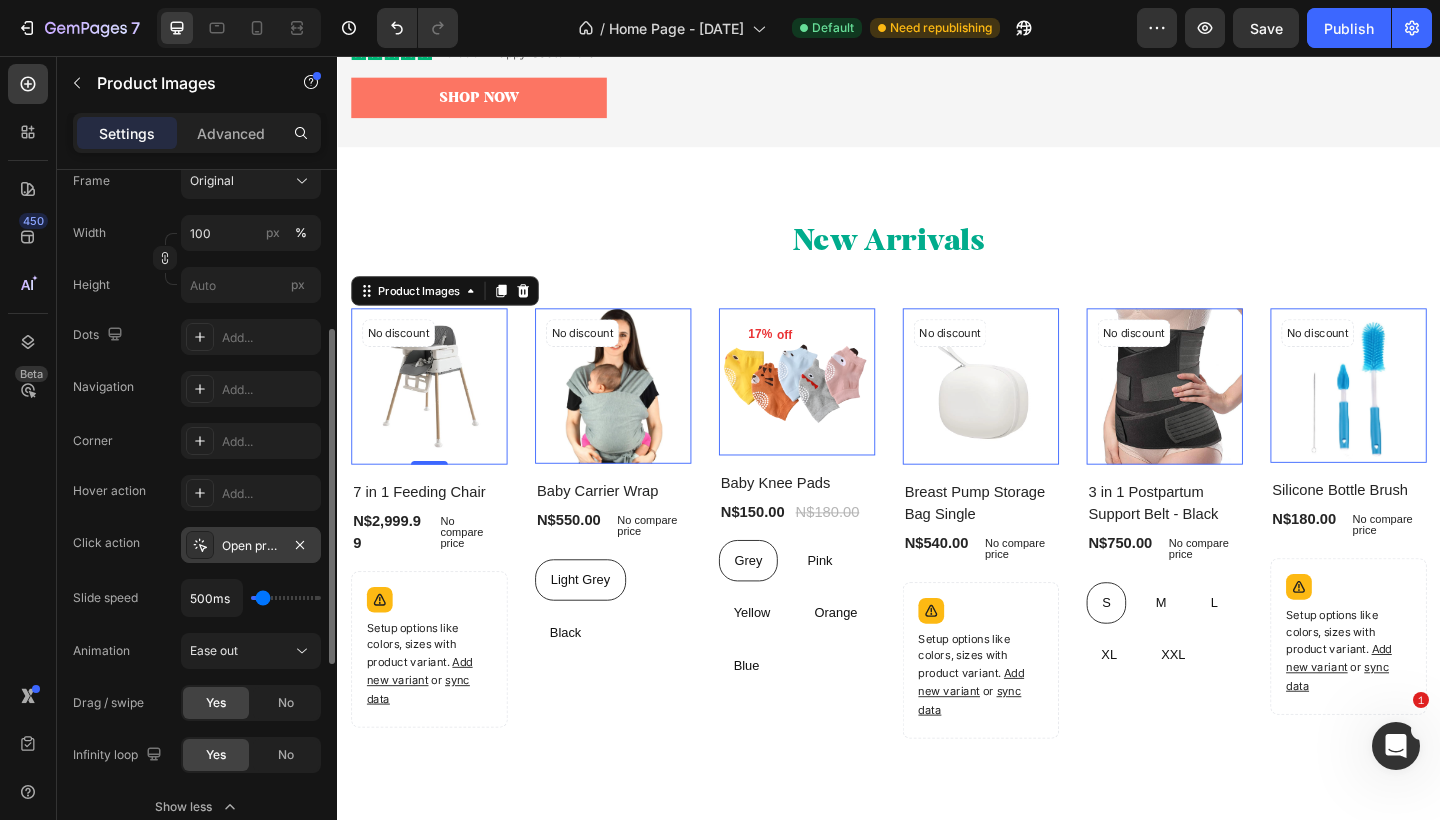 click on "Open product" at bounding box center [251, 546] 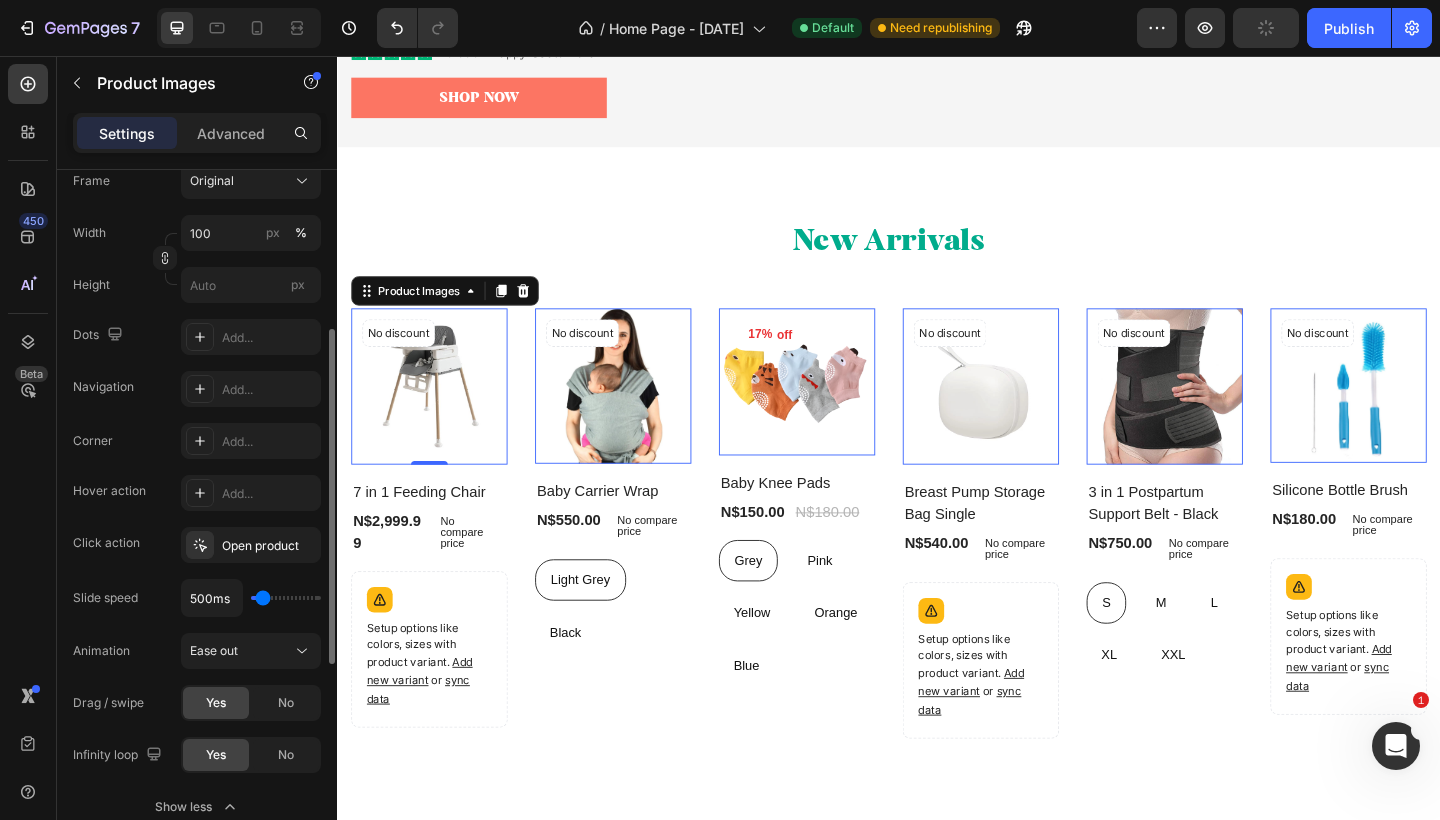 click on "Corner Add... Hover action Add... Click action Open product Slide speed 500ms Animation Ease out Drag / swipe Yes No Infinity loop Yes No" 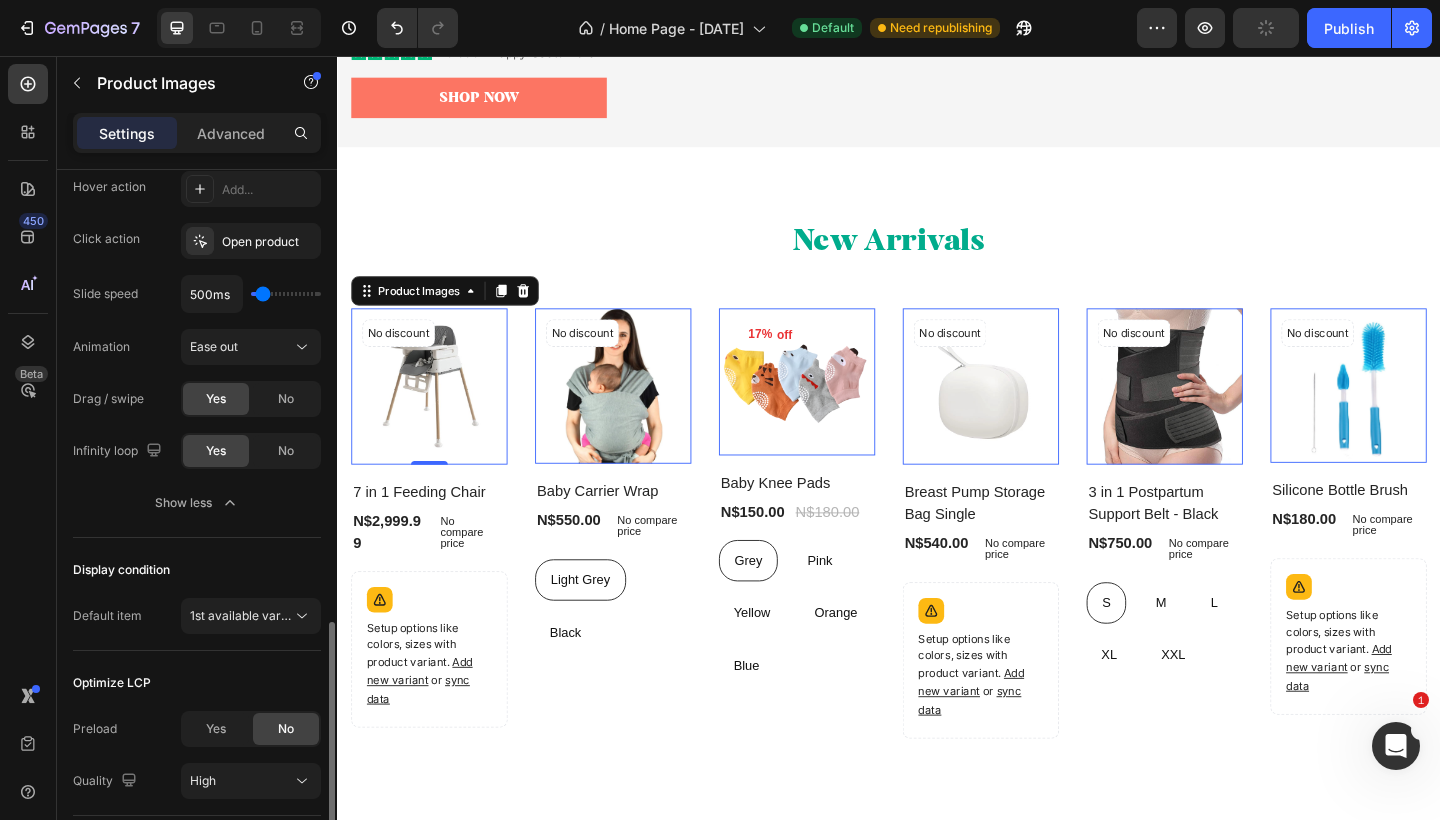 scroll, scrollTop: 785, scrollLeft: 0, axis: vertical 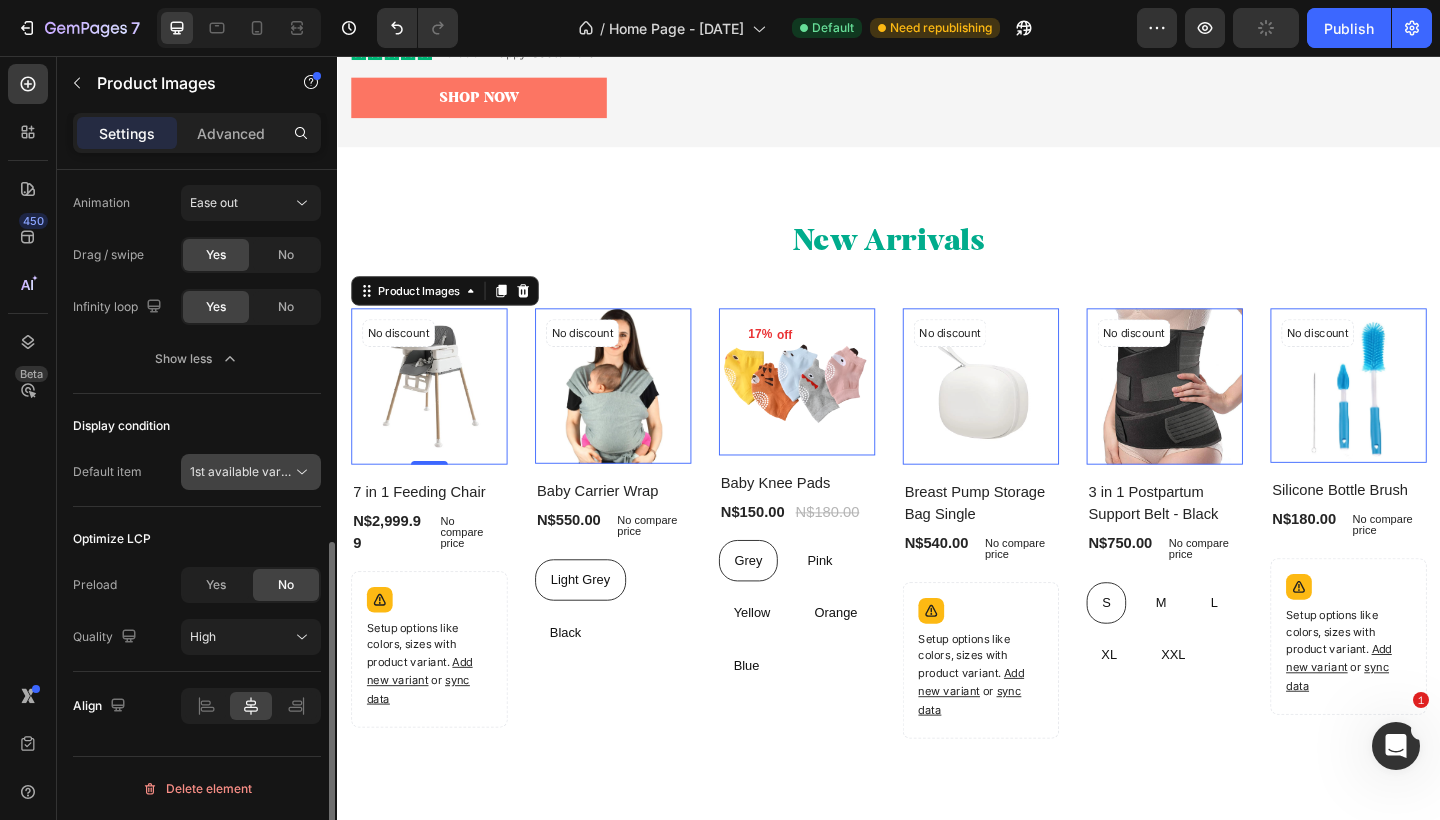 click 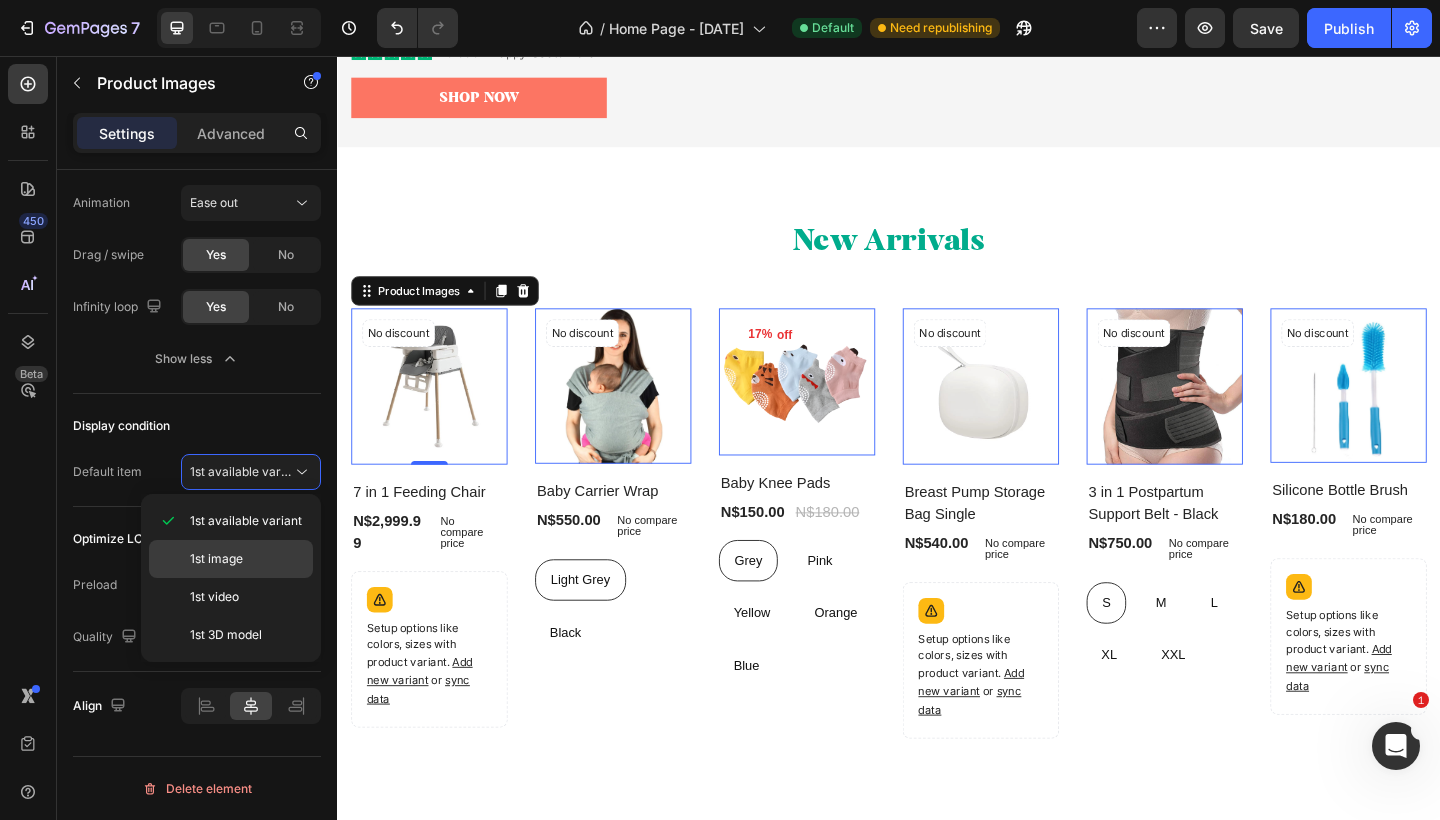 click on "1st image" 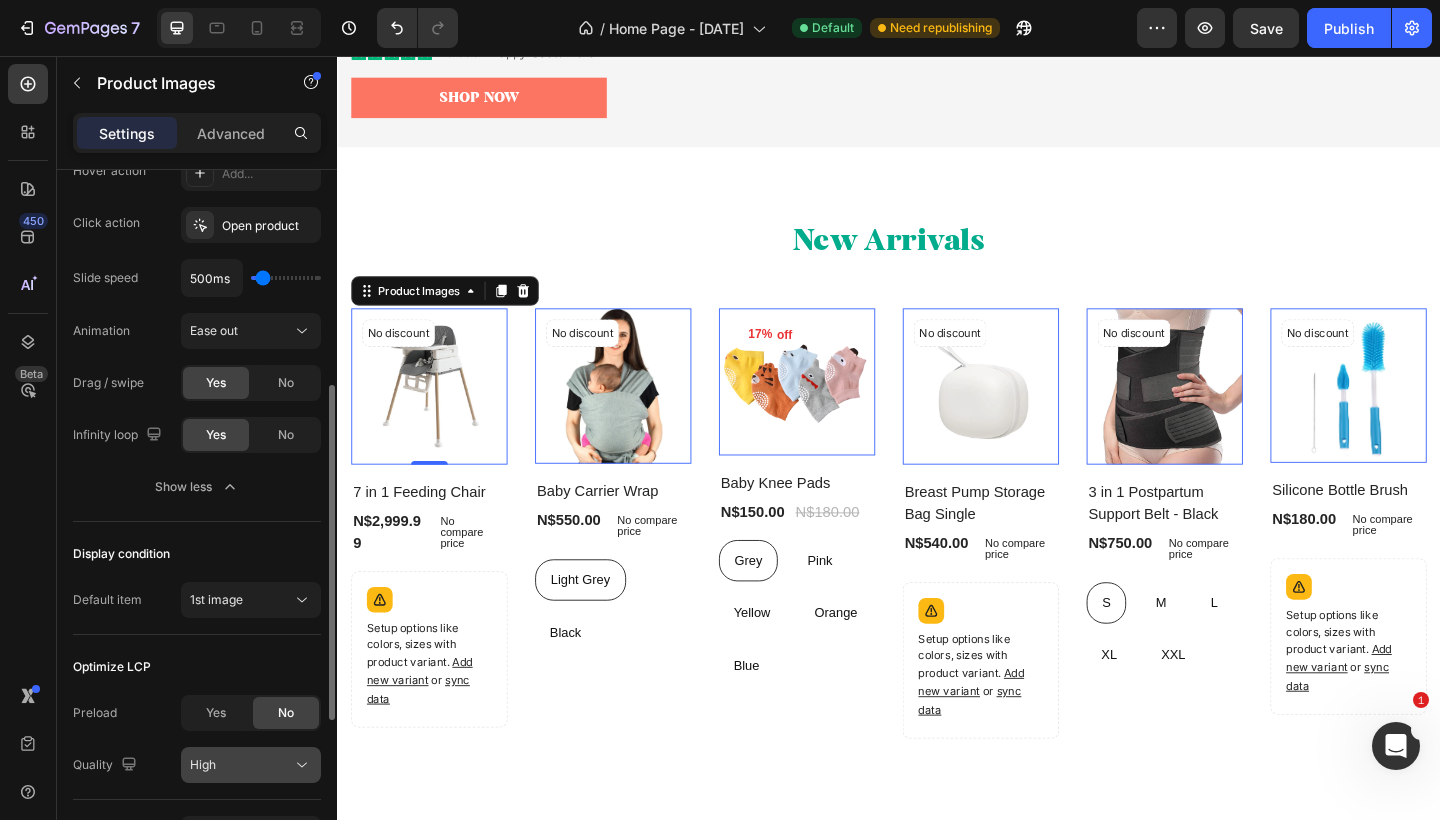 scroll, scrollTop: 592, scrollLeft: 0, axis: vertical 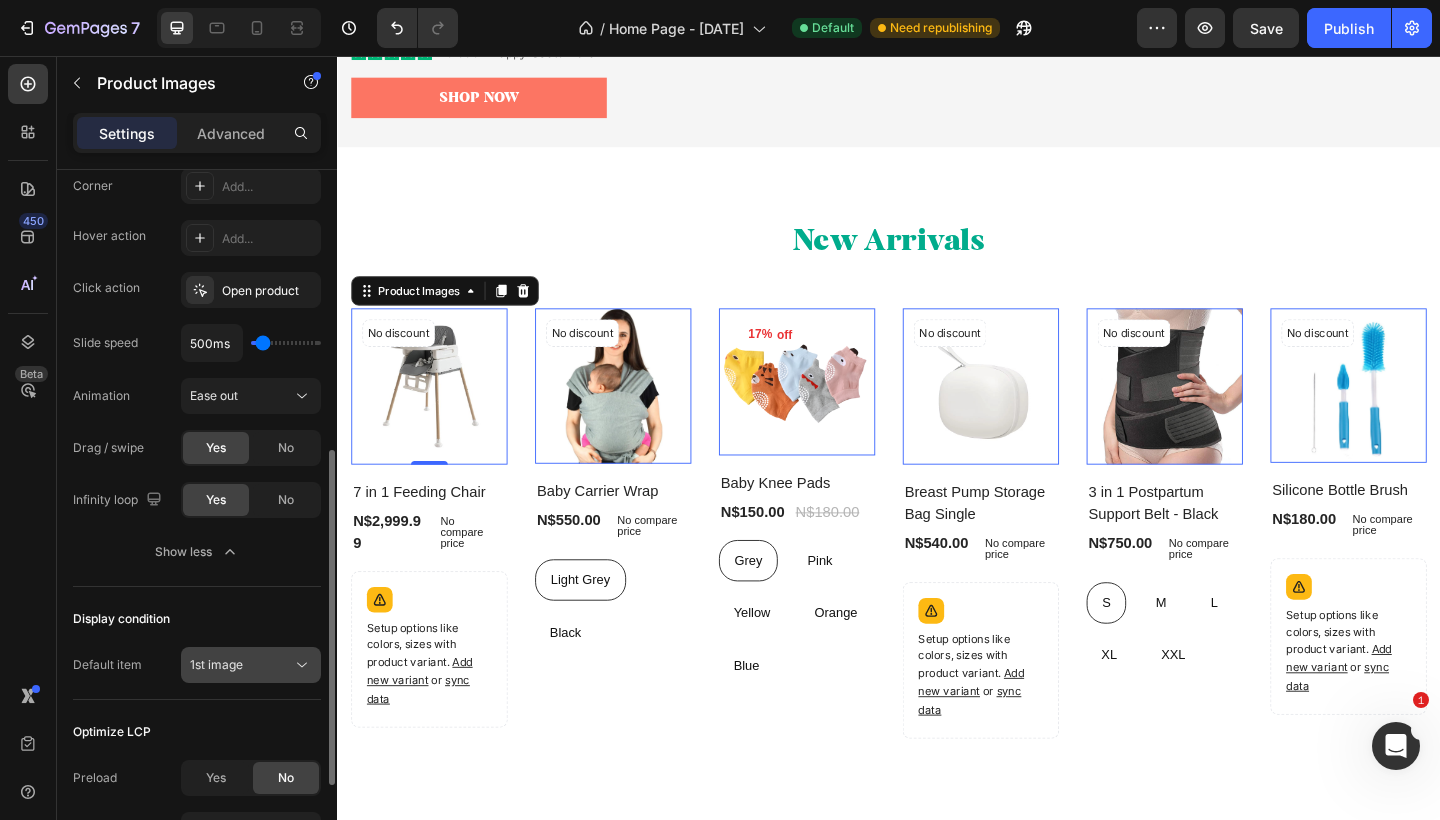 click on "1st image" at bounding box center [241, 665] 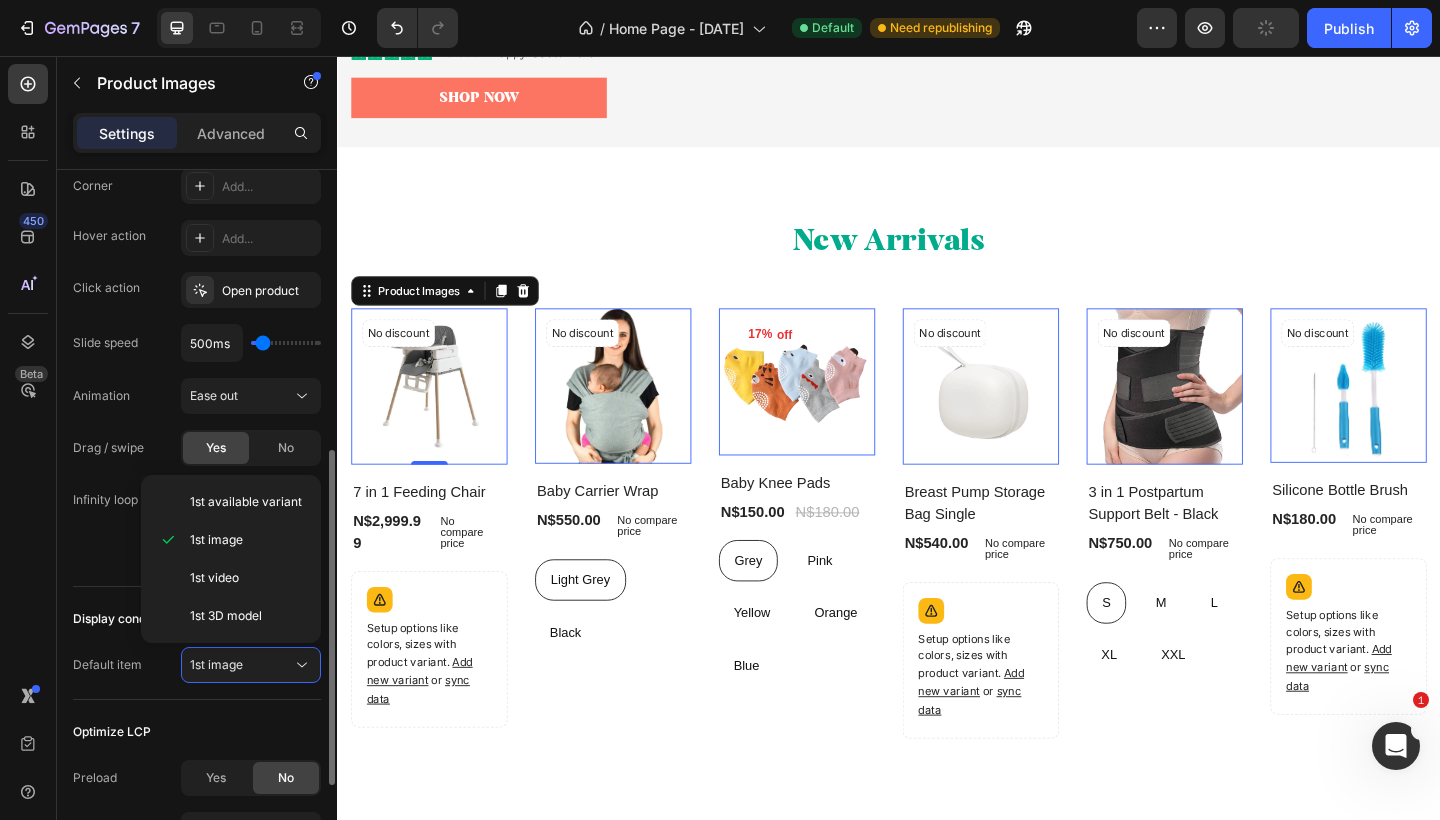 click on "Default item 1st image" at bounding box center (197, 665) 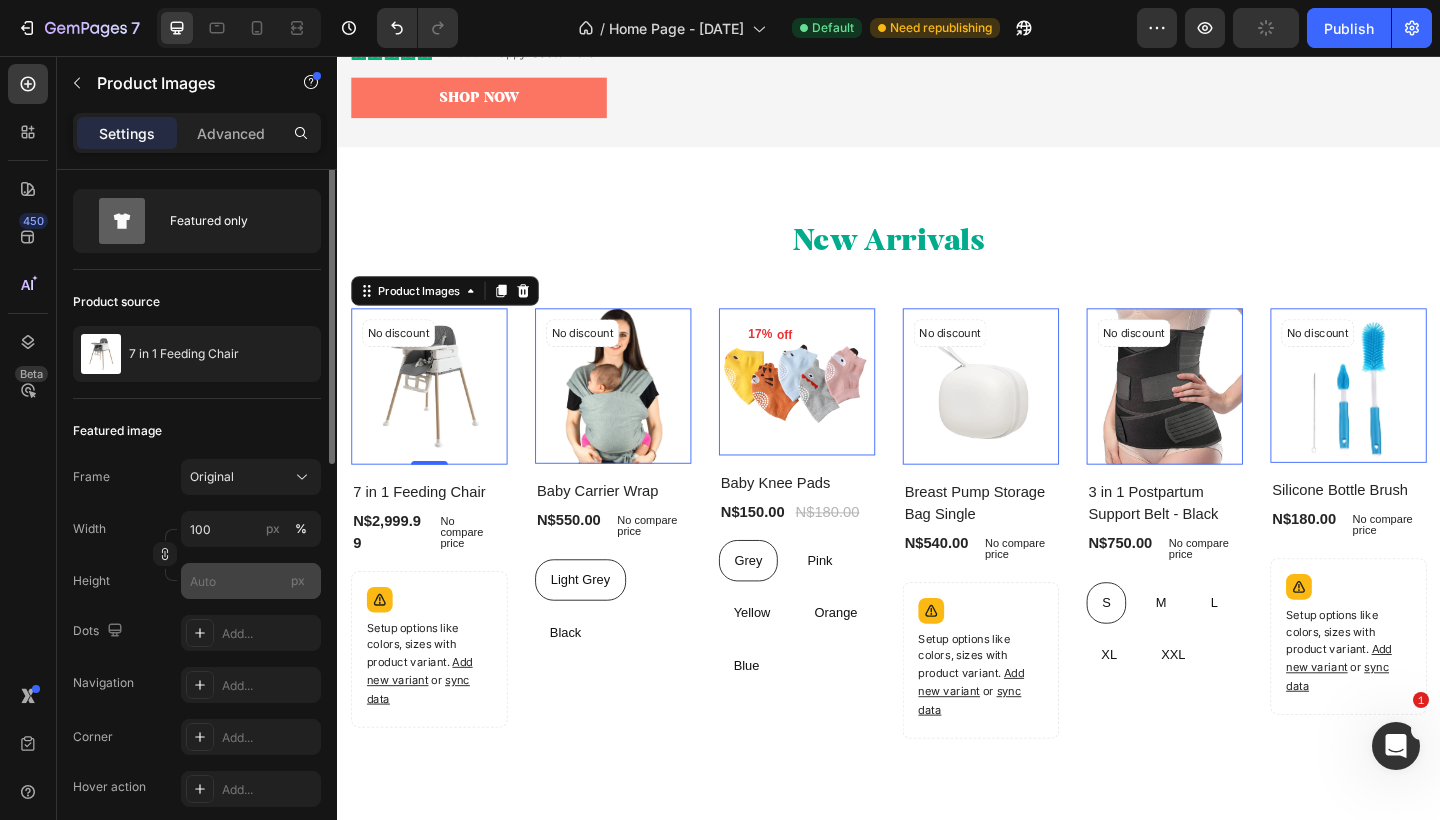 scroll, scrollTop: 0, scrollLeft: 0, axis: both 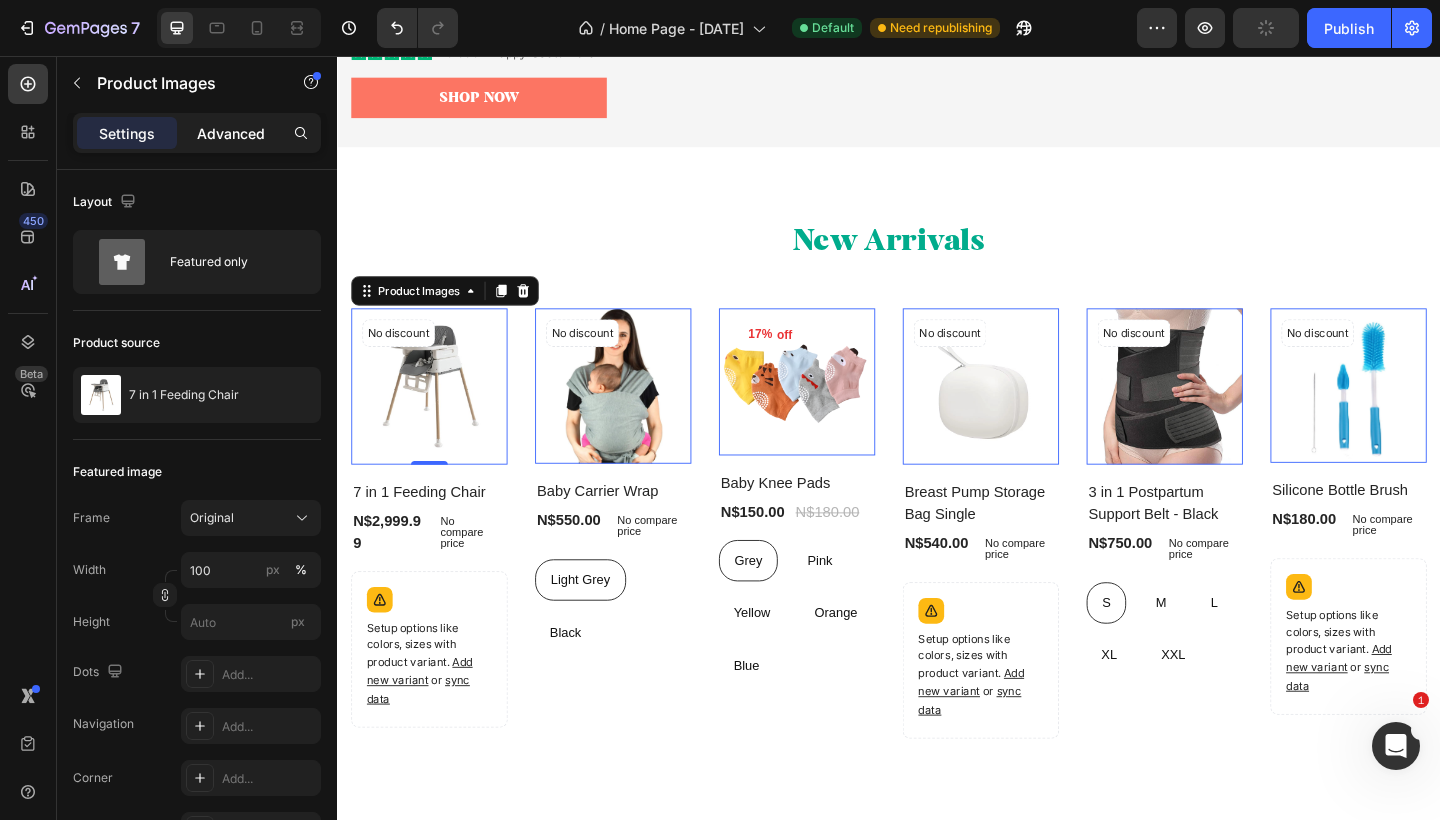 click on "Advanced" at bounding box center [231, 133] 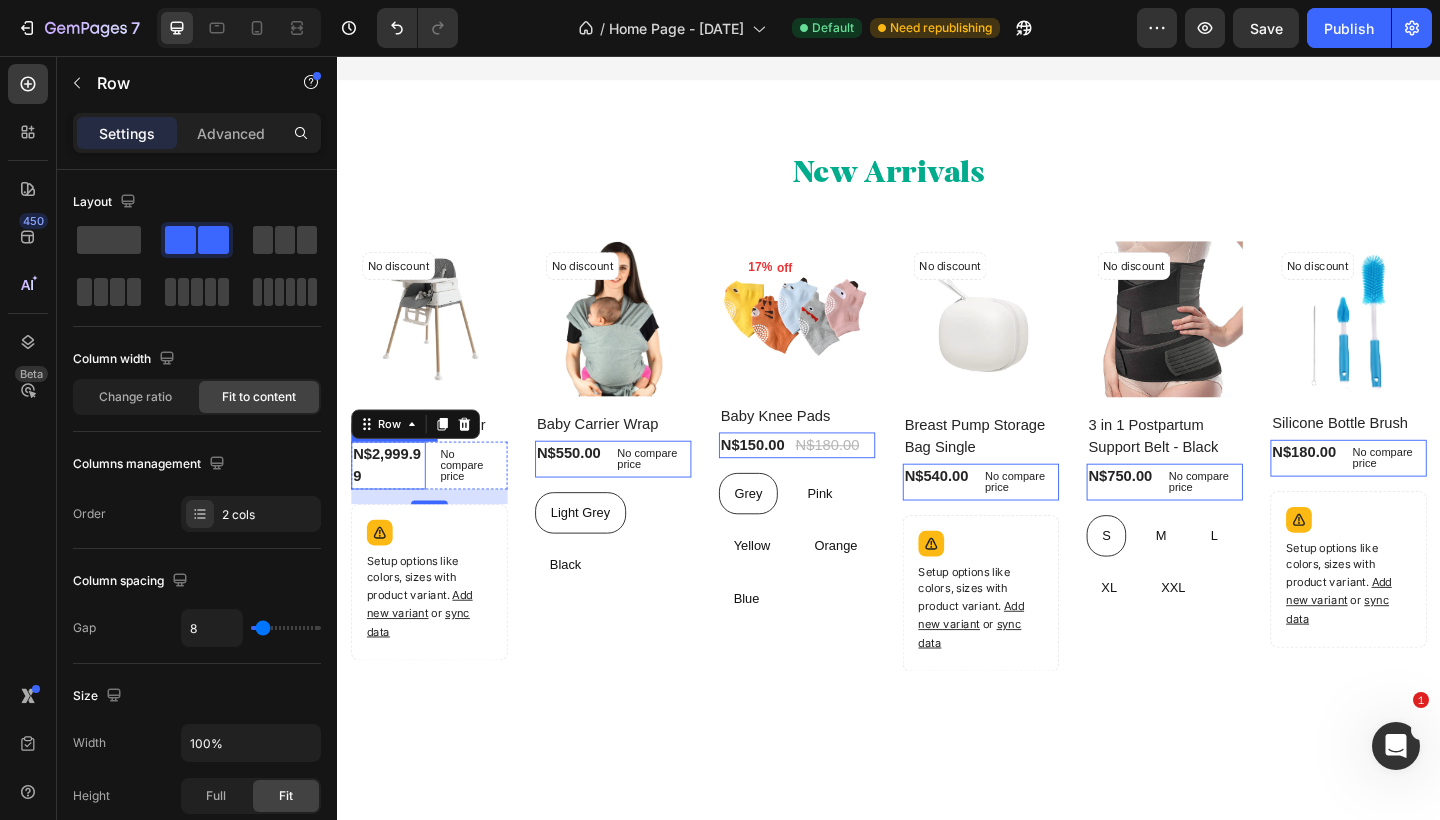 scroll, scrollTop: 473, scrollLeft: 0, axis: vertical 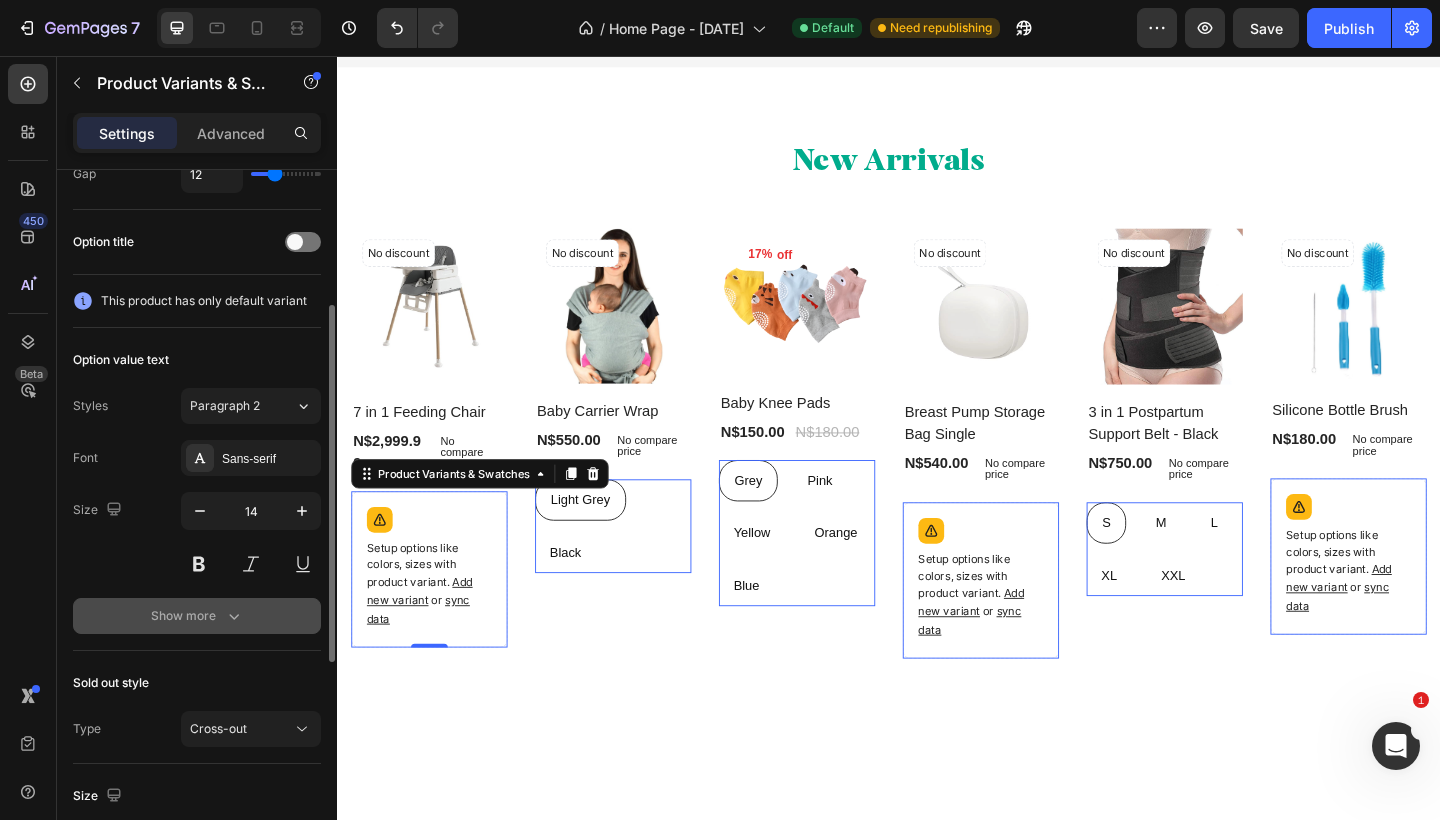 click 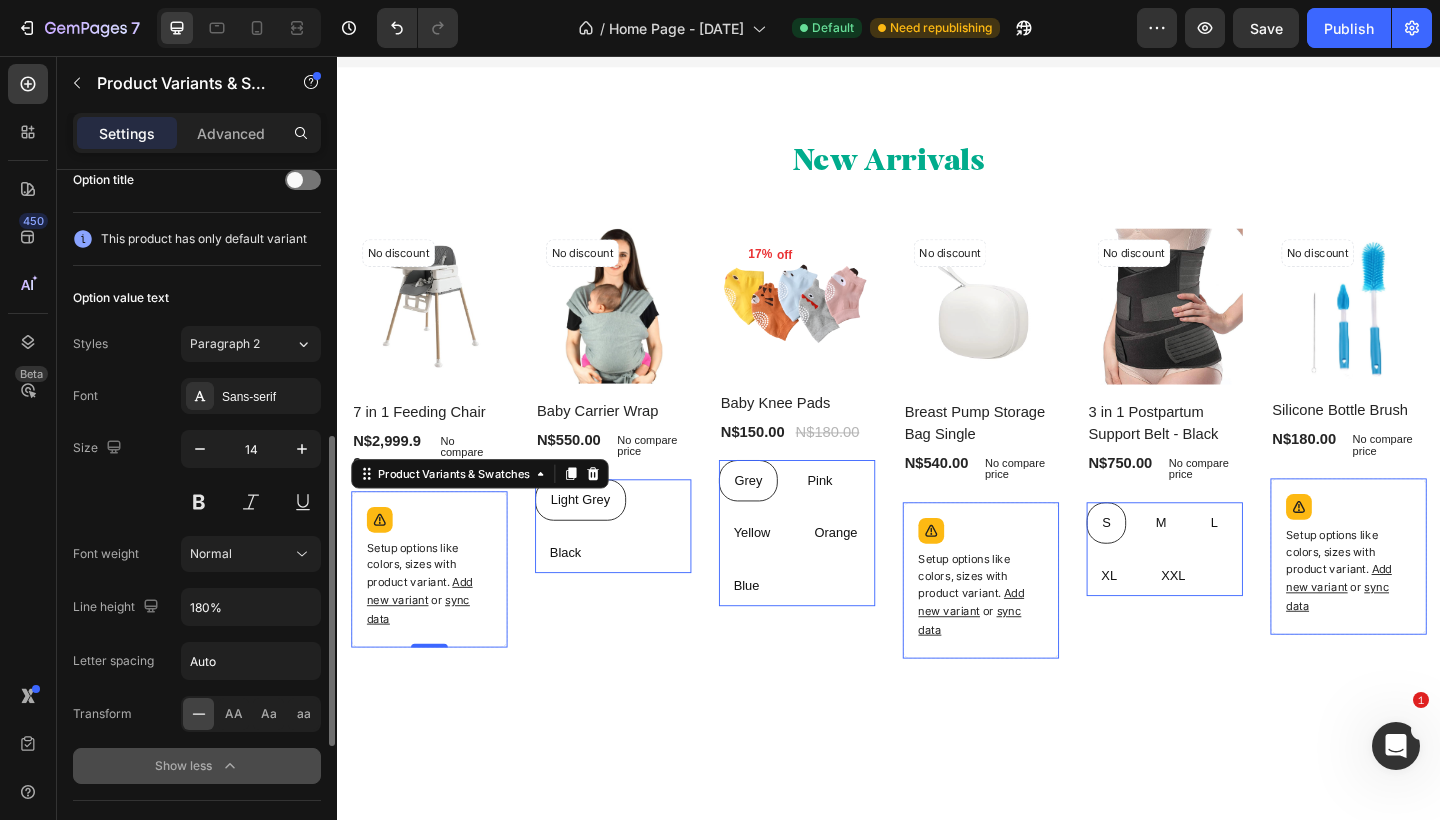 scroll, scrollTop: 75, scrollLeft: 0, axis: vertical 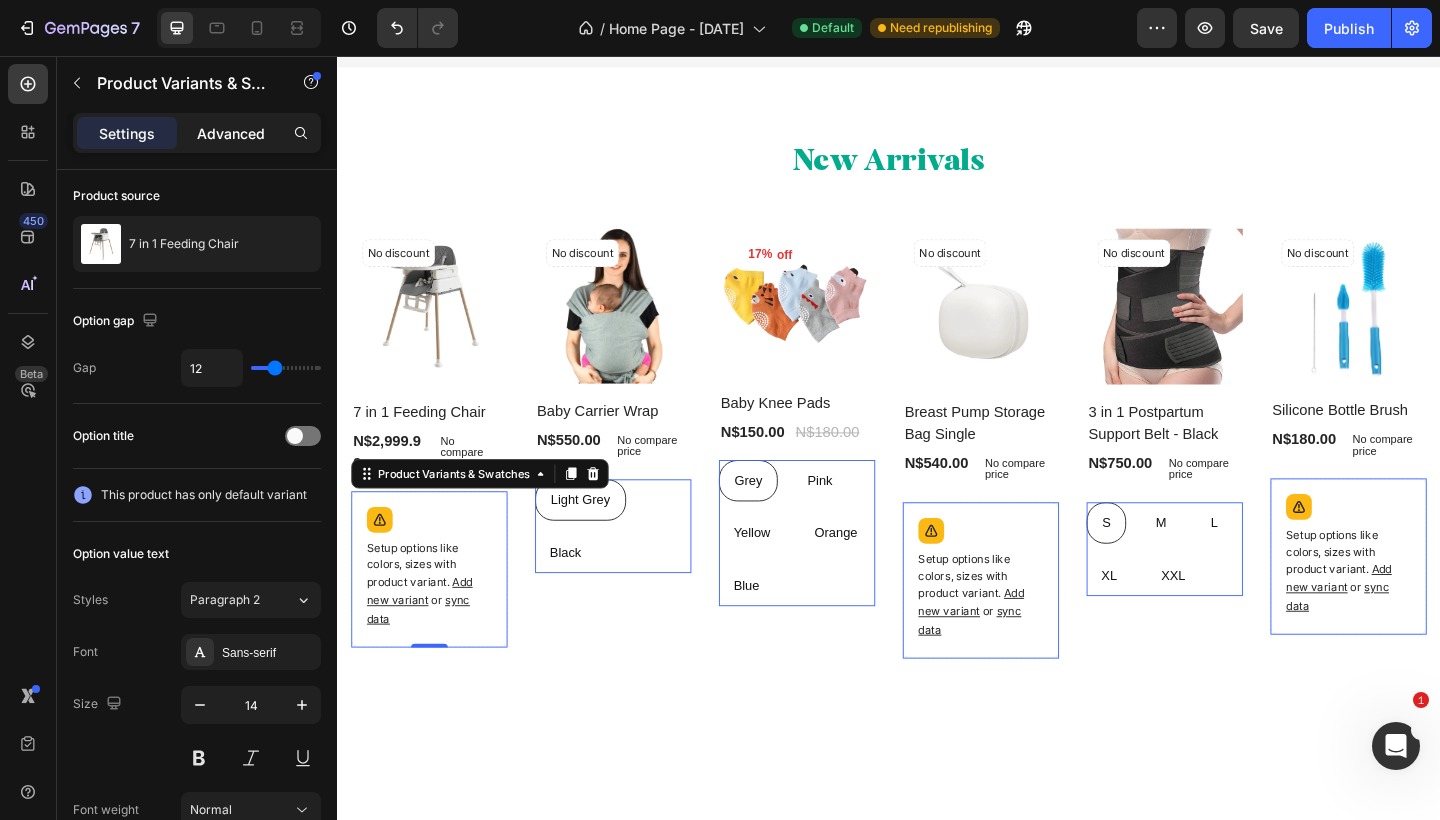 click on "Advanced" 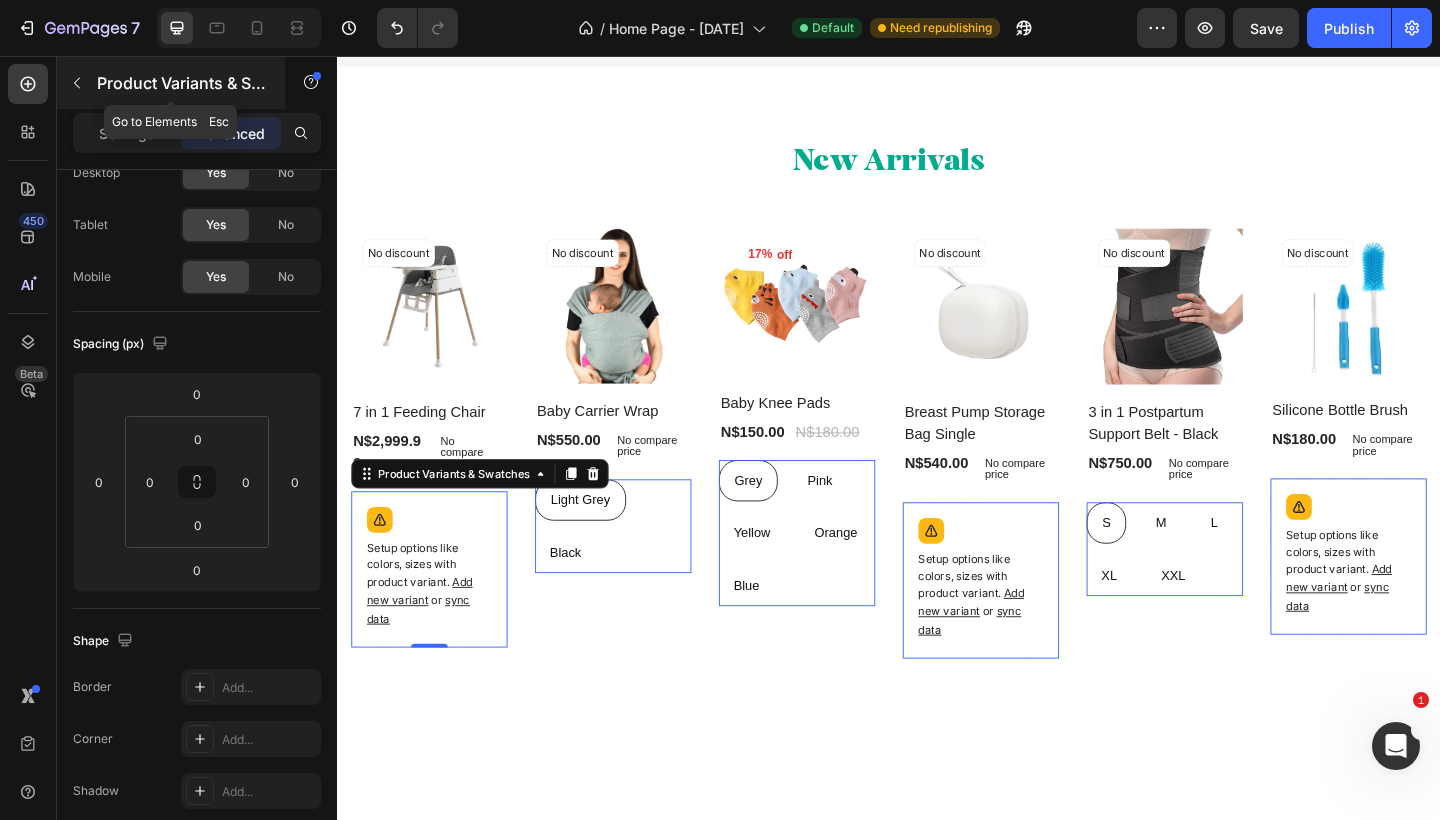 click on "Product Variants & Swatches" at bounding box center (171, 83) 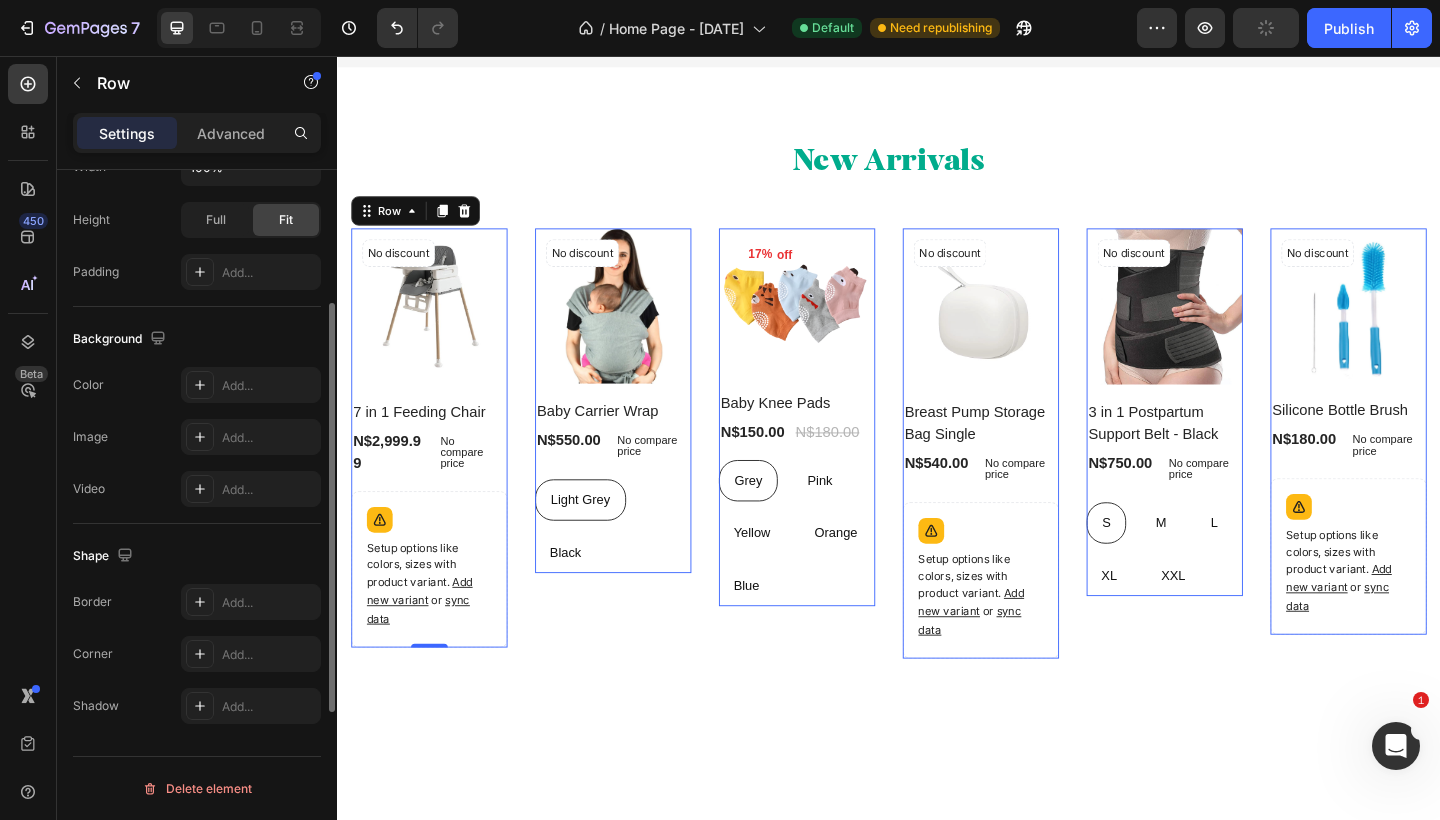 scroll, scrollTop: 0, scrollLeft: 0, axis: both 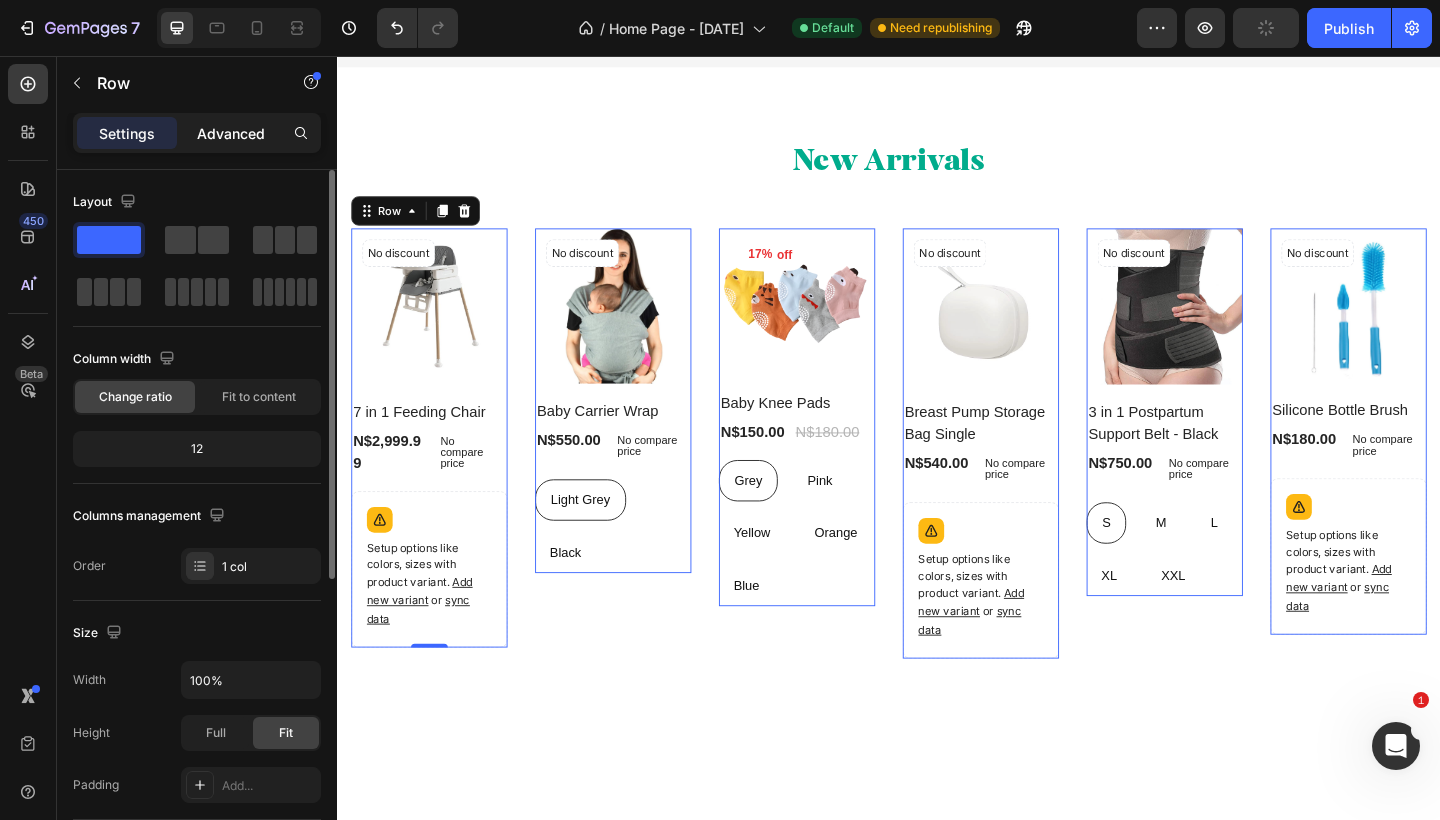 click on "Advanced" at bounding box center (231, 133) 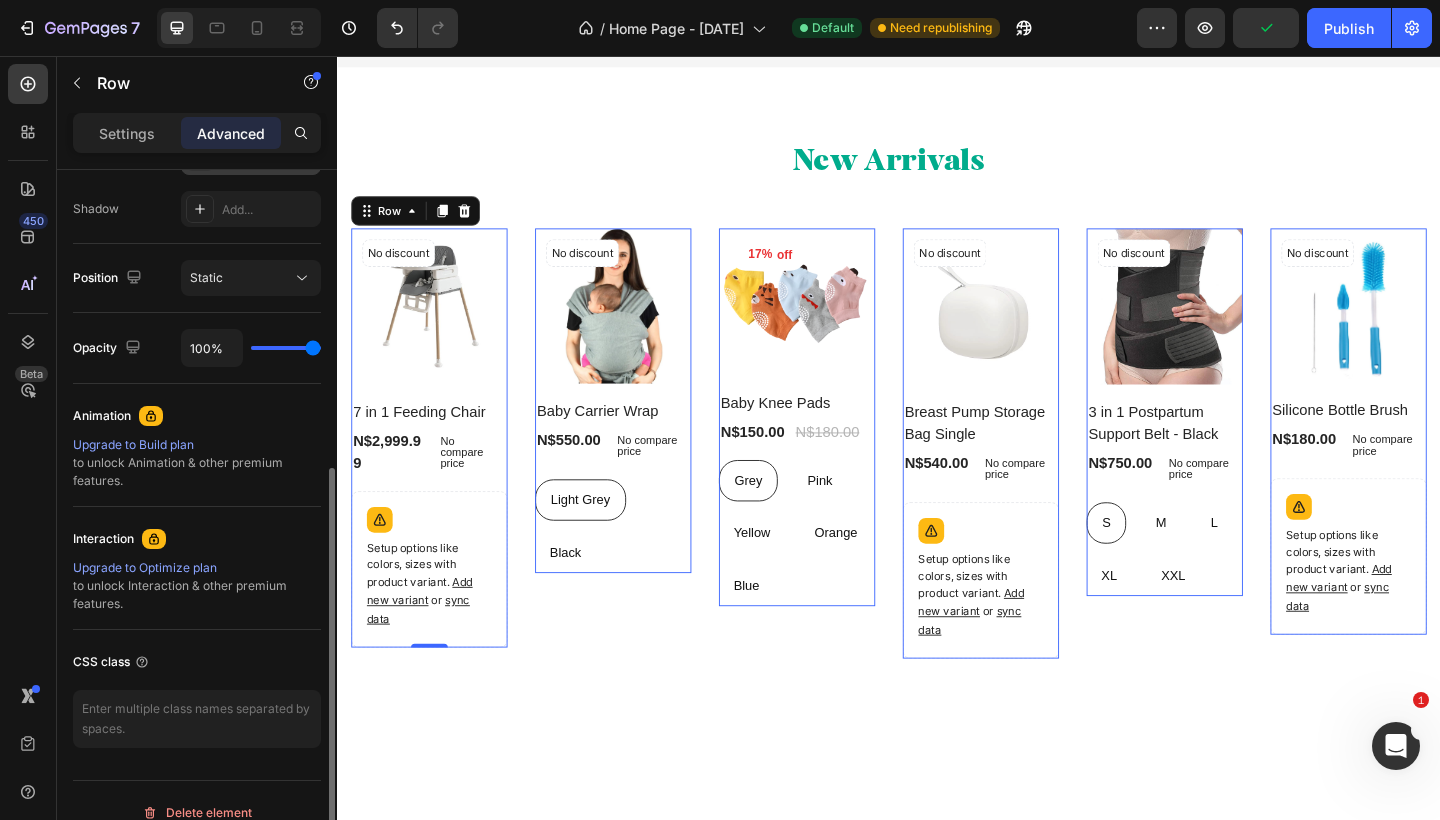 scroll, scrollTop: 681, scrollLeft: 0, axis: vertical 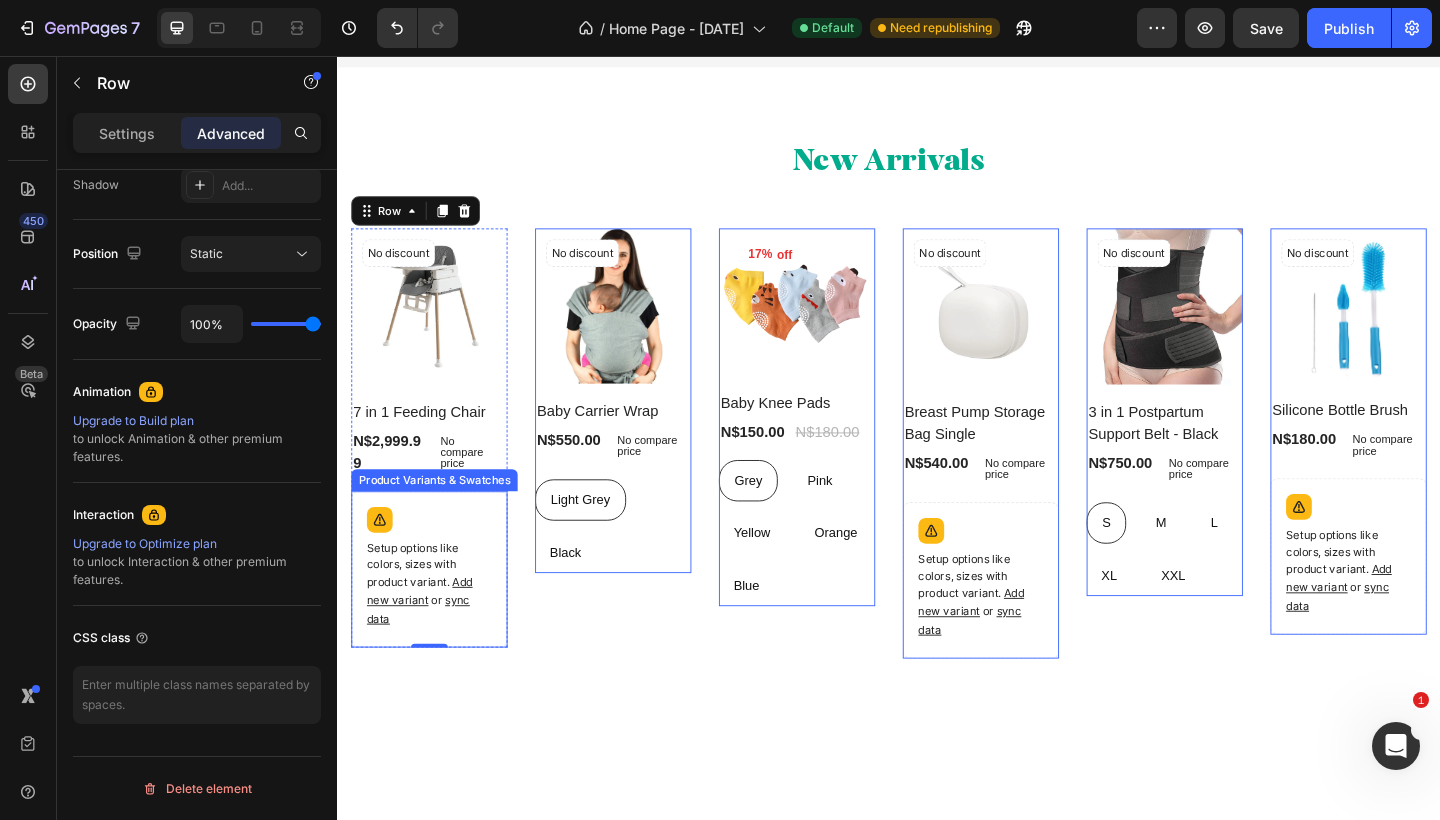 click on "Setup options like colors, sizes with product variant.       Add new variant   or   sync data" at bounding box center [437, 631] 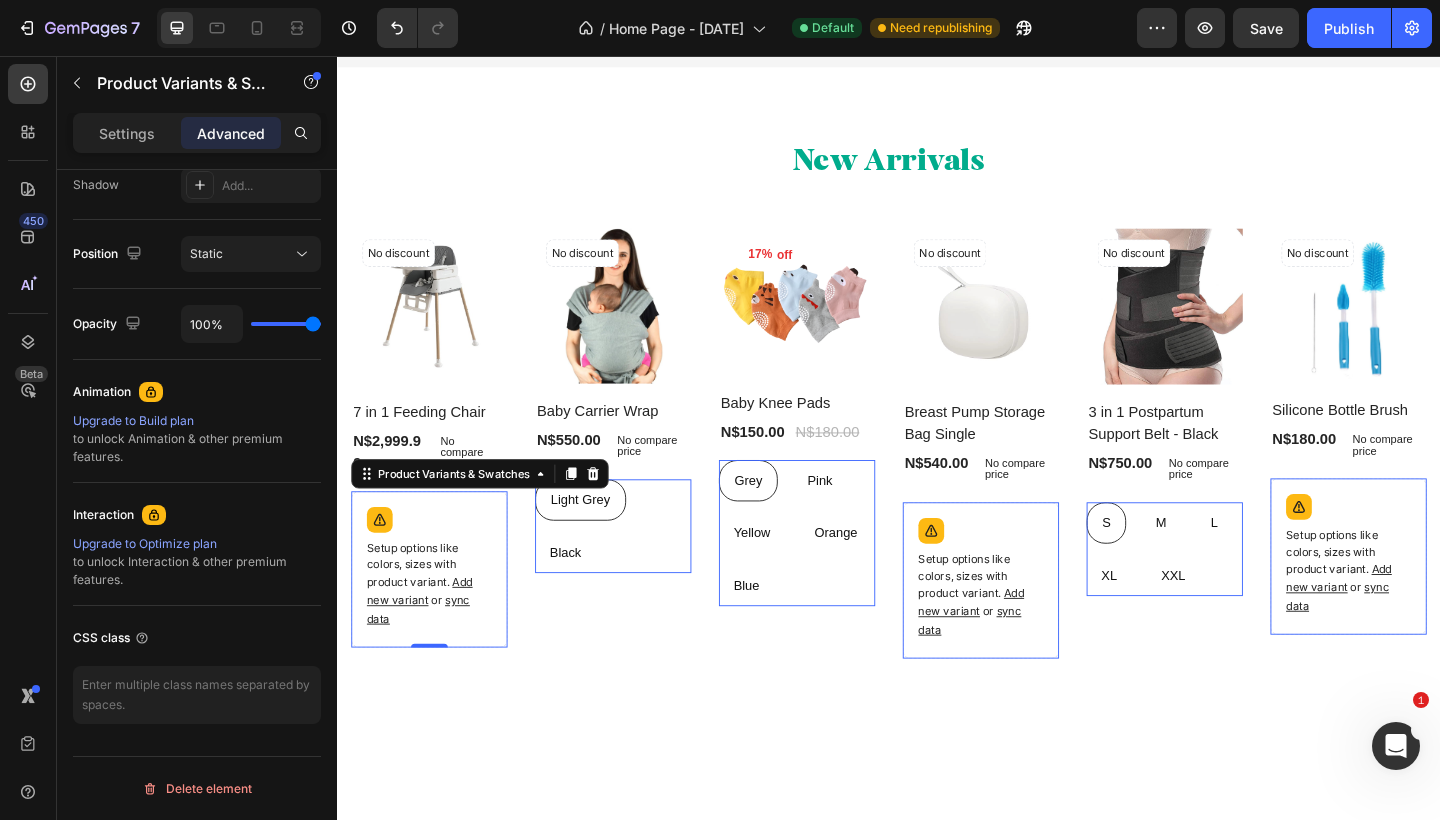 scroll, scrollTop: 0, scrollLeft: 0, axis: both 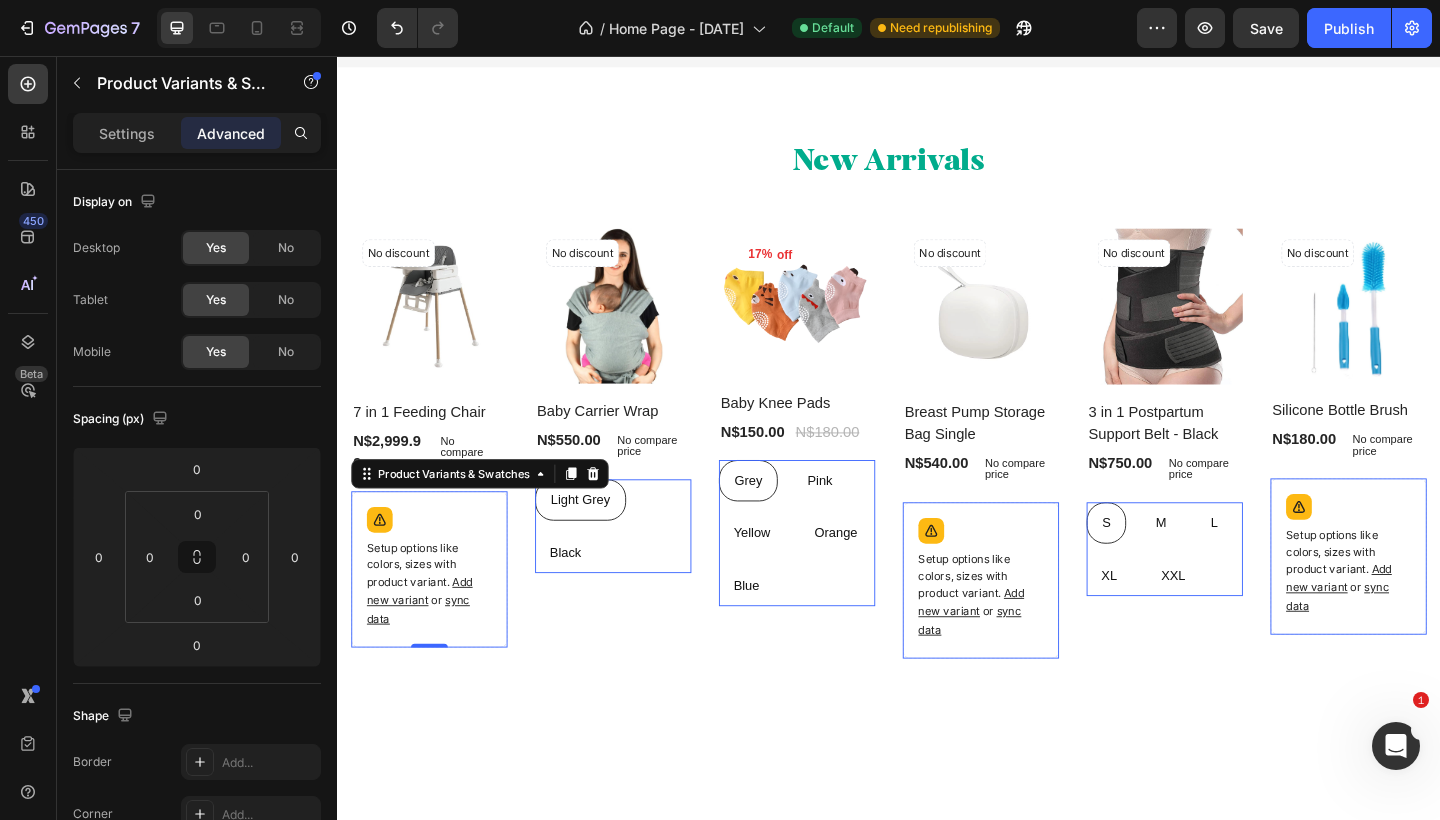 click on "Setup options like colors, sizes with product variant.       Add new variant   or   sync data" at bounding box center [437, 631] 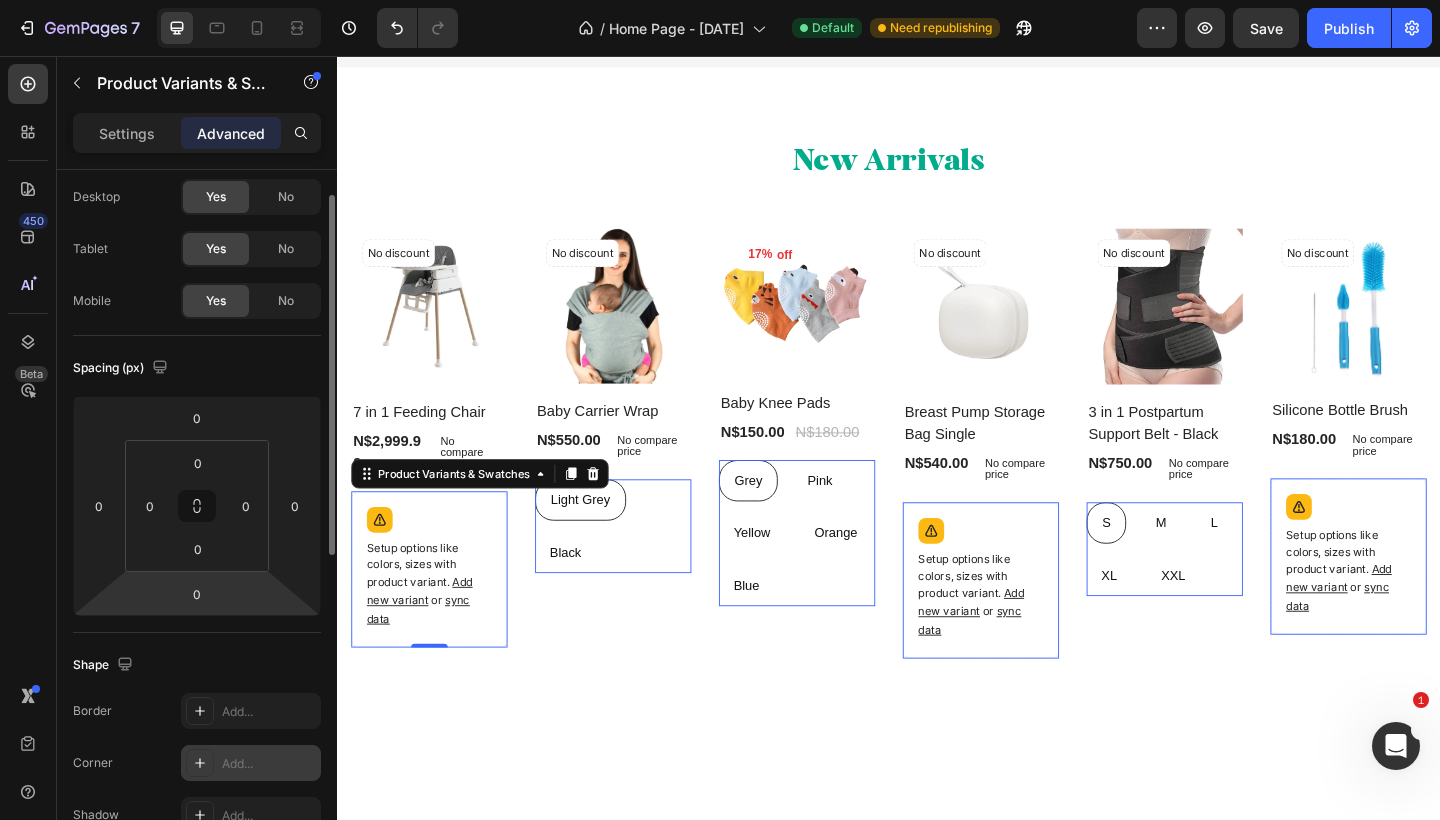 scroll, scrollTop: 0, scrollLeft: 0, axis: both 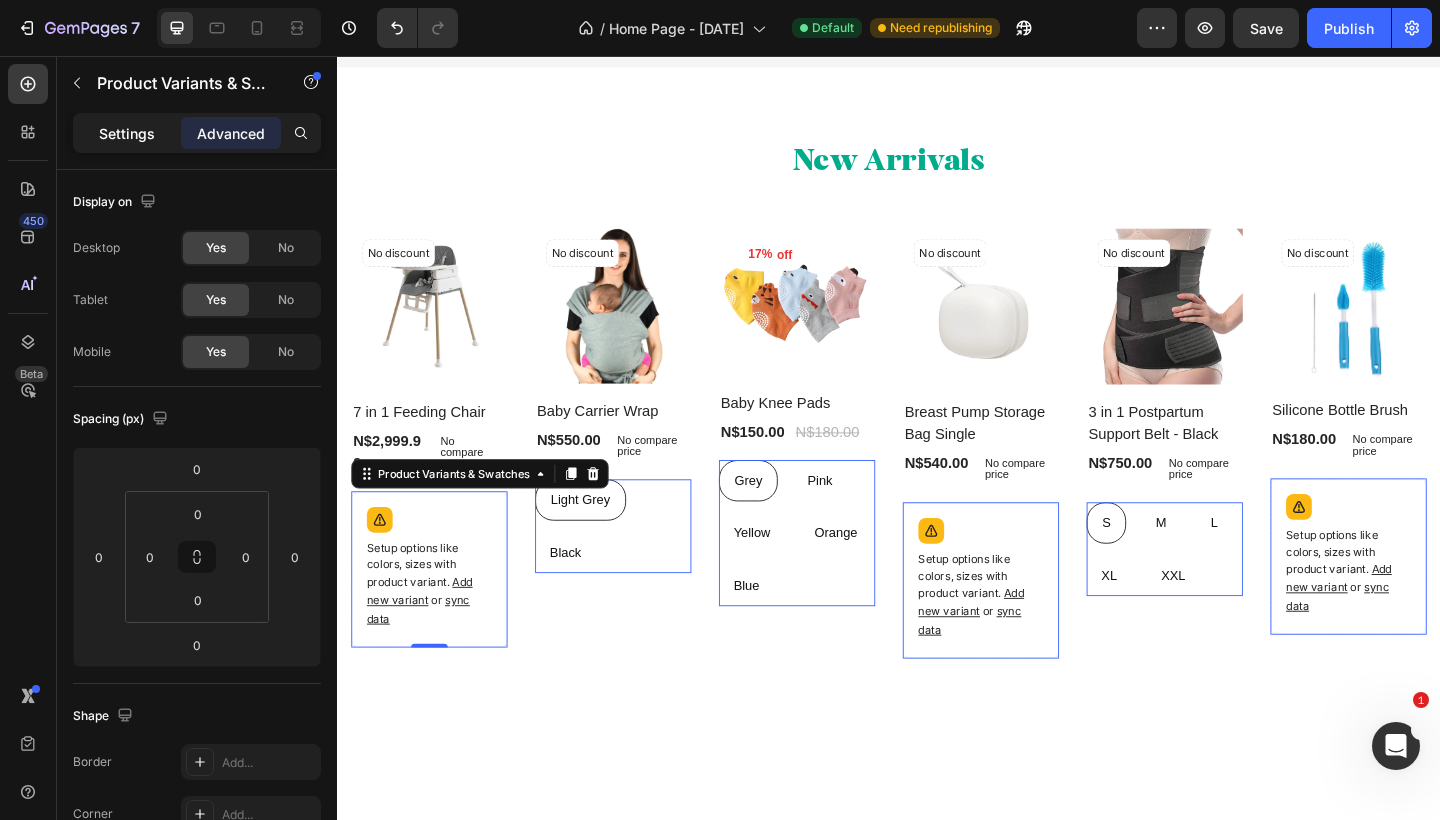 click on "Settings" at bounding box center (127, 133) 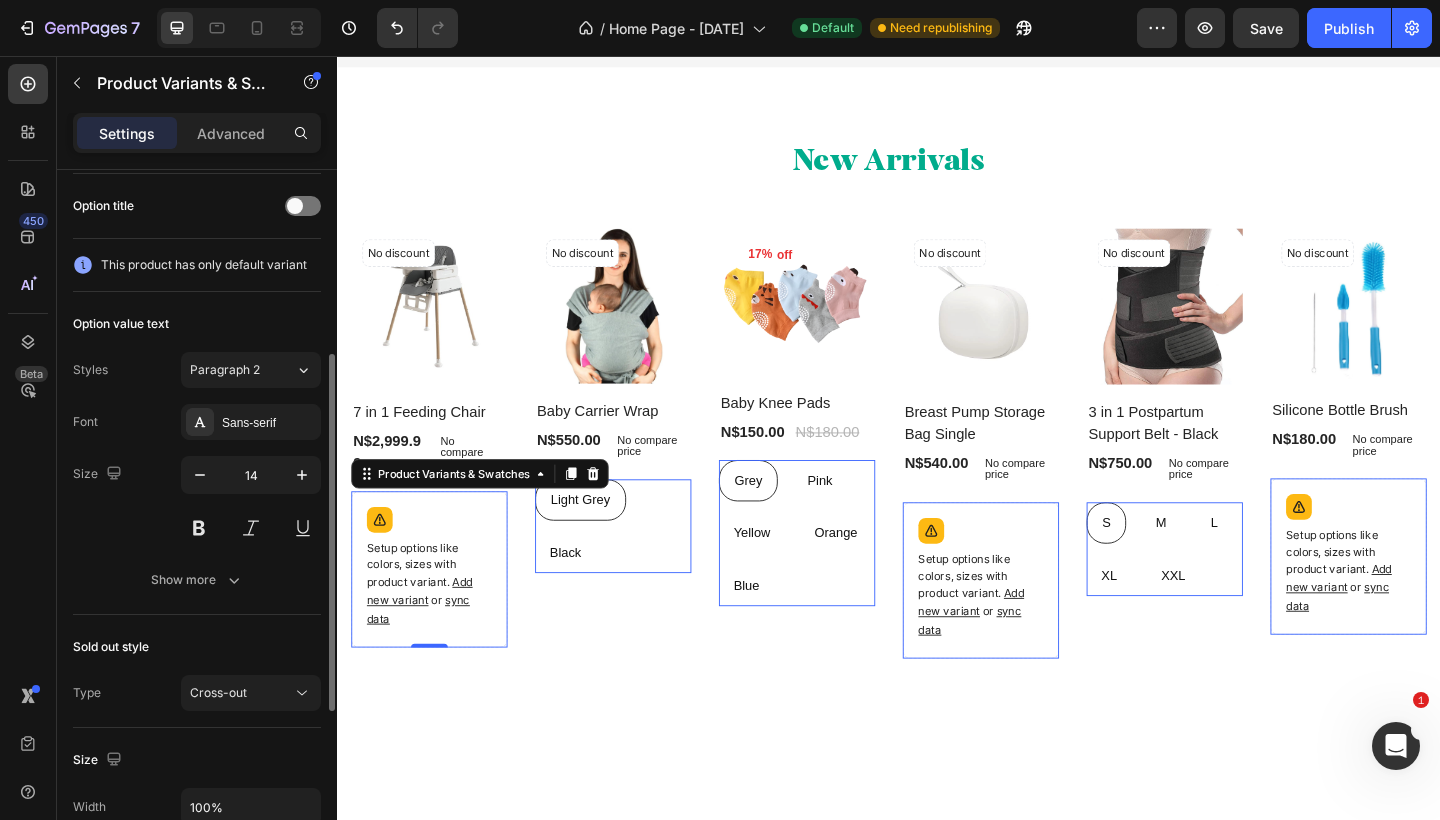 scroll, scrollTop: 0, scrollLeft: 0, axis: both 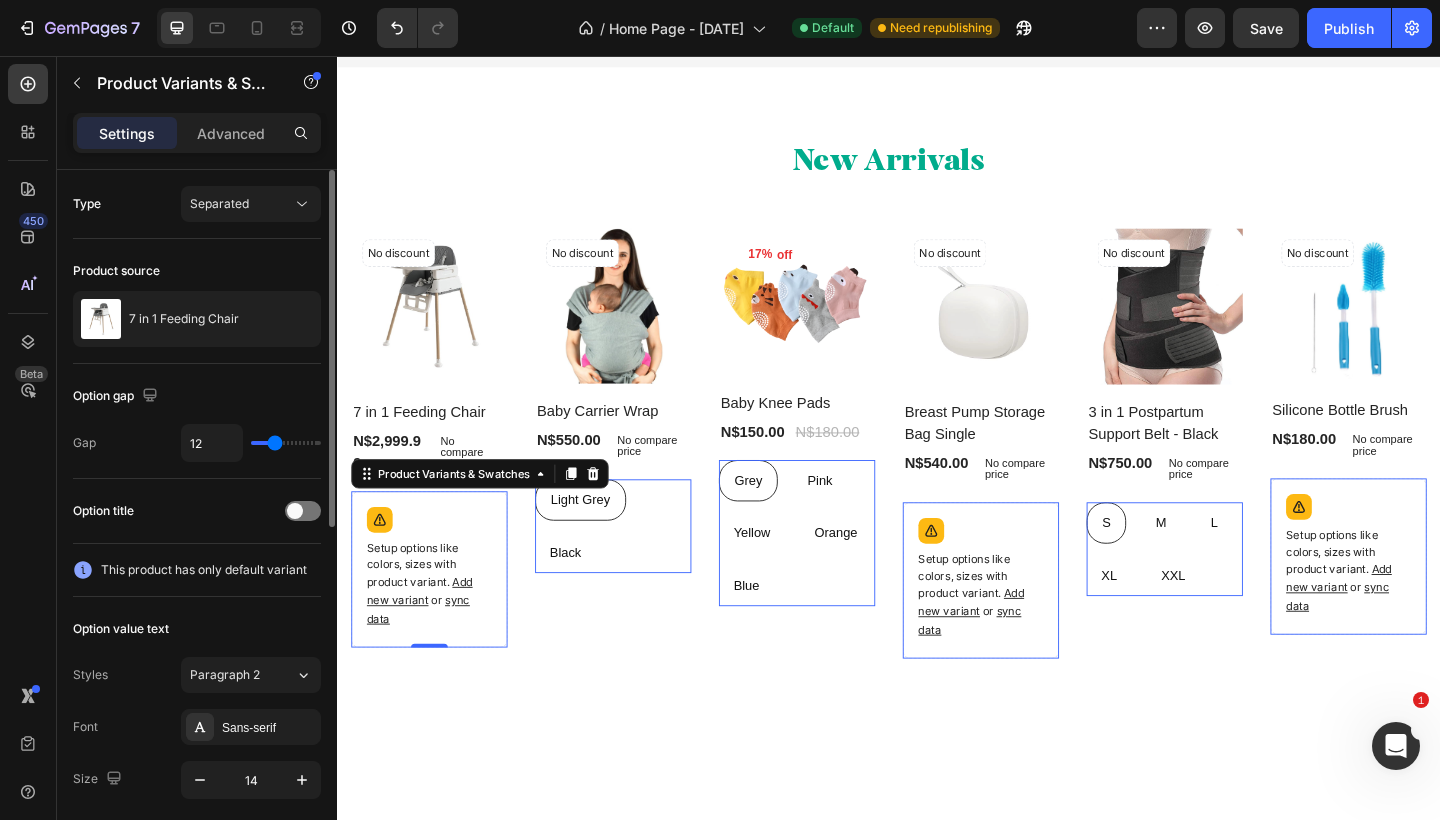 click on "Type" at bounding box center (87, 204) 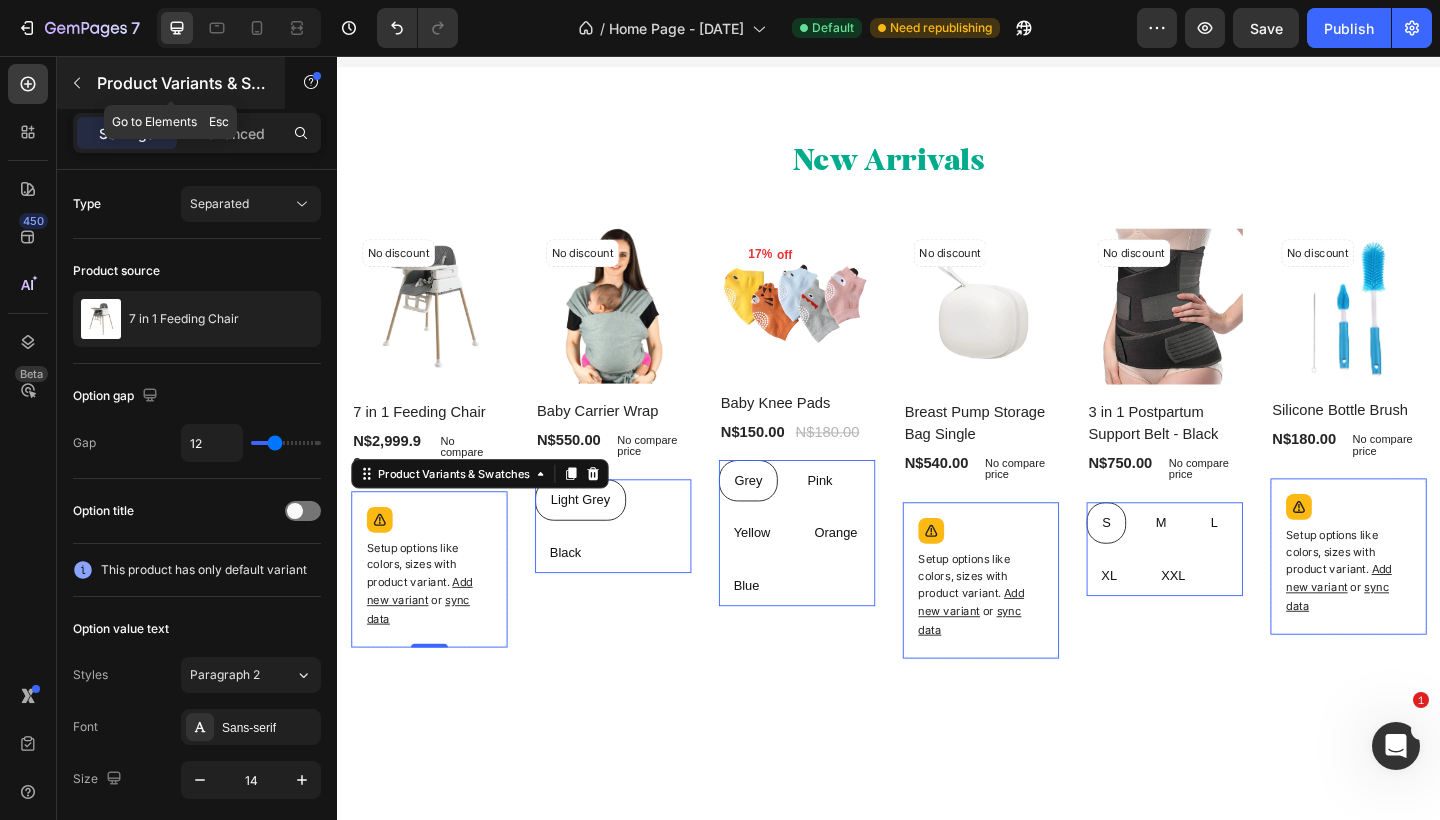 click 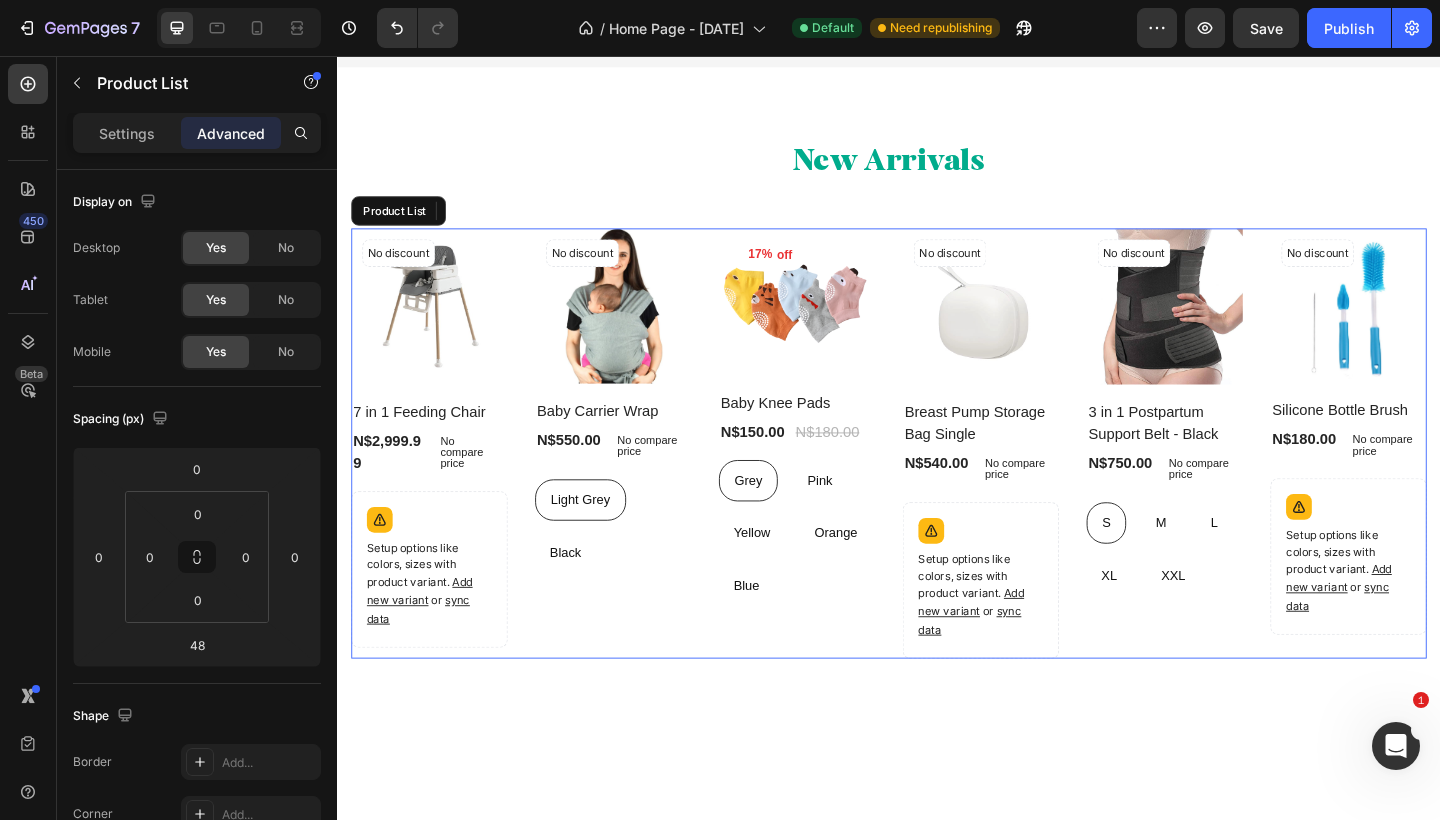 click on "Row Baby Carrier Wrap Product Title N$550.00 Product Price Product Price No compare price Product Price Row Light Grey Light Grey Light Grey Black Black Black Product Variants & Swatches Row Product List 17% off Product Tag Product Images Row Baby Knee Pads Product Title N$150.00 Product Price Product Price N$180.00 Product Price Product Price Row Grey Grey Grey Pink Pink Pink Yellow Yellow Yellow Orange Orange Orange Blue Blue Blue Product Variants & Swatches Row Product List No discount   Not be displayed when published Product Tag Product Images Row Breast Pump Storage Bag Single Product Title N$540.00 Product Price" at bounding box center [937, 478] 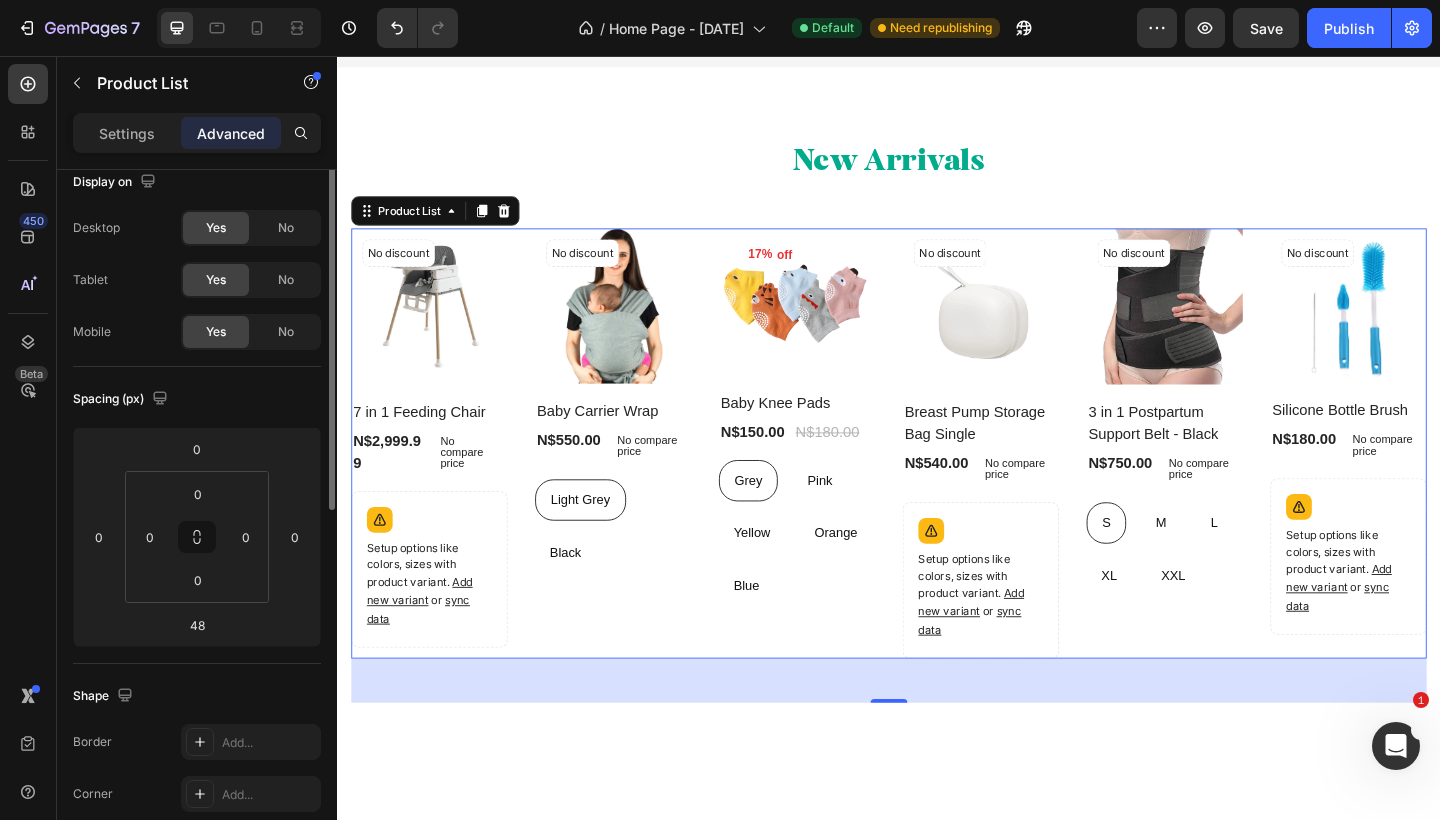 scroll, scrollTop: 0, scrollLeft: 0, axis: both 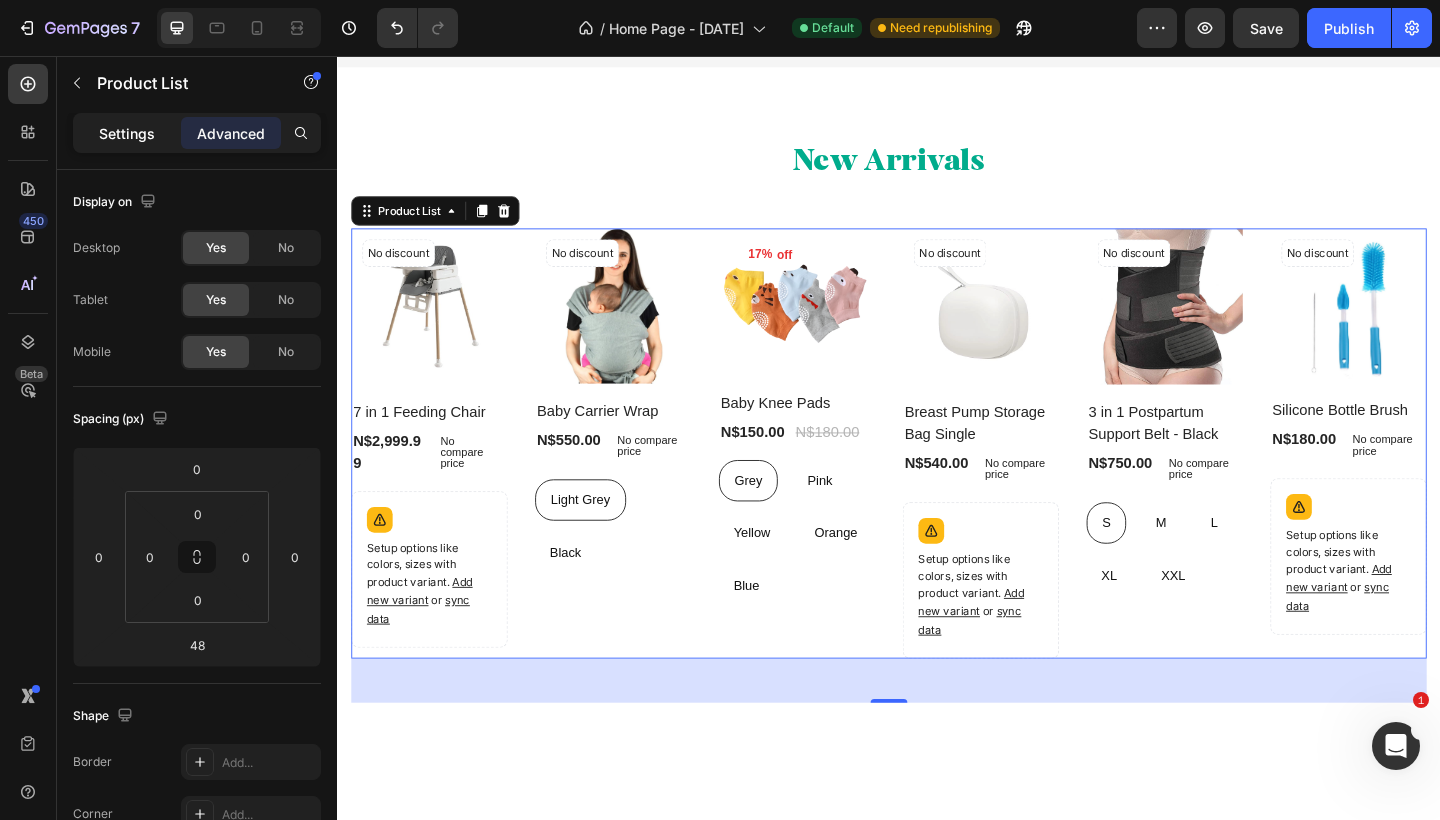 click on "Settings" at bounding box center (127, 133) 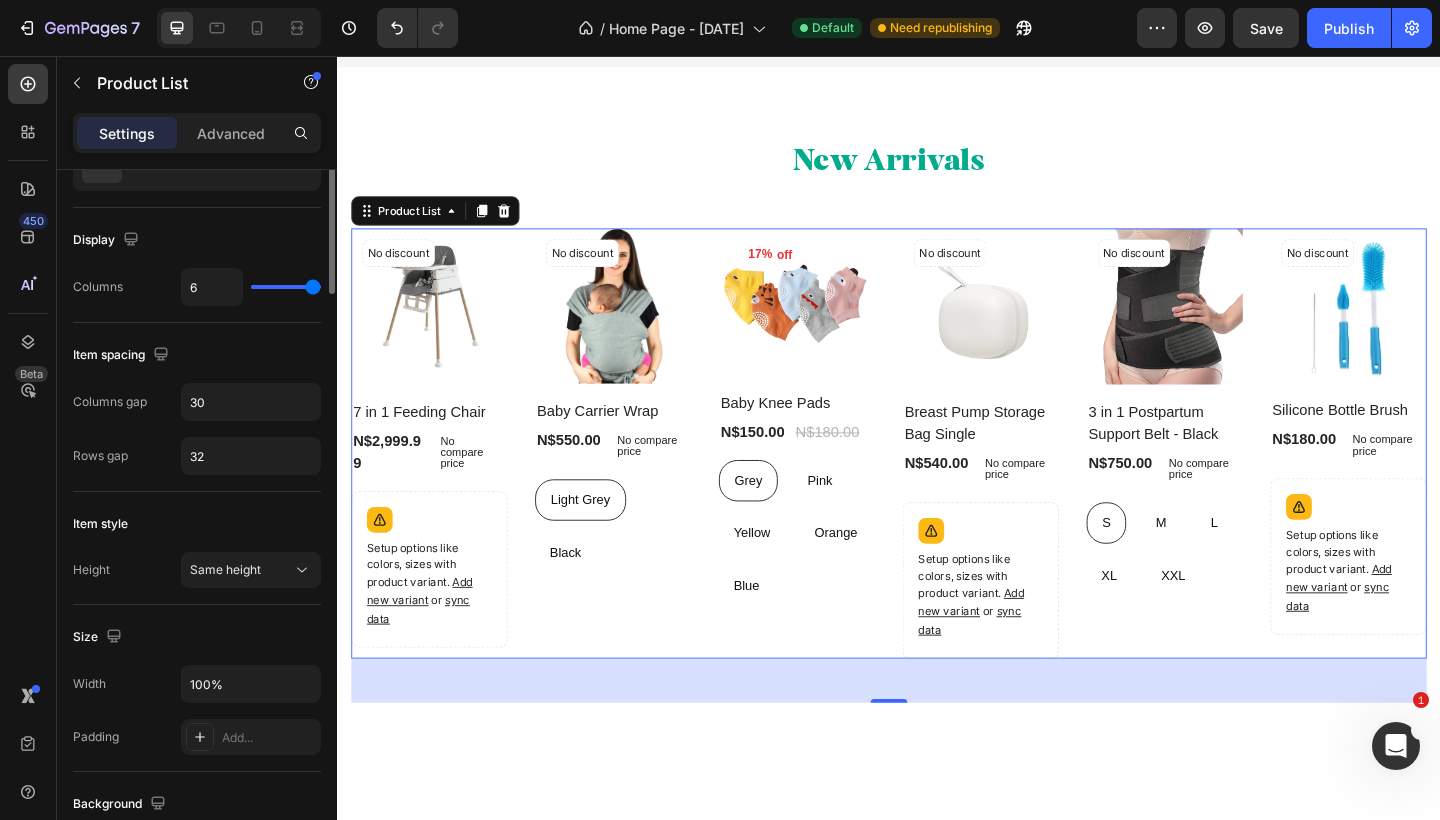 scroll, scrollTop: 0, scrollLeft: 0, axis: both 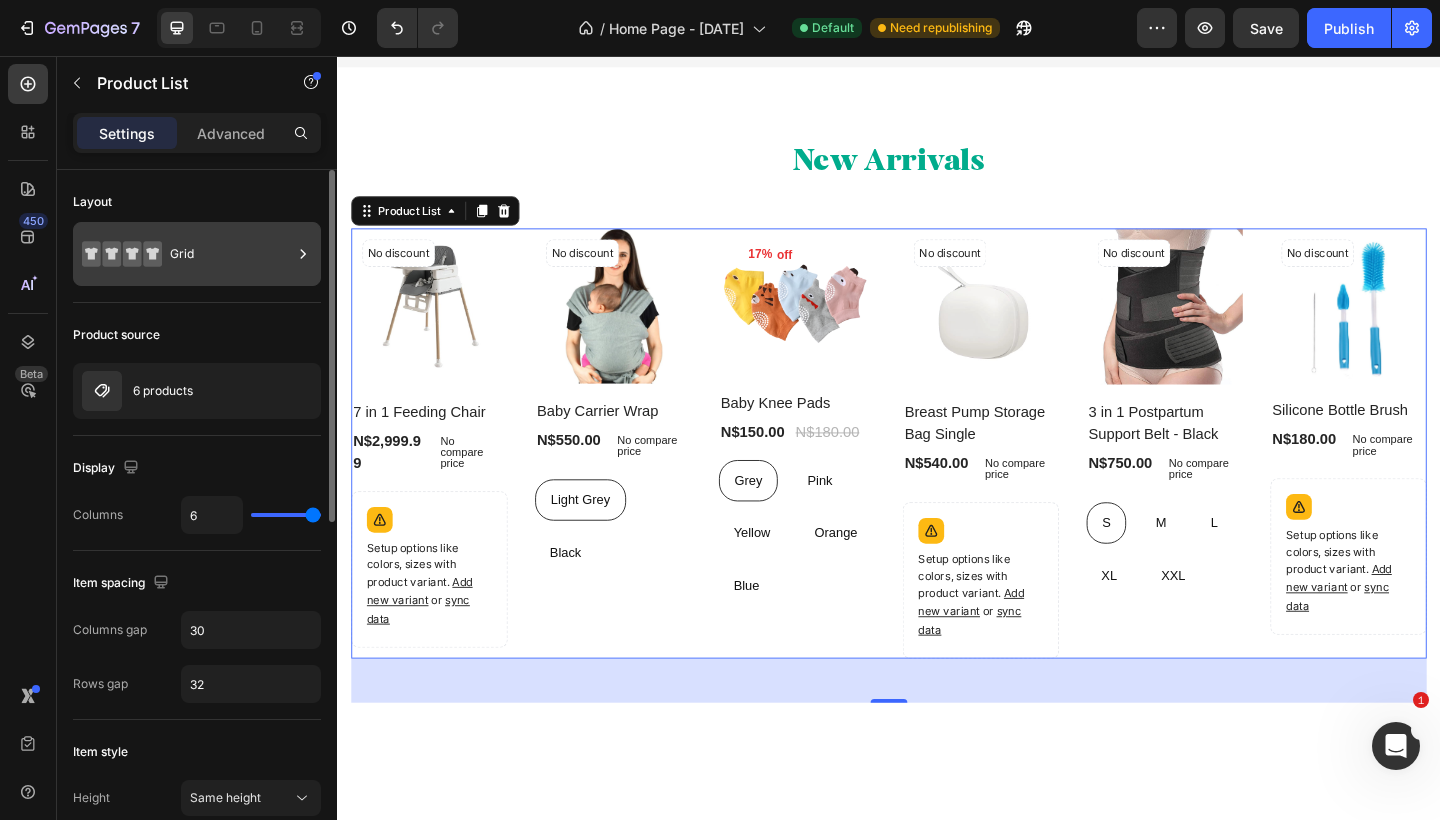 click on "Grid" at bounding box center (231, 254) 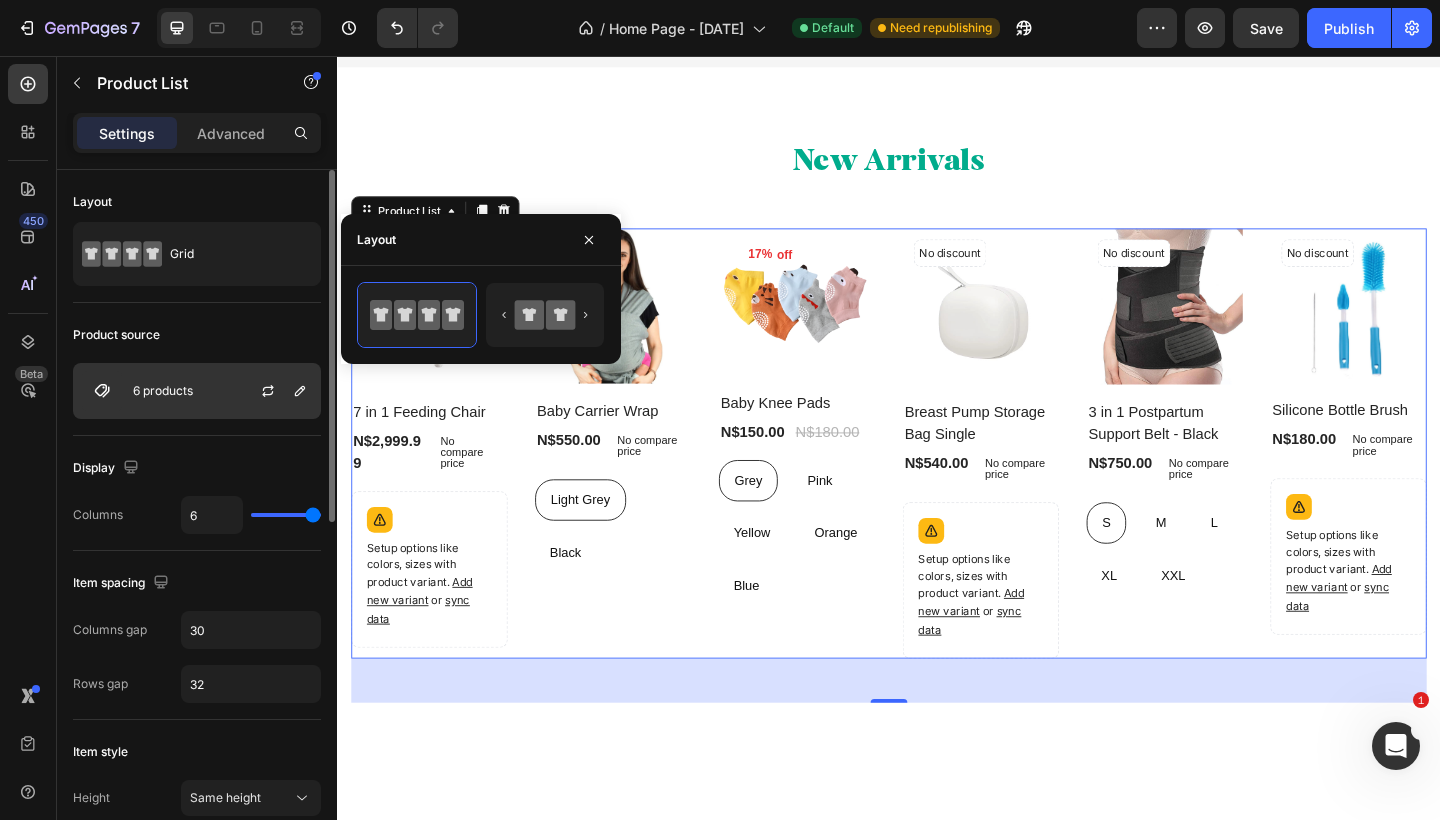 click on "6 products" at bounding box center [163, 391] 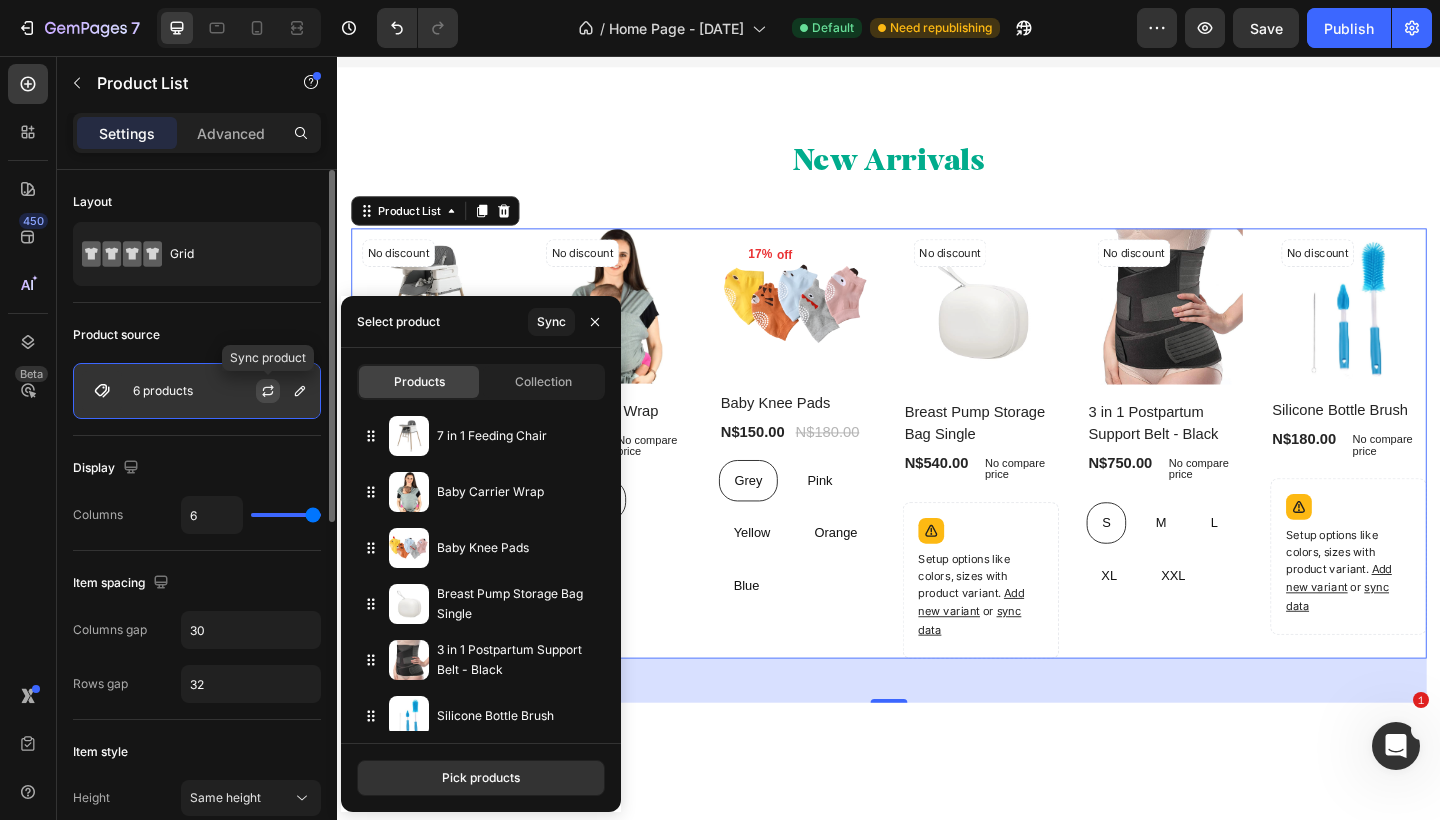 click 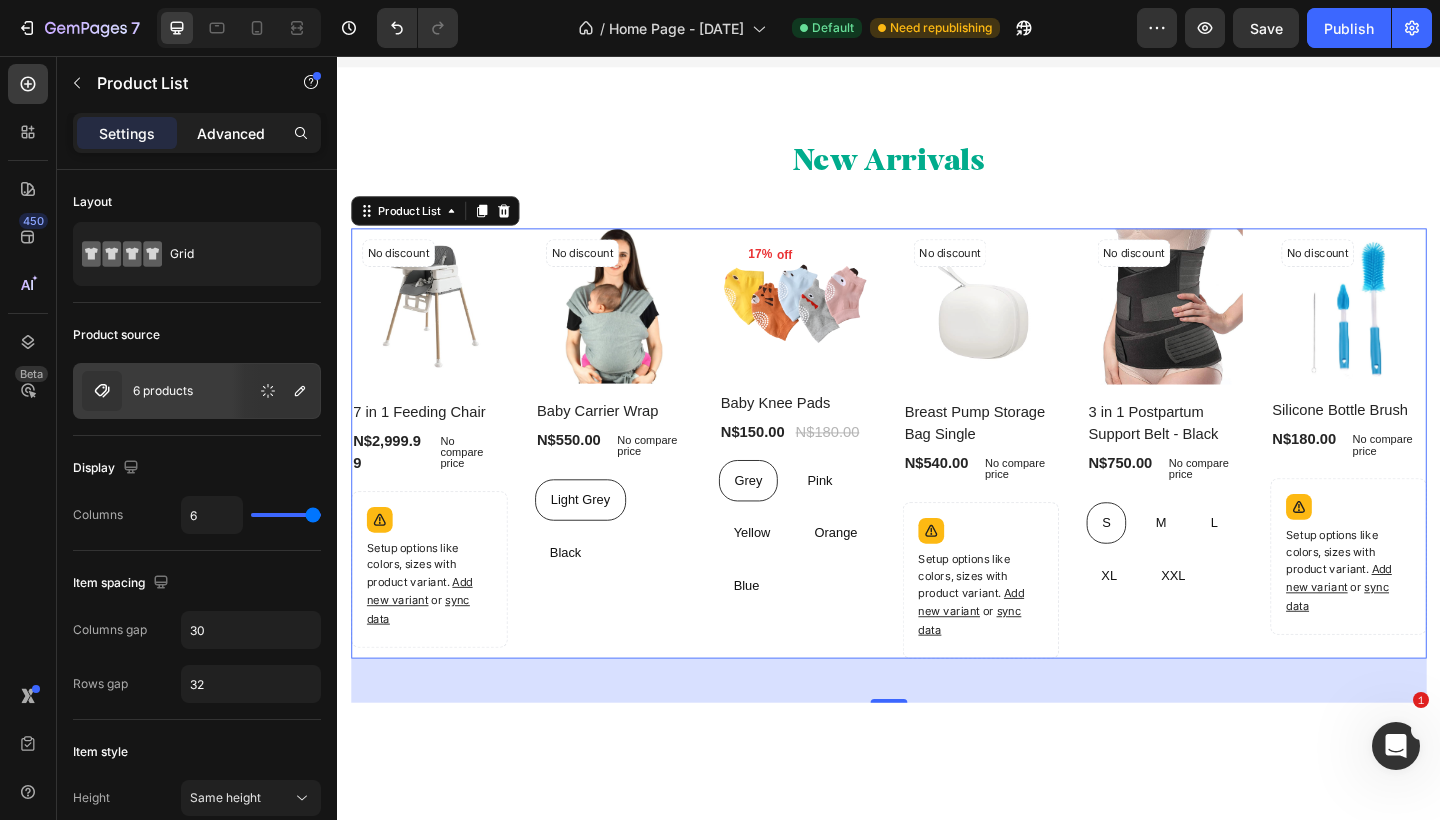 click on "Advanced" at bounding box center [231, 133] 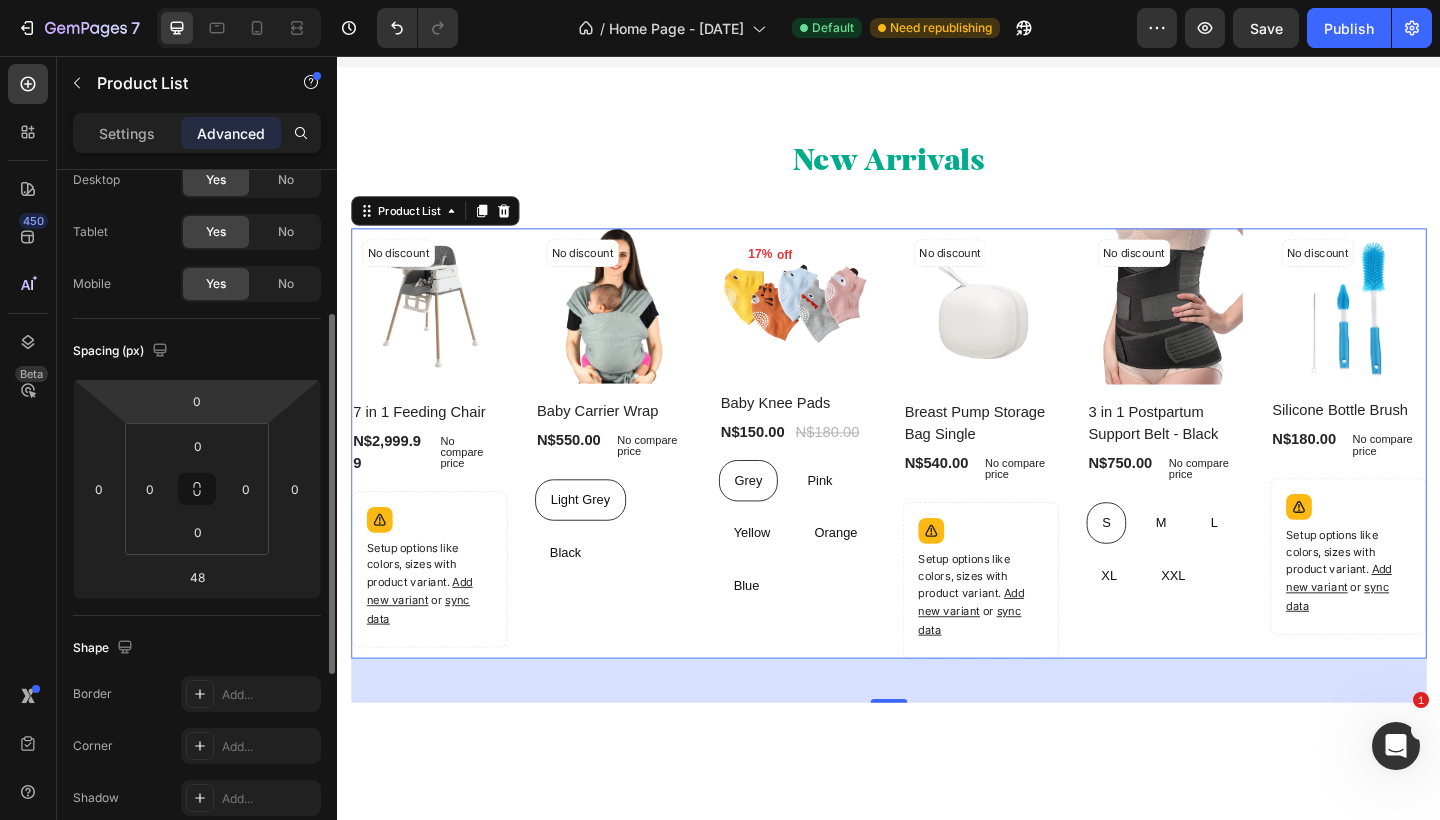 scroll, scrollTop: 0, scrollLeft: 0, axis: both 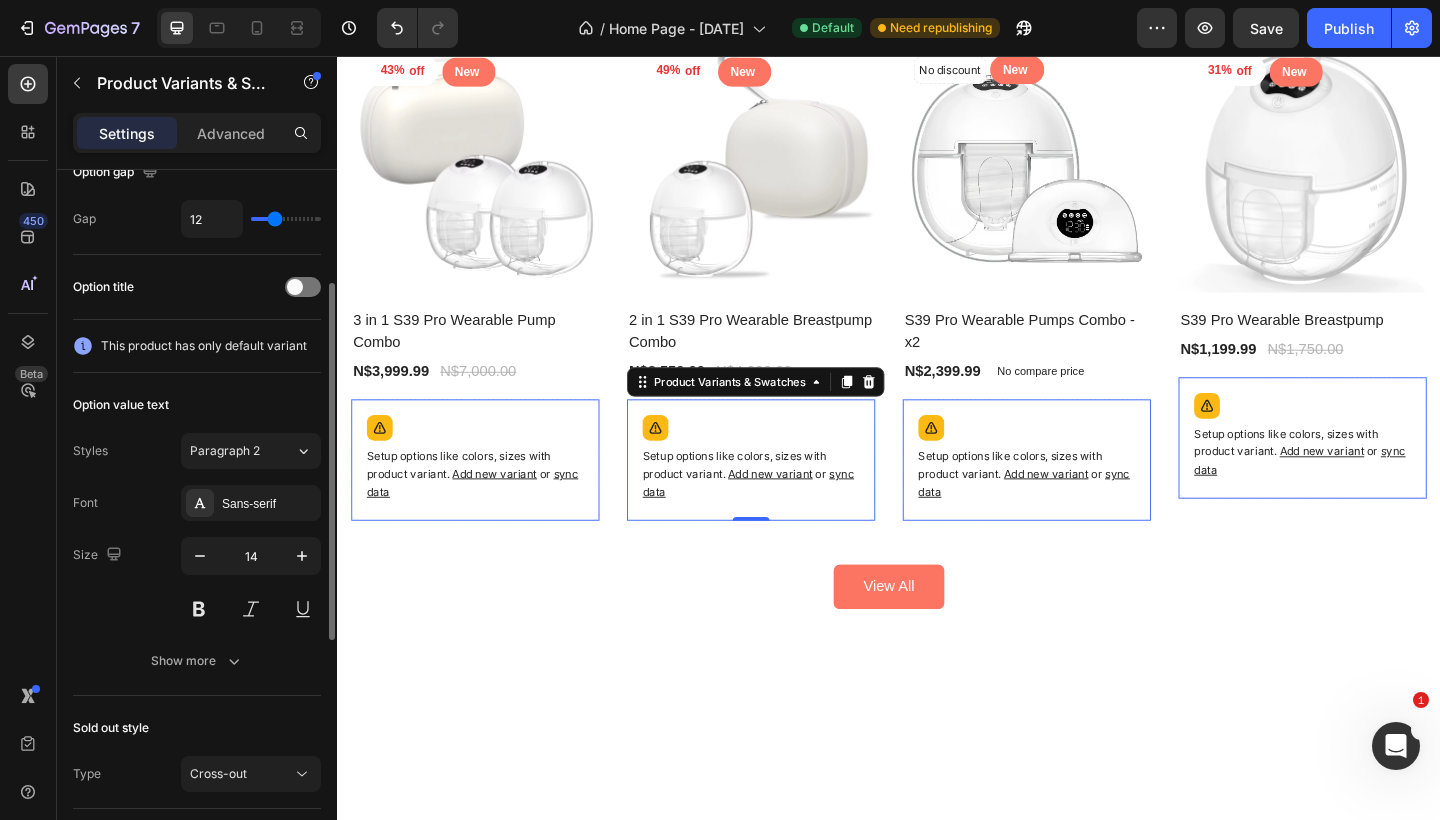 click on "This product has only default variant" at bounding box center [204, 346] 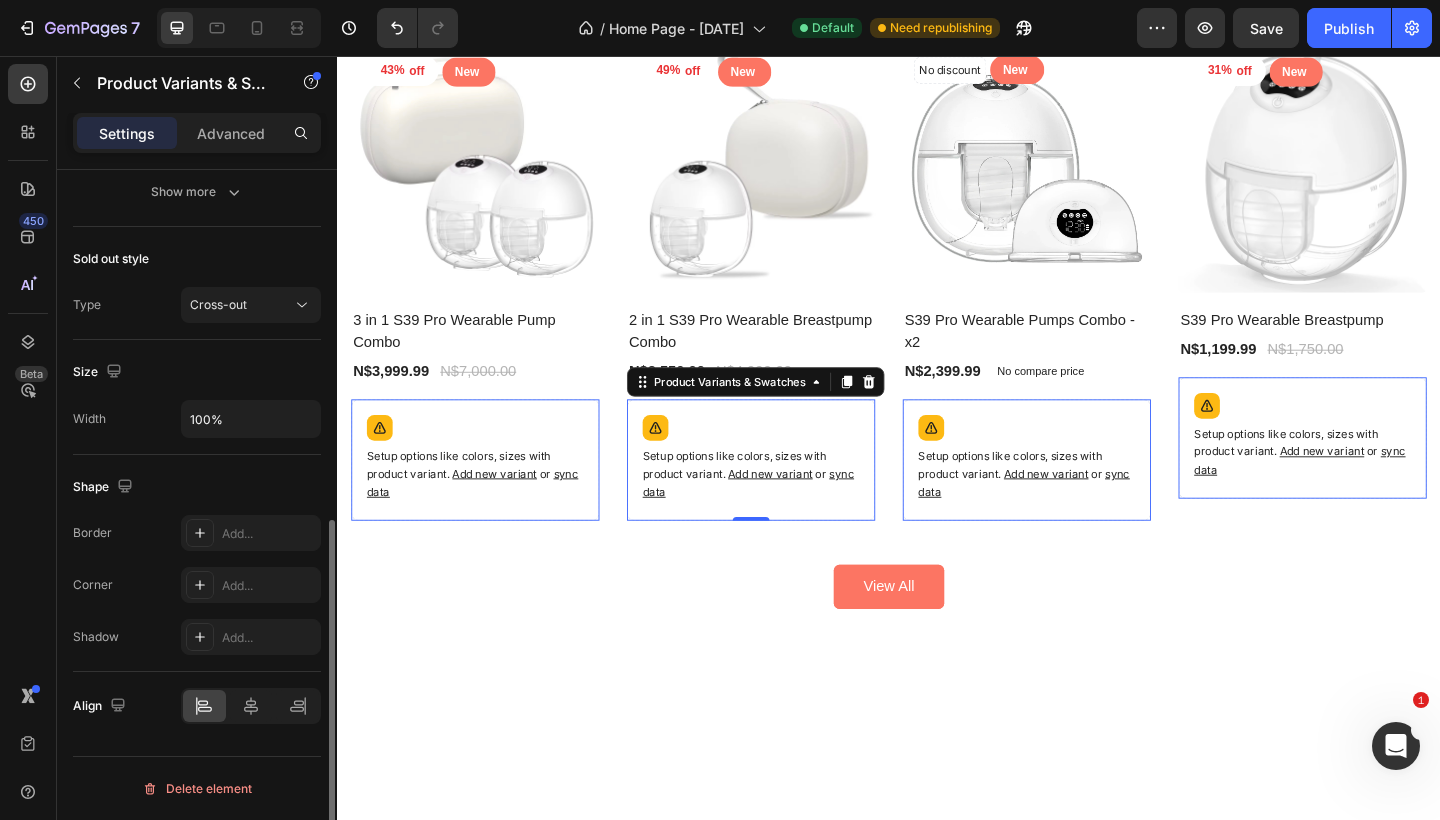 scroll, scrollTop: 0, scrollLeft: 0, axis: both 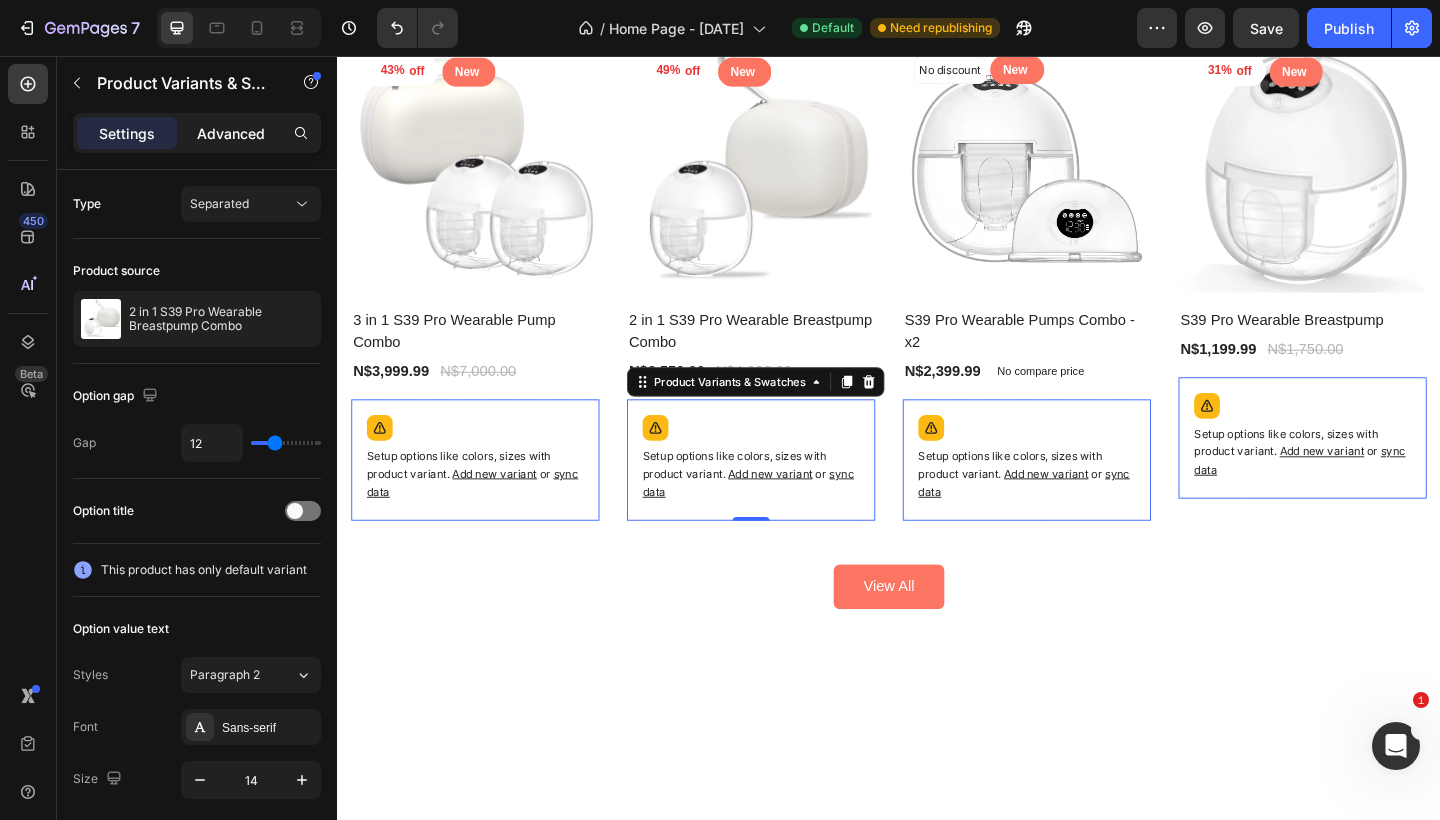 click on "Advanced" at bounding box center [231, 133] 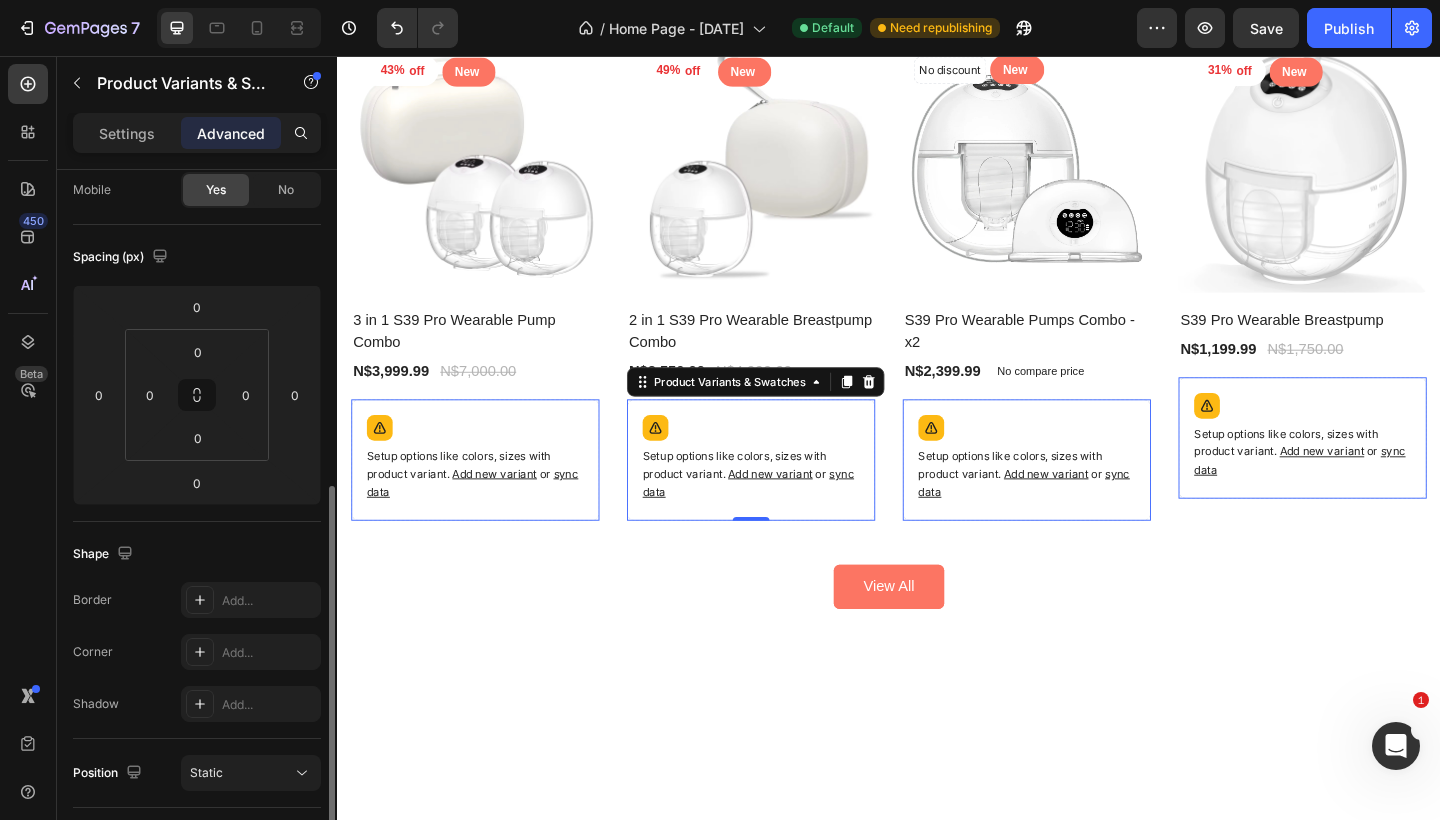 scroll, scrollTop: 0, scrollLeft: 0, axis: both 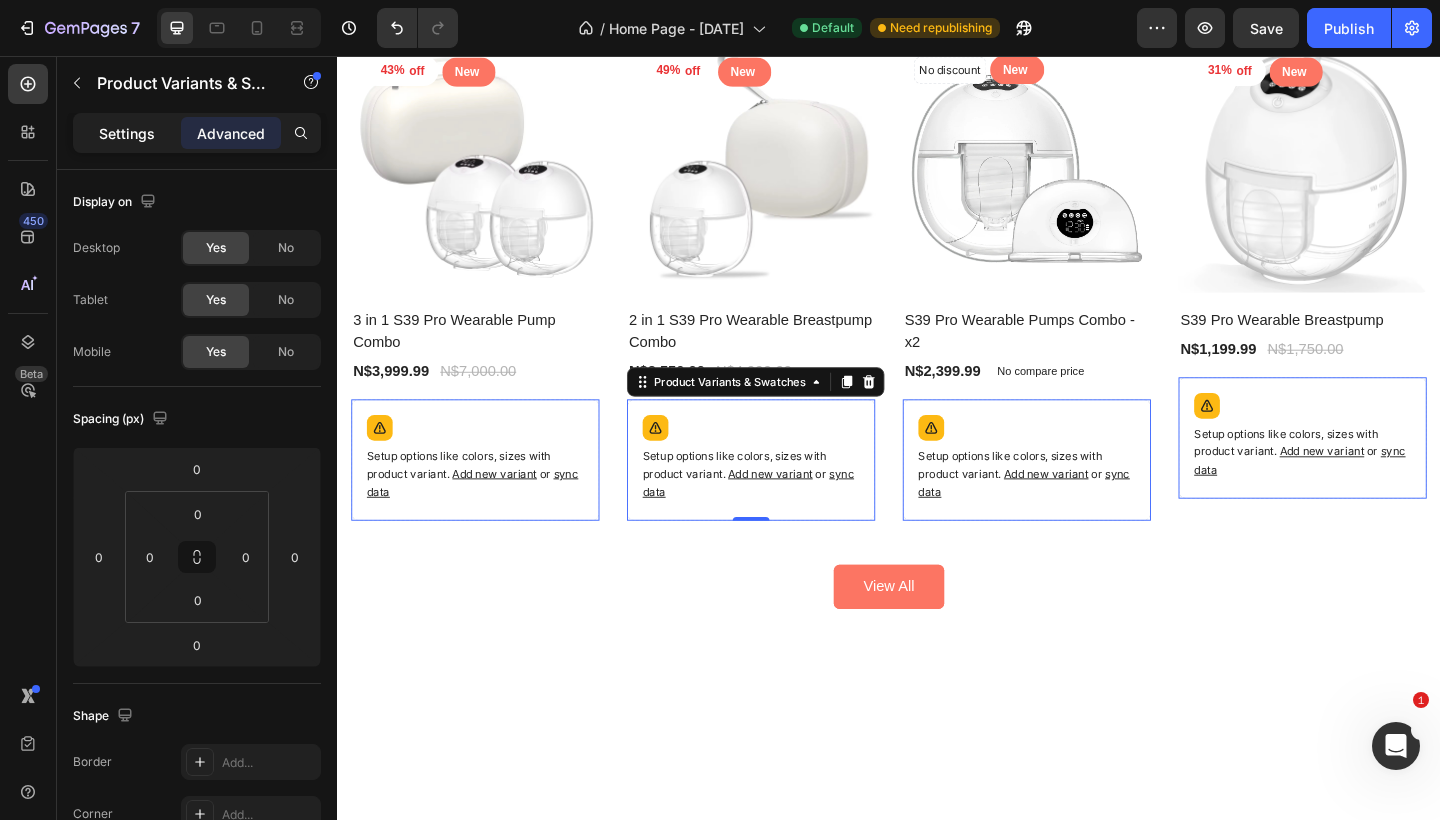 click on "Settings" at bounding box center (127, 133) 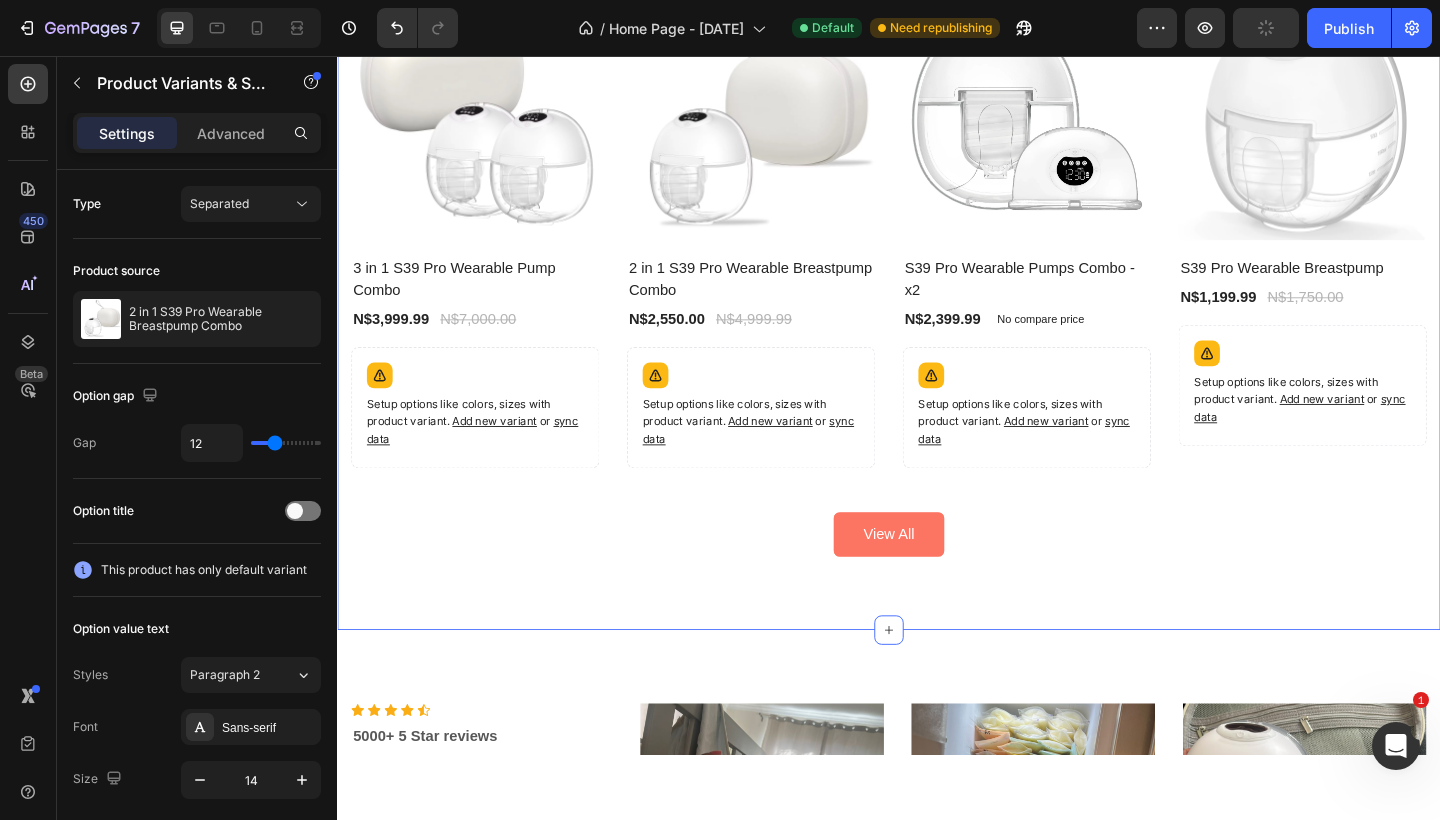 scroll, scrollTop: 3251, scrollLeft: 0, axis: vertical 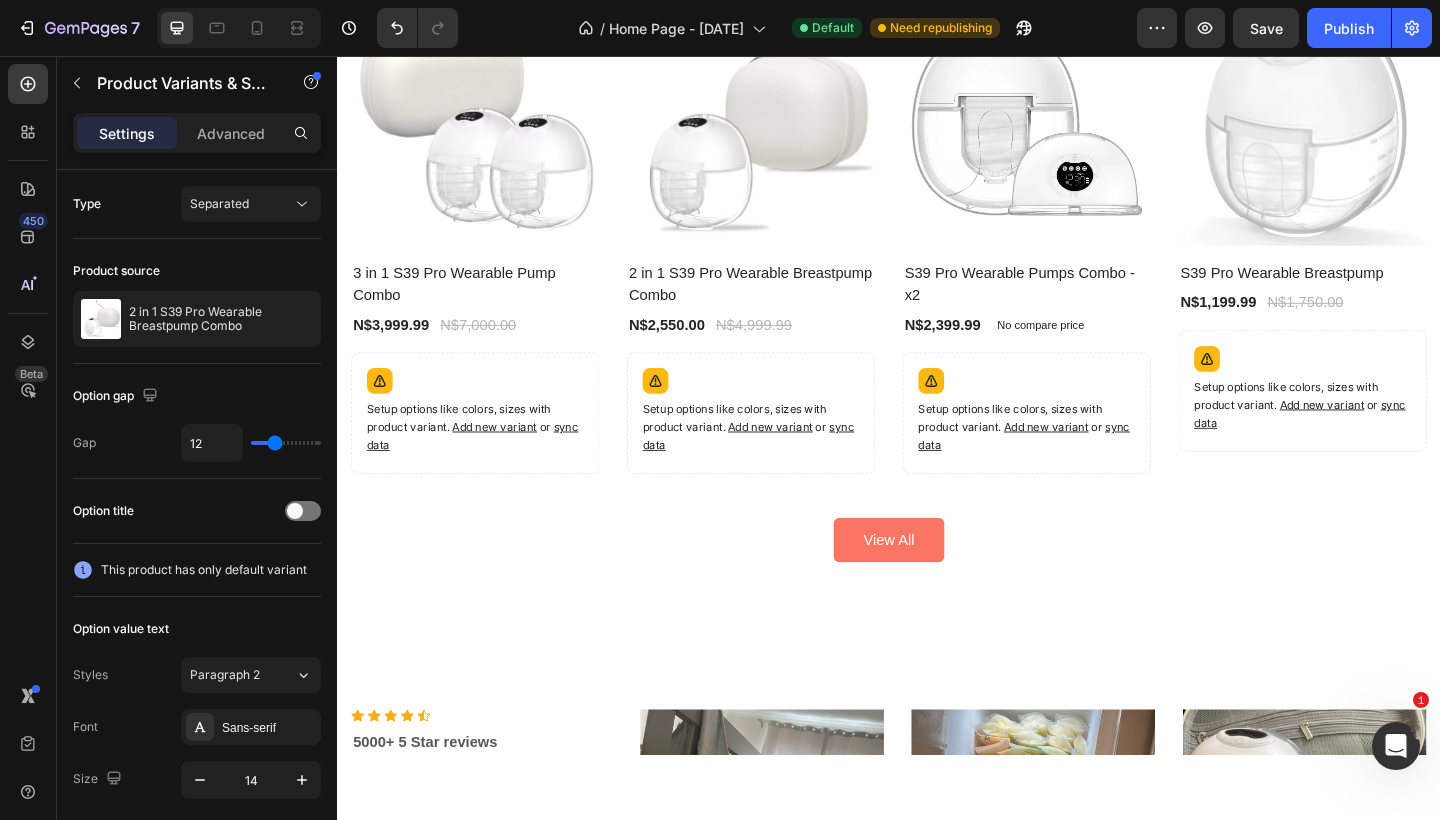 click on "Add new variant" at bounding box center [508, 459] 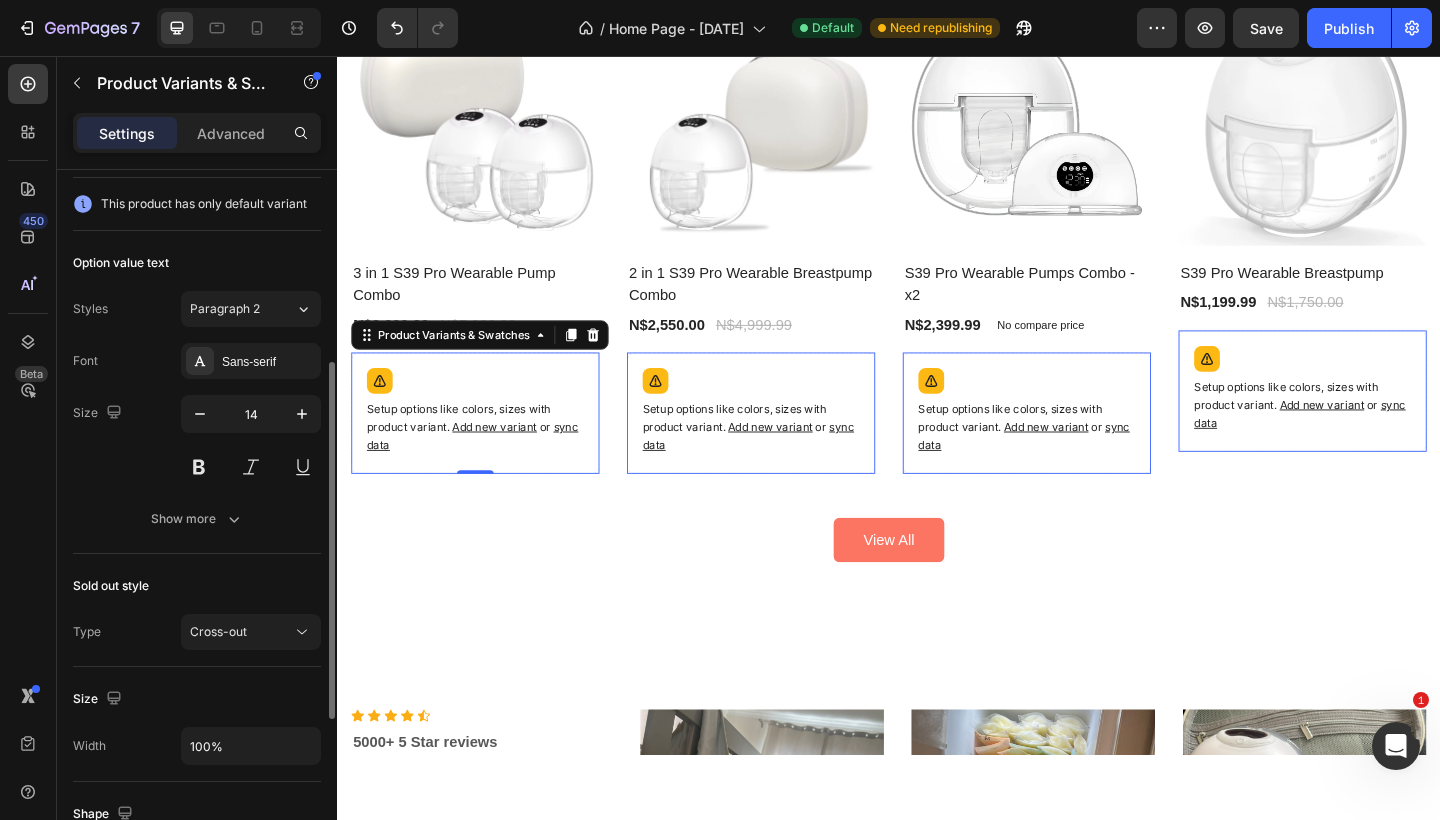scroll, scrollTop: 376, scrollLeft: 0, axis: vertical 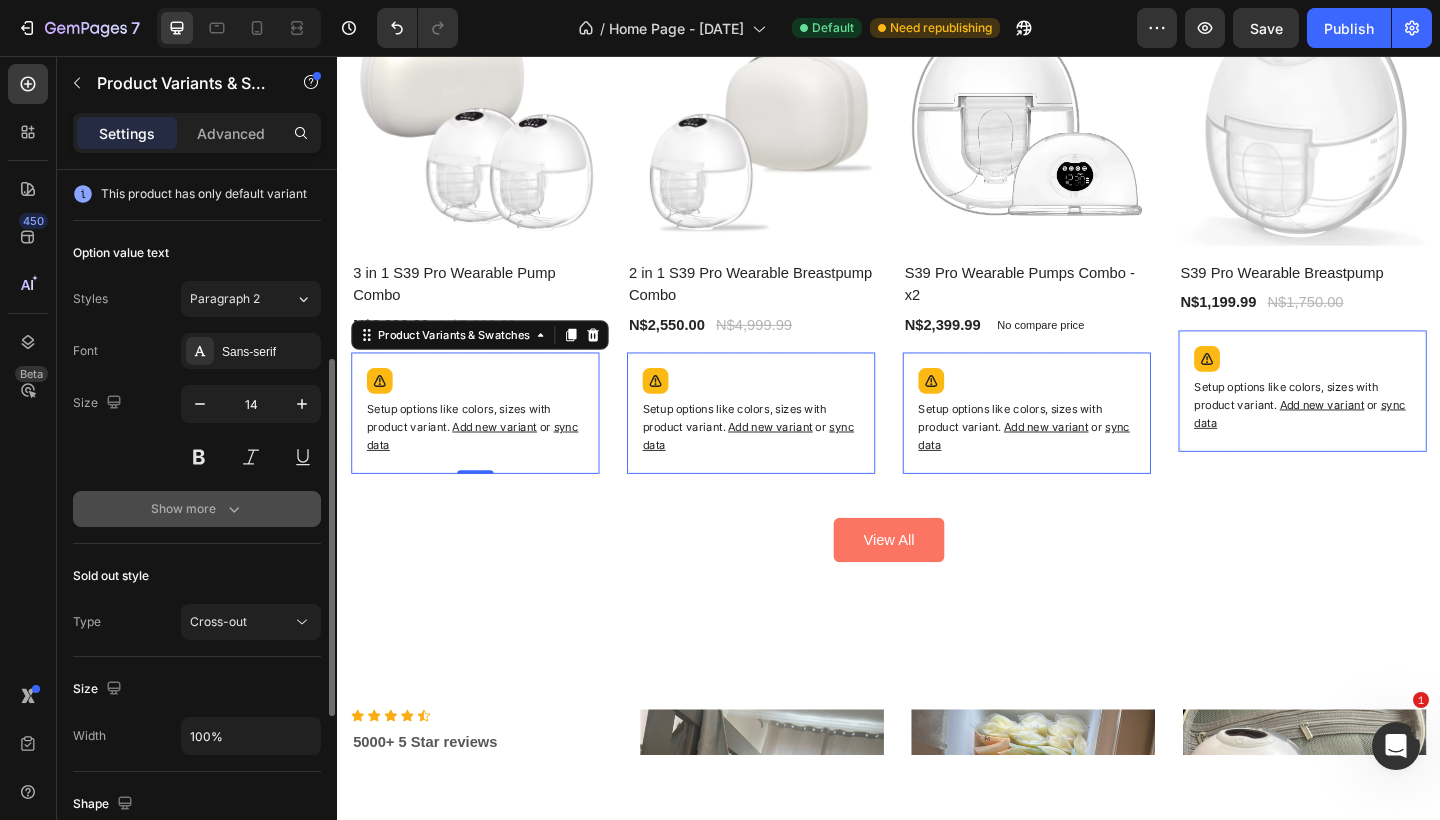click on "Show more" at bounding box center (197, 509) 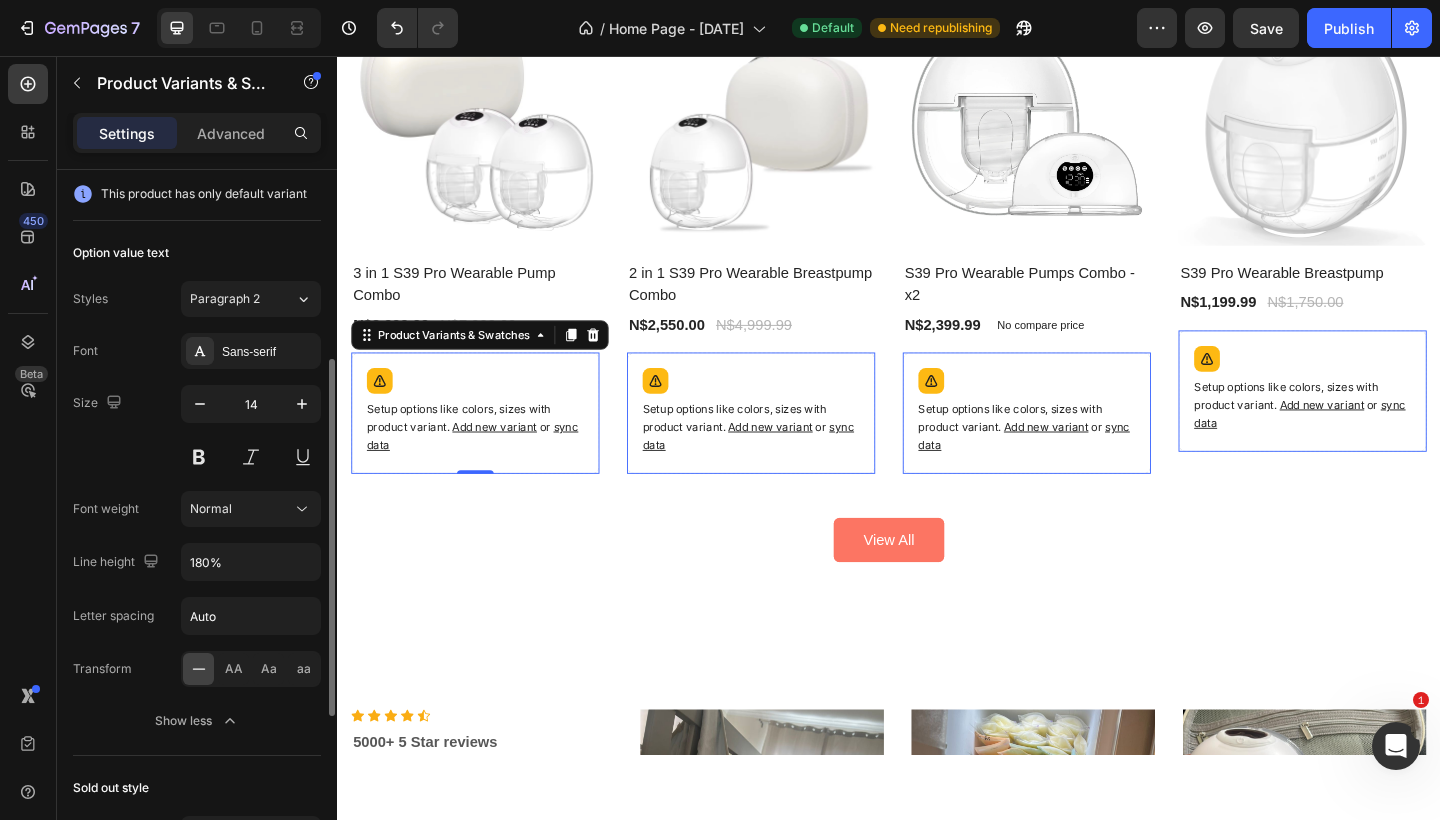 click on "This product has only default variant" 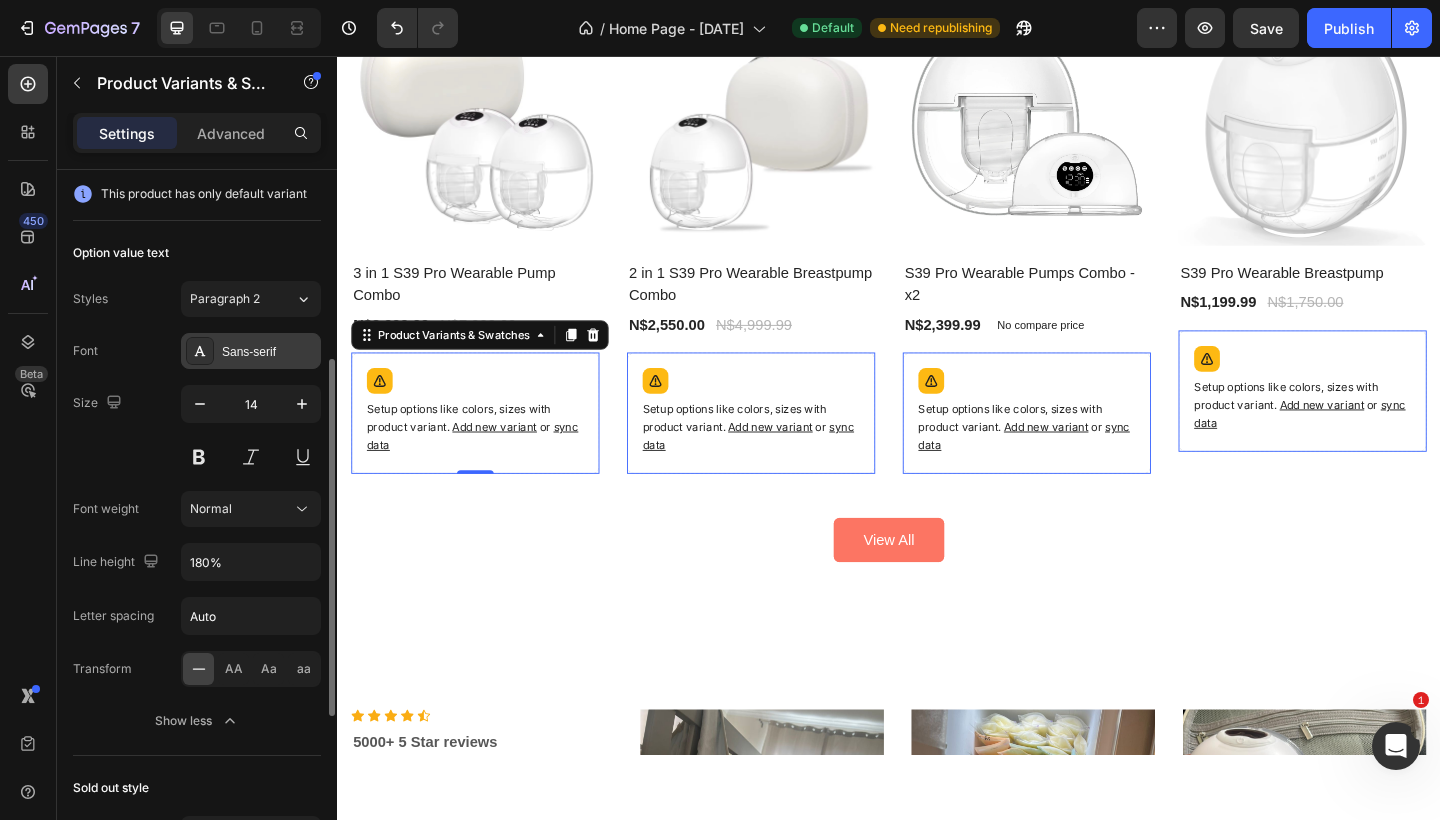 click on "Sans-serif" at bounding box center [251, 351] 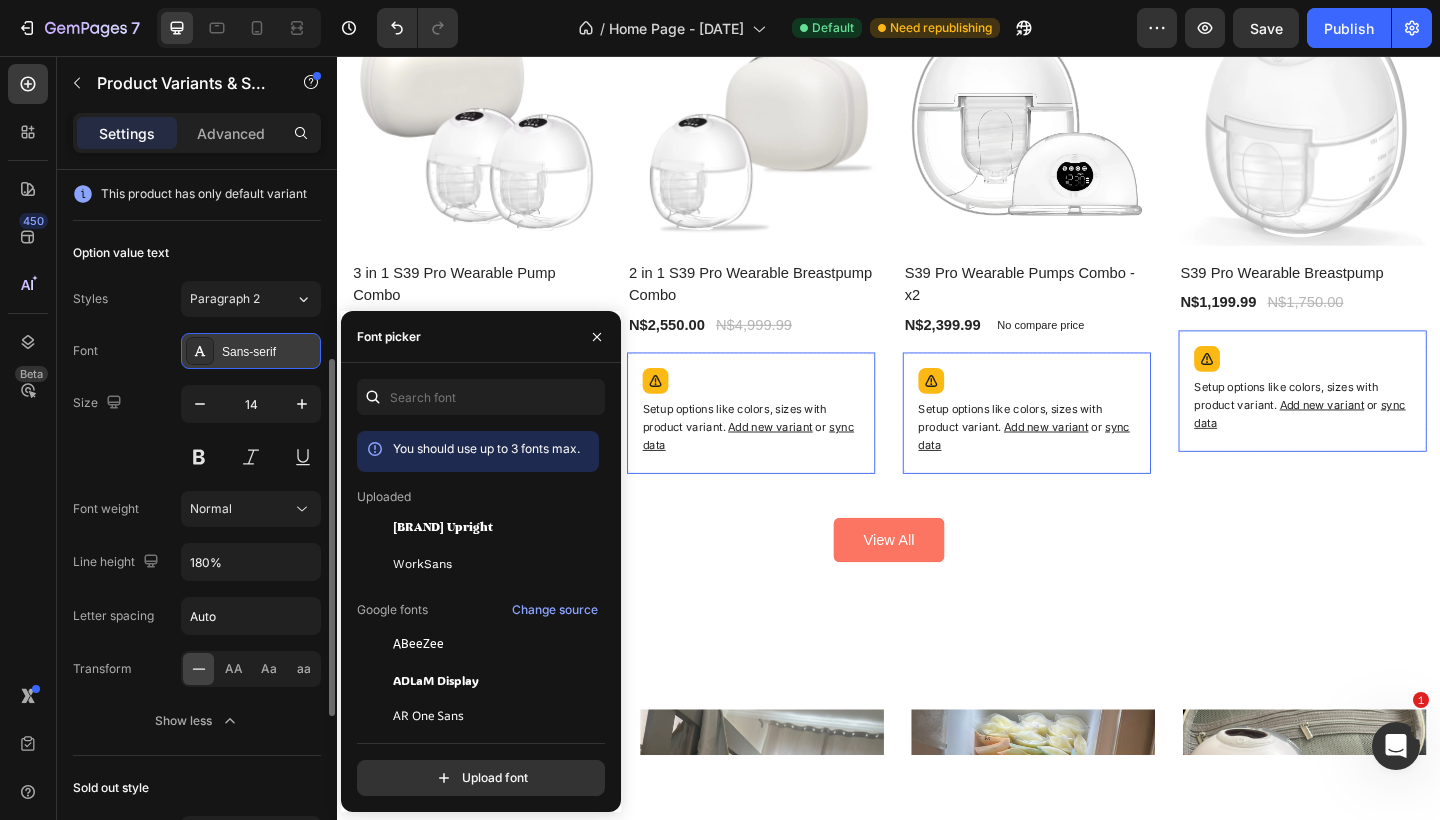 click on "Sans-serif" at bounding box center [251, 351] 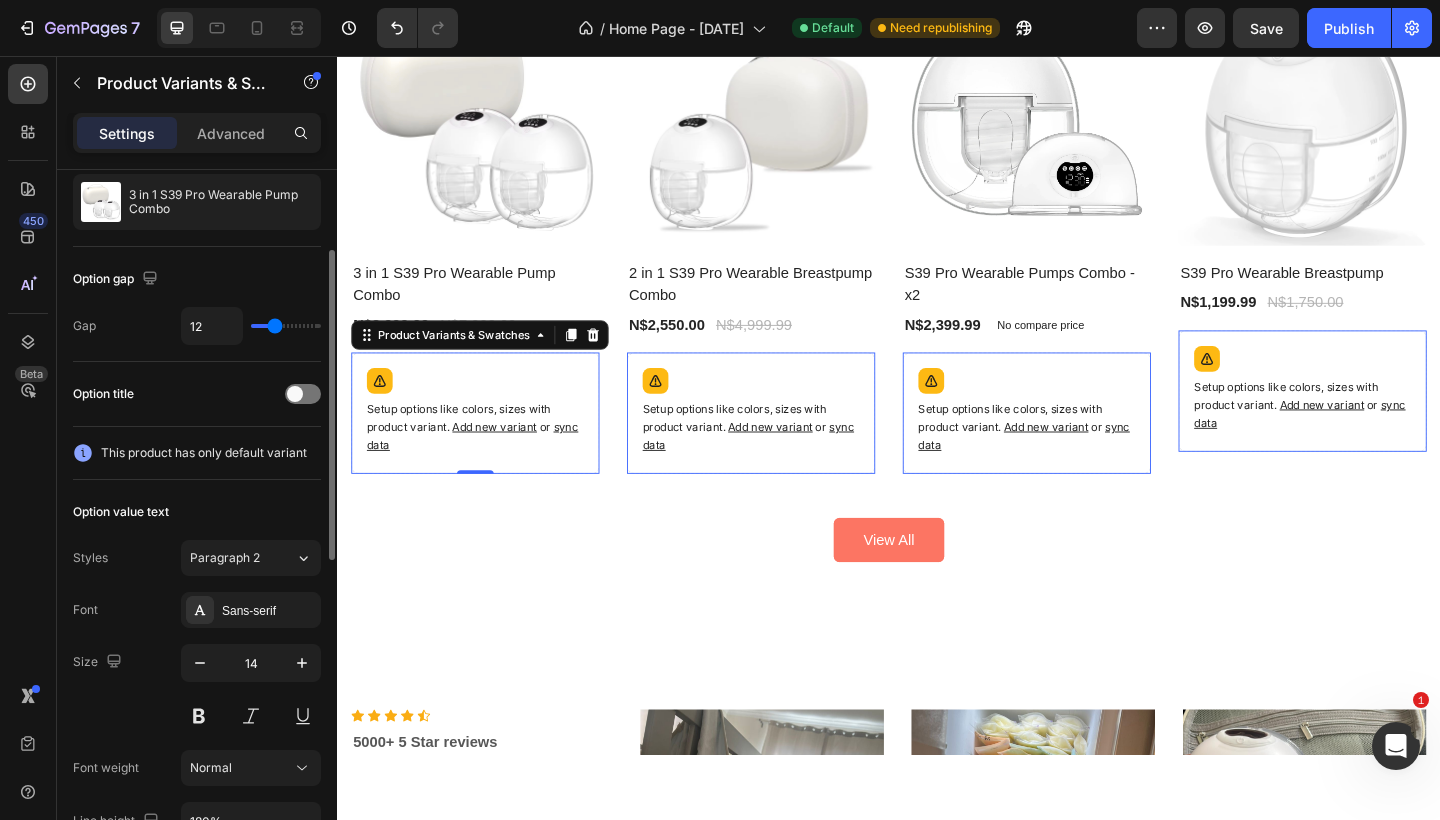 scroll, scrollTop: 0, scrollLeft: 0, axis: both 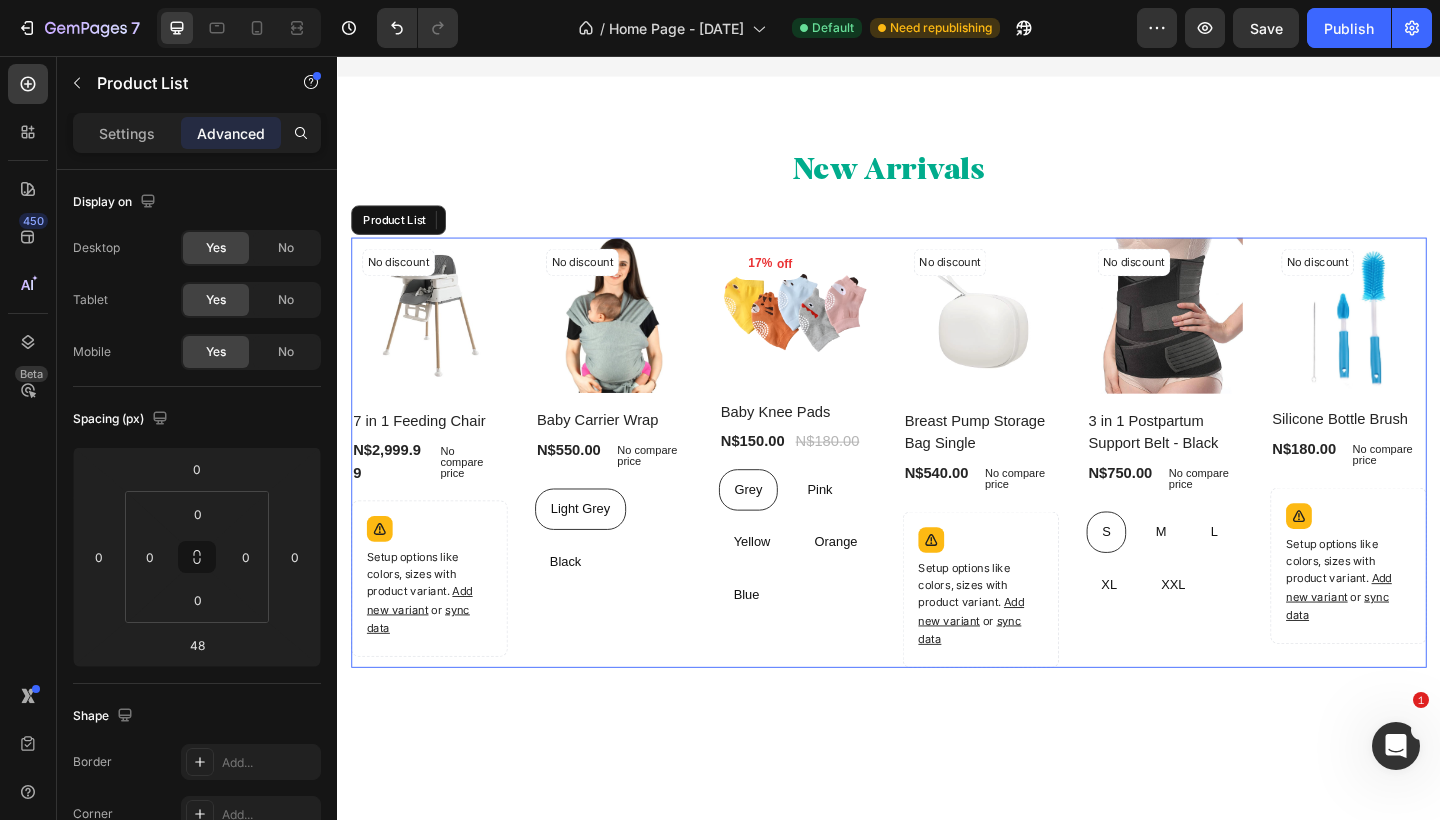 click on "No discount   Not be displayed when published Product Tag Product Images Row Baby Carrier Wrap Product Title N$550.00 Product Price Product Price No compare price Product Price Row Light Grey Light Grey Light Grey Black Black Black Product Variants & Swatches Row Product List" at bounding box center [637, 488] 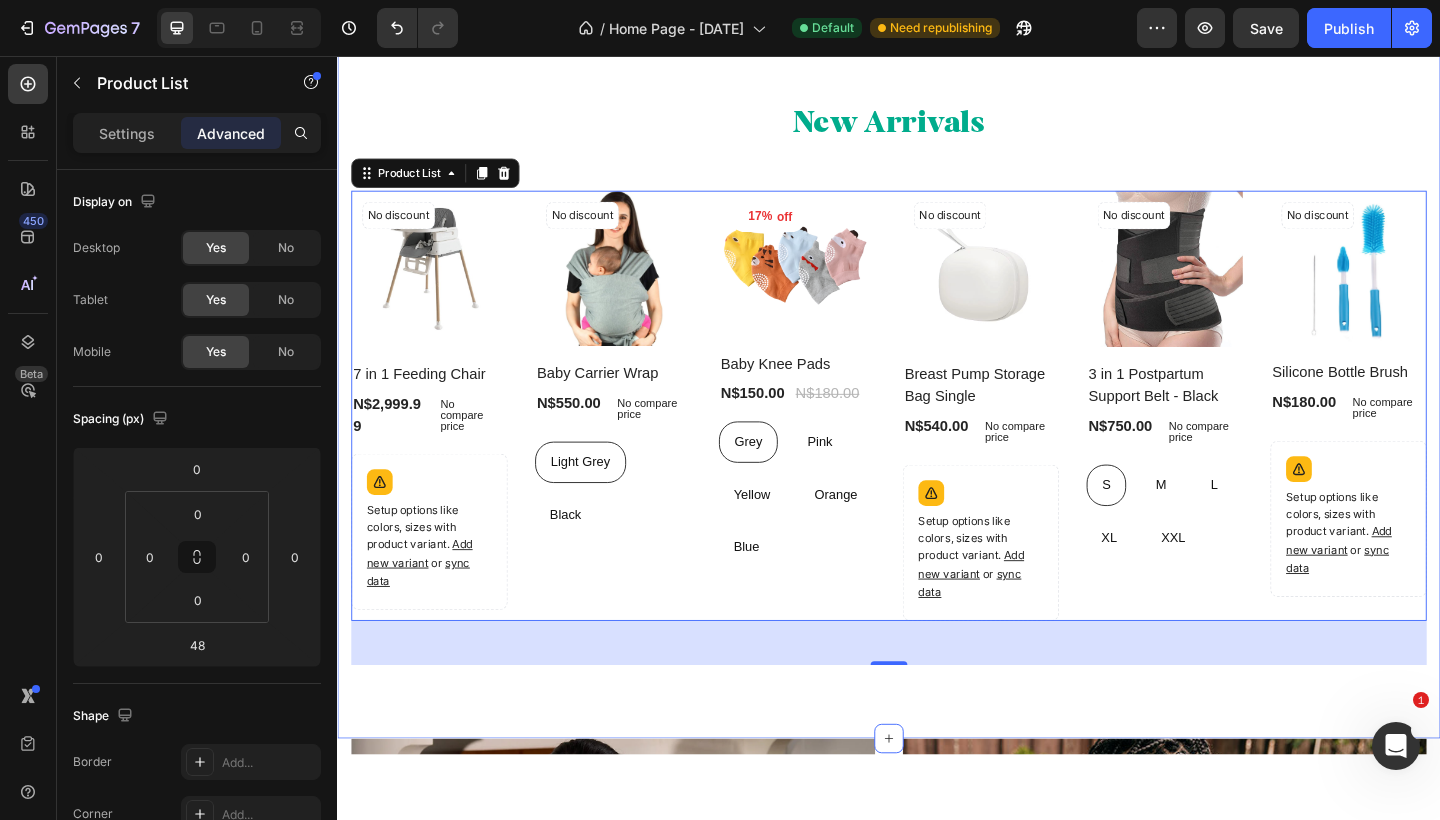 scroll, scrollTop: 710, scrollLeft: 0, axis: vertical 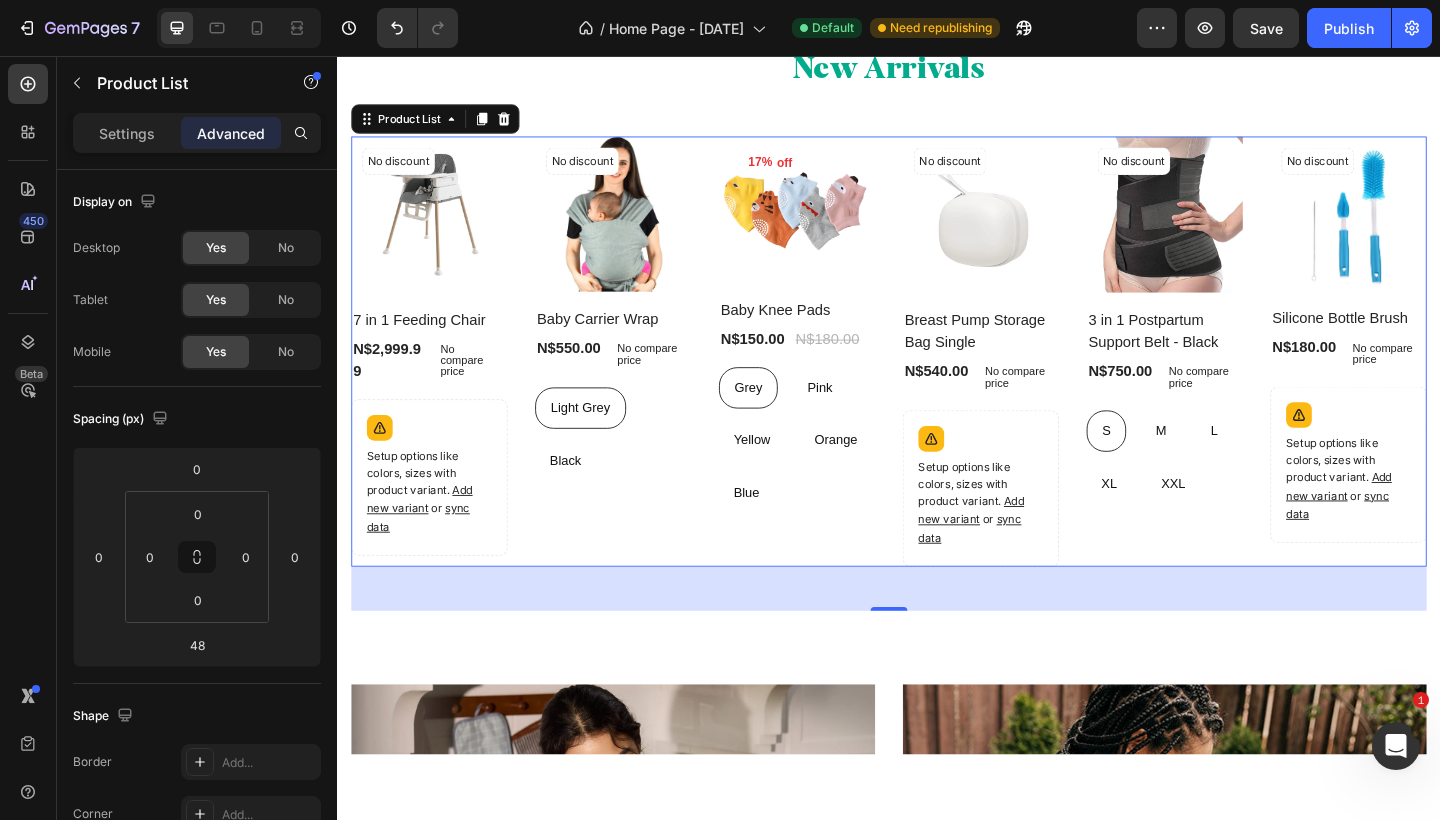 click on "Row Baby Carrier Wrap Product Title N$550.00 Product Price Product Price No compare price Product Price Row Light Grey Light Grey Light Grey Black Black Black Product Variants & Swatches Row Product List   48" at bounding box center [637, 378] 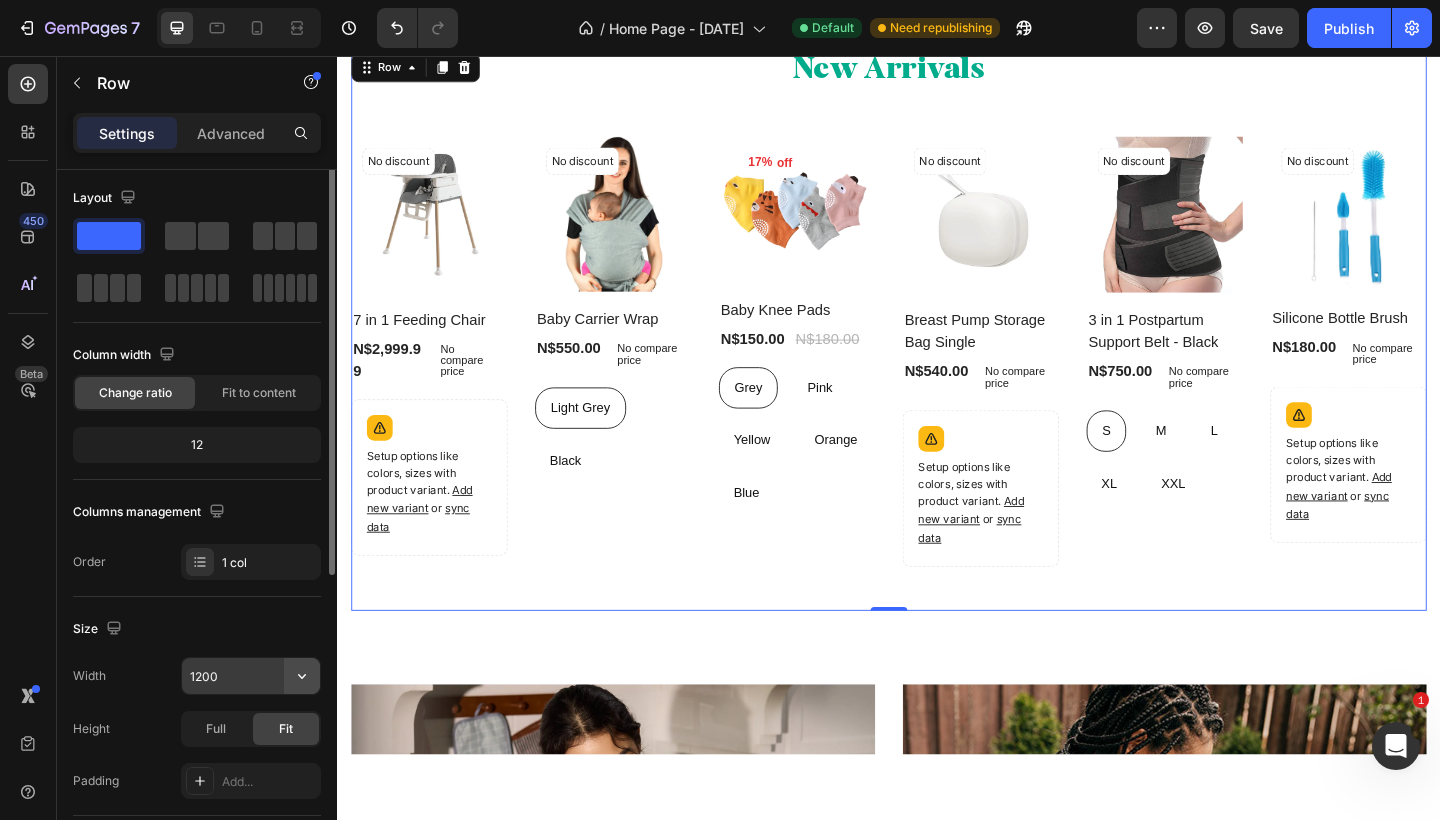 scroll, scrollTop: 0, scrollLeft: 0, axis: both 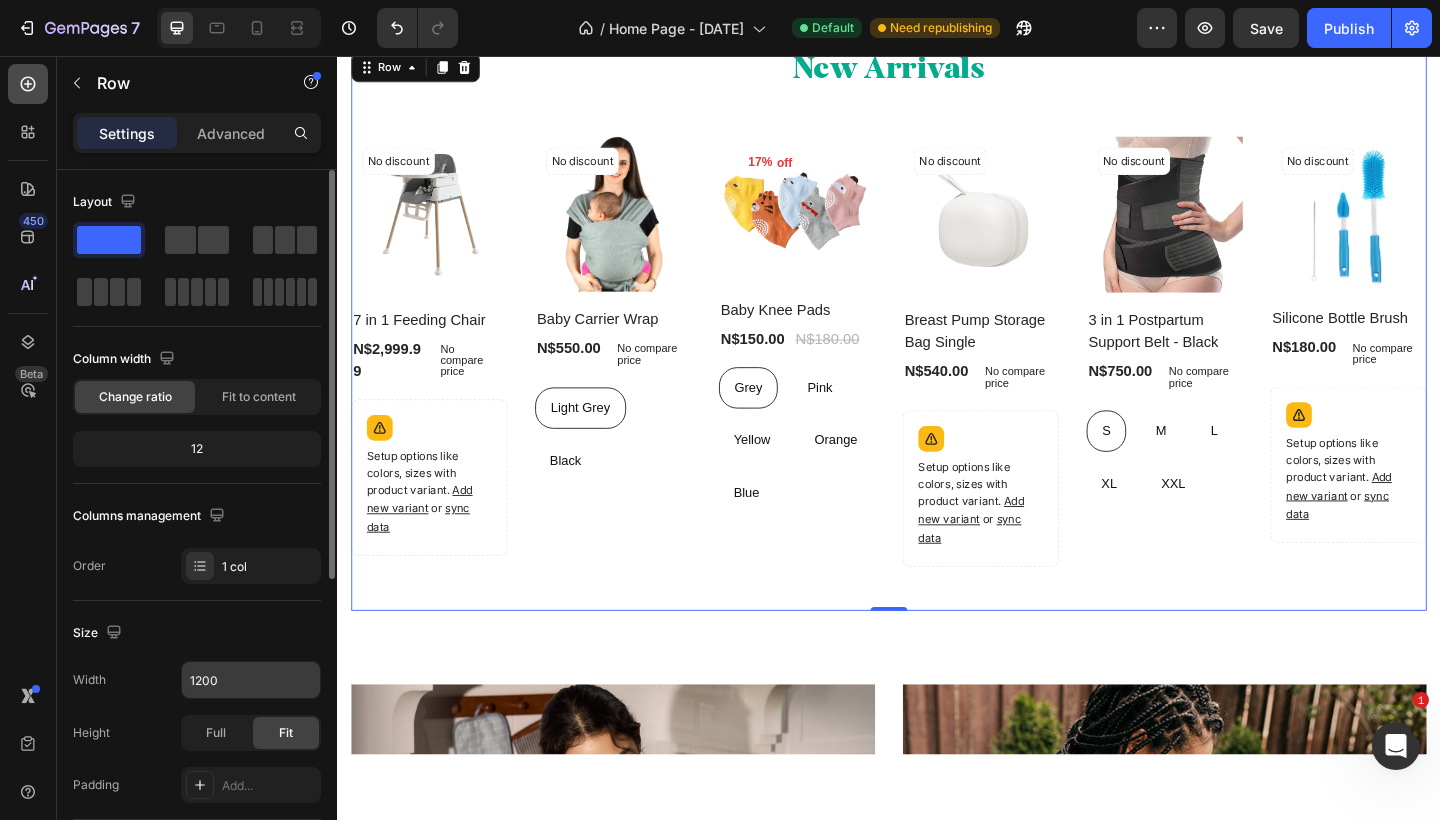 click 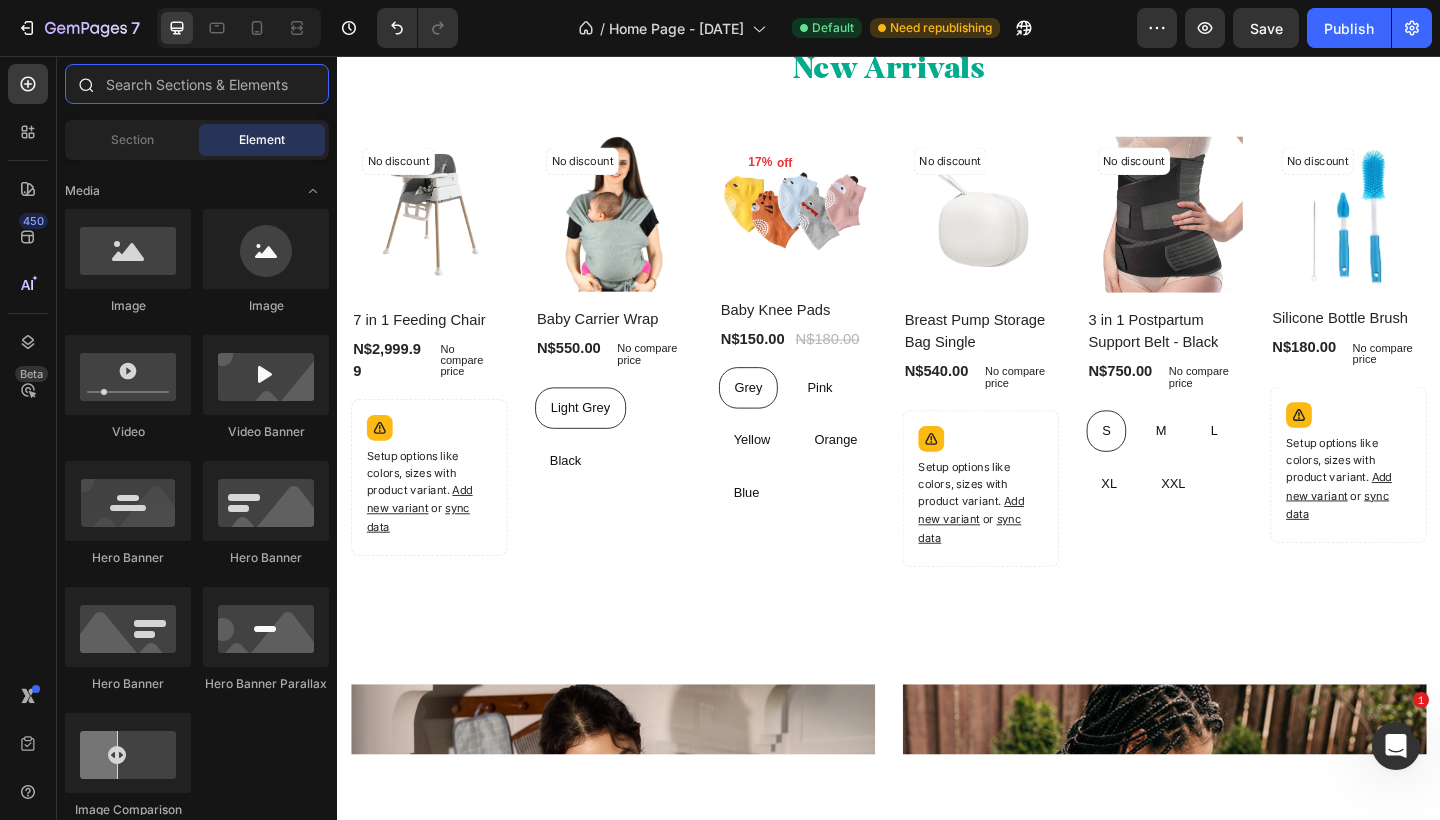 click at bounding box center [197, 84] 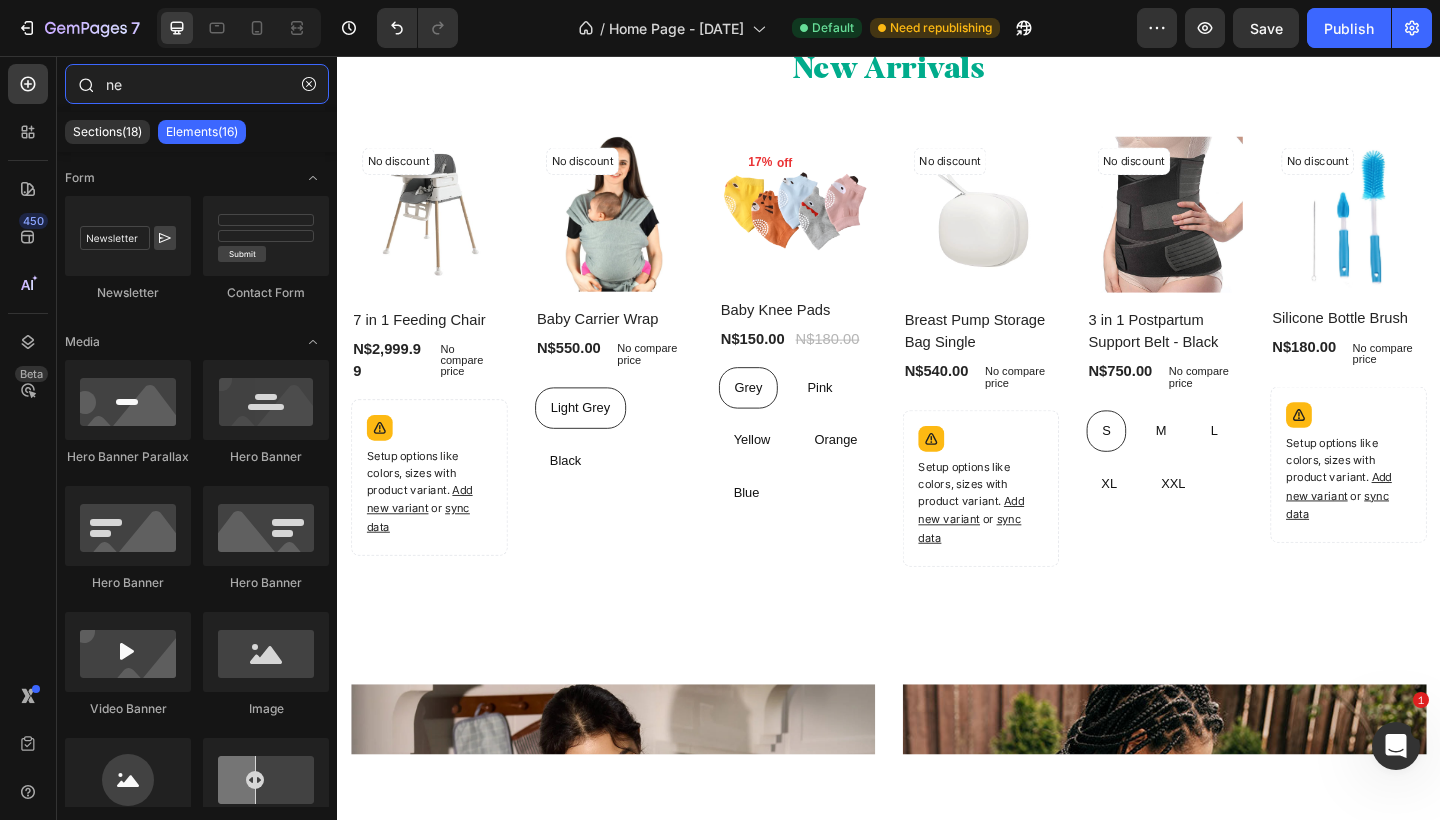 type on "n" 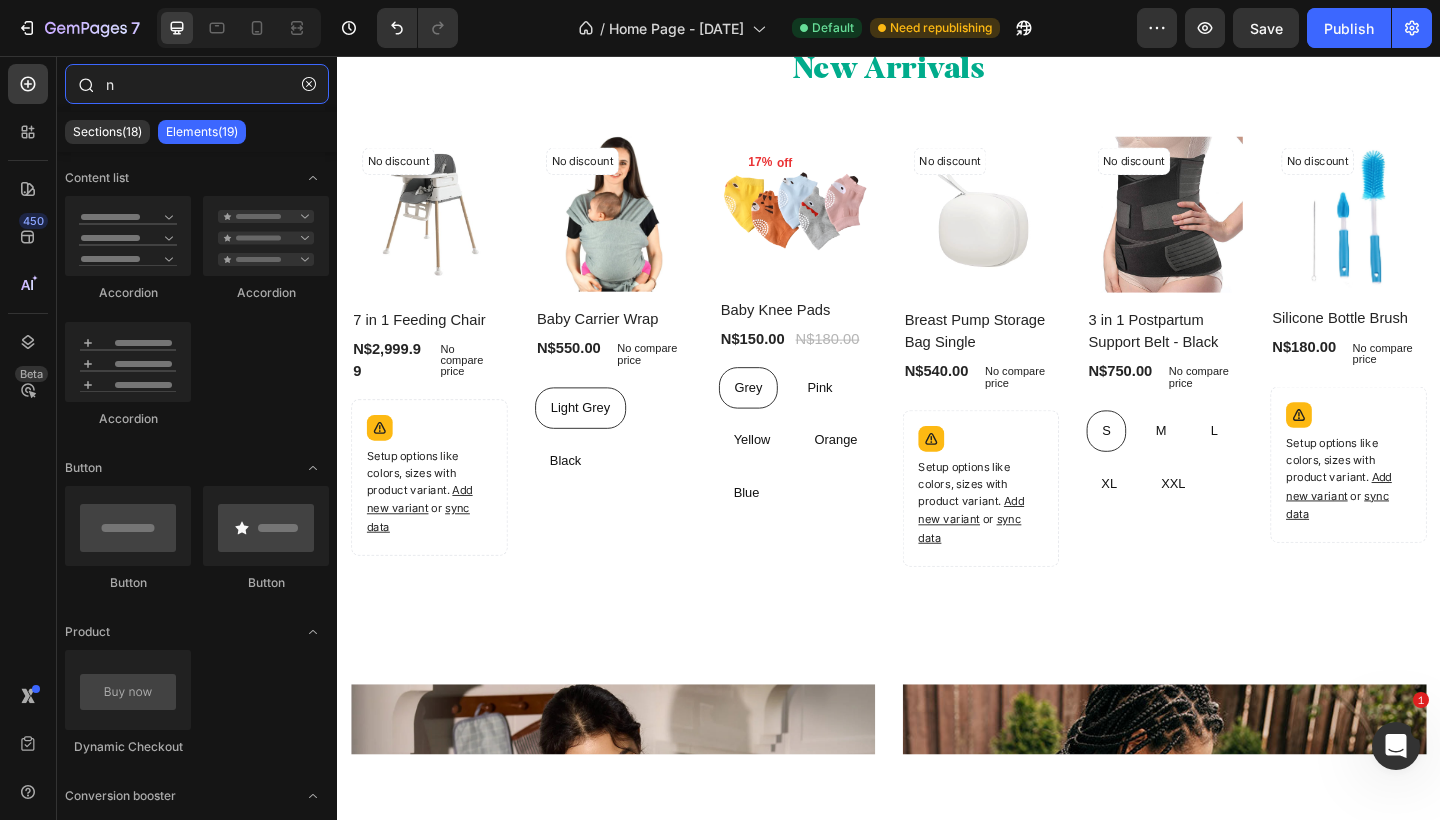 type 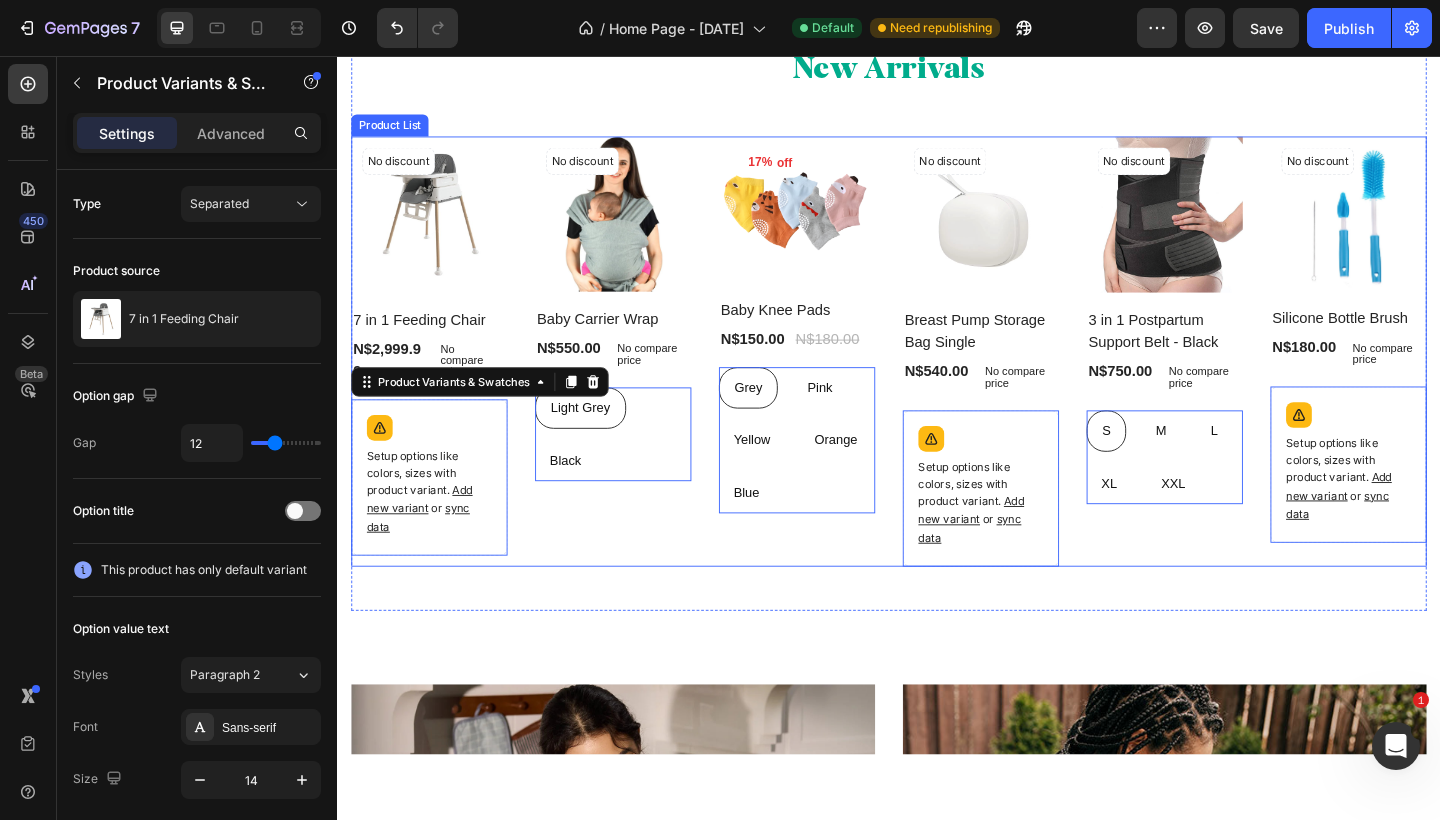 click on "No discount   Not be displayed when published Product Tag Product Images Row Baby Carrier Wrap Product Title N$550.00 Product Price Product Price No compare price Product Price Row Light Grey Light Grey Light Grey Black Black Black Product Variants & Swatches   0 Row Product List" at bounding box center [637, 378] 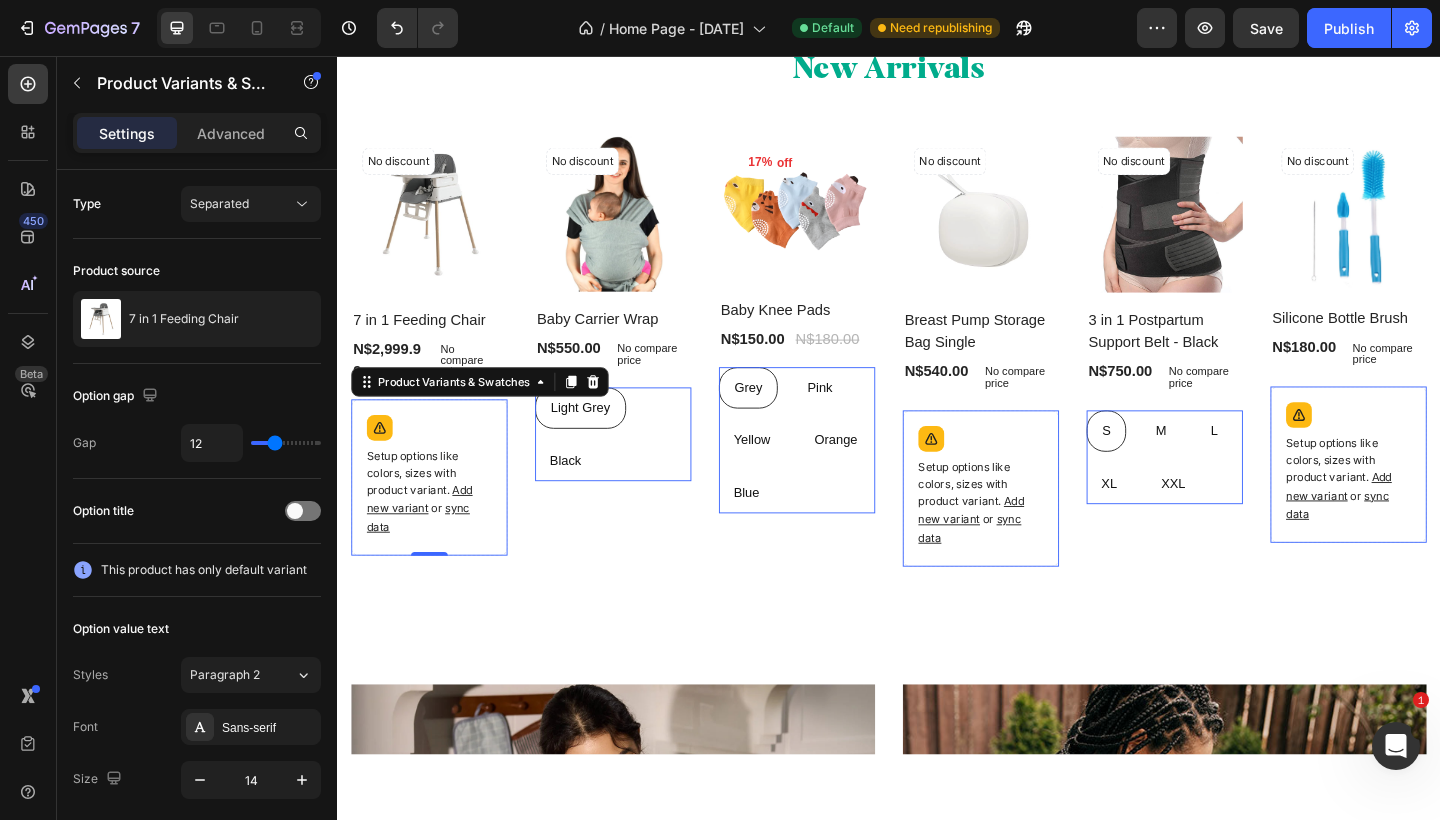 click on "Setup options like colors, sizes with product variant.       Add new variant   or   sync data" at bounding box center [437, 531] 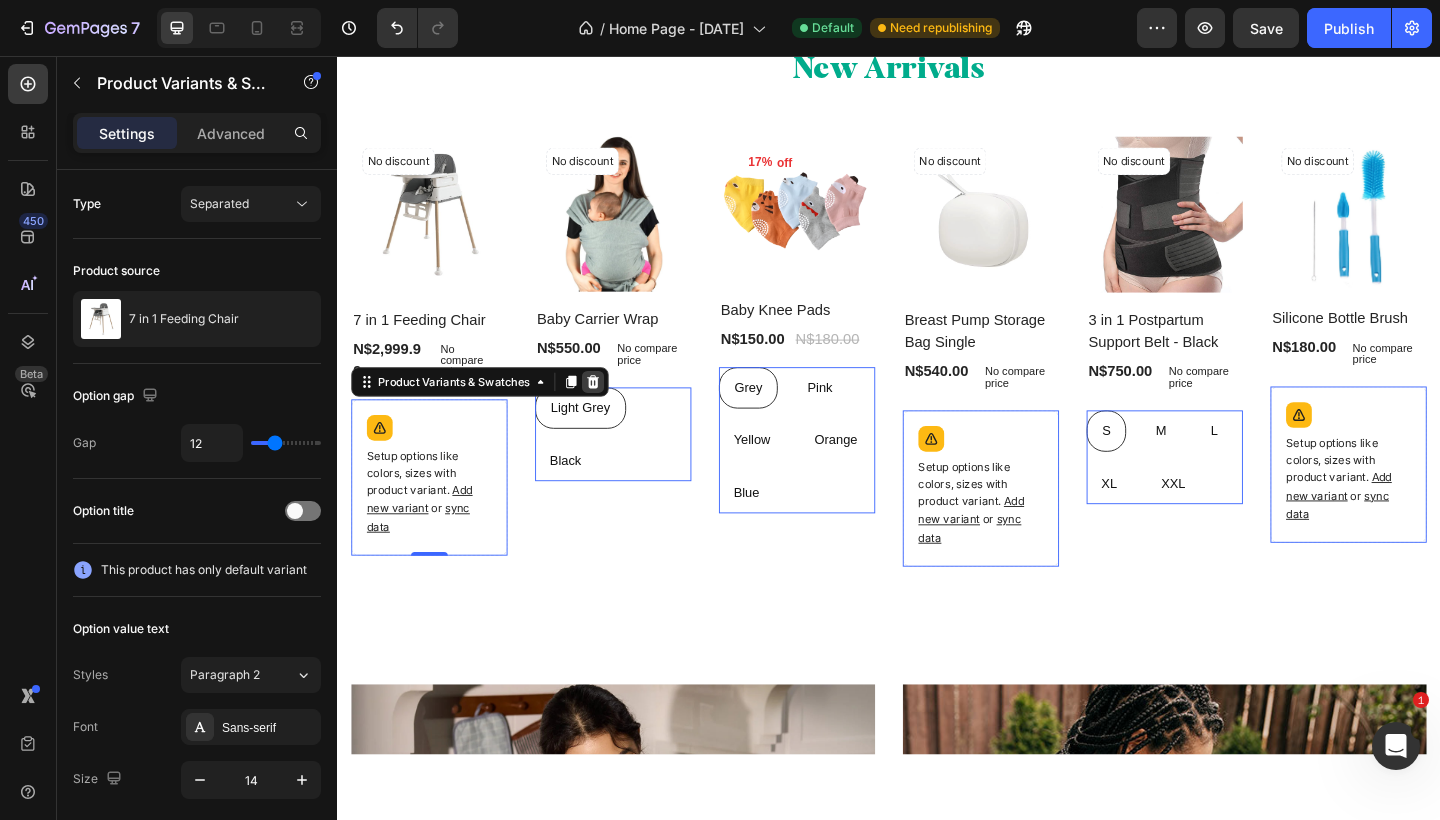 click 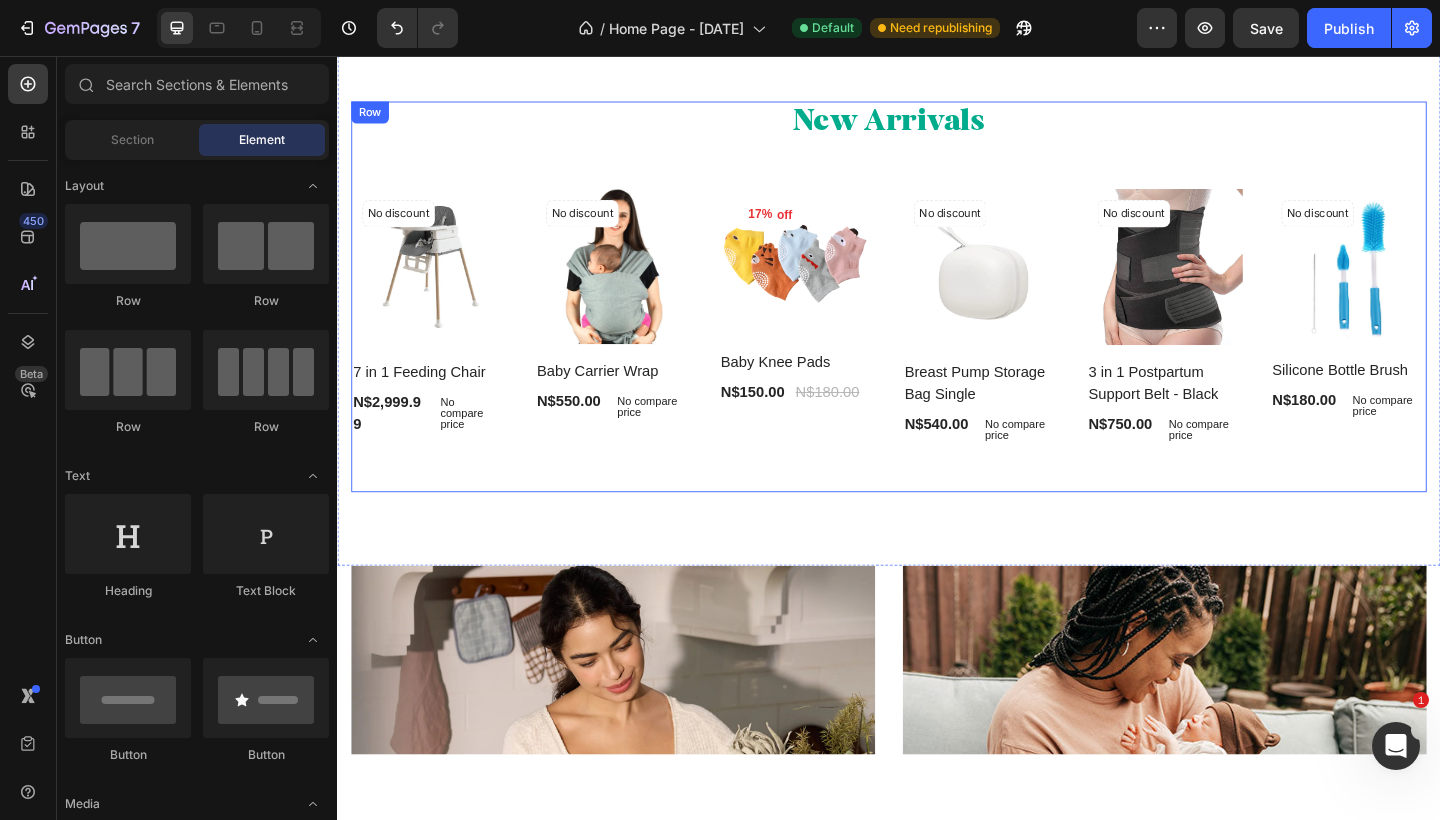 scroll, scrollTop: 649, scrollLeft: 0, axis: vertical 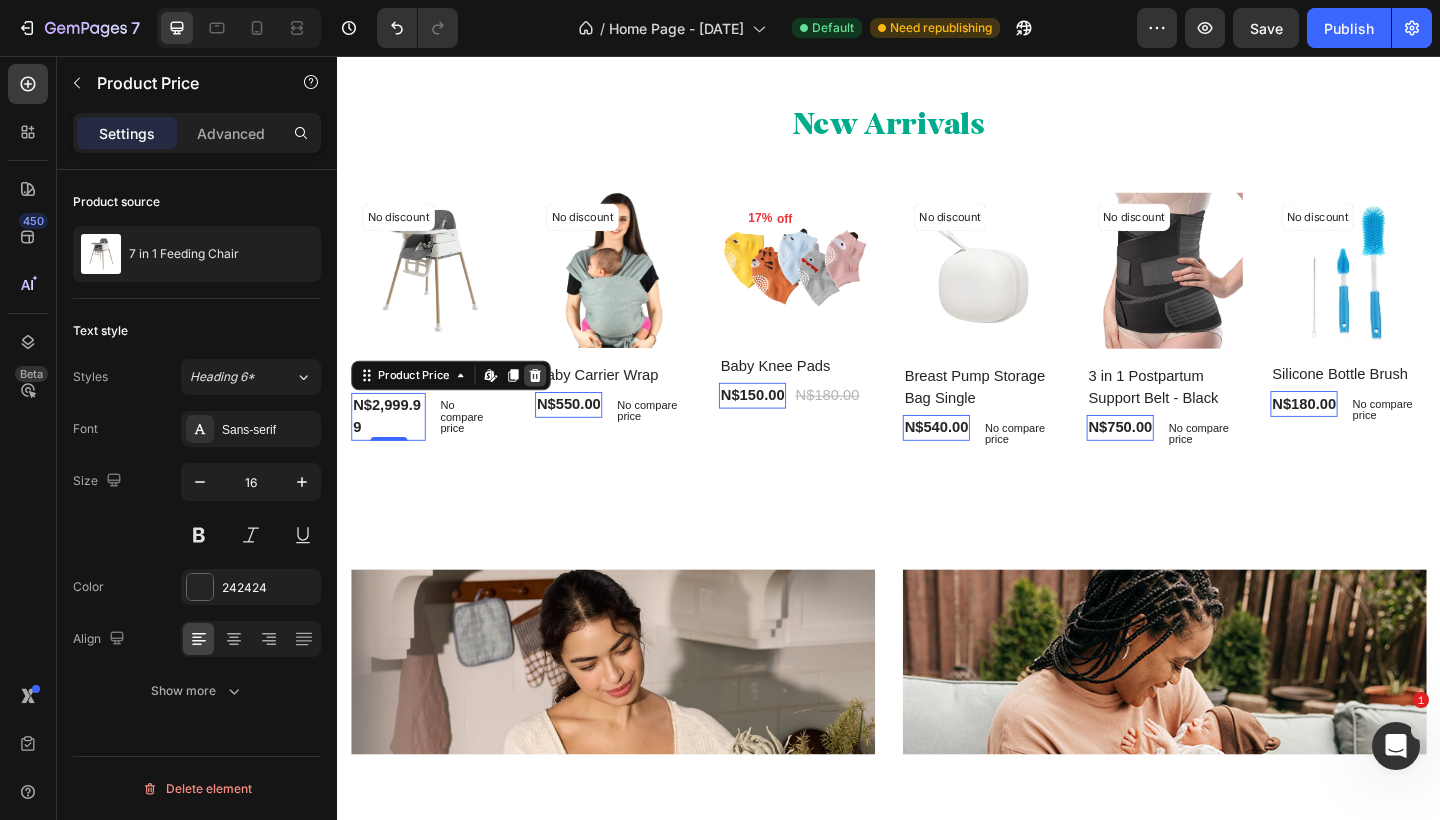 click 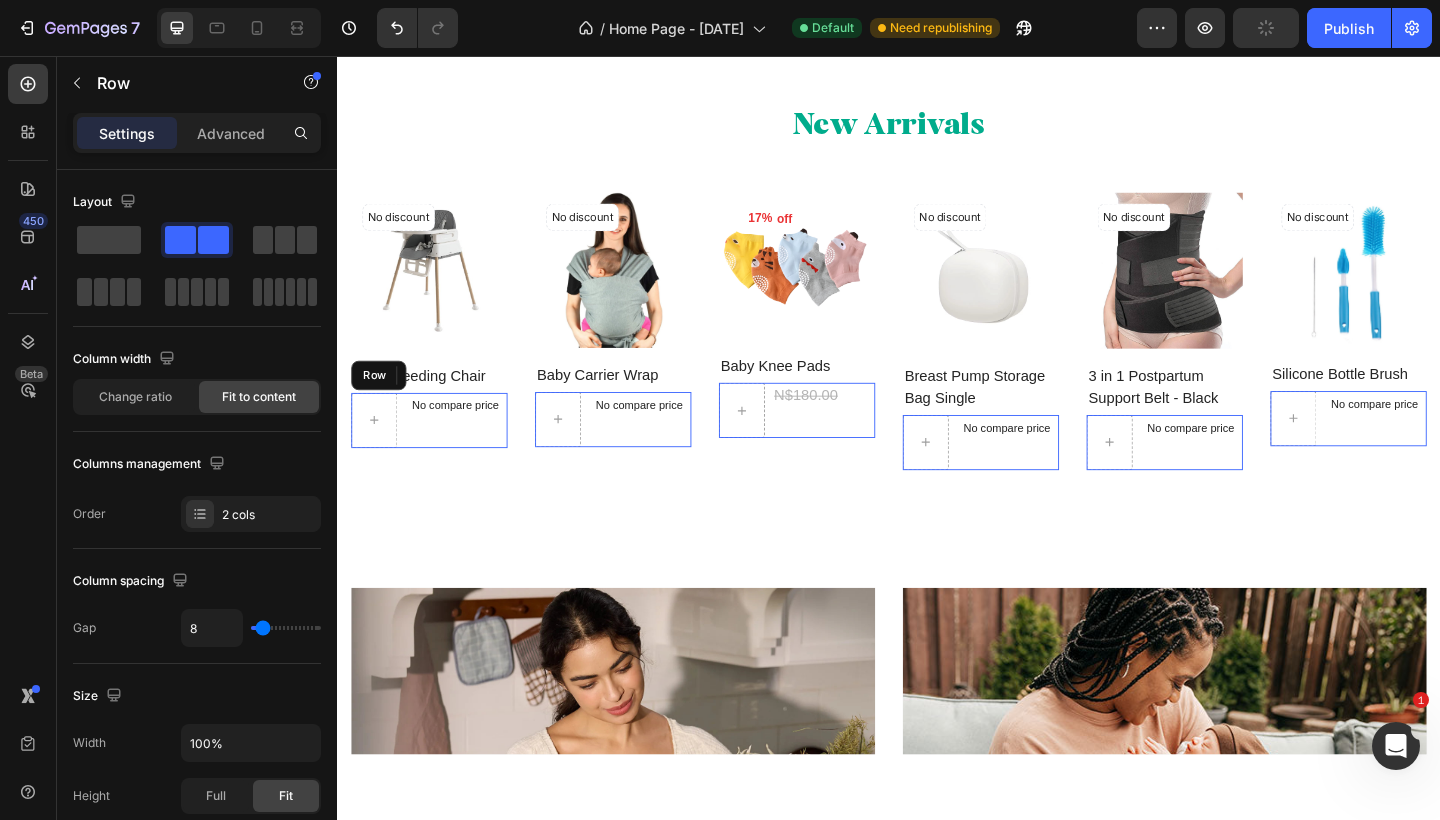 click on "No compare price Product Price" at bounding box center (465, 453) 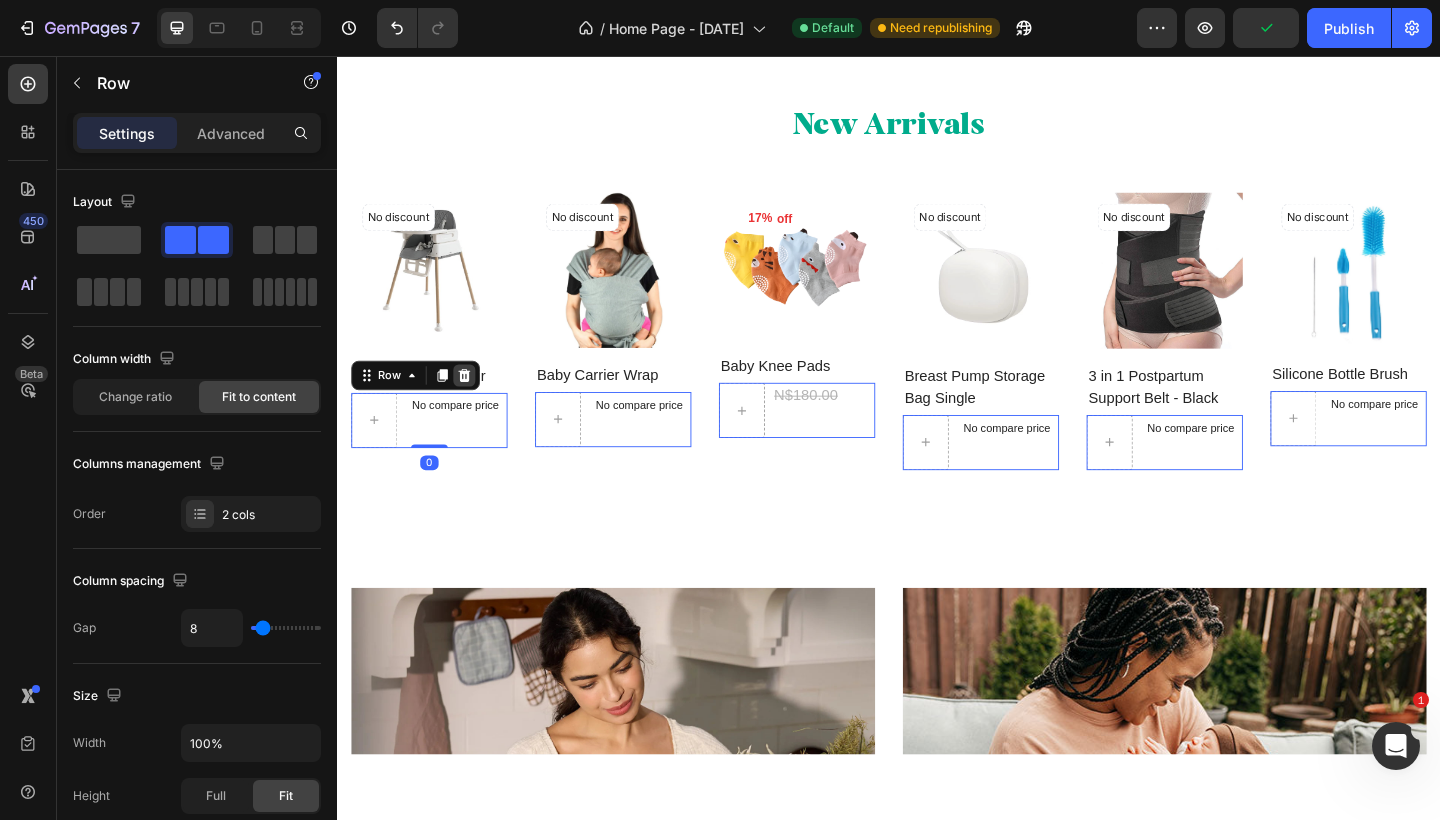 click at bounding box center (475, 404) 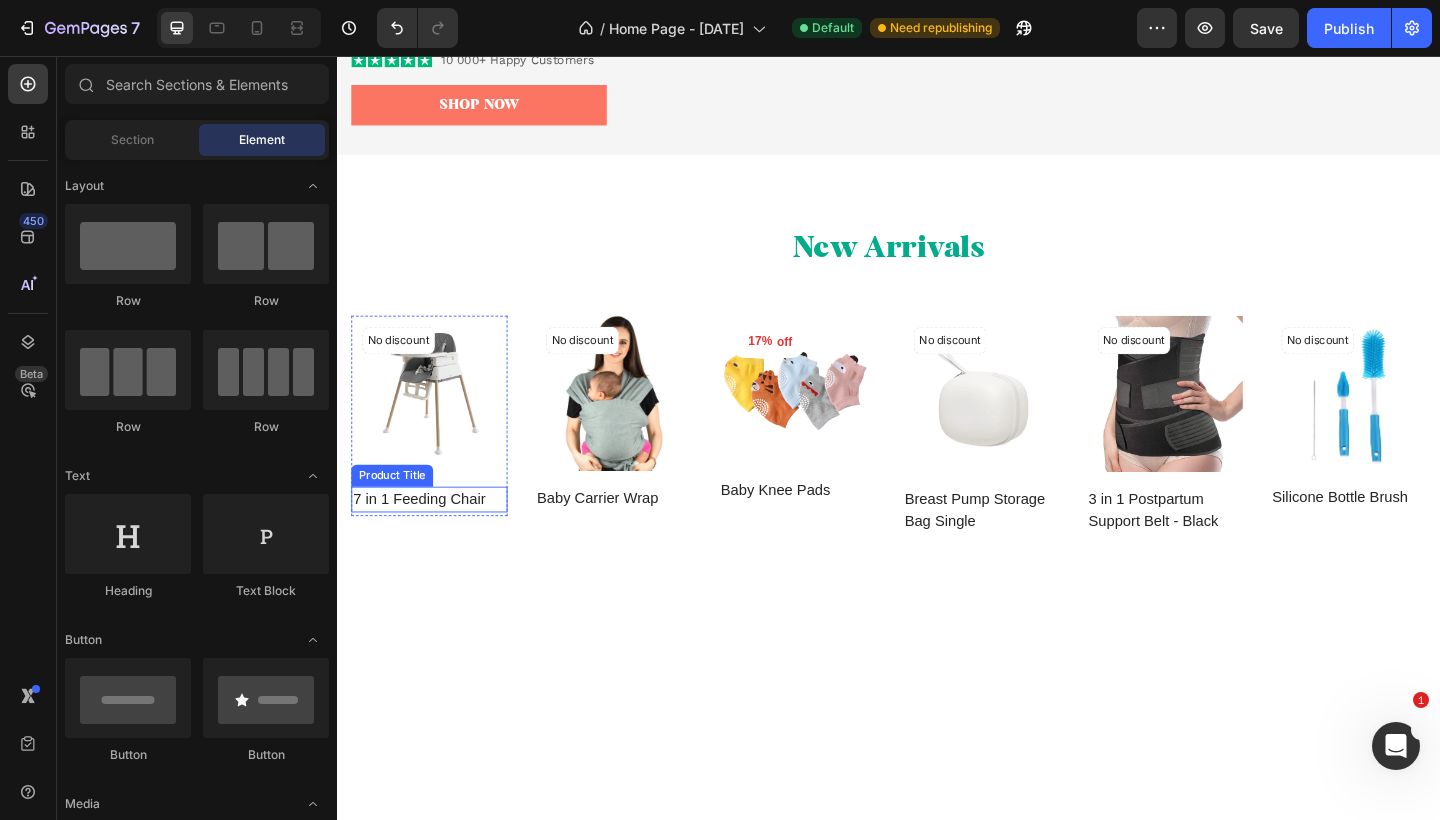 scroll, scrollTop: 375, scrollLeft: 0, axis: vertical 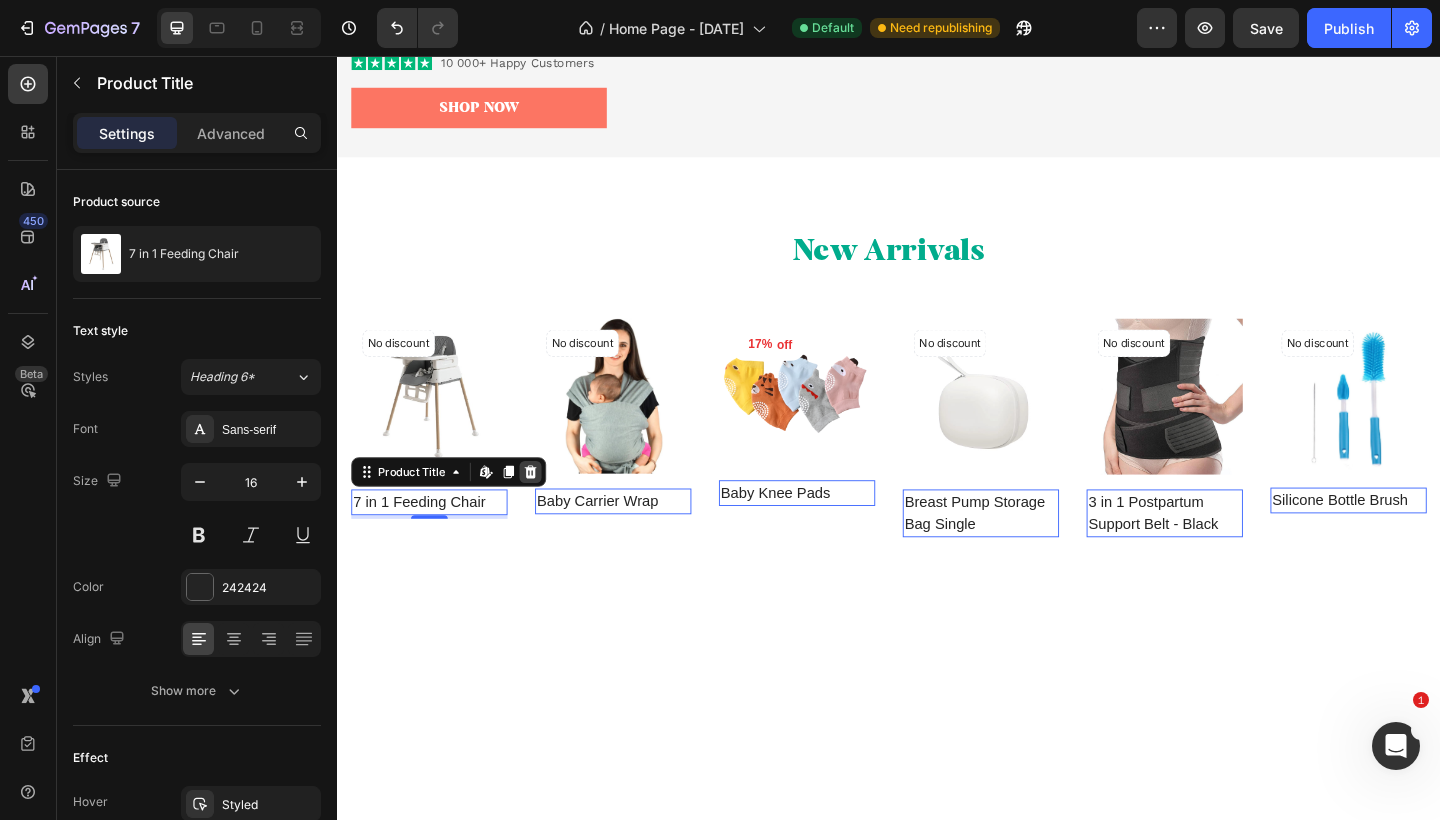 click 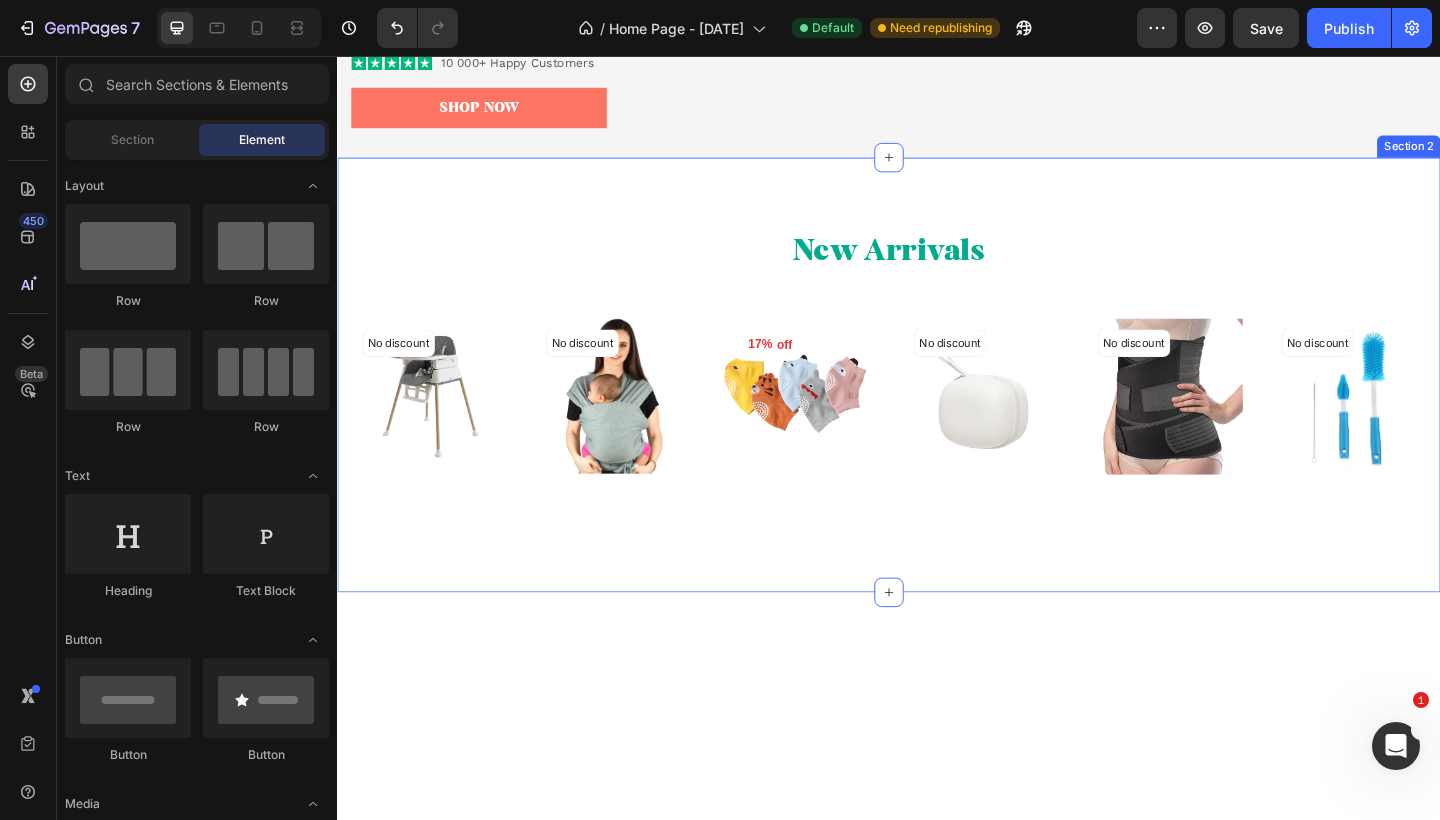click on "New Arrivals Heading No discount   Not be displayed when published Product Tag Product Images Row Row Product List No discount   Not be displayed when published Product Tag Product Images Row Row Product List 17% off Product Tag Product Images Row Row Product List No discount   Not be displayed when published Product Tag Product Images Row Row Product List No discount   Not be displayed when published Product Tag Product Images Row Row Product List No discount   Not be displayed when published Product Tag Product Images Row Row Product List Product List Row Section 2" at bounding box center (937, 403) 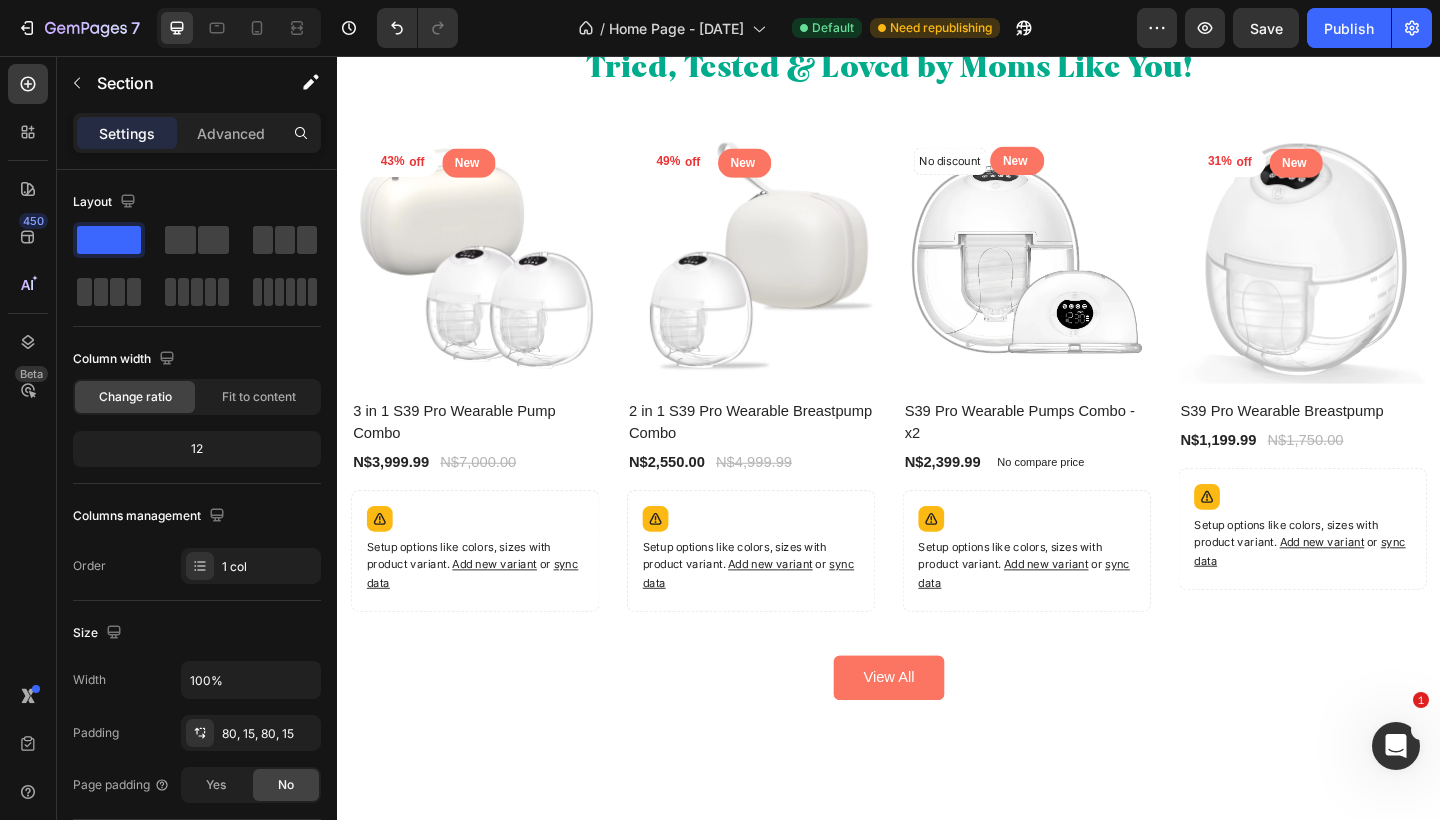 scroll, scrollTop: 2613, scrollLeft: 0, axis: vertical 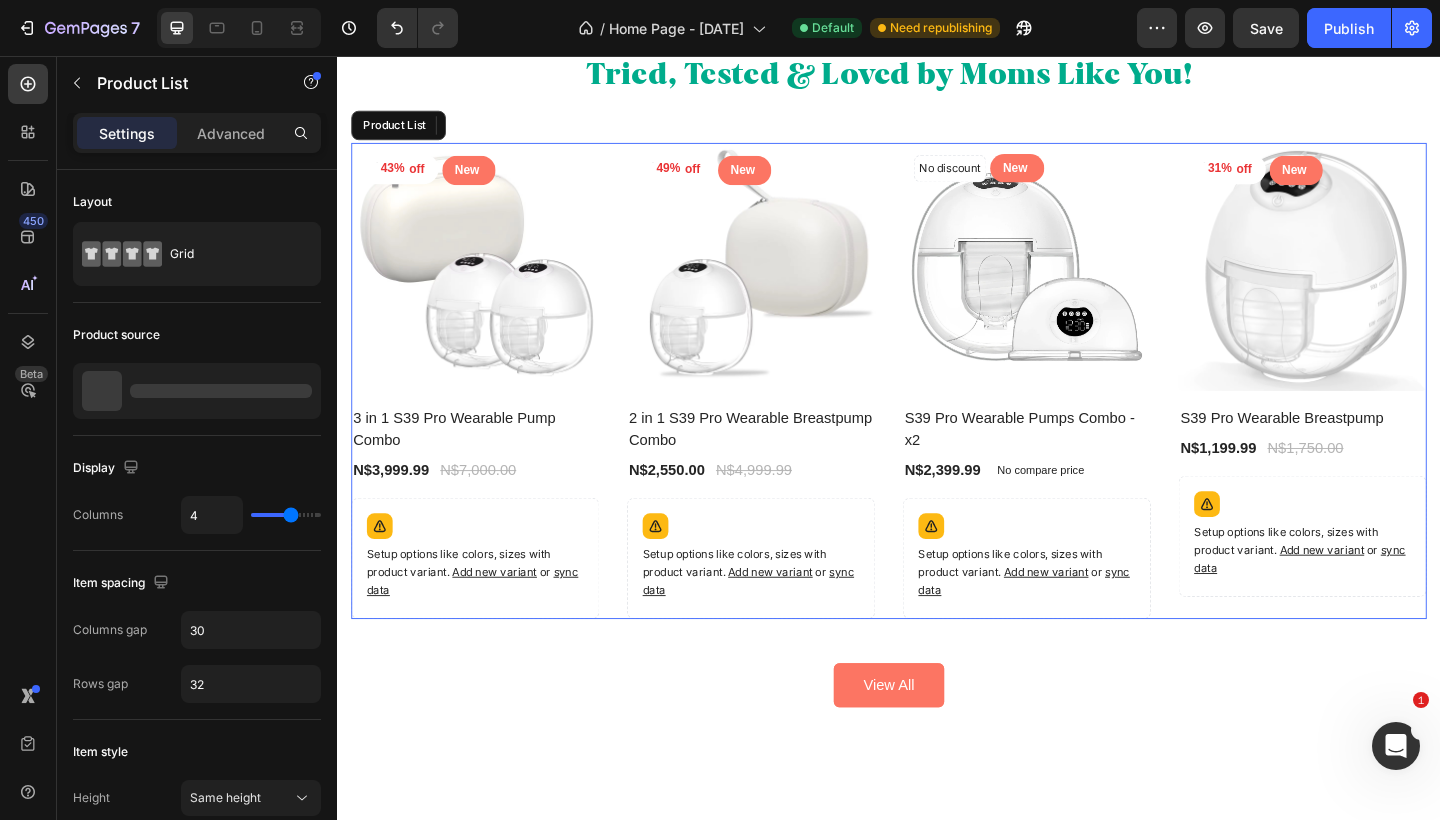click on "43% off Product Tag New Text block Row Row Product Images Row 3 in 1 S39 Pro Wearable Pump Combo Product Title N$3,999.99 Product Price Product Price N$7,000.00 Product Price Product Price Row Setup options like colors, sizes with product variant.       Add new variant   or   sync data Product Variants & Swatches Row Product List 49% off Product Tag New Text block Row Row Product Images Row 2 in 1 S39 Pro Wearable Breastpump Combo Product Title N$2,550.00 Product Price Product Price N$4,999.99 Product Price Product Price Row Setup options like colors, sizes with product variant.       Add new variant   or   sync data Product Variants & Swatches Row Product List No discount   Not be displayed when published Product Tag New Text block Row Row Product Images Row S39 Pro Wearable Pumps Combo -x2 Product Title N$2,399.99 Product Price Product Price No compare price Product Price Row Setup options like colors, sizes with product variant.       Add new variant   or   sync data Product Variants & Swatches Row 31% off" at bounding box center [937, 410] 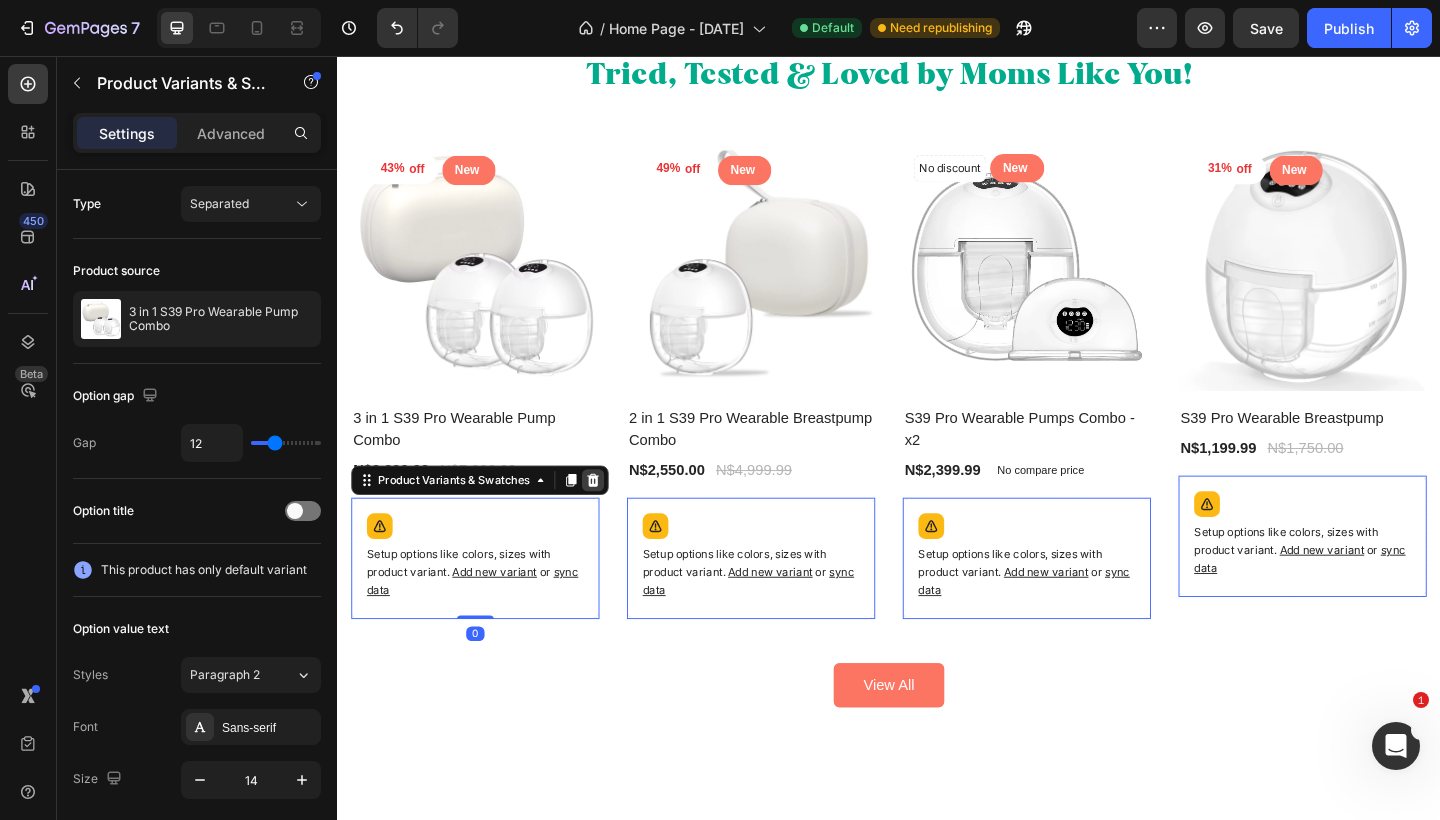 click 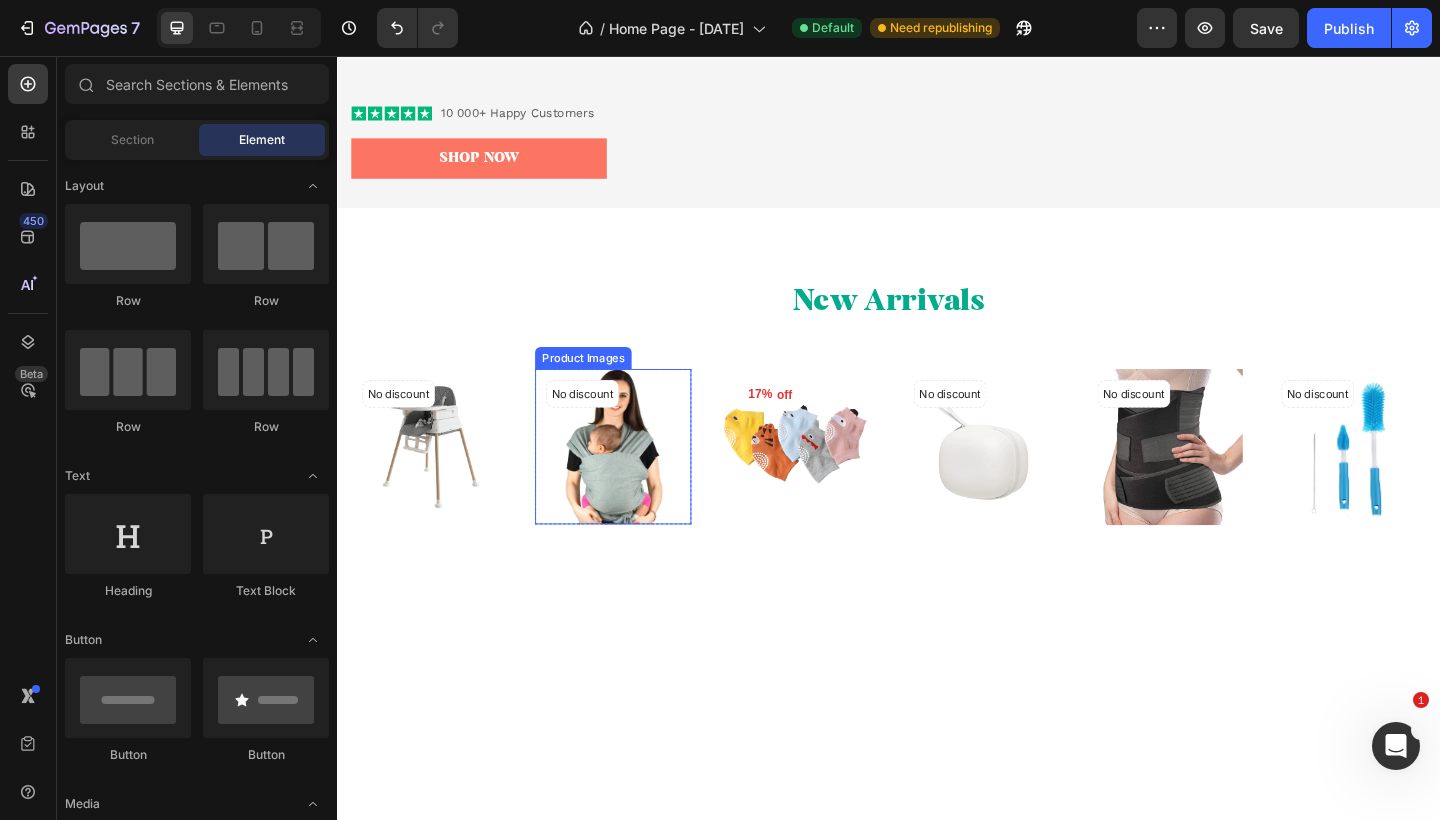 scroll, scrollTop: 434, scrollLeft: 0, axis: vertical 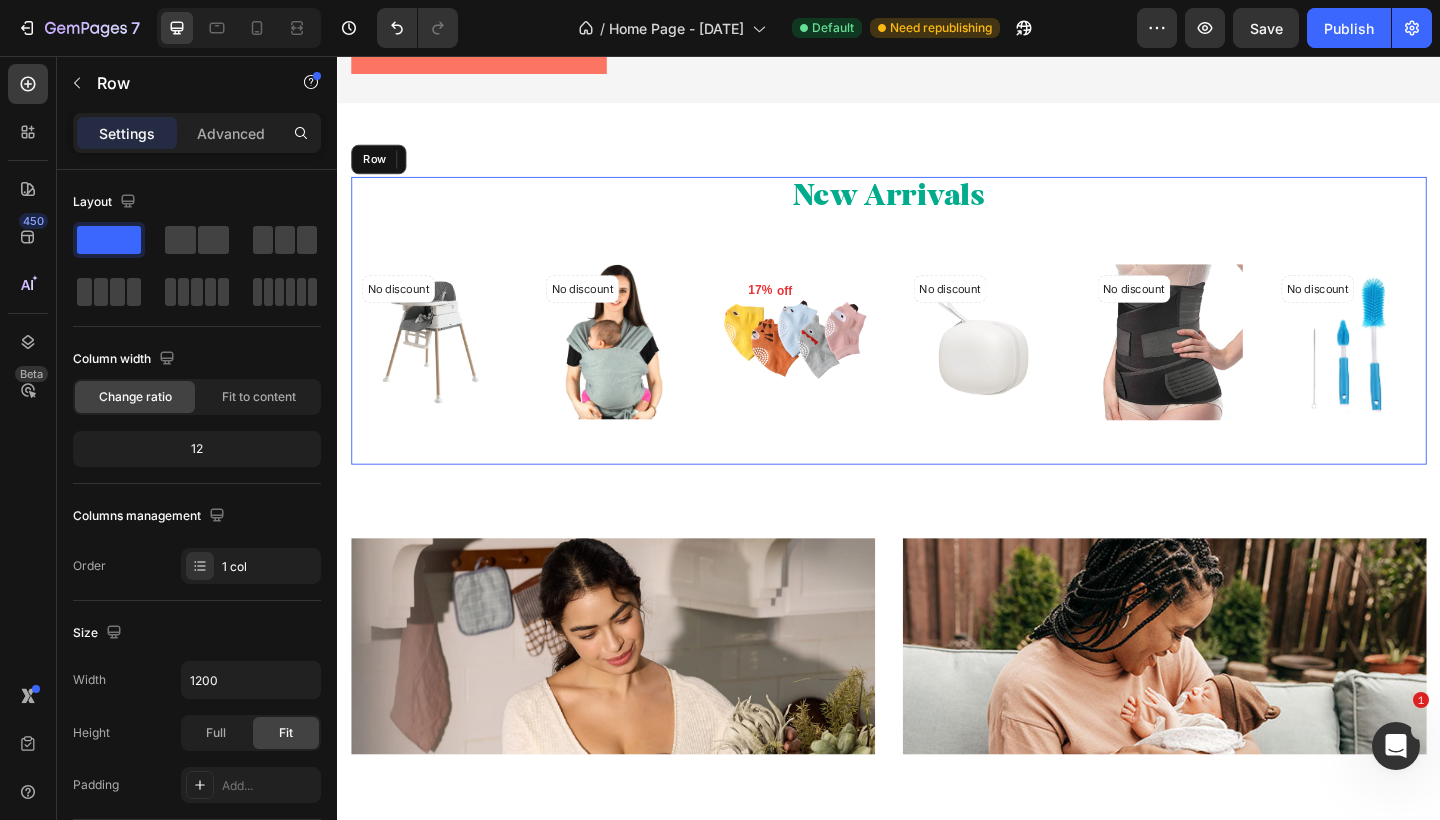 click on "New Arrivals Heading No discount   Not be displayed when published Product Tag Product Images Row Row Product List No discount   Not be displayed when published Product Tag Product Images Row Row Product List 17% off Product Tag Product Images Row Row Product List No discount   Not be displayed when published Product Tag Product Images Row Row Product List No discount   Not be displayed when published Product Tag Product Images Row Row Product List No discount   Not be displayed when published Product Tag Product Images Row Row Product List Product List" at bounding box center (937, 344) 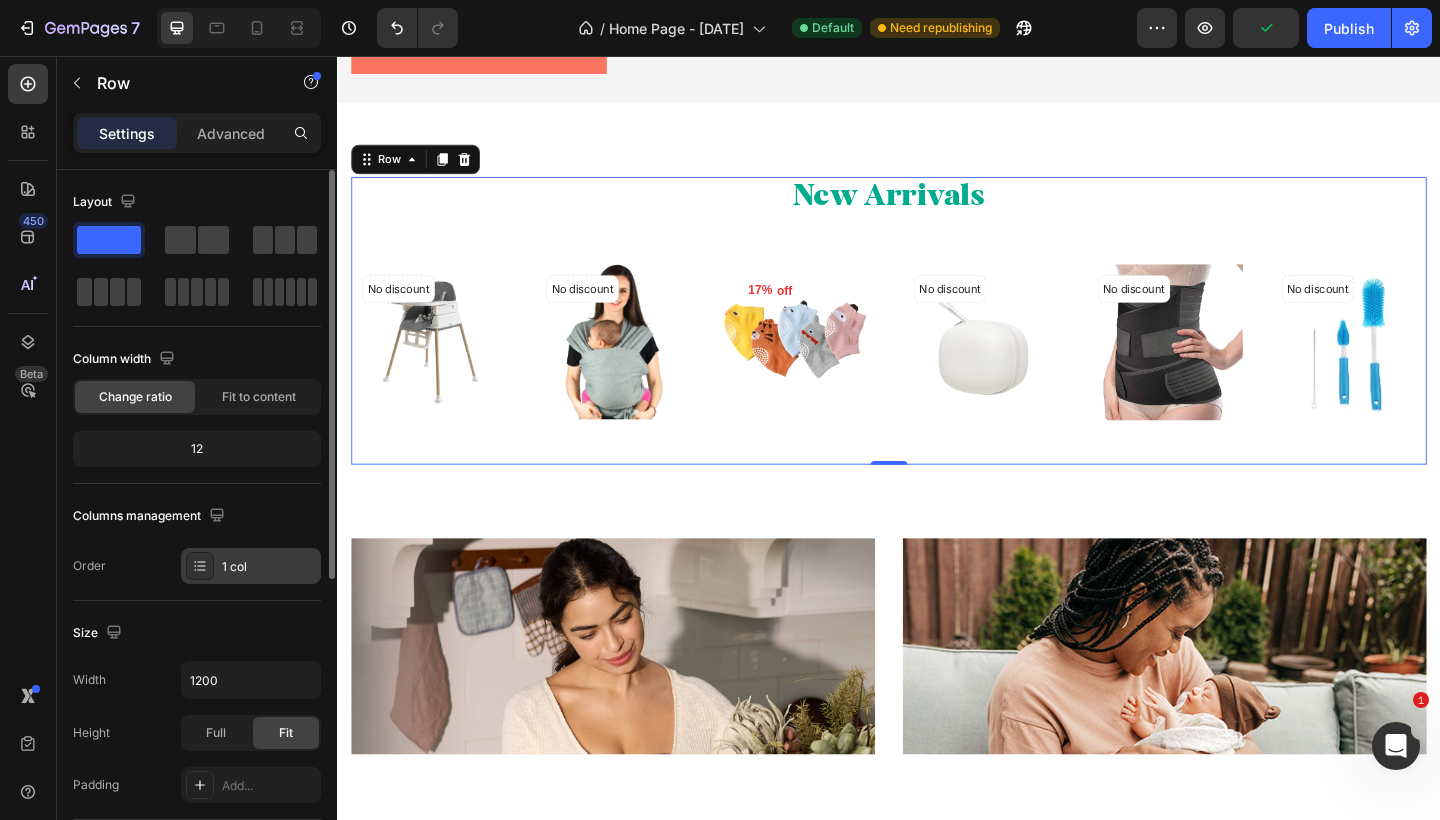 click on "1 col" at bounding box center [269, 567] 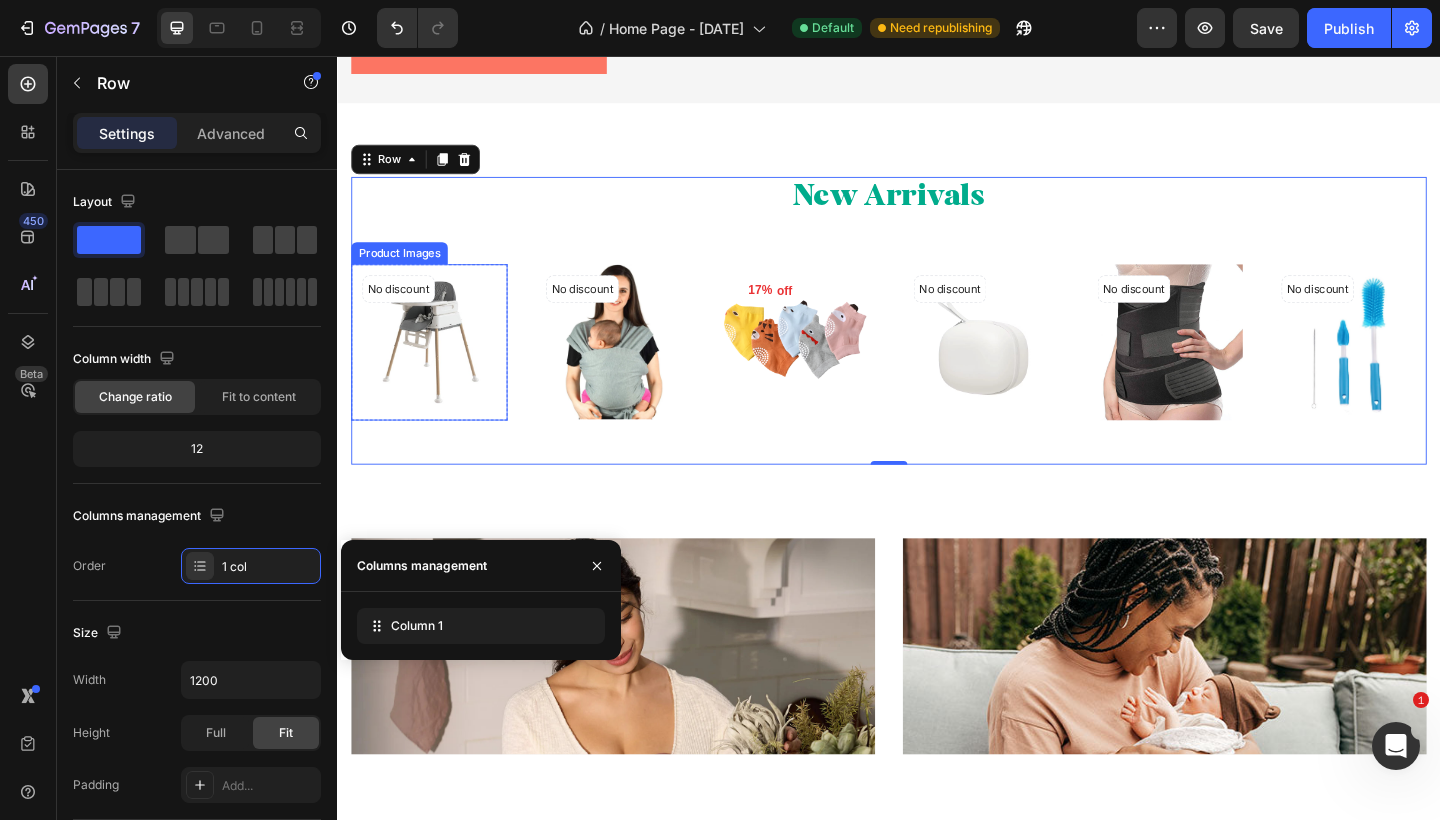 click at bounding box center (437, 368) 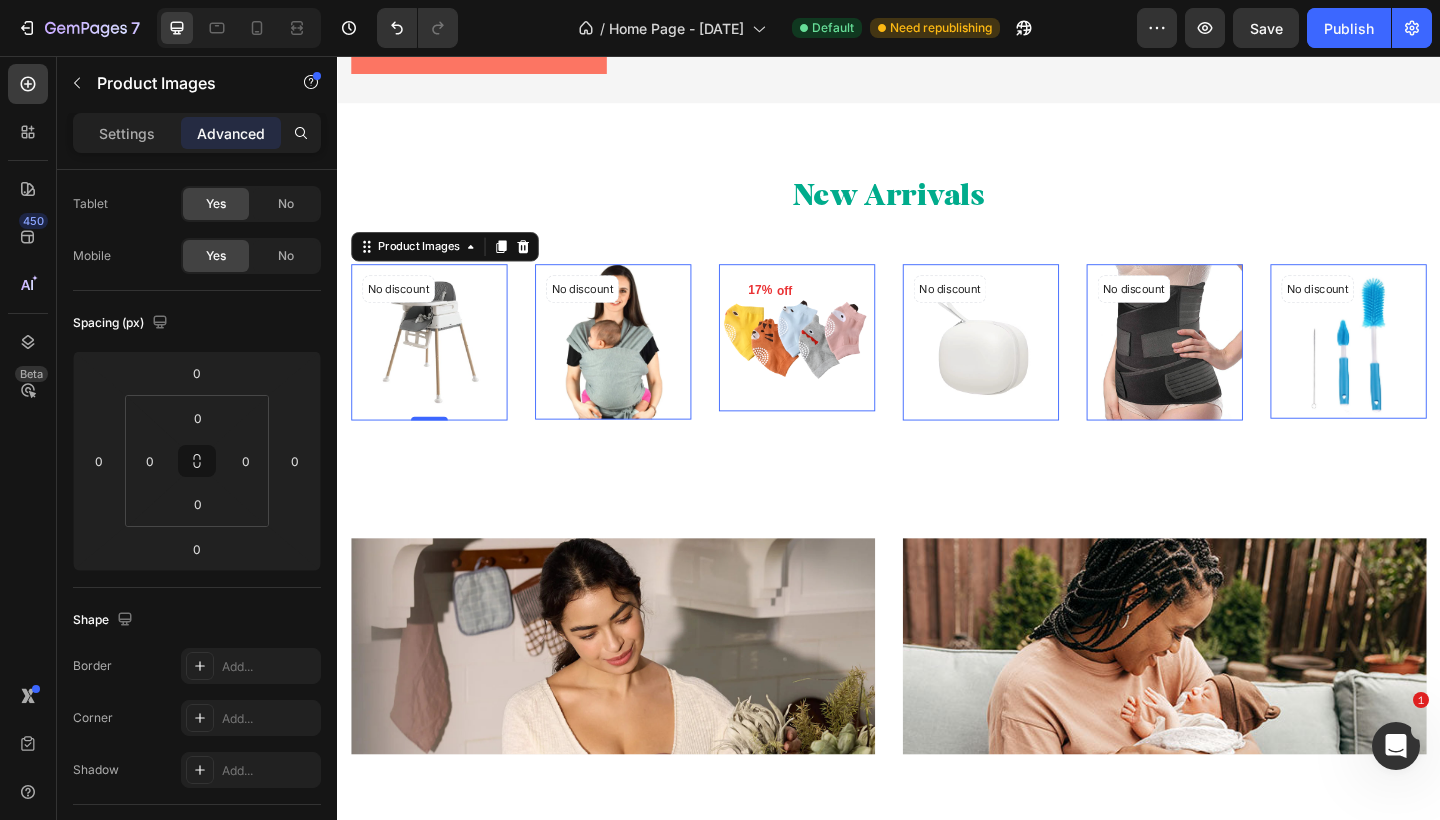 scroll, scrollTop: 0, scrollLeft: 0, axis: both 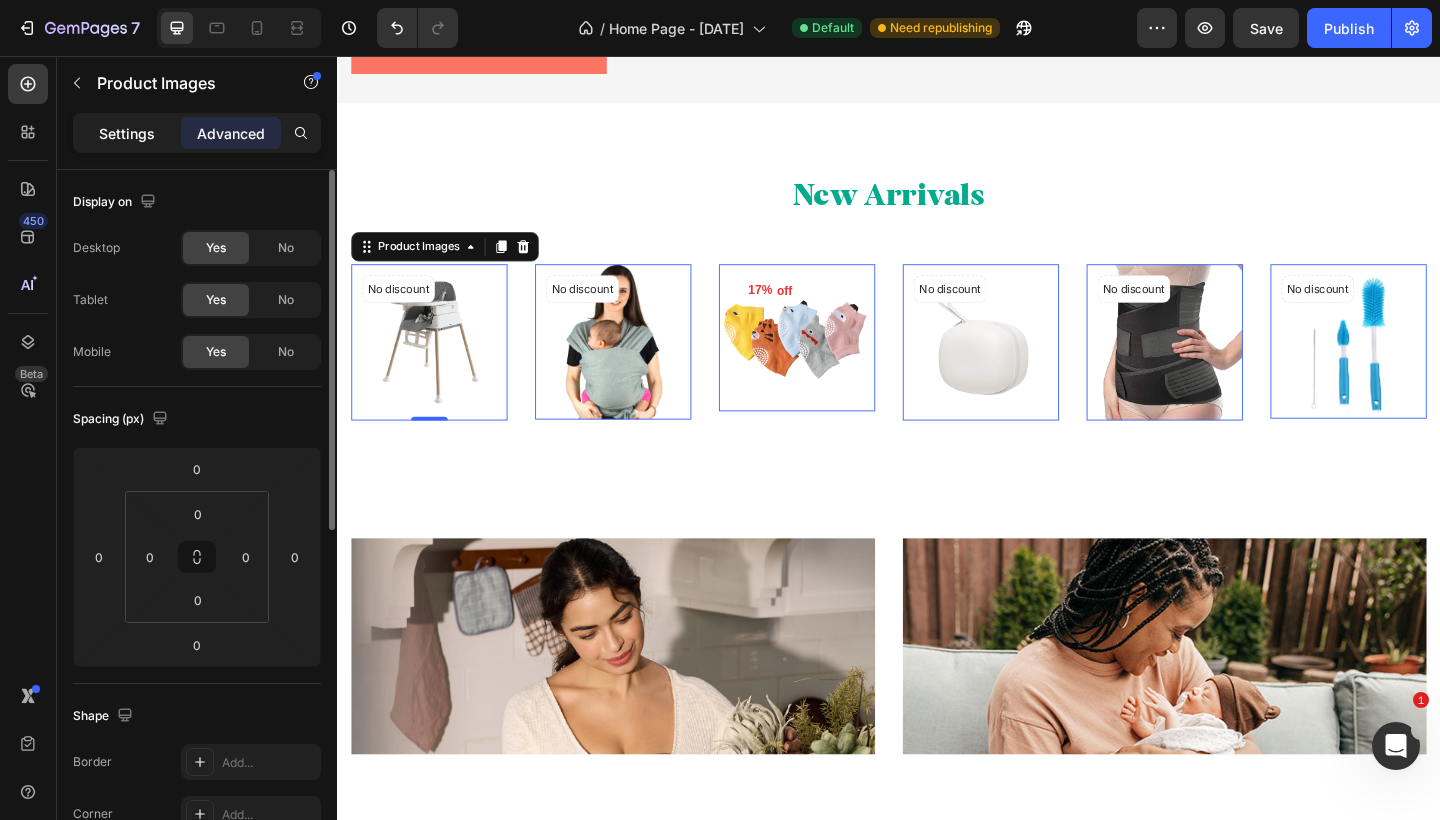 click on "Settings" at bounding box center (127, 133) 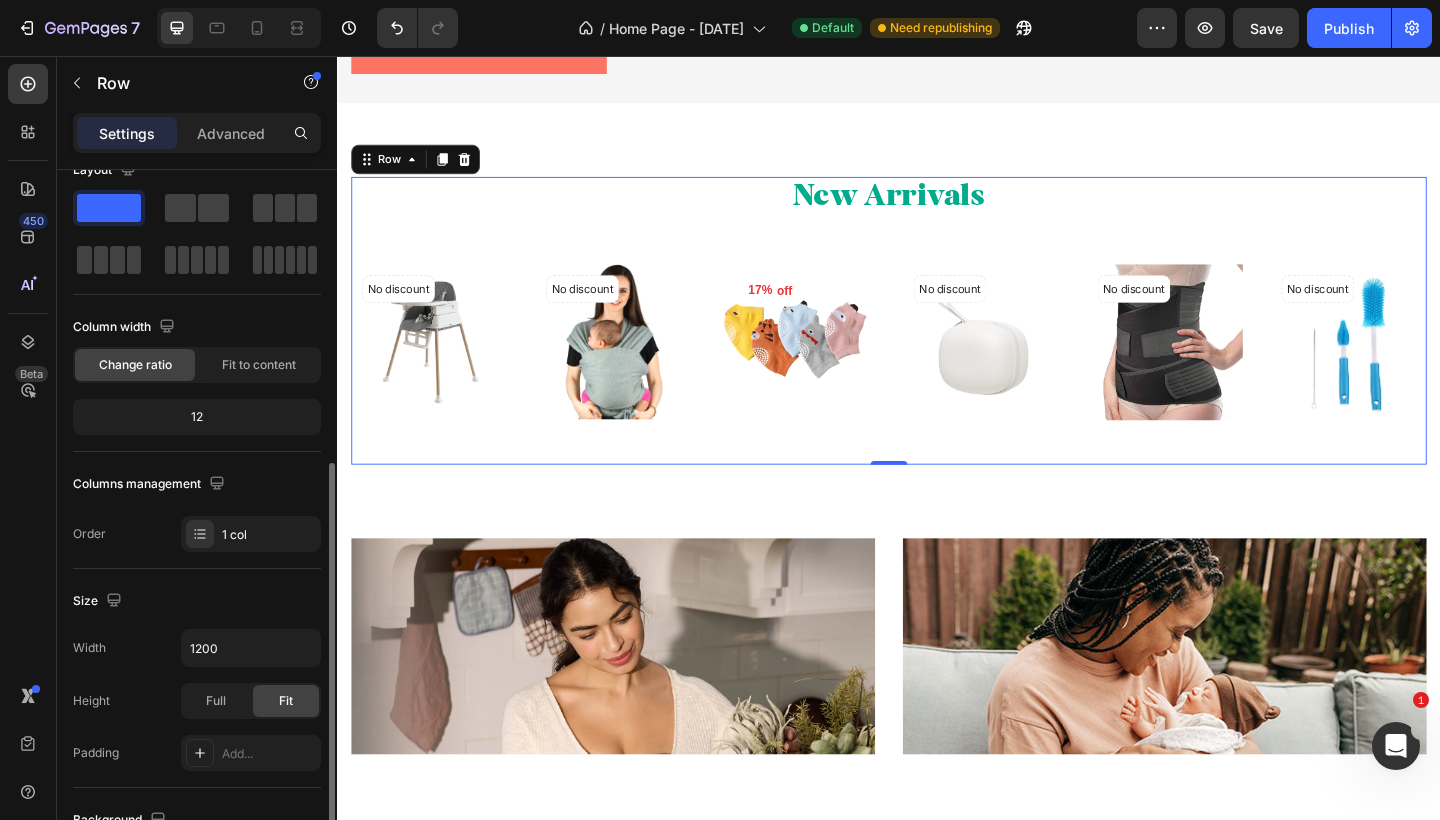 scroll, scrollTop: 0, scrollLeft: 0, axis: both 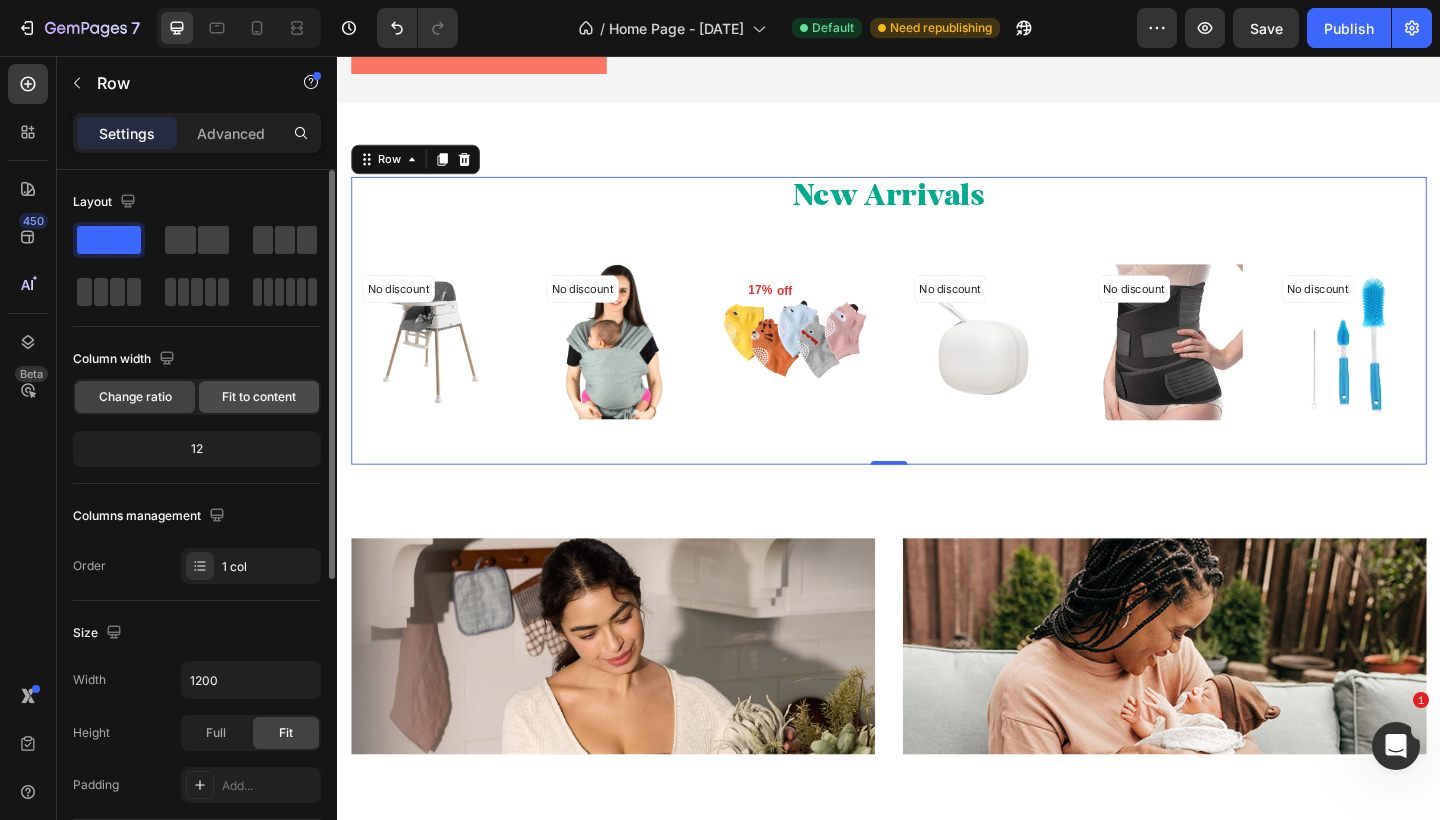 click on "Fit to content" 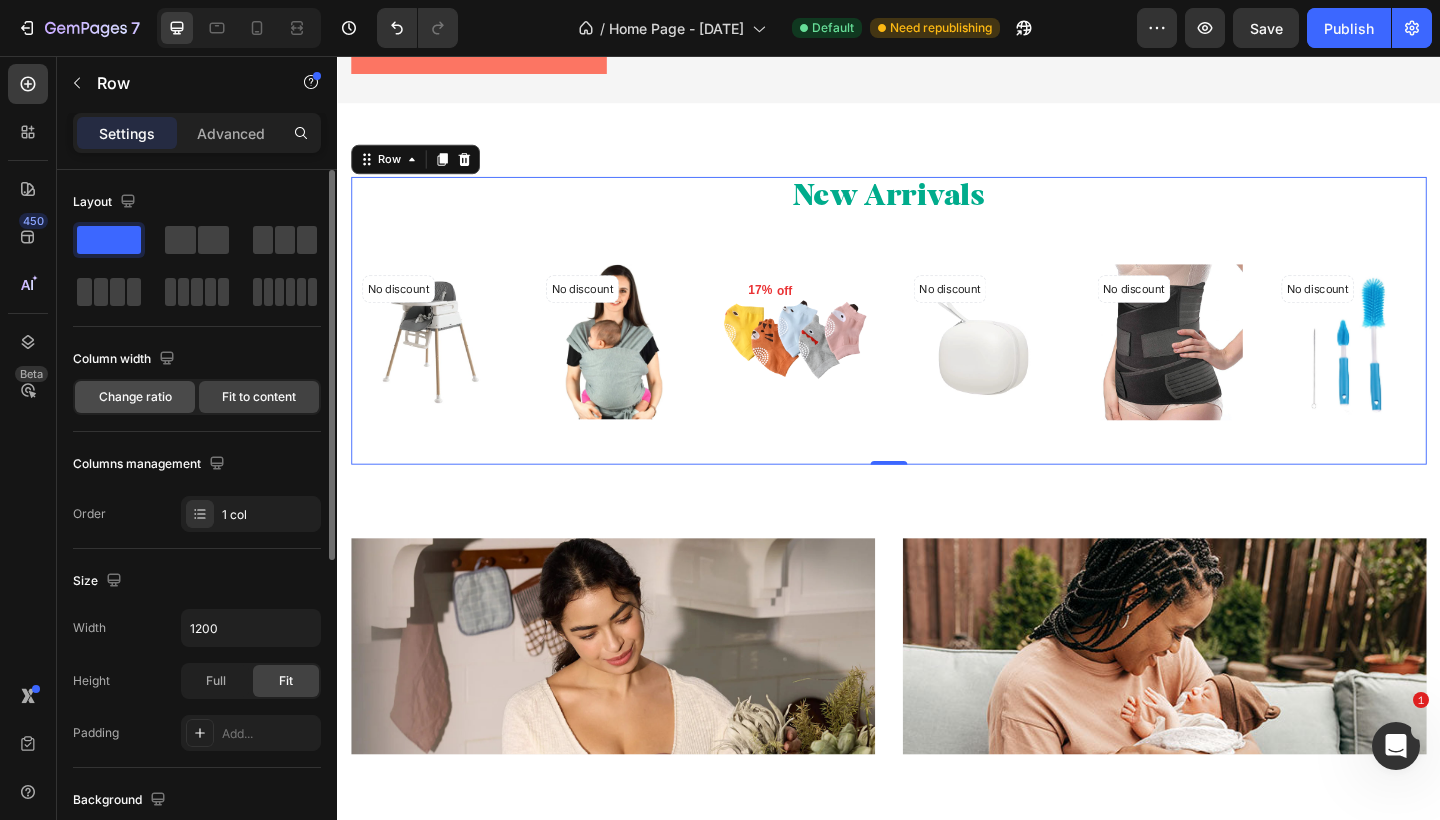 click on "Change ratio" 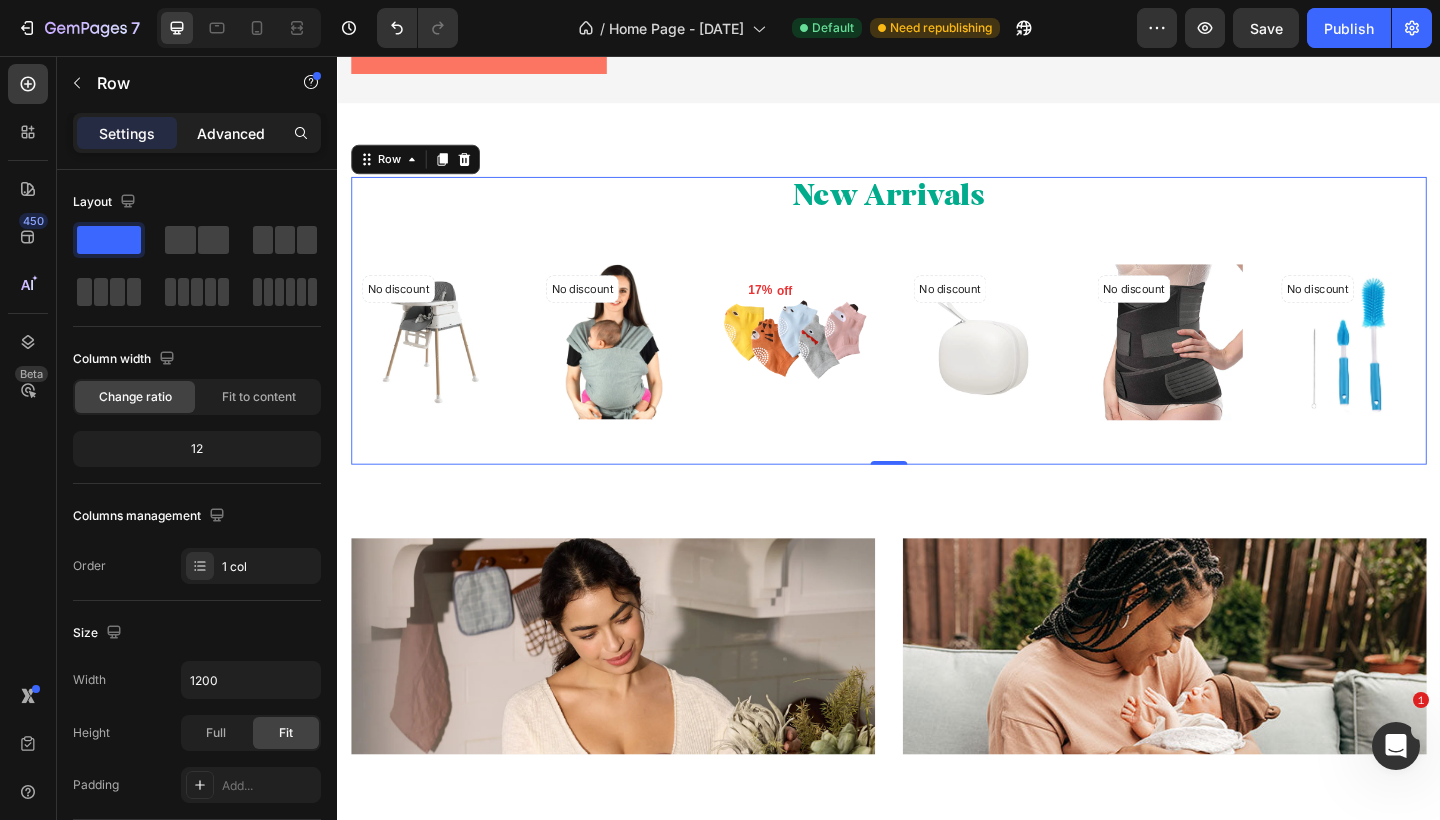 click on "Advanced" at bounding box center (231, 133) 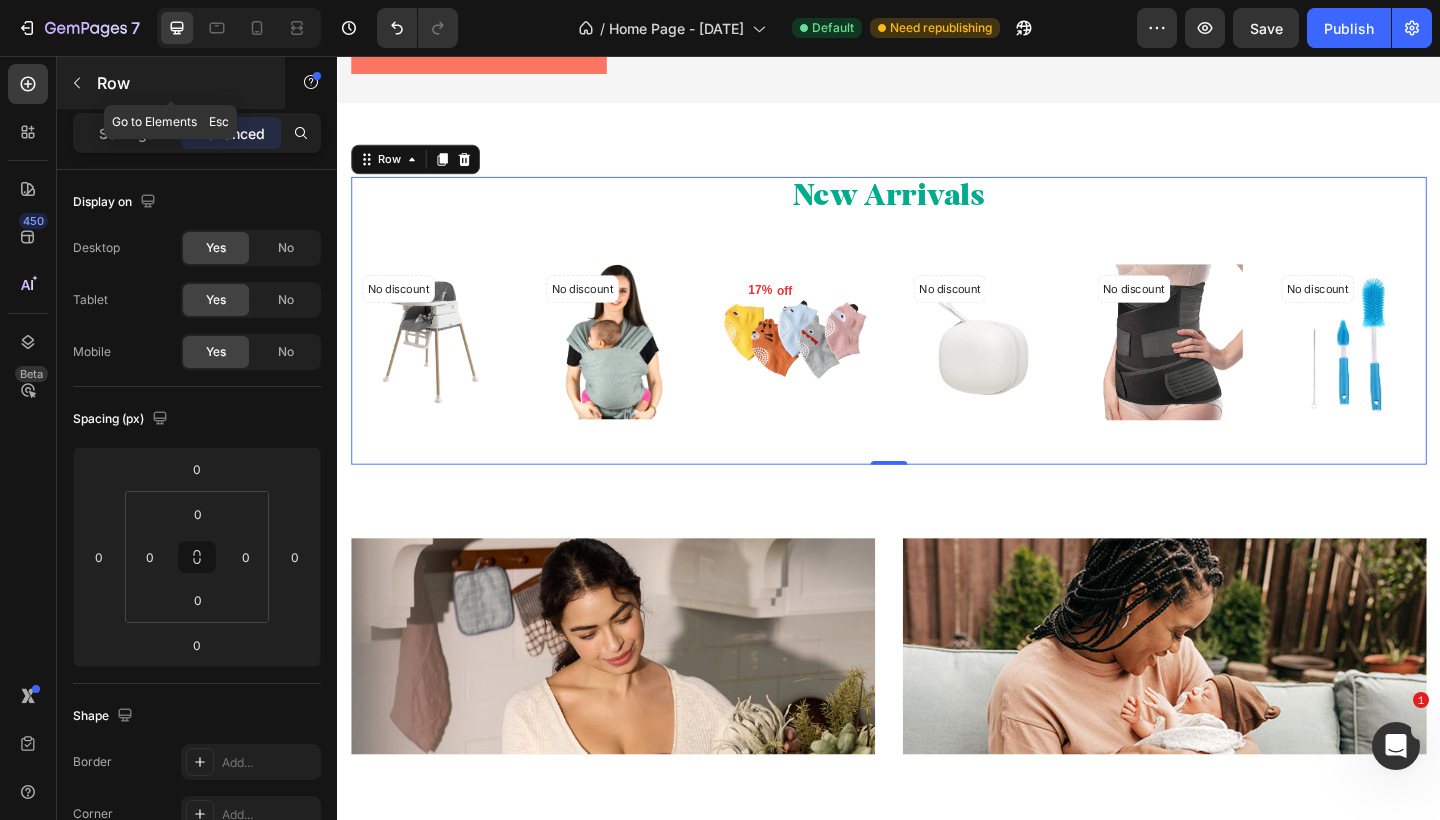 click 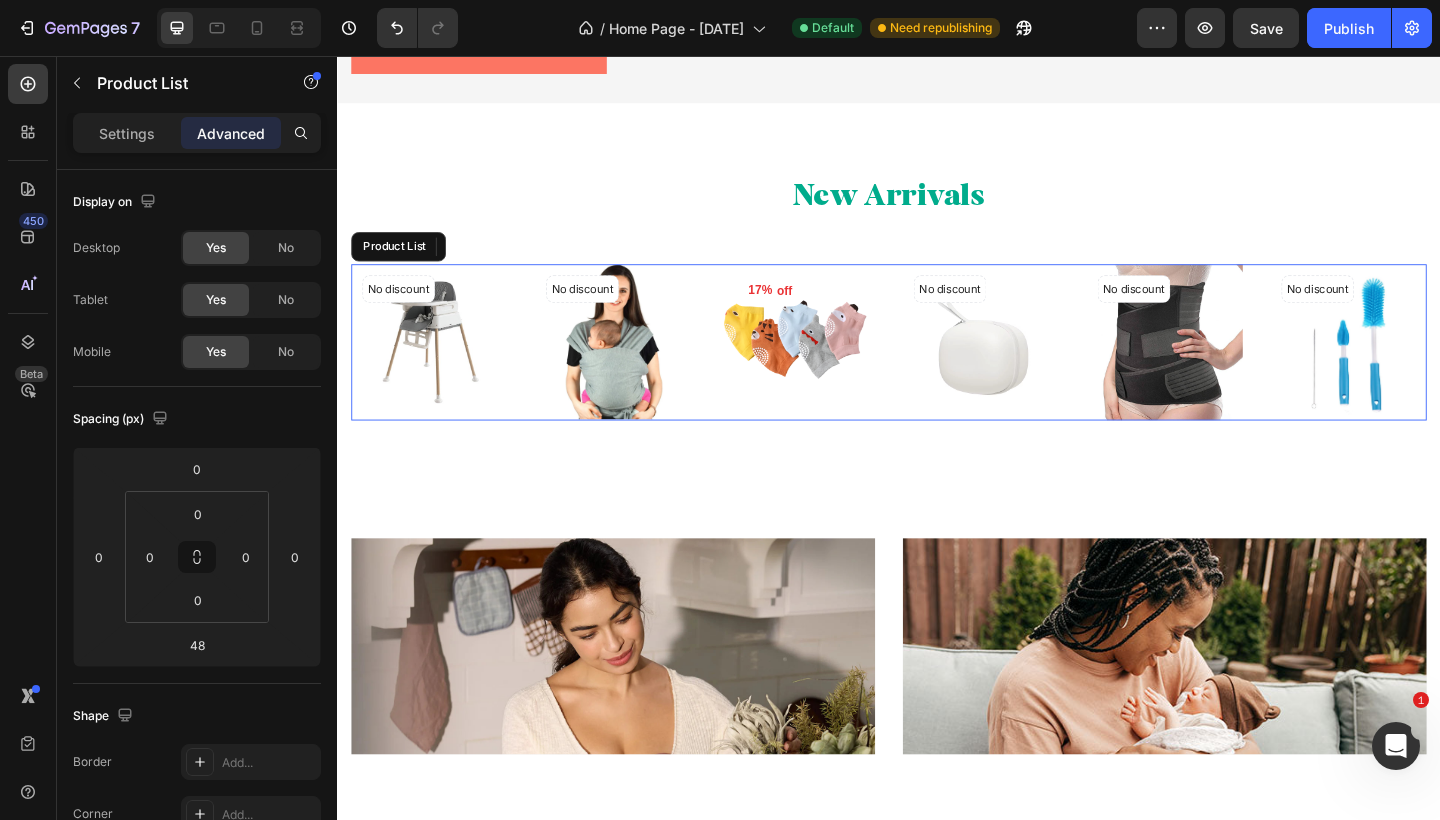 click on "No discount   Not be displayed when published Product Tag Product Images Row Row Product List No discount   Not be displayed when published Product Tag Product Images Row Row Product List 17% off Product Tag Product Images Row Row Product List No discount   Not be displayed when published Product Tag Product Images Row Row Product List No discount   Not be displayed when published Product Tag Product Images Row Row Product List No discount   Not be displayed when published Product Tag Product Images Row Row Product List" at bounding box center (937, 368) 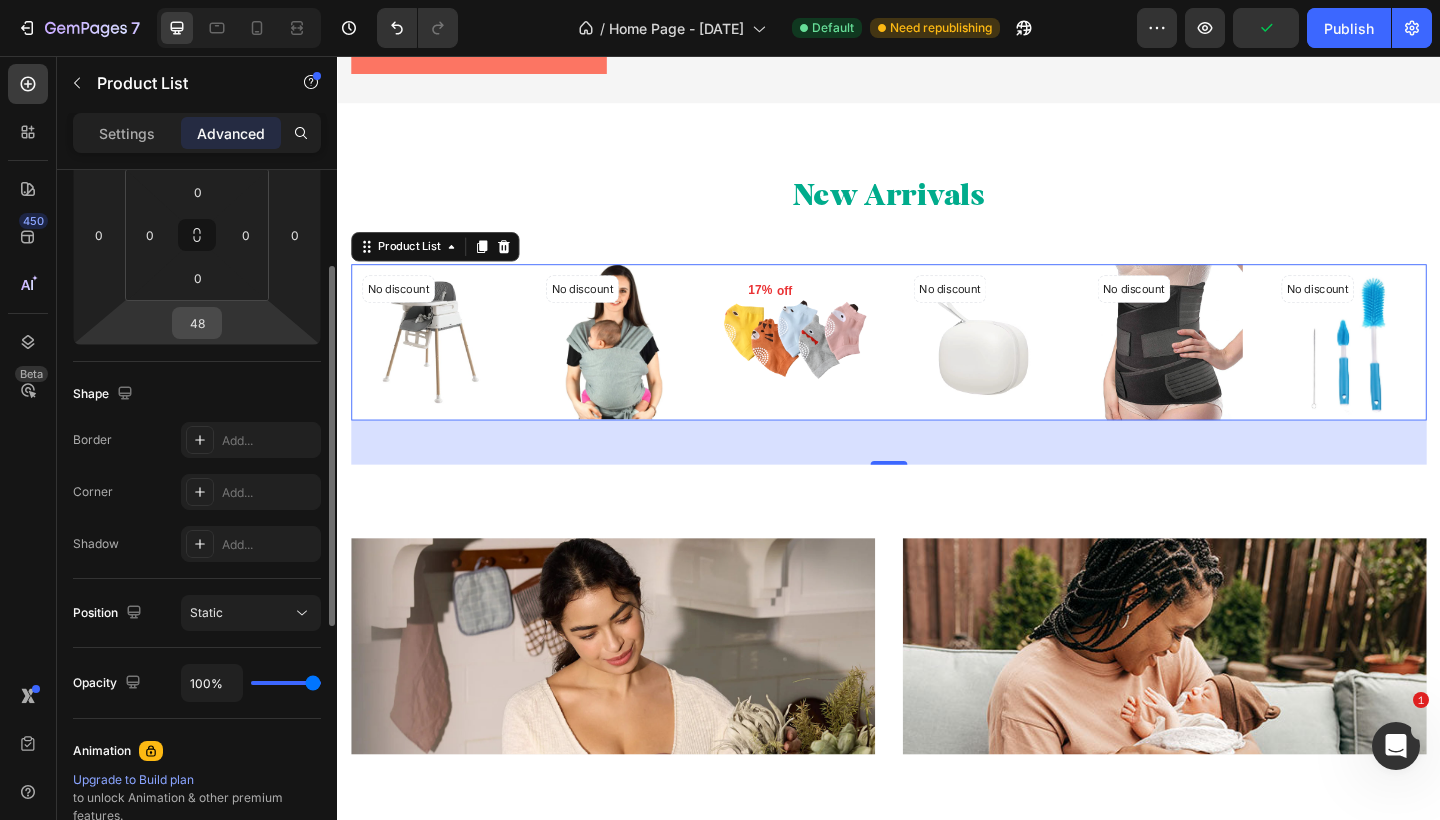 scroll, scrollTop: 0, scrollLeft: 0, axis: both 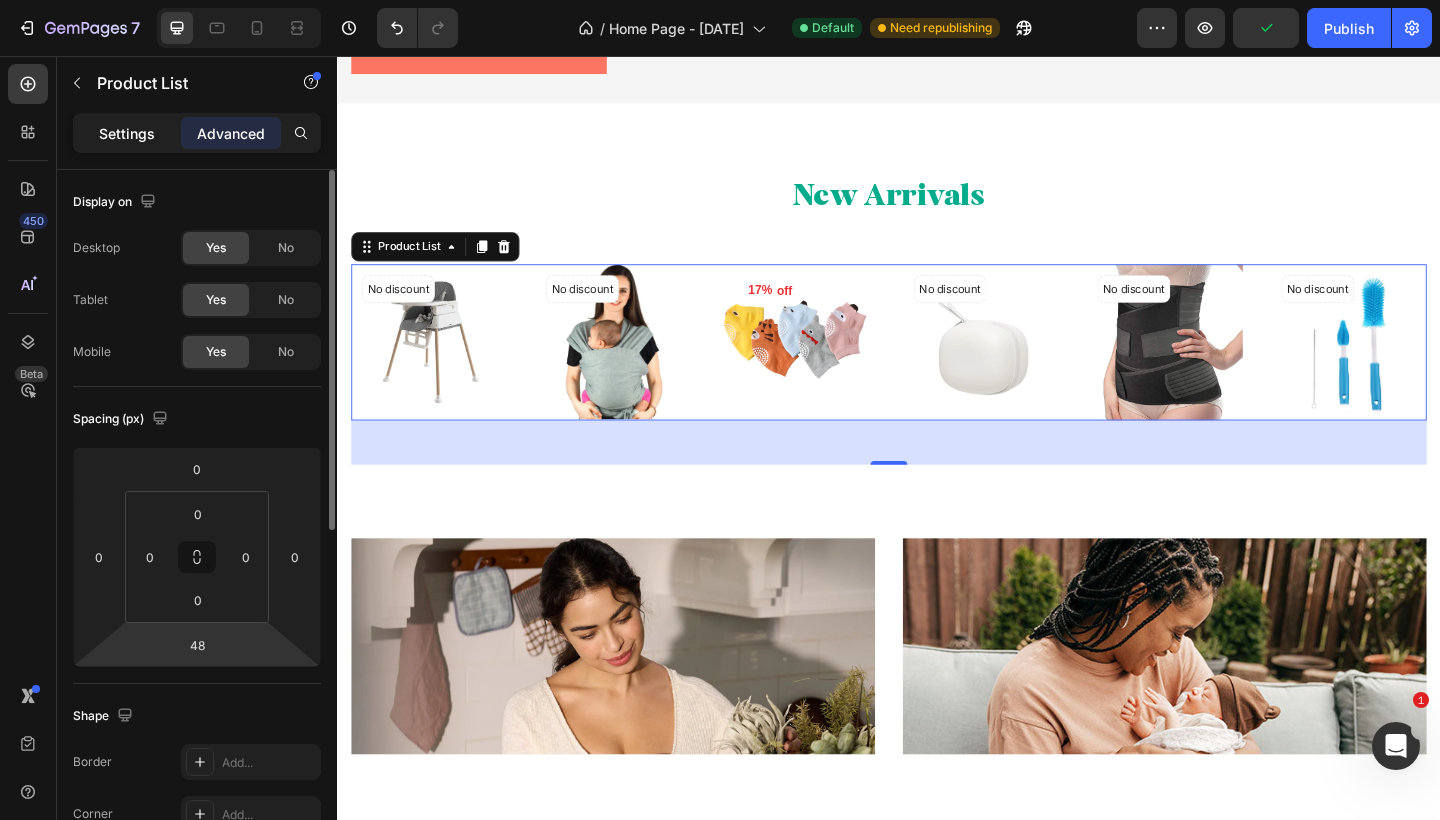click on "Settings" at bounding box center (127, 133) 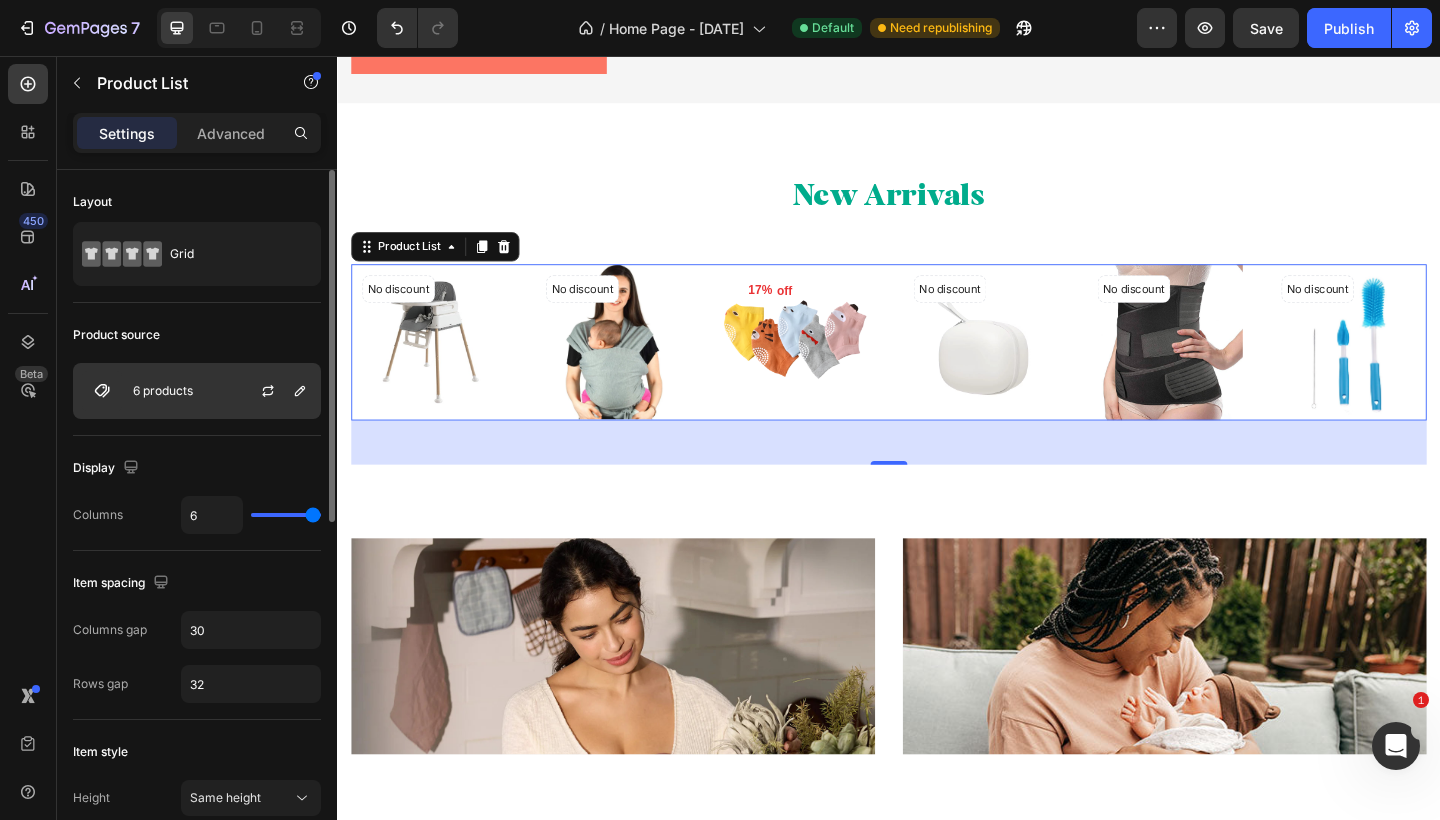 click on "6 products" at bounding box center [163, 391] 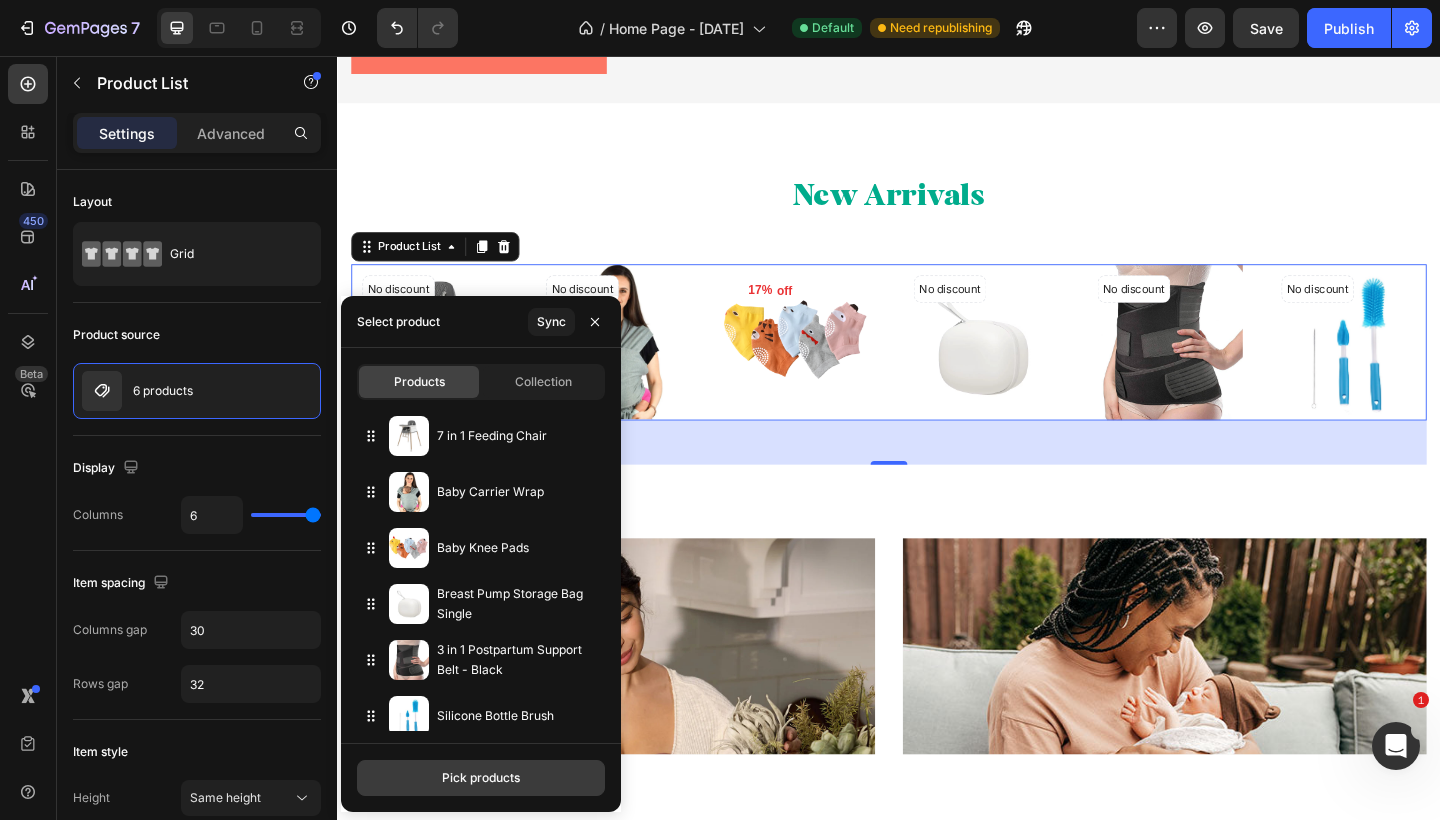click on "Pick products" at bounding box center [481, 778] 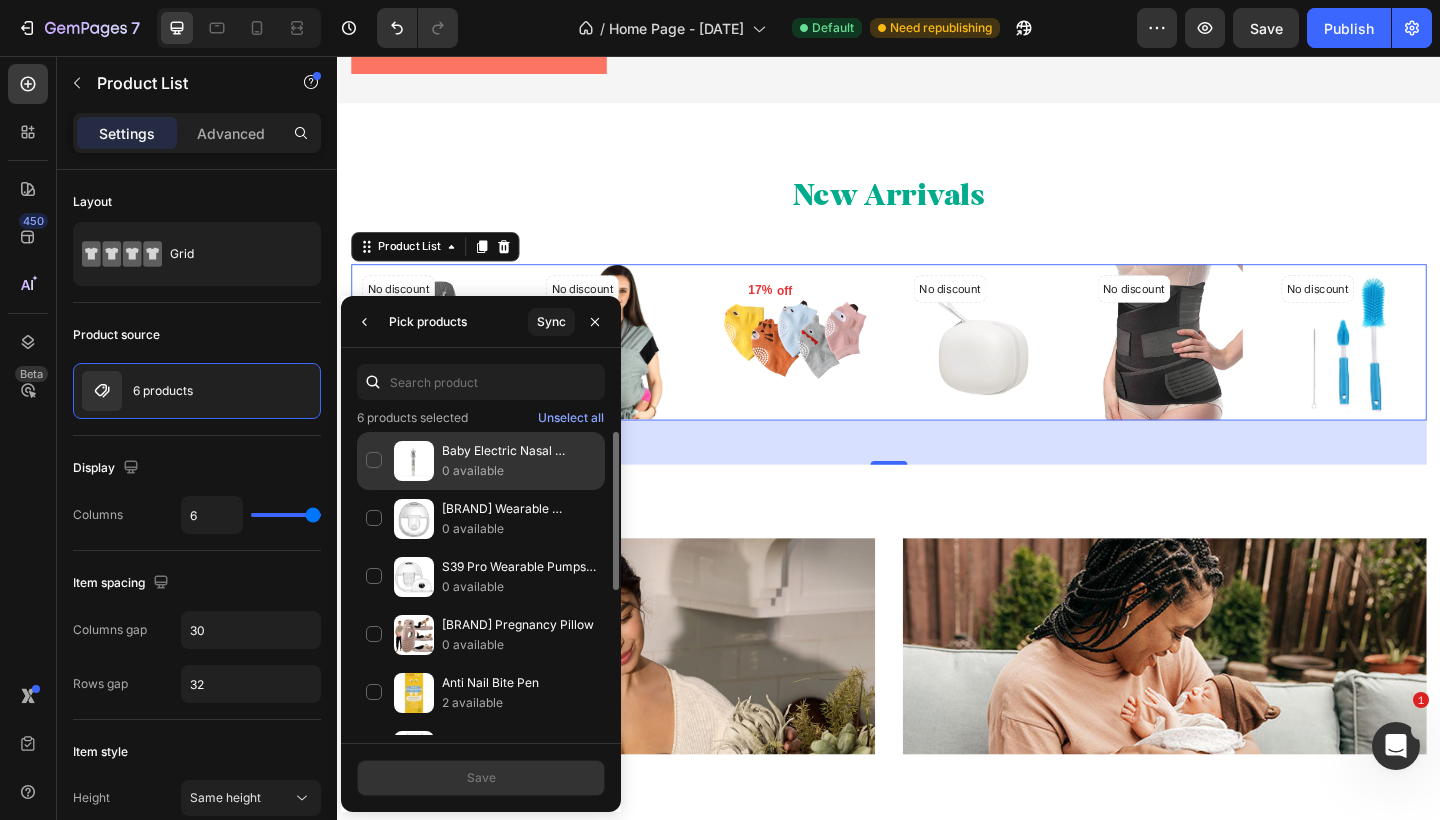 click on "Baby Electric Nasal Aspirator 0 available" 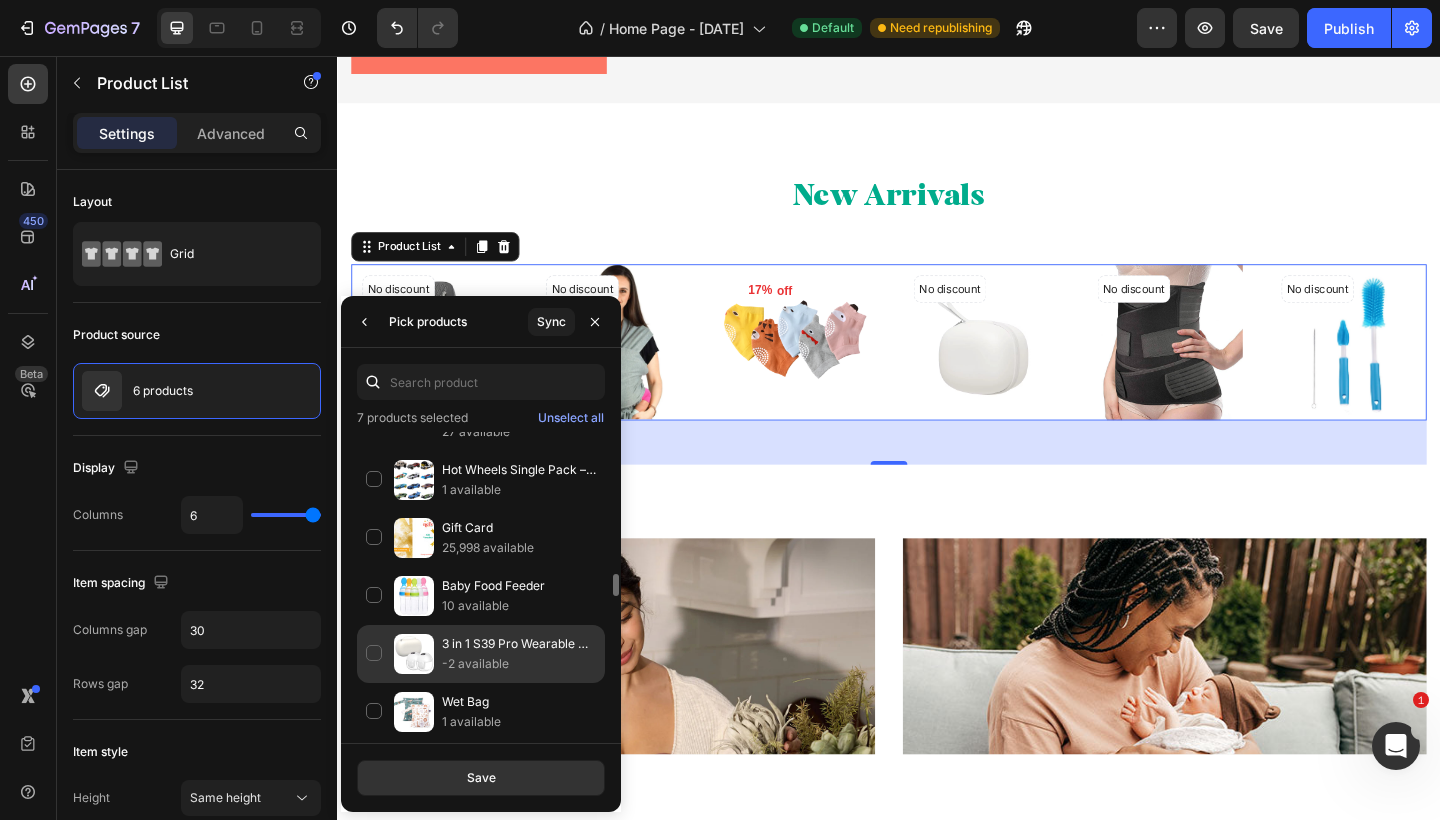 scroll, scrollTop: 2929, scrollLeft: 0, axis: vertical 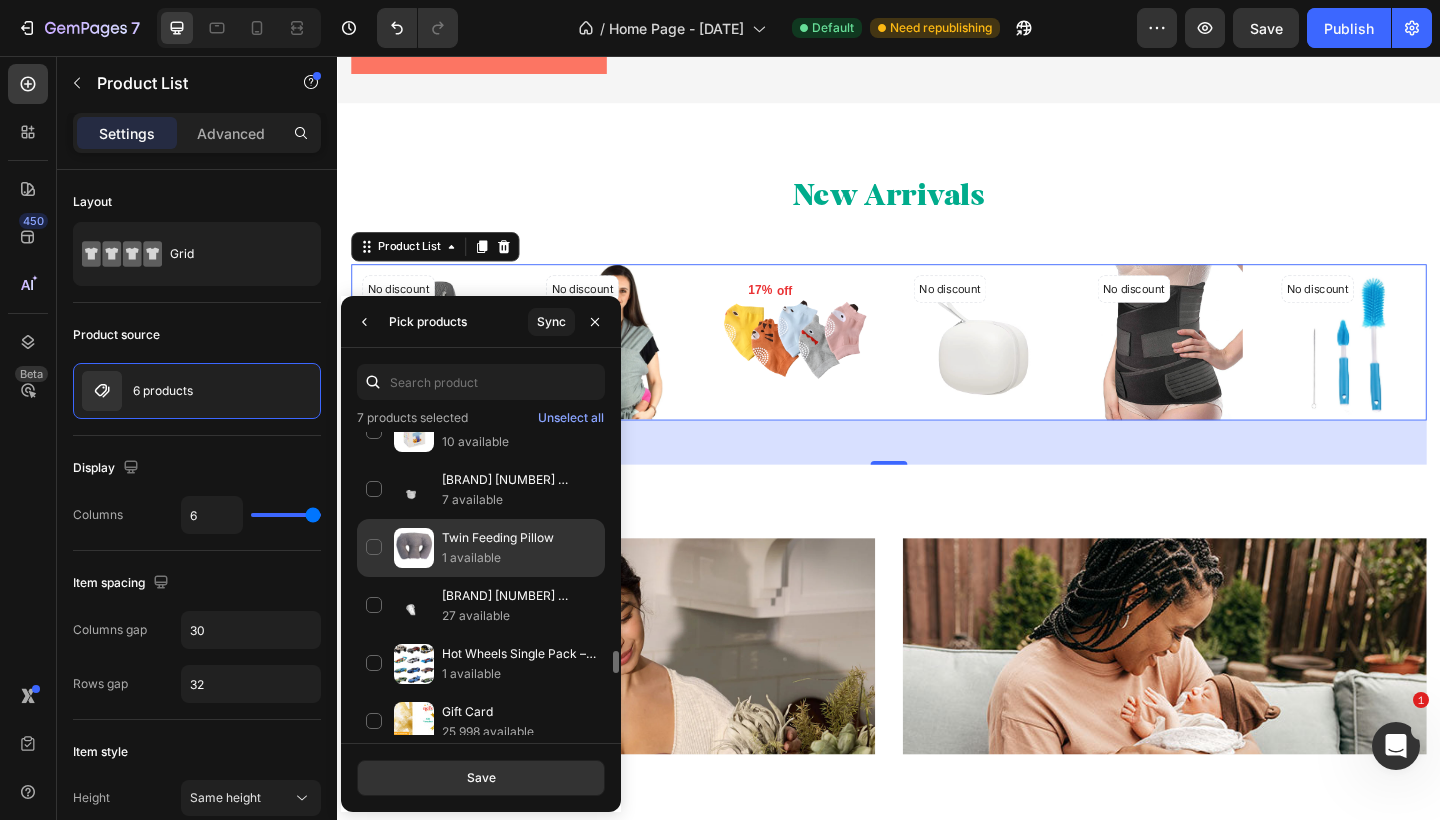 click on "Twin Feeding Pillow" at bounding box center (519, 538) 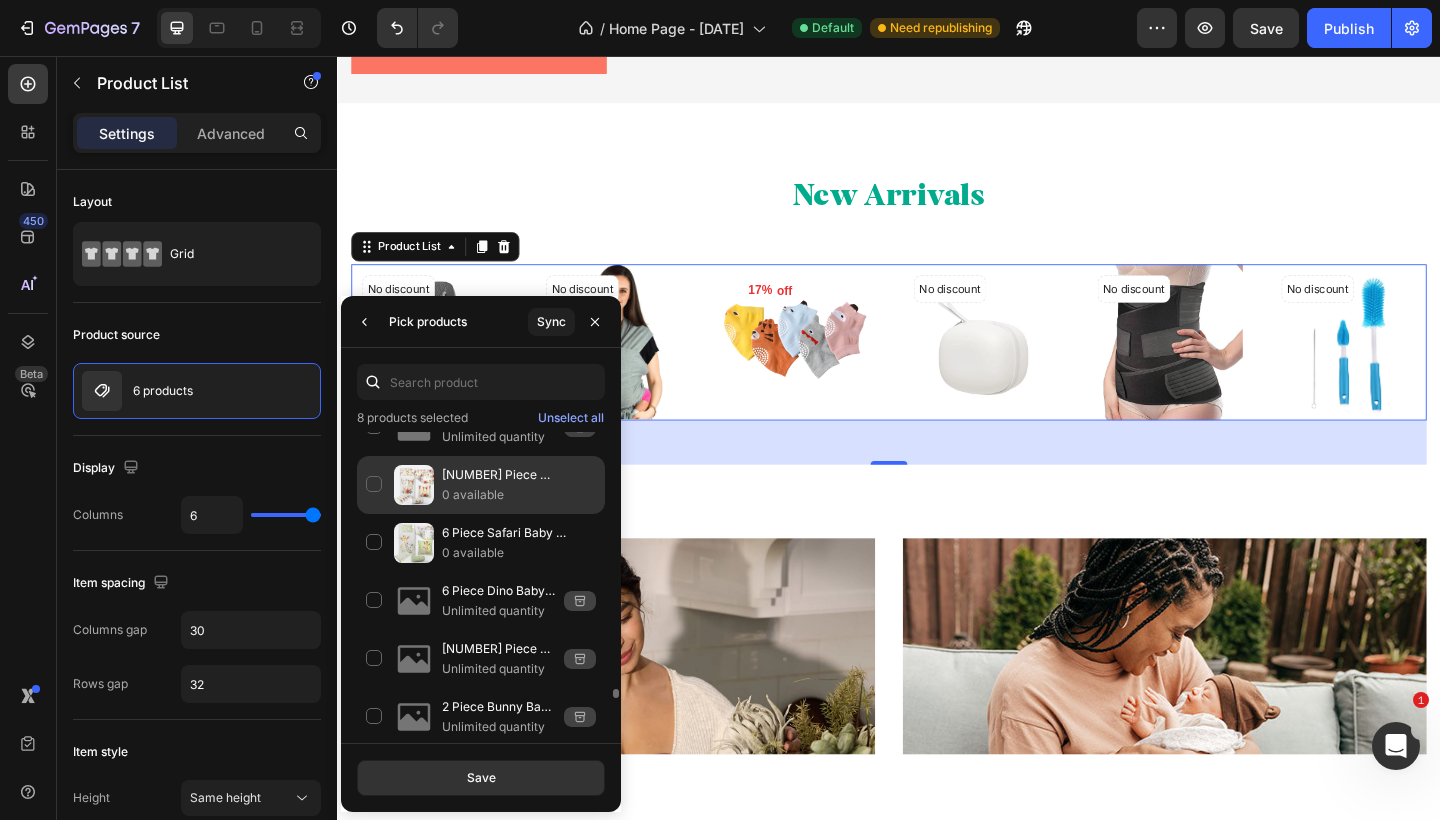 scroll, scrollTop: 8986, scrollLeft: 0, axis: vertical 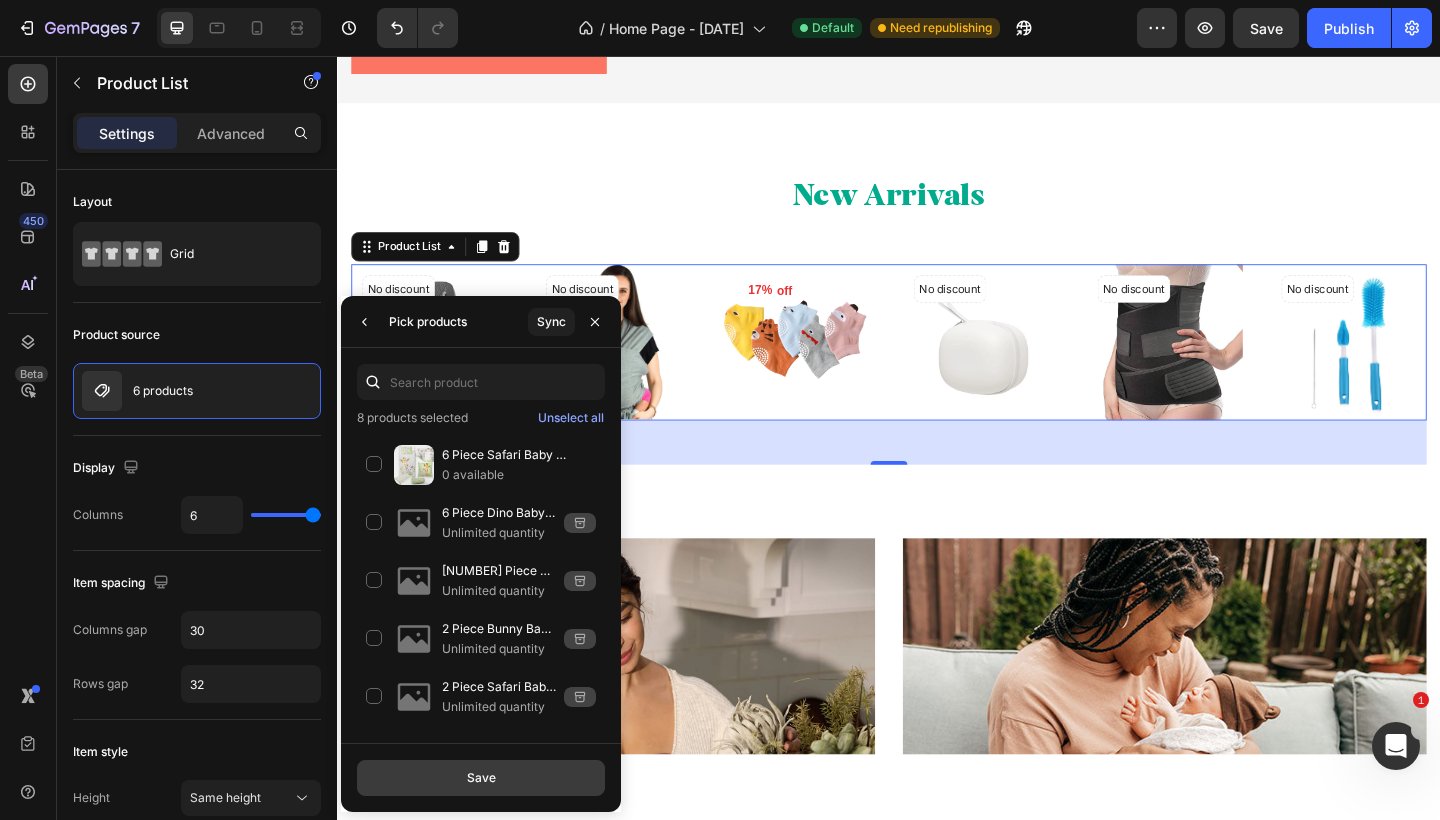 click on "Save" at bounding box center (481, 778) 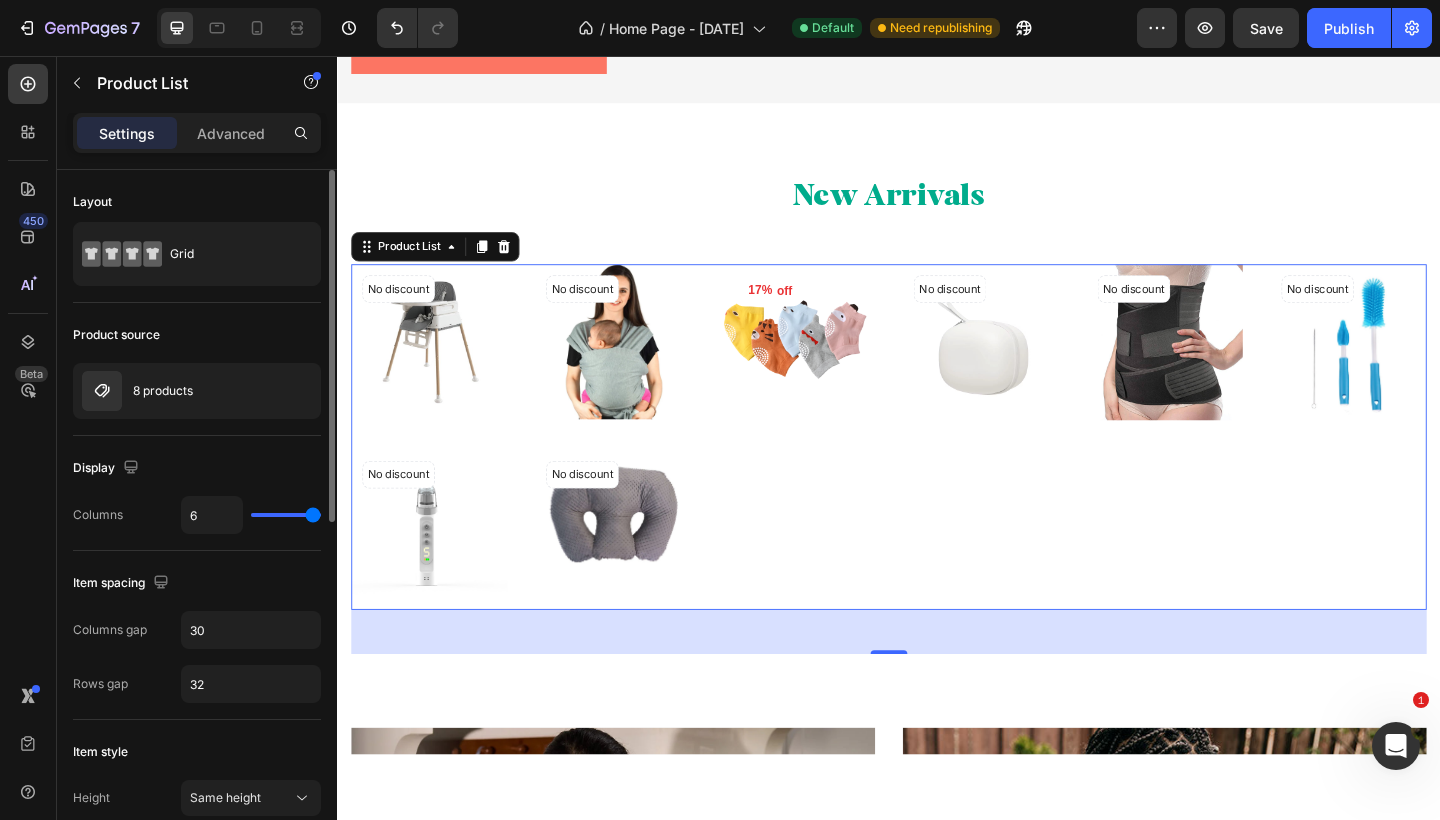type on "5" 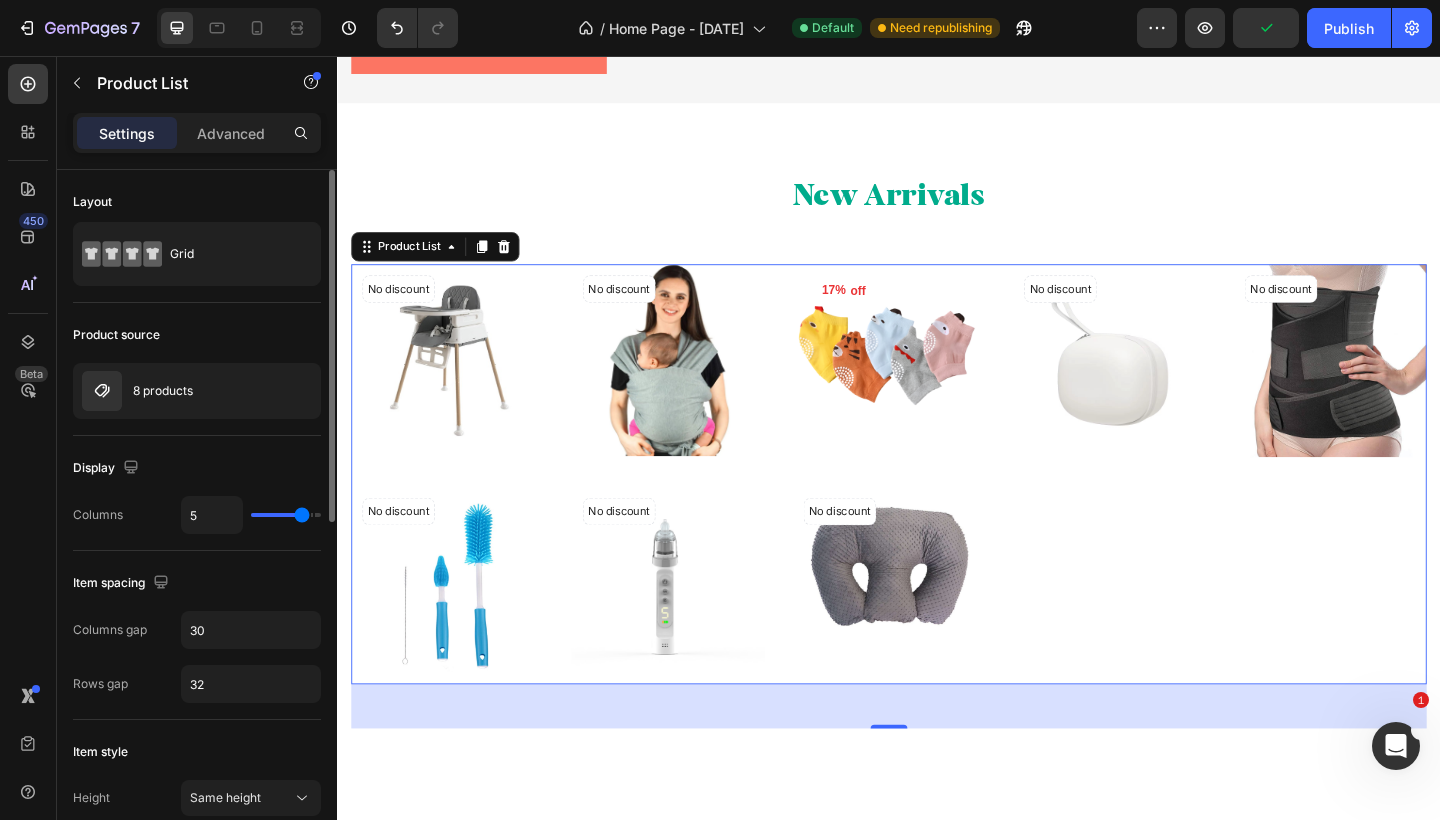 type on "4" 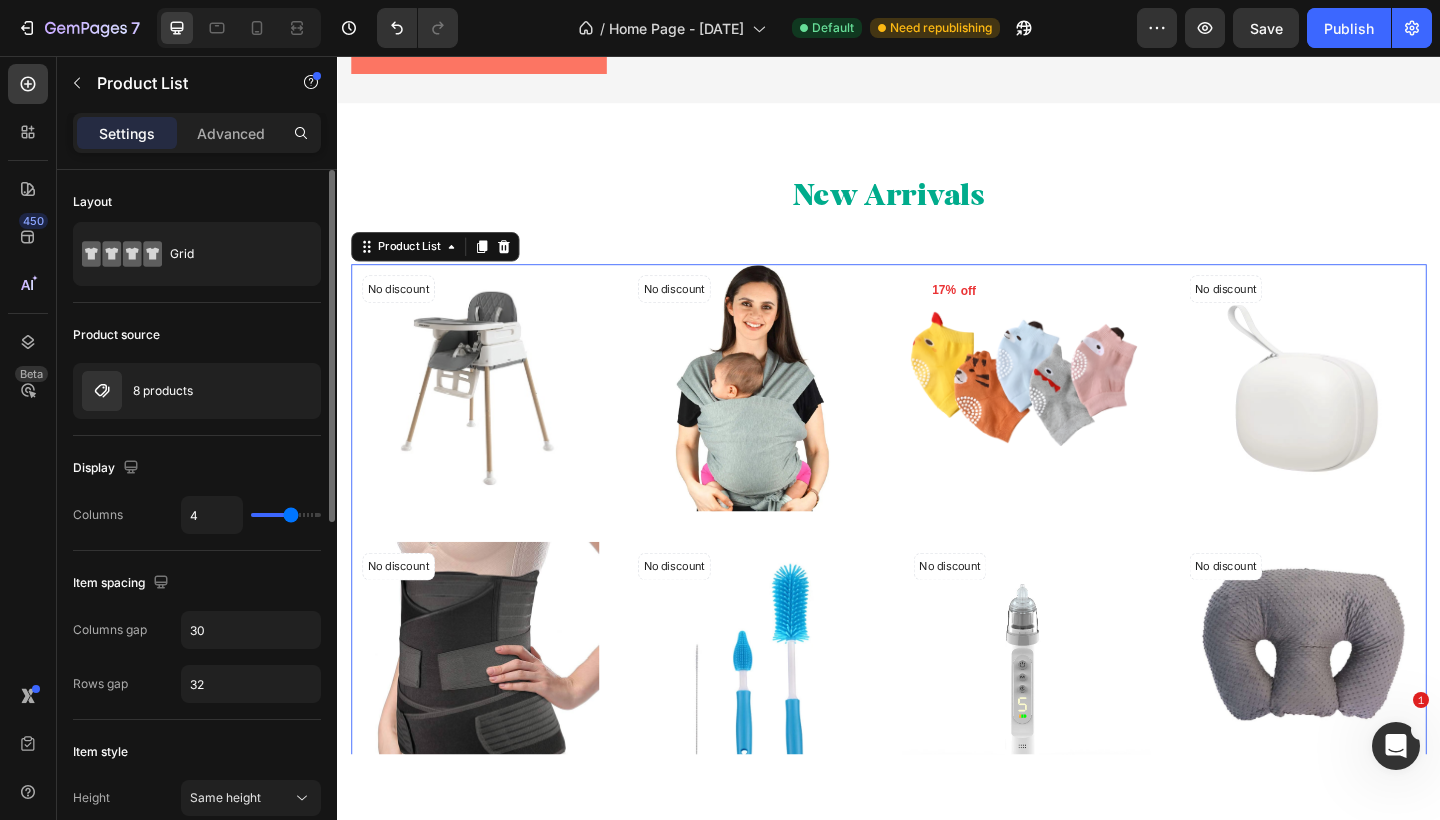 drag, startPoint x: 312, startPoint y: 515, endPoint x: 294, endPoint y: 518, distance: 18.248287 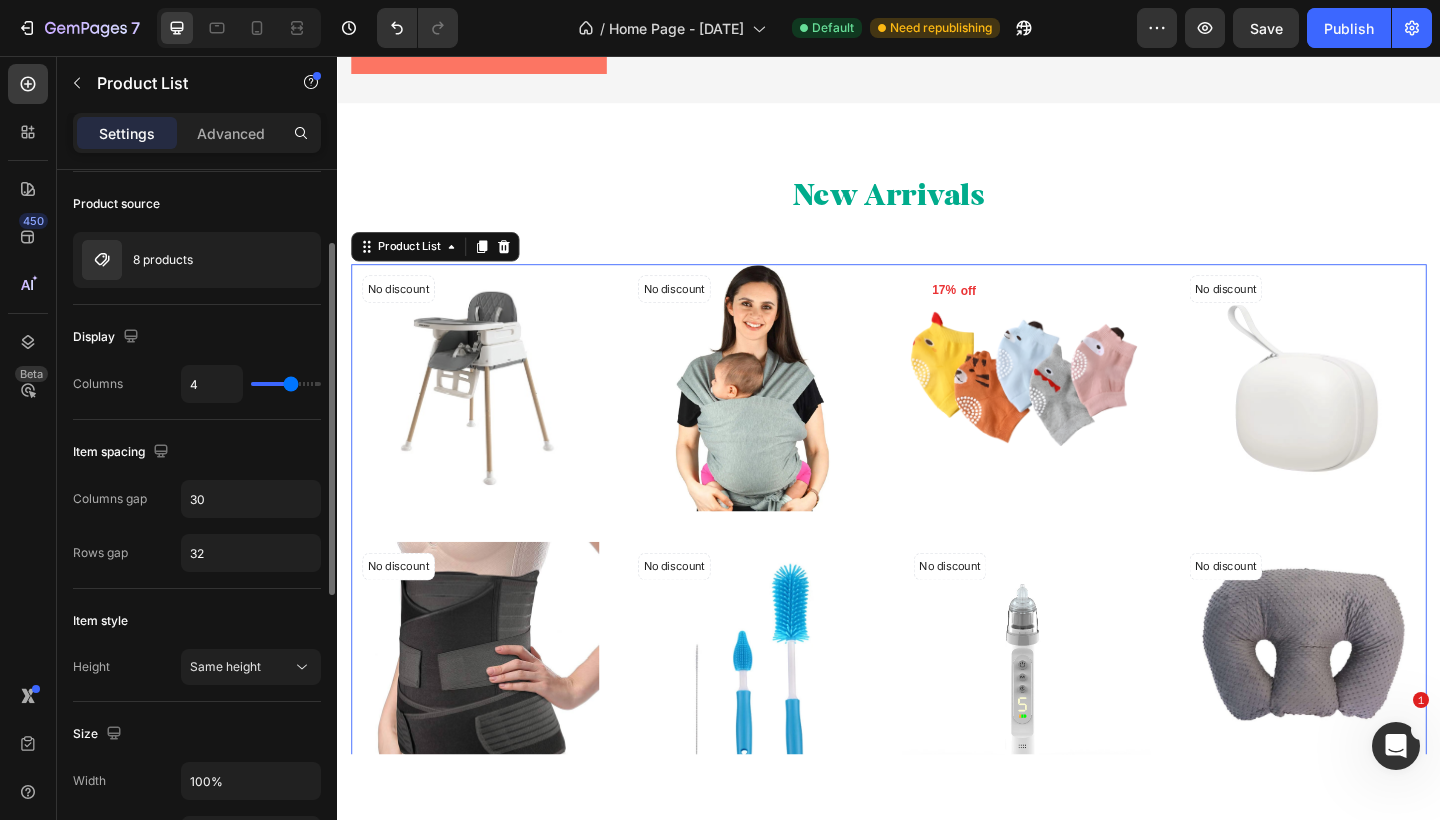scroll, scrollTop: 156, scrollLeft: 0, axis: vertical 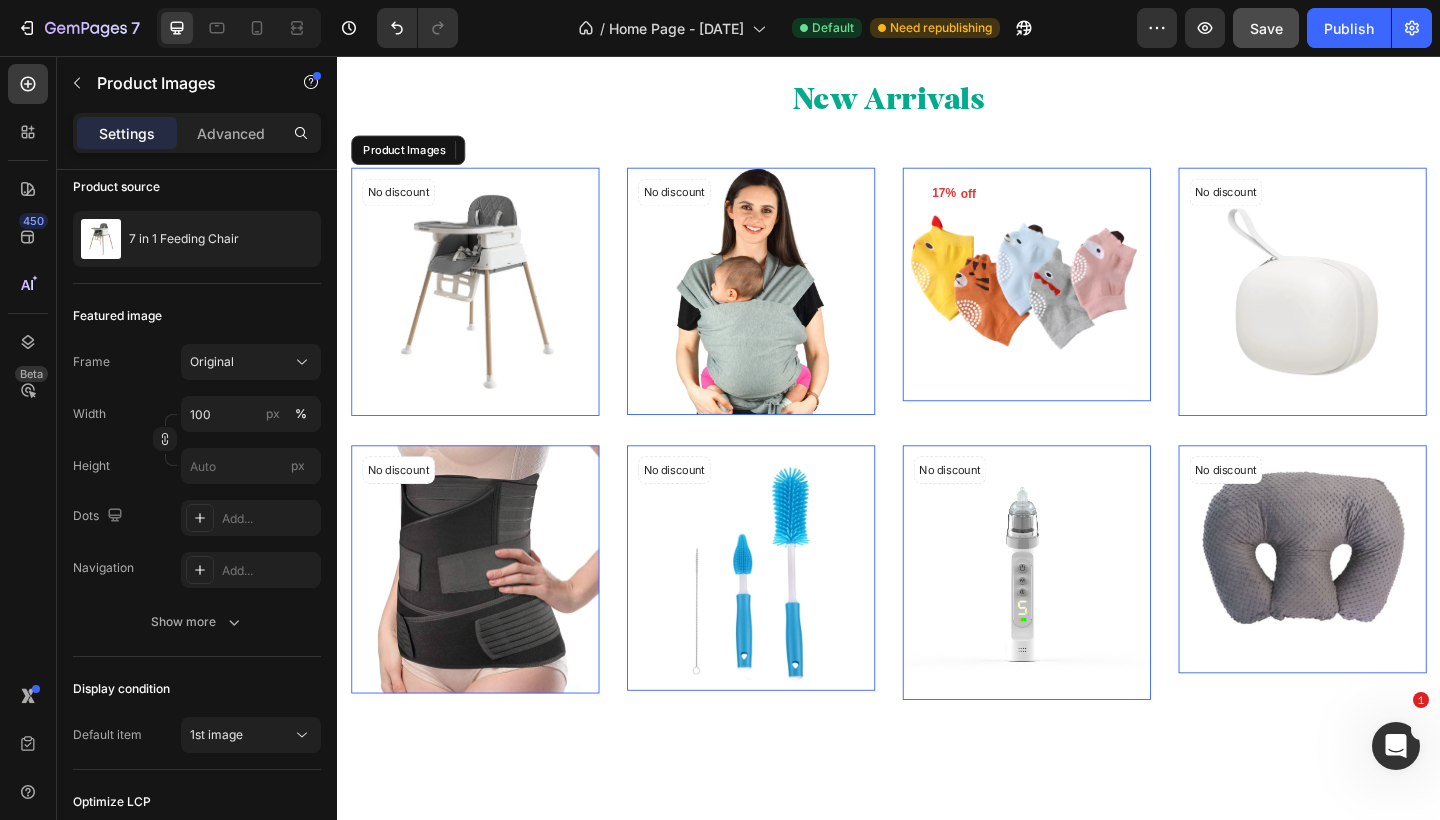 click at bounding box center (487, 313) 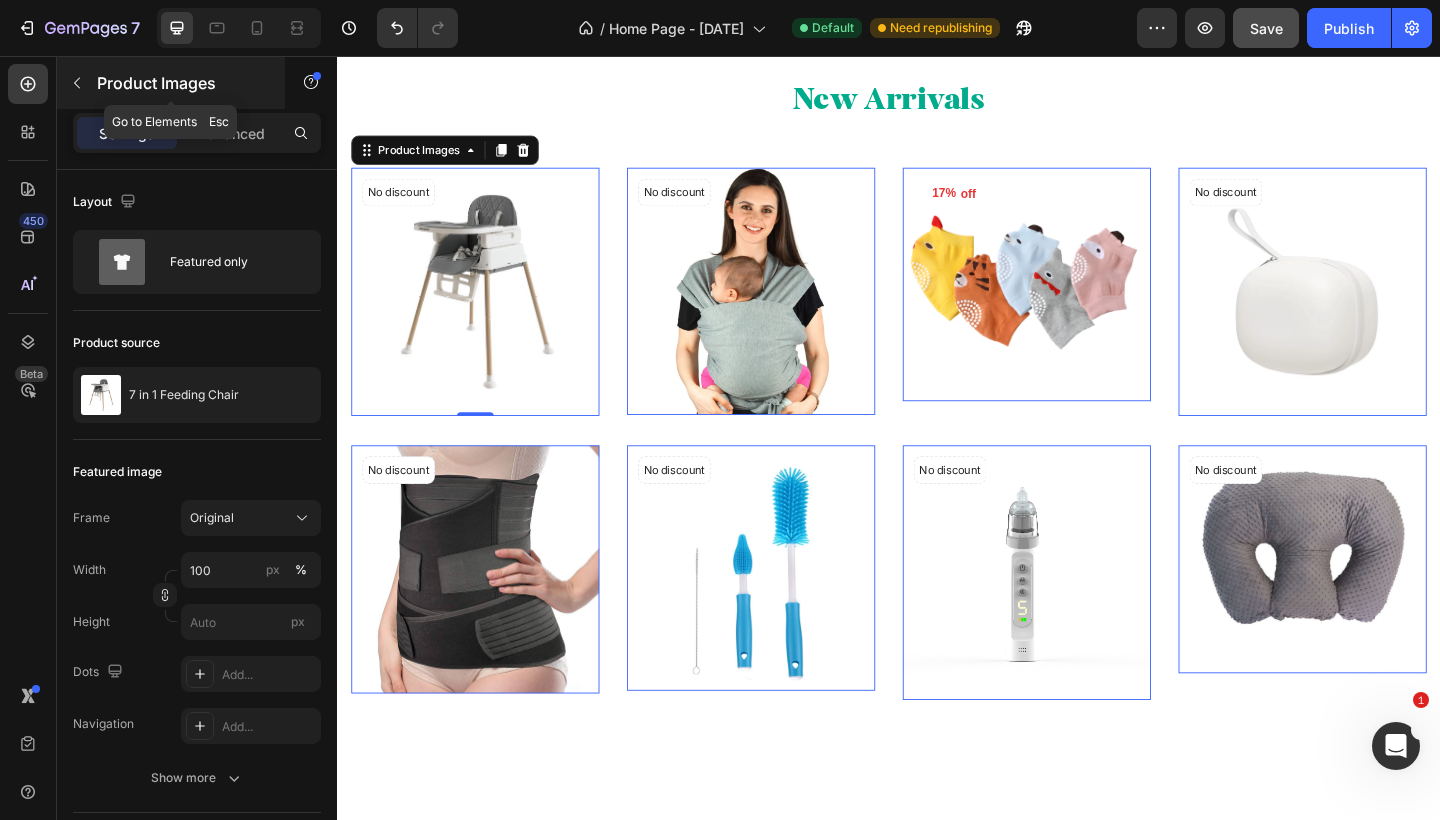 click 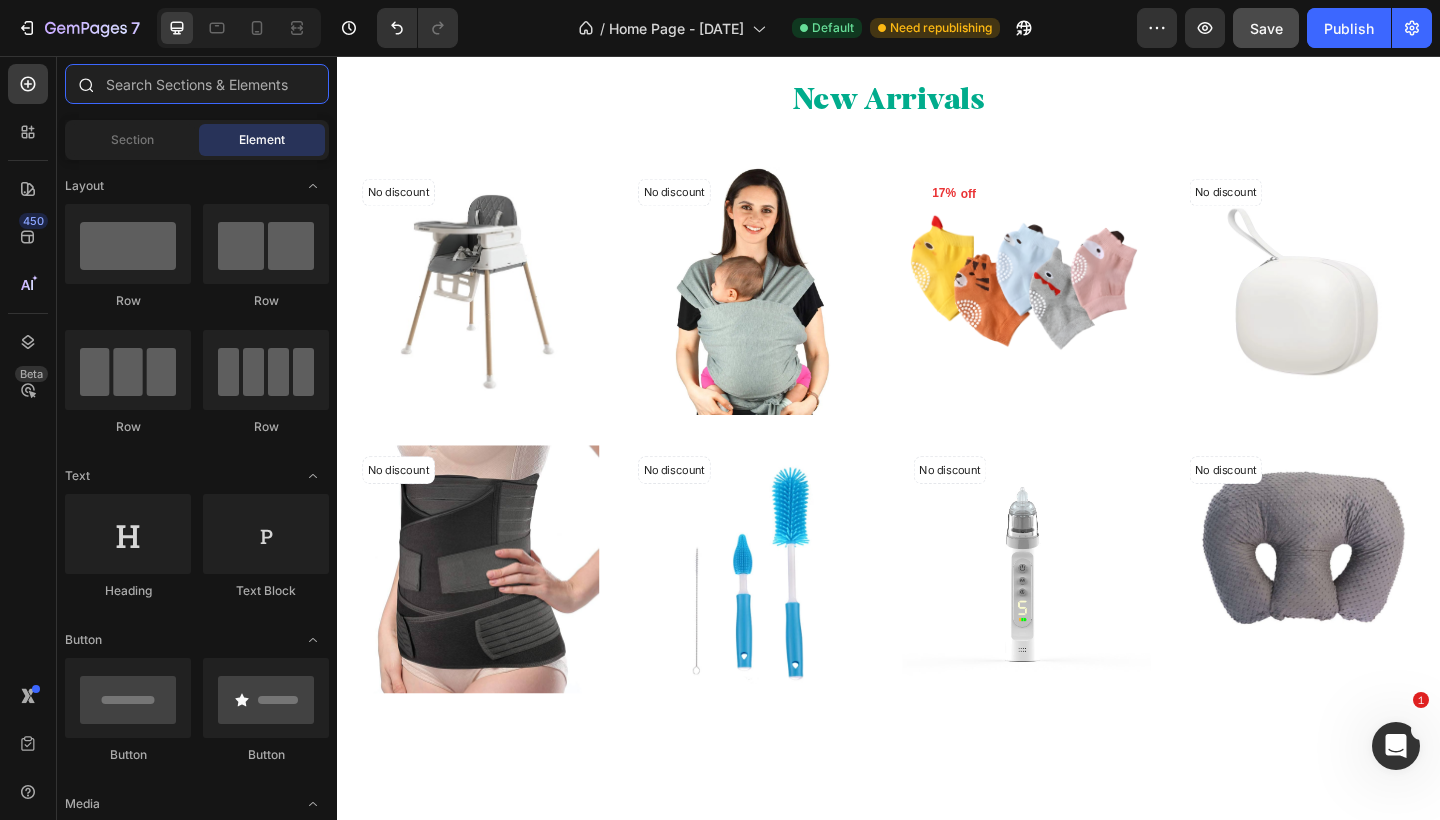 click at bounding box center (197, 84) 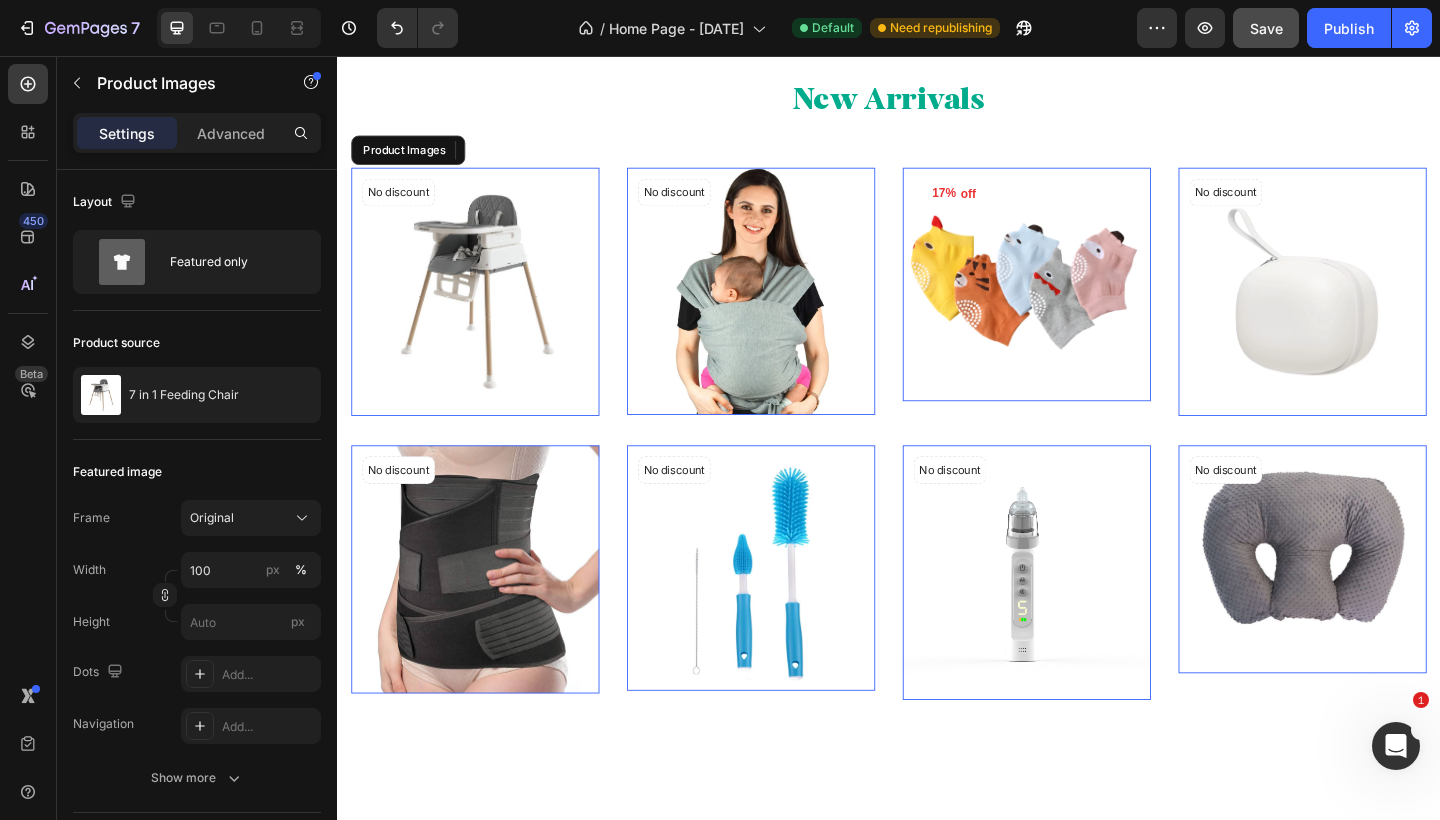 click at bounding box center (487, 313) 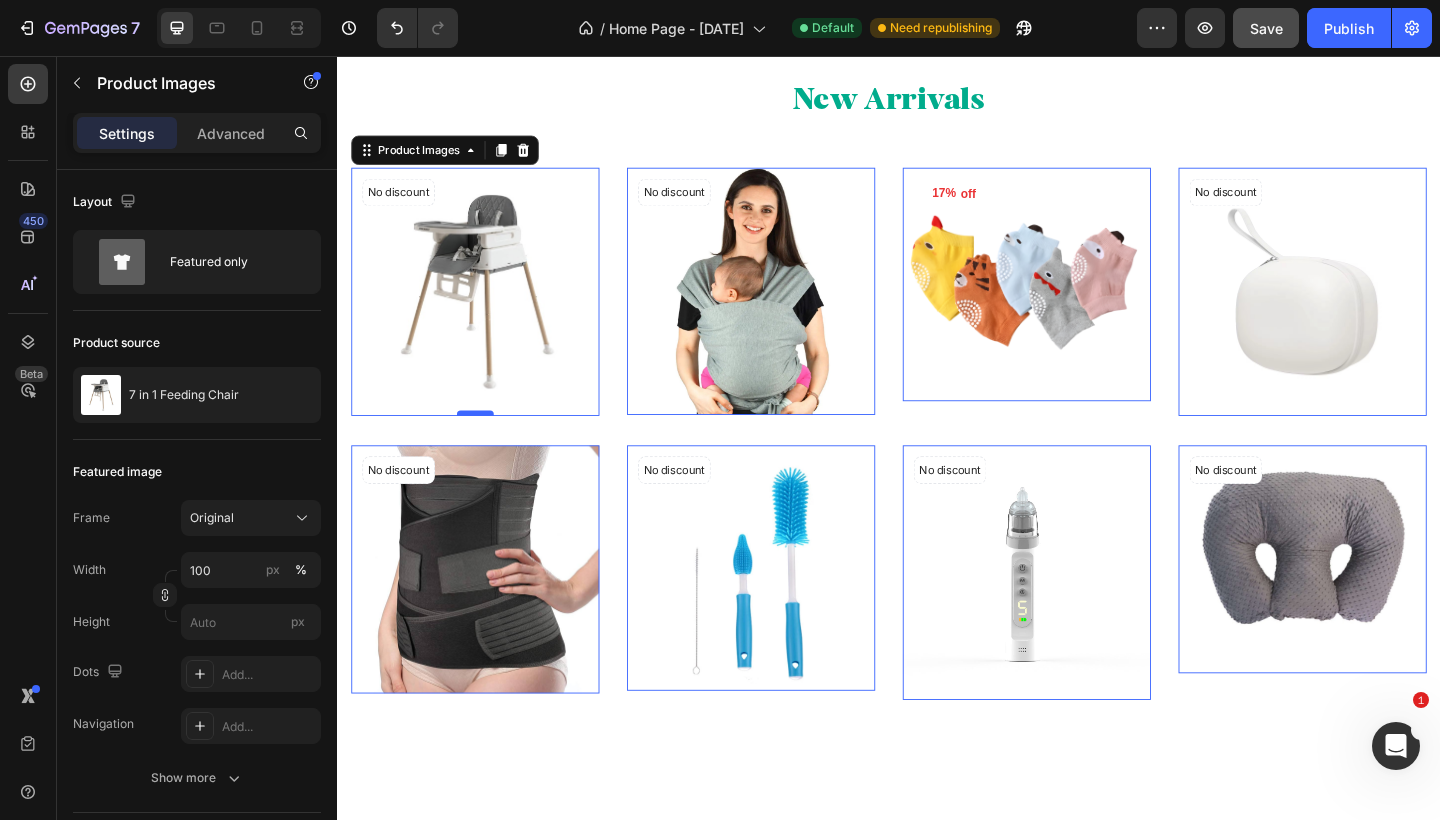 click at bounding box center [487, 445] 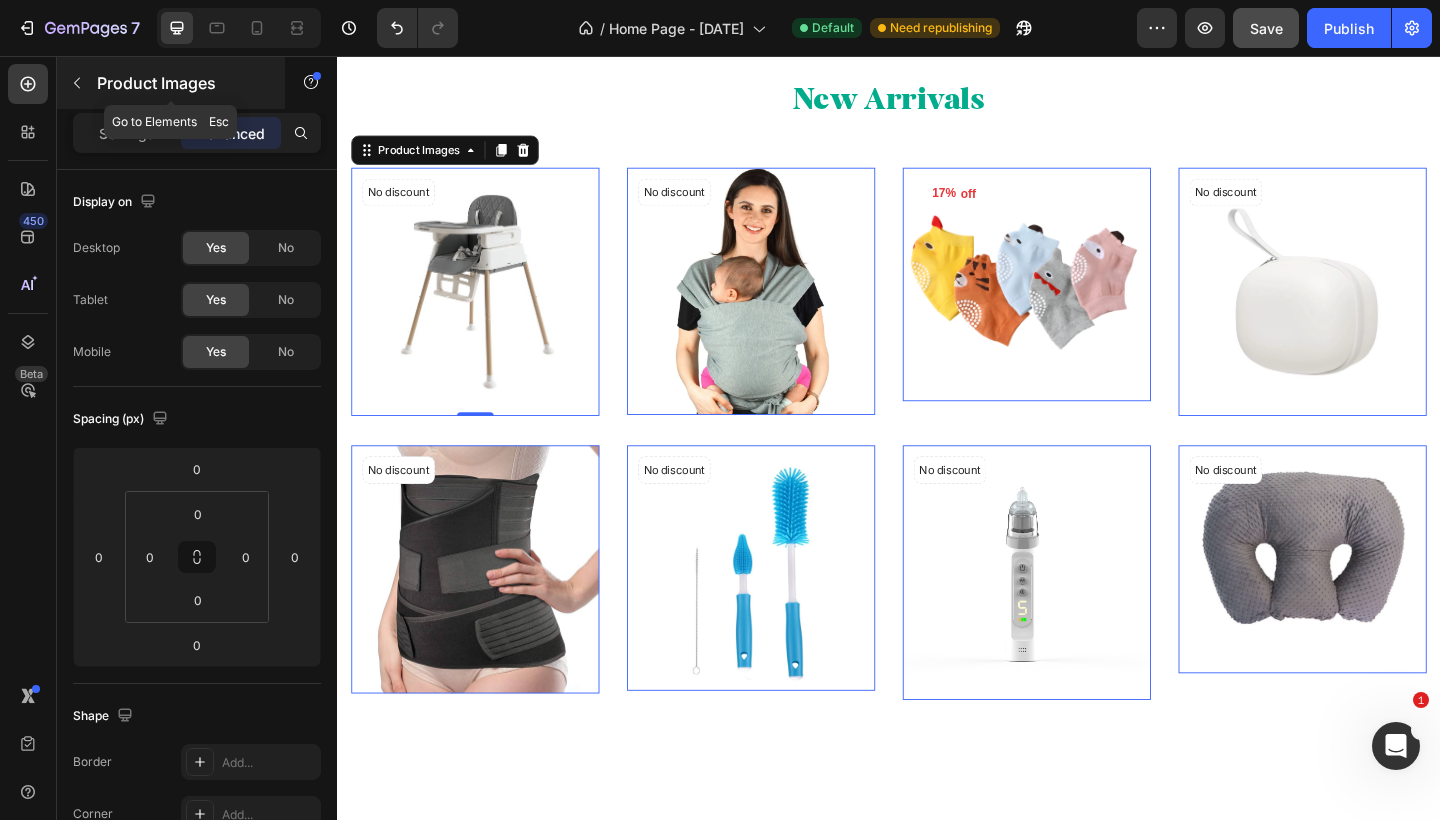 click 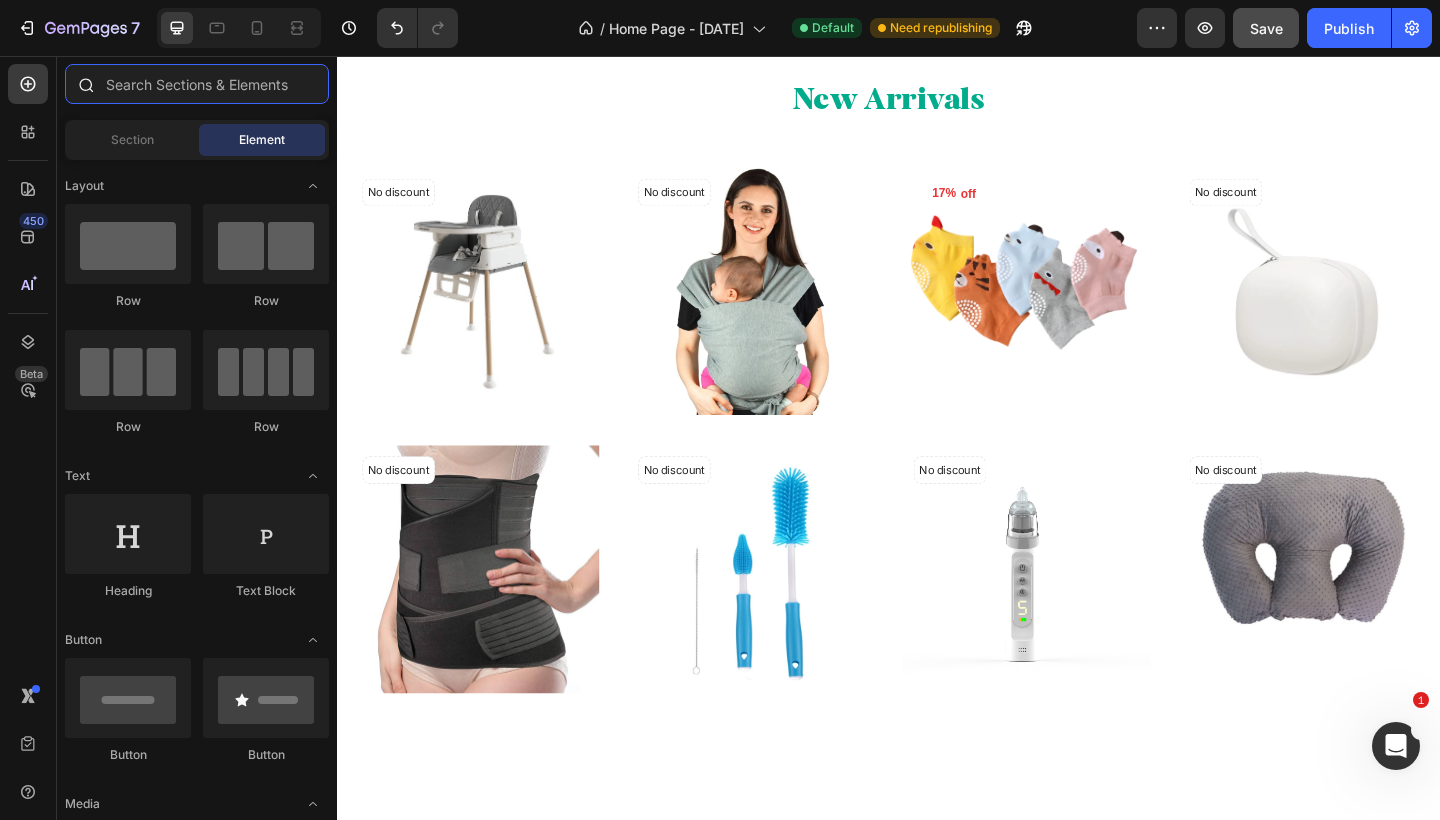click at bounding box center (197, 84) 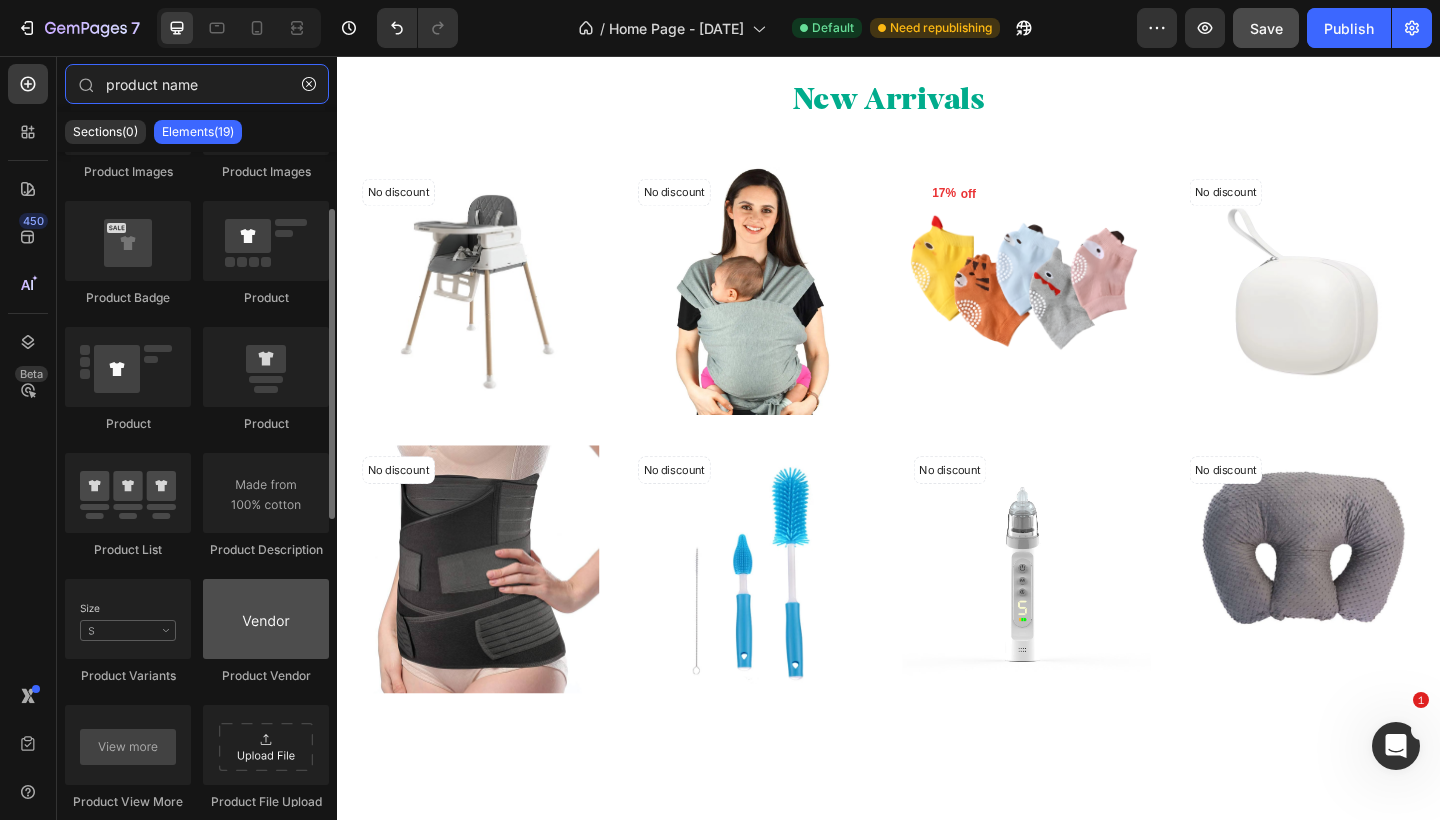 scroll, scrollTop: 0, scrollLeft: 0, axis: both 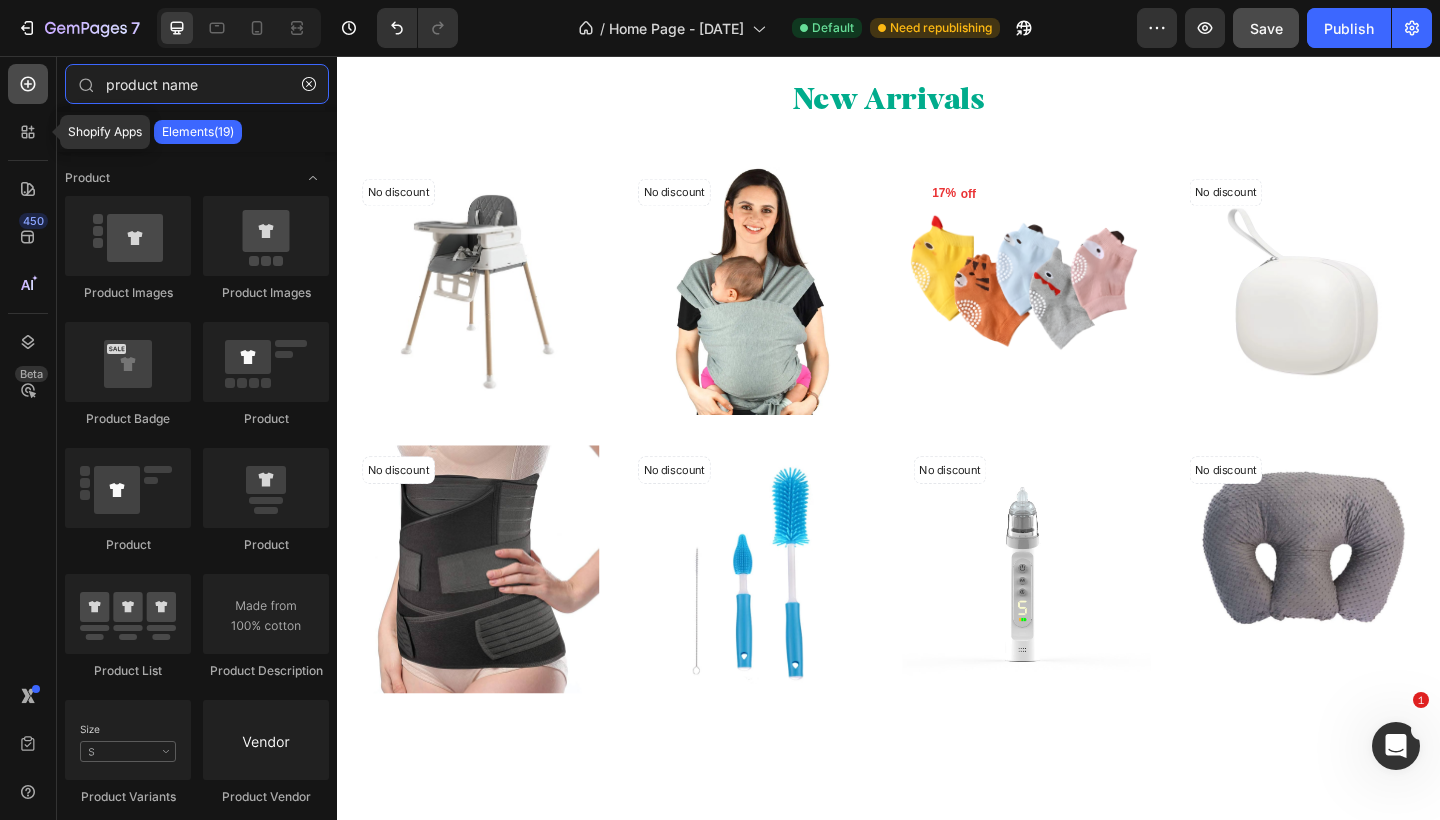 type on "product name" 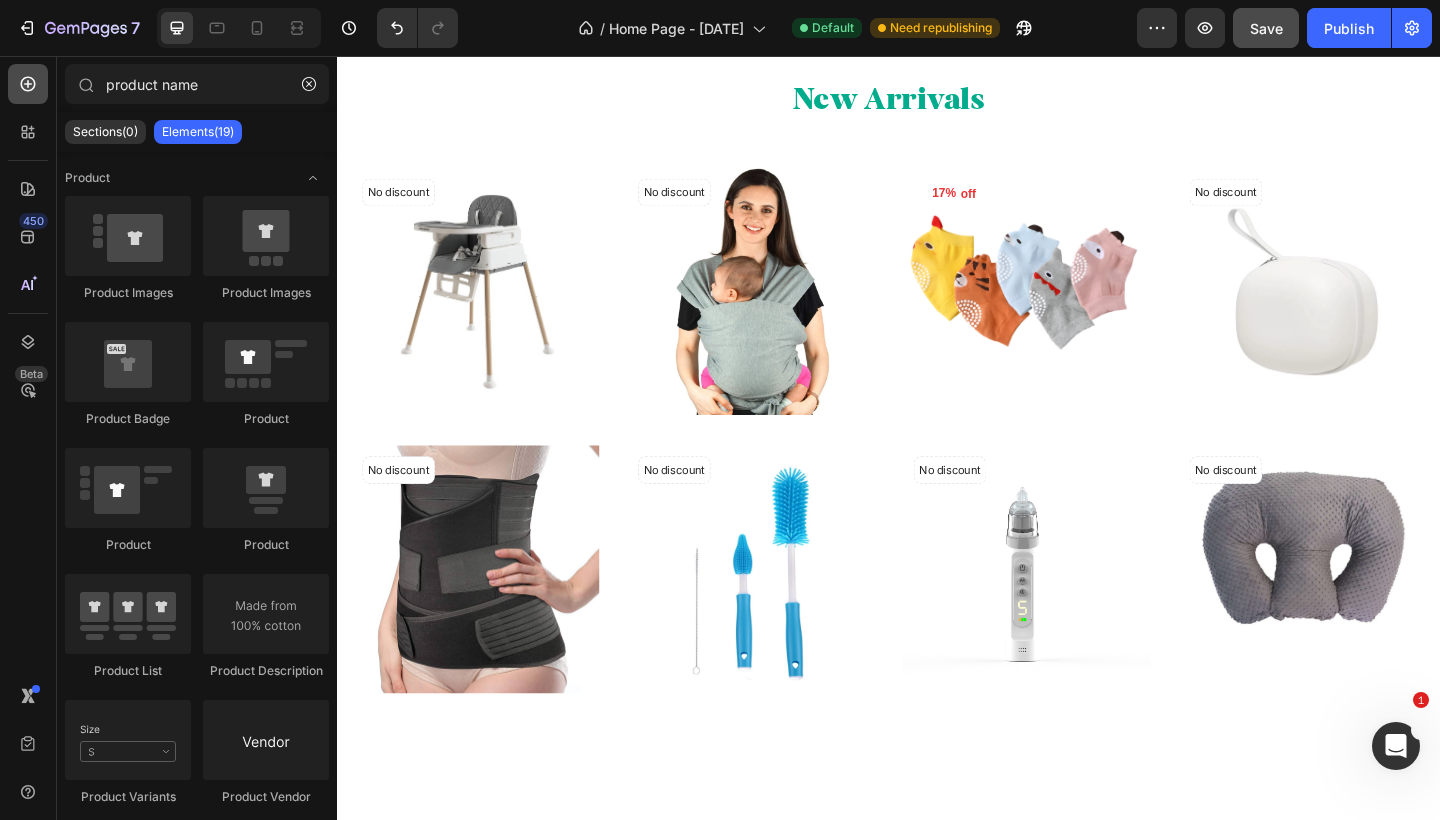 click 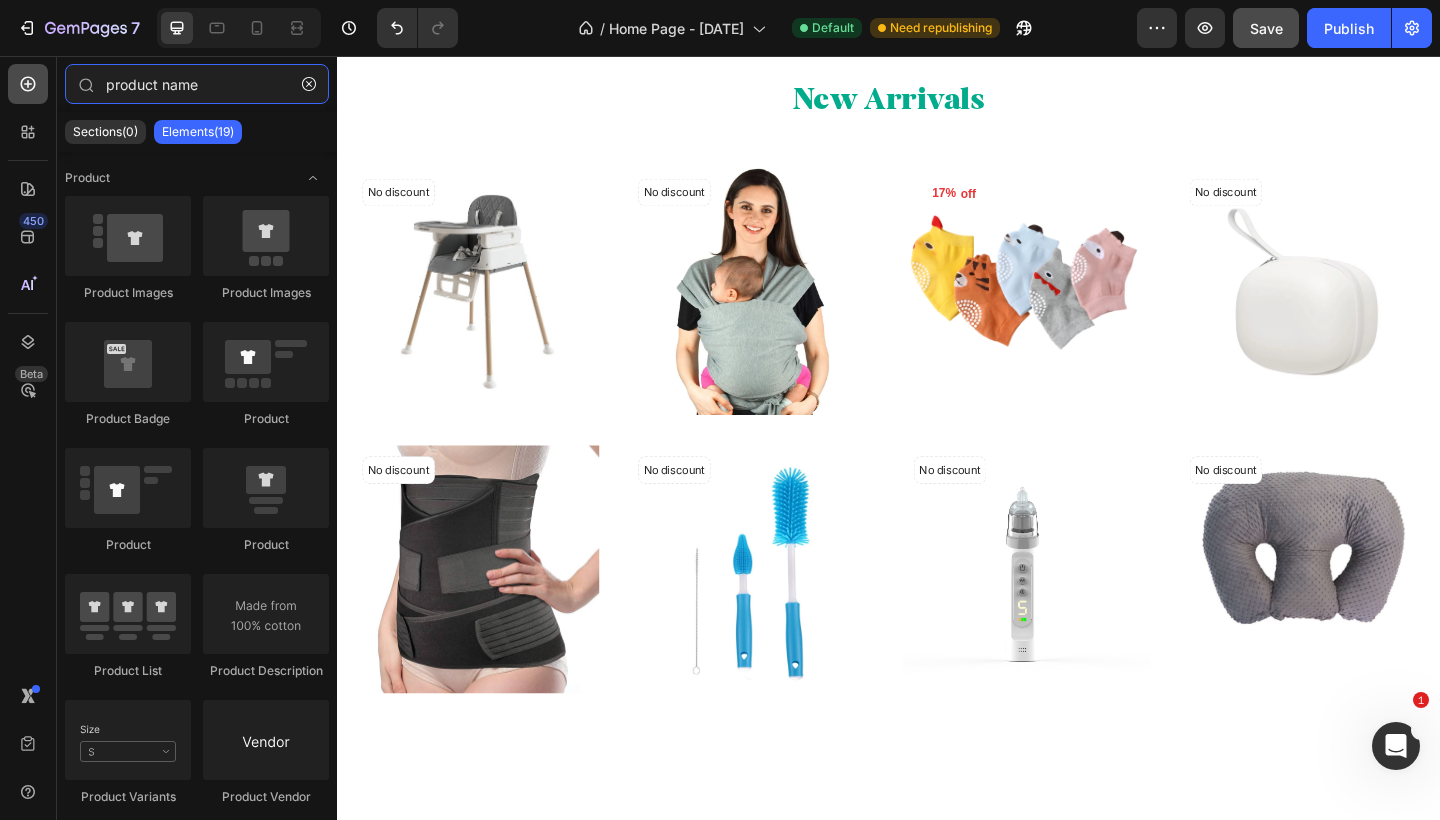 type 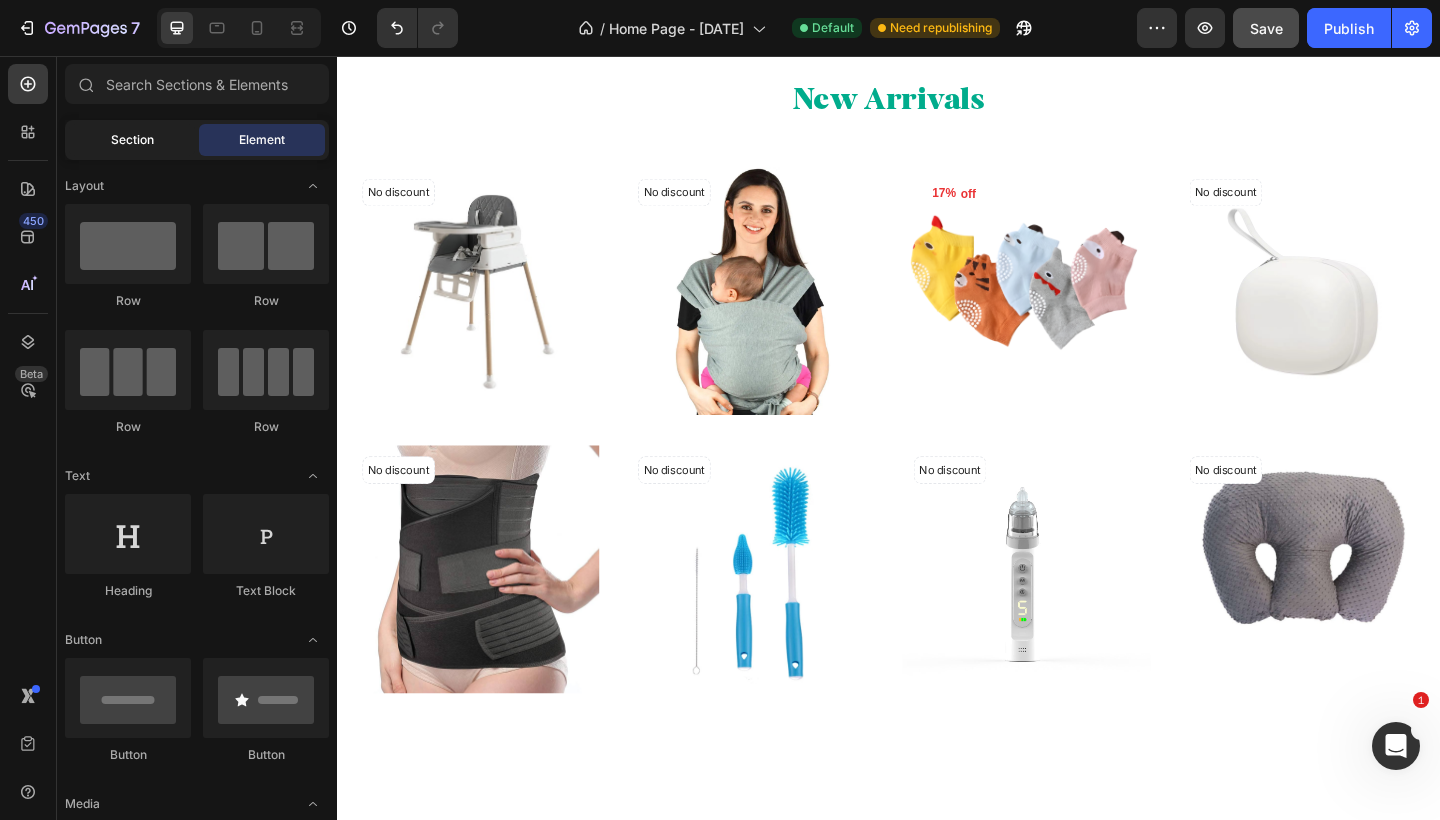 click on "Section" 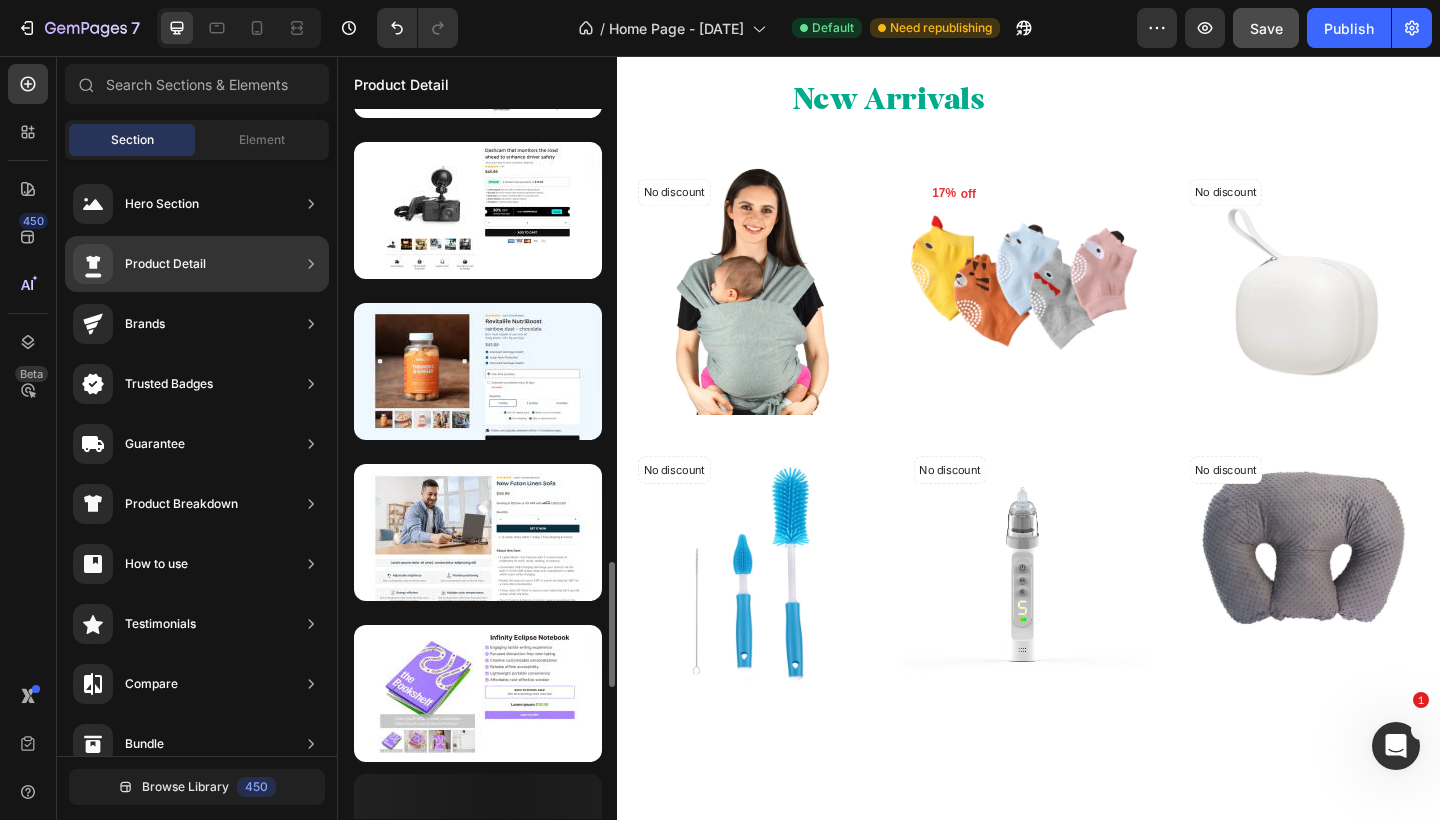 scroll, scrollTop: 83, scrollLeft: 0, axis: vertical 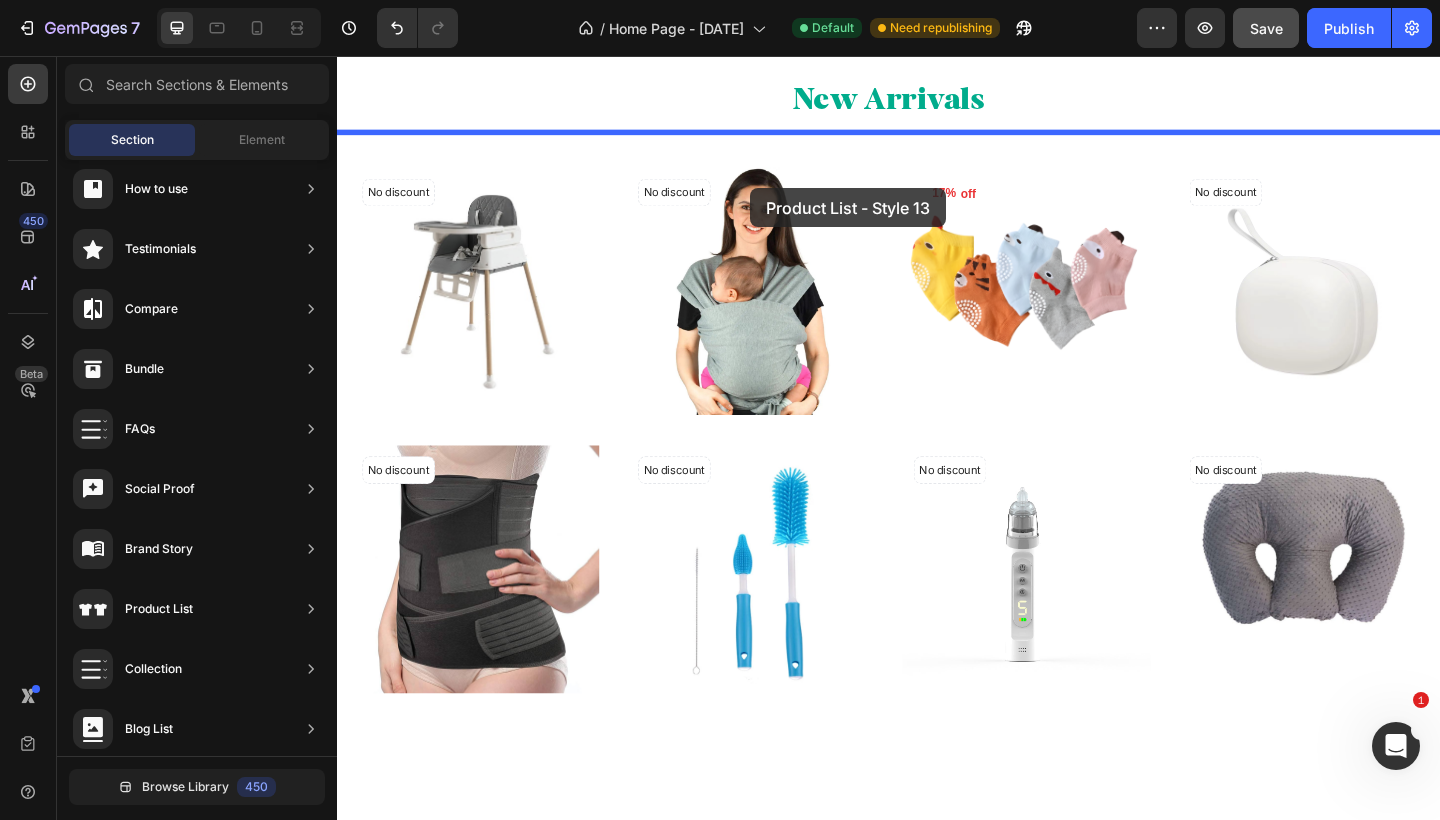 drag, startPoint x: 792, startPoint y: 691, endPoint x: 786, endPoint y: 200, distance: 491.03665 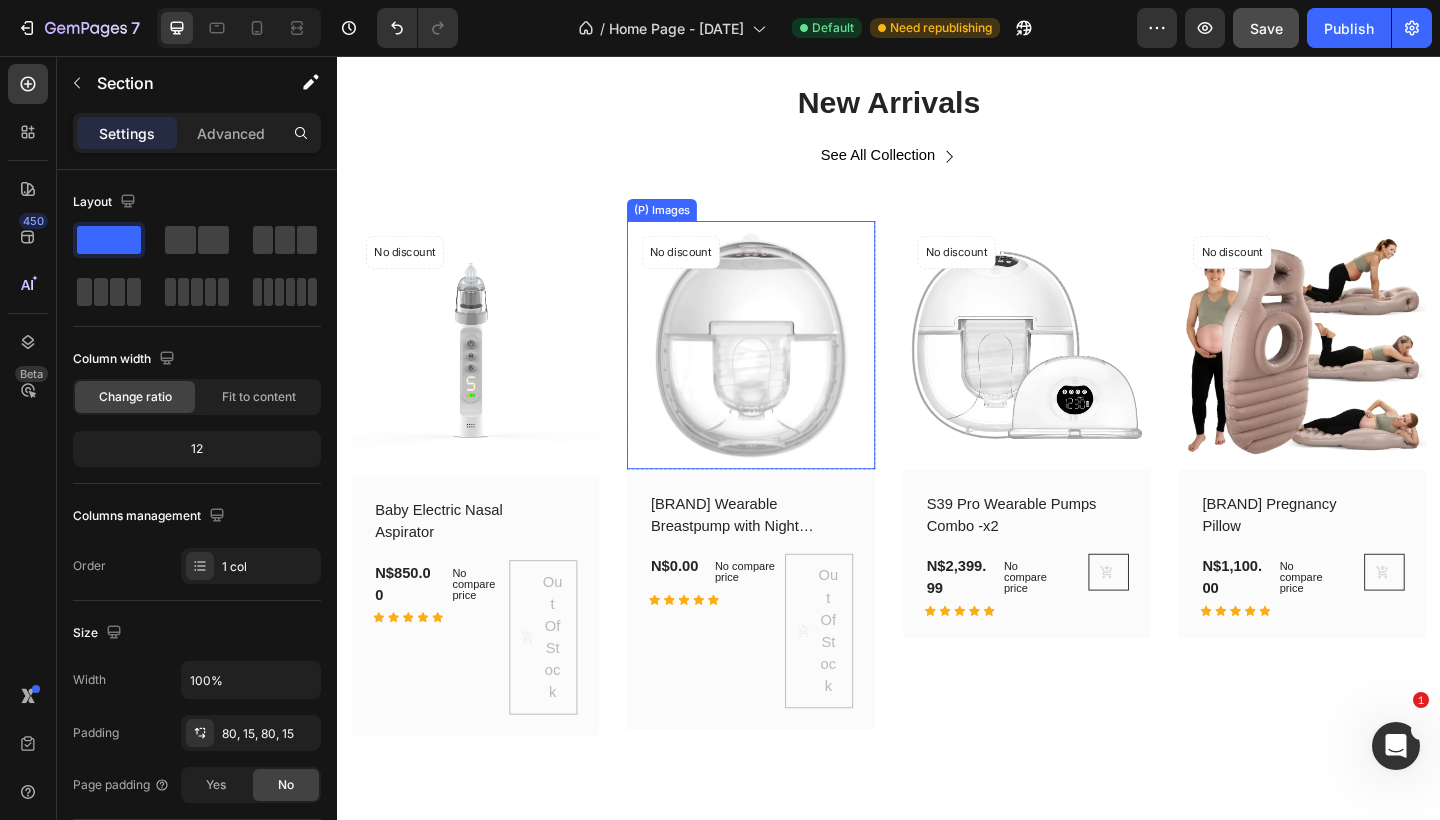 scroll, scrollTop: 725, scrollLeft: 0, axis: vertical 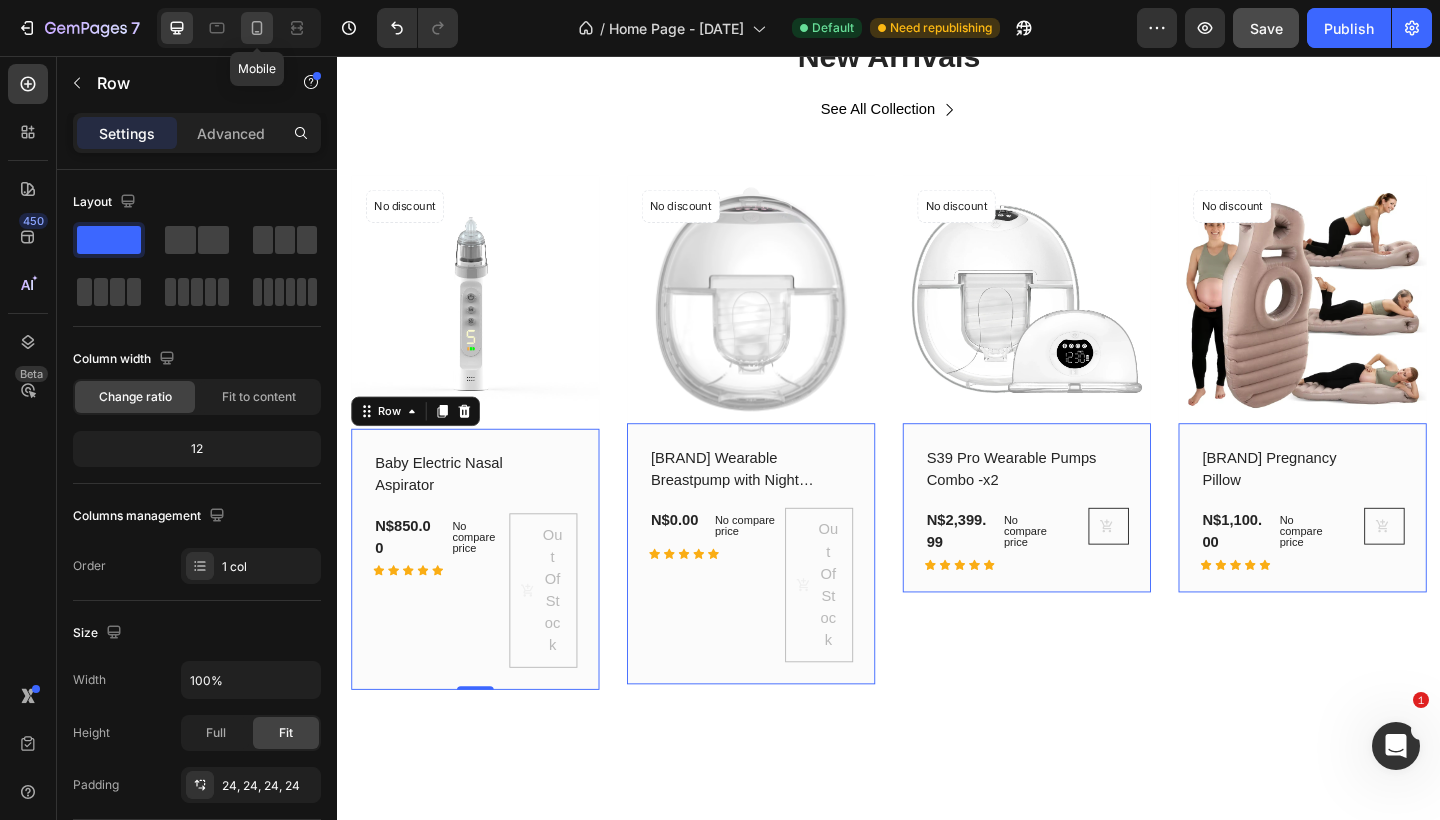 click 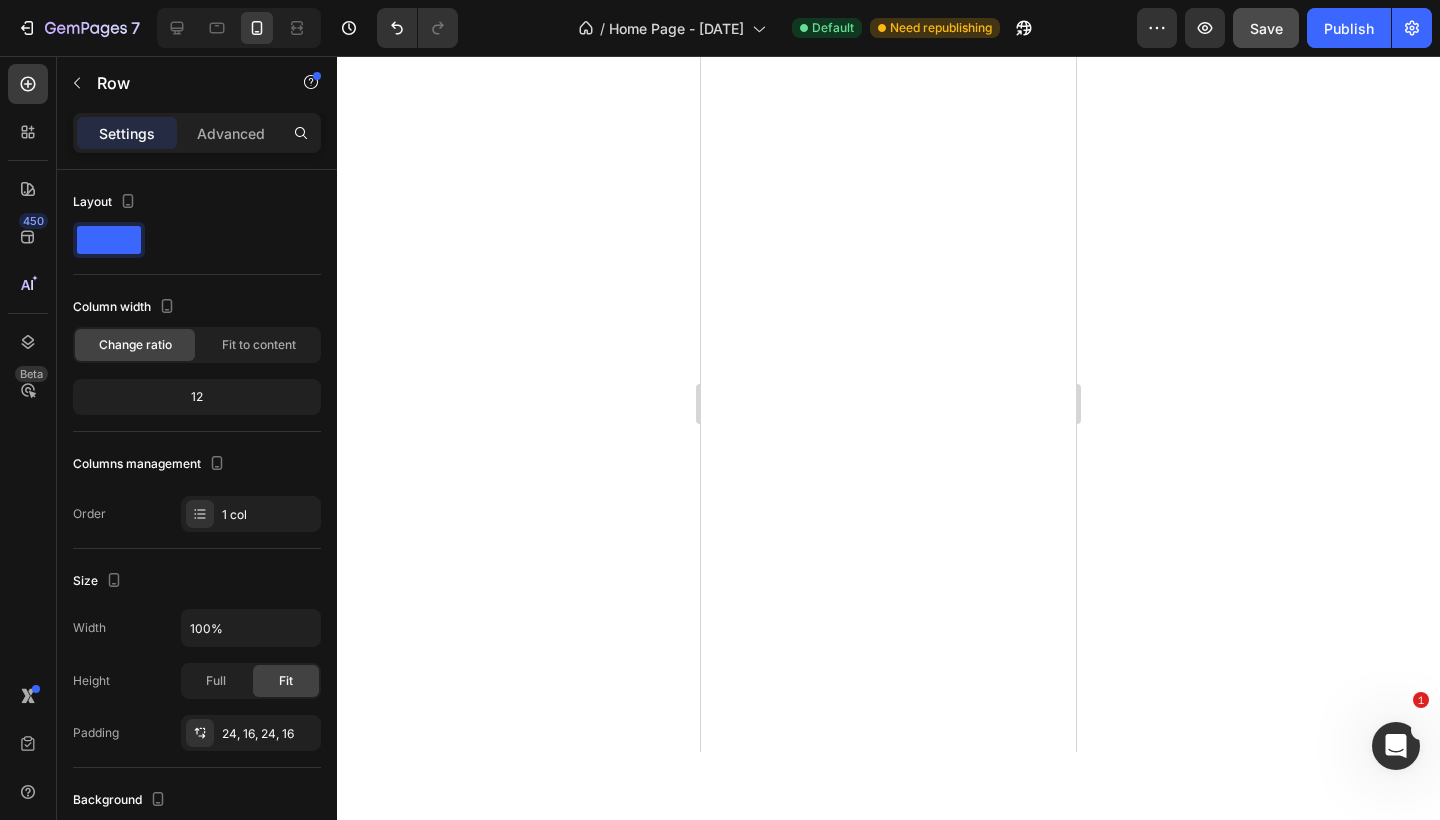 scroll, scrollTop: 0, scrollLeft: 0, axis: both 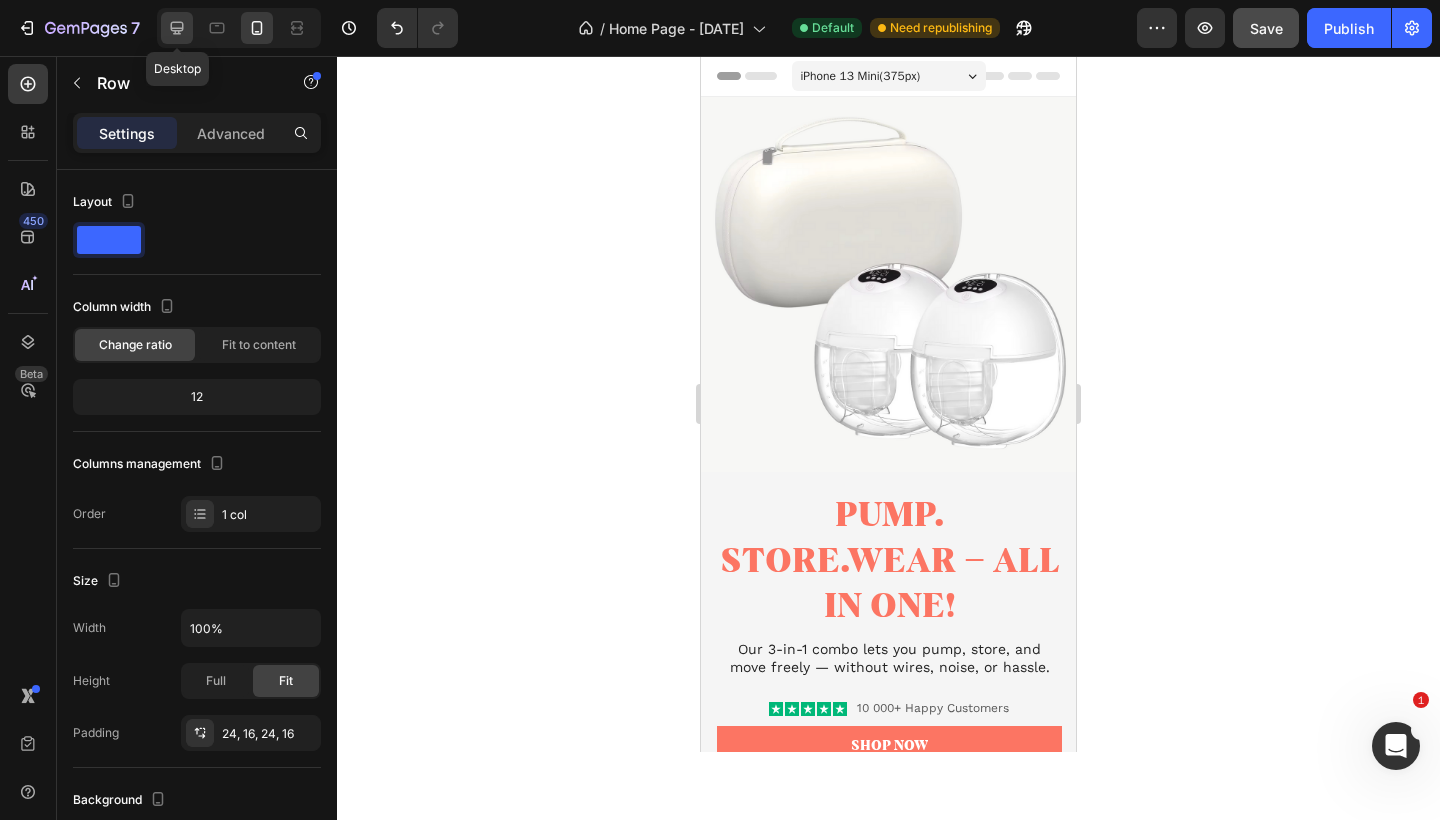 click 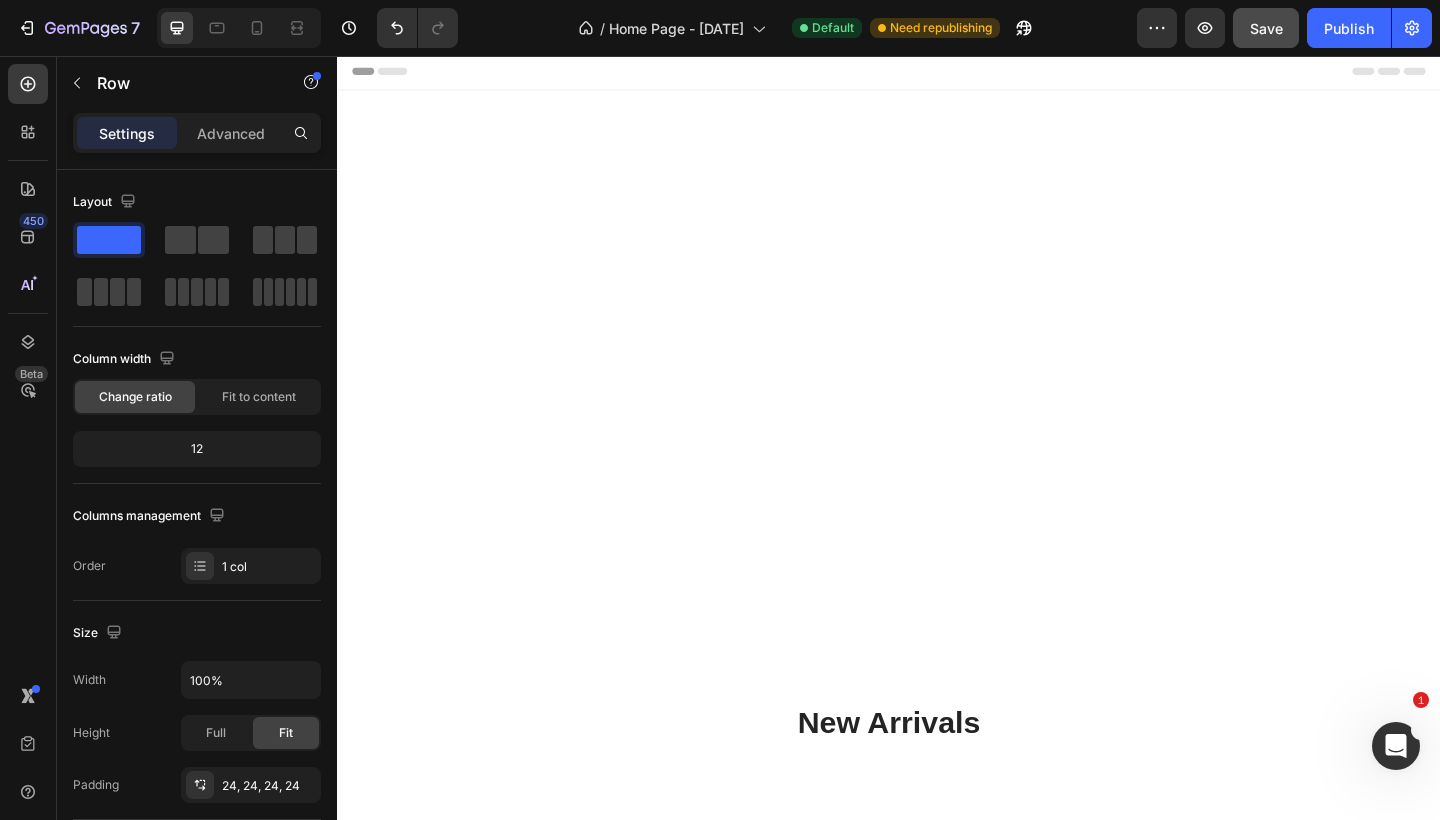scroll, scrollTop: 1062, scrollLeft: 0, axis: vertical 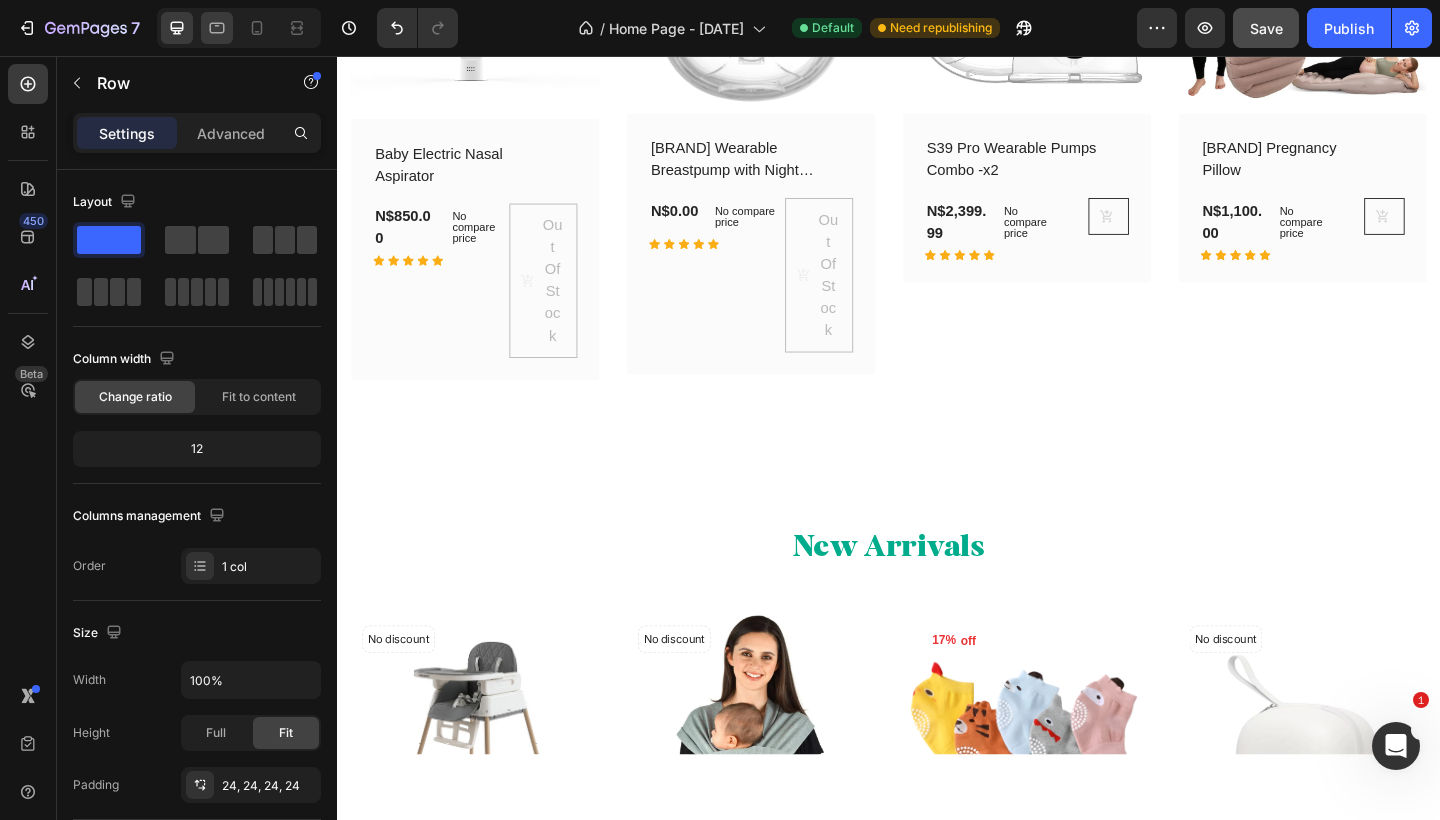 click 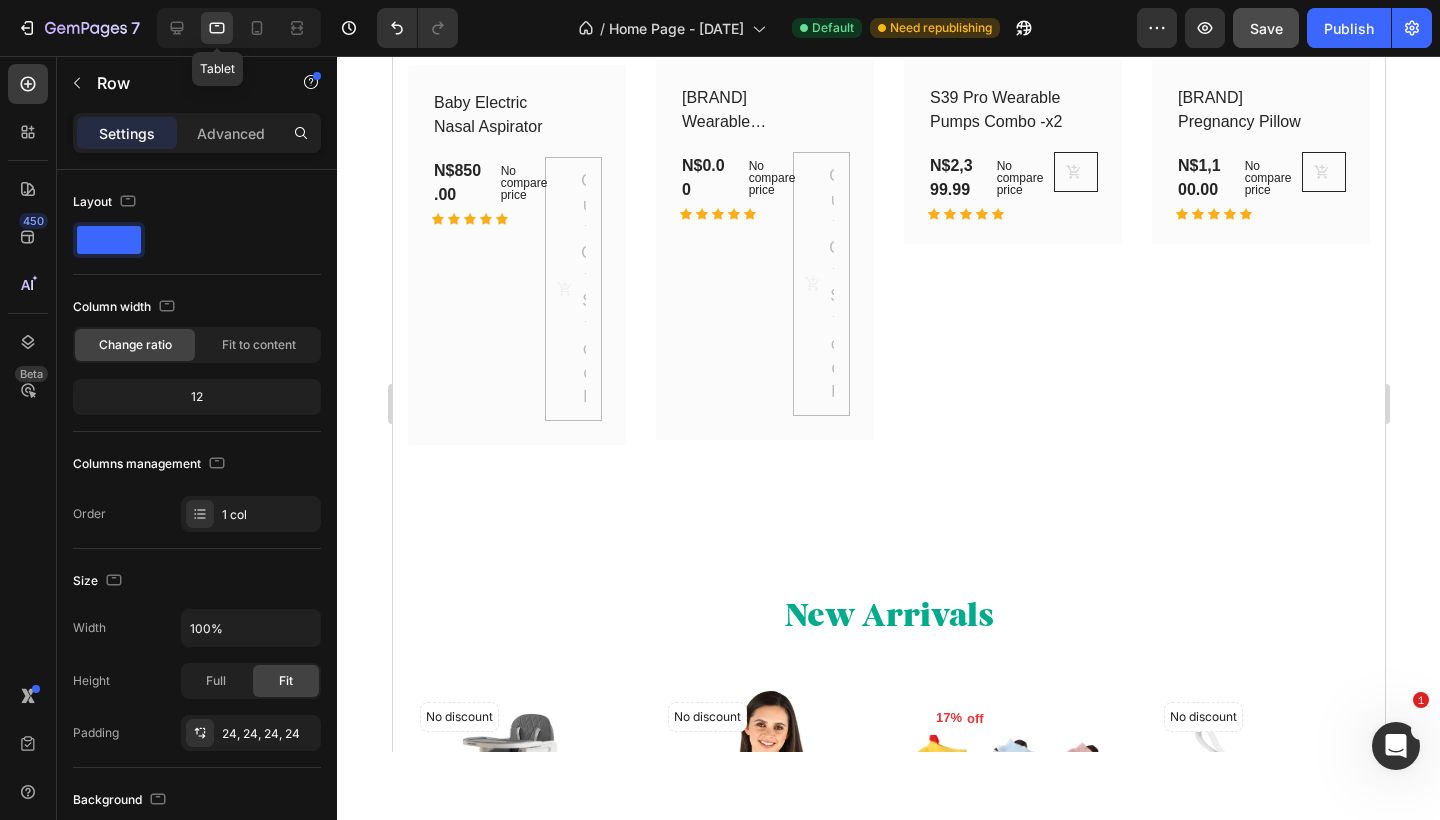 scroll, scrollTop: 999, scrollLeft: 0, axis: vertical 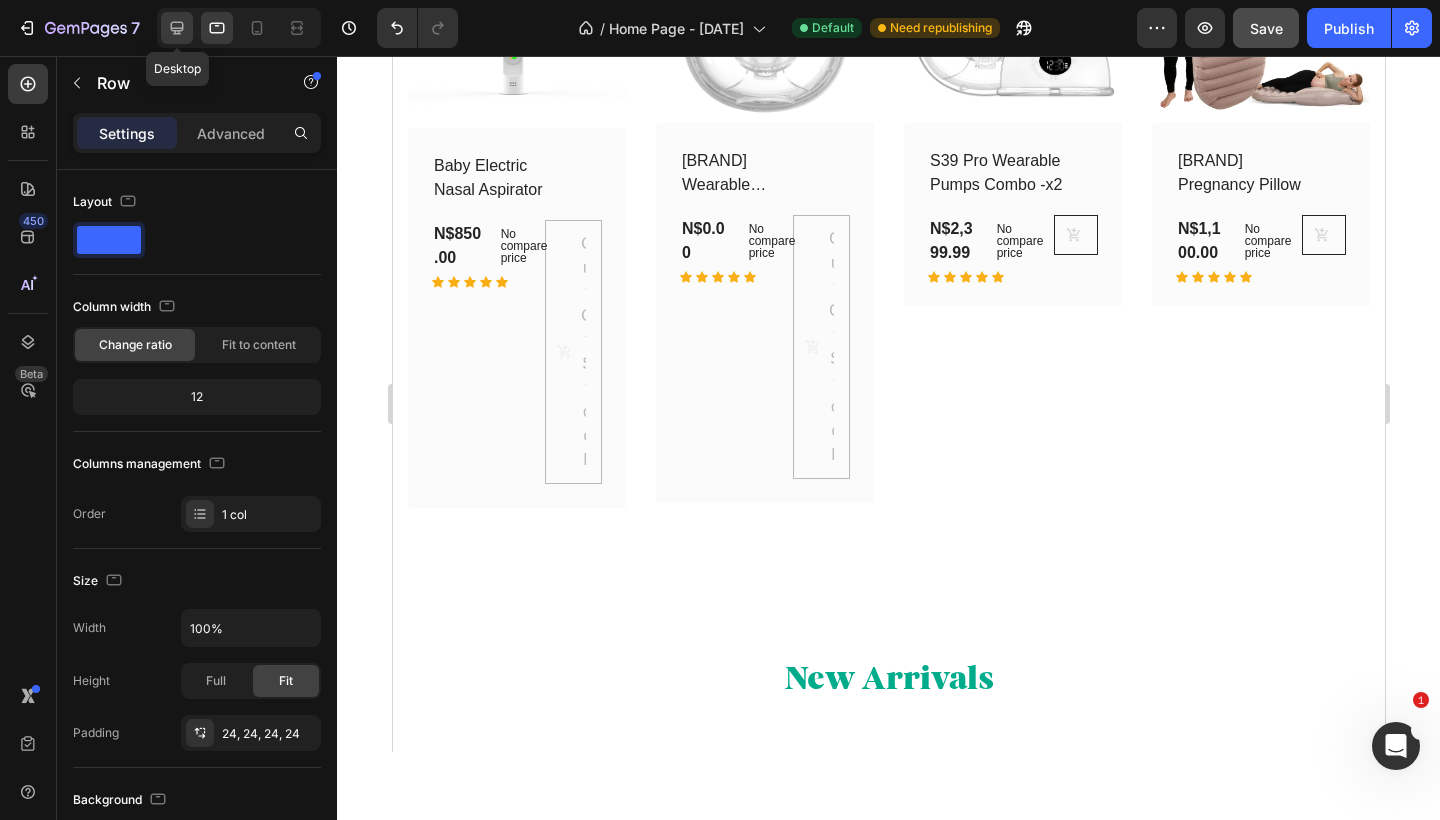 click 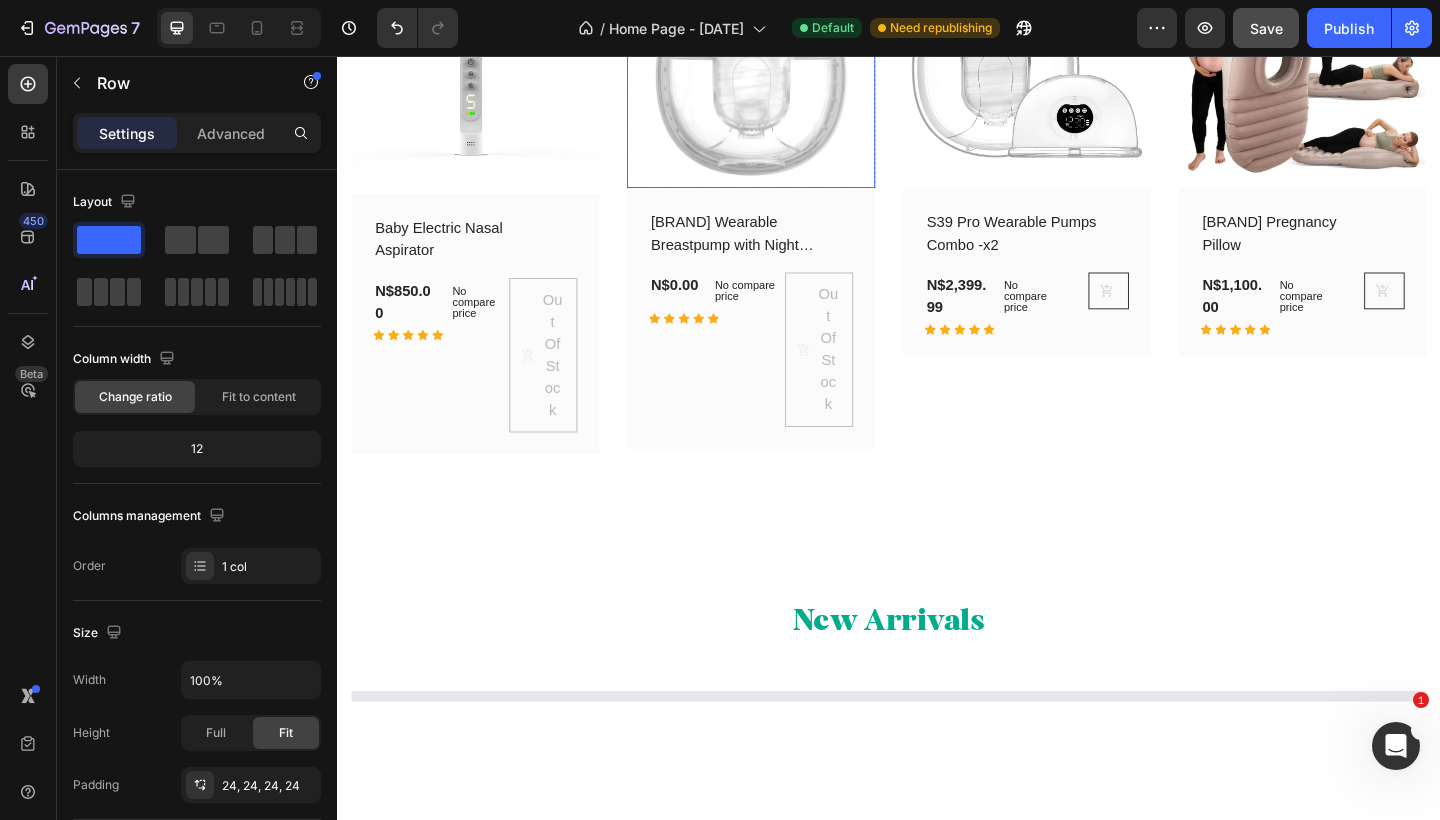 scroll, scrollTop: 883, scrollLeft: 0, axis: vertical 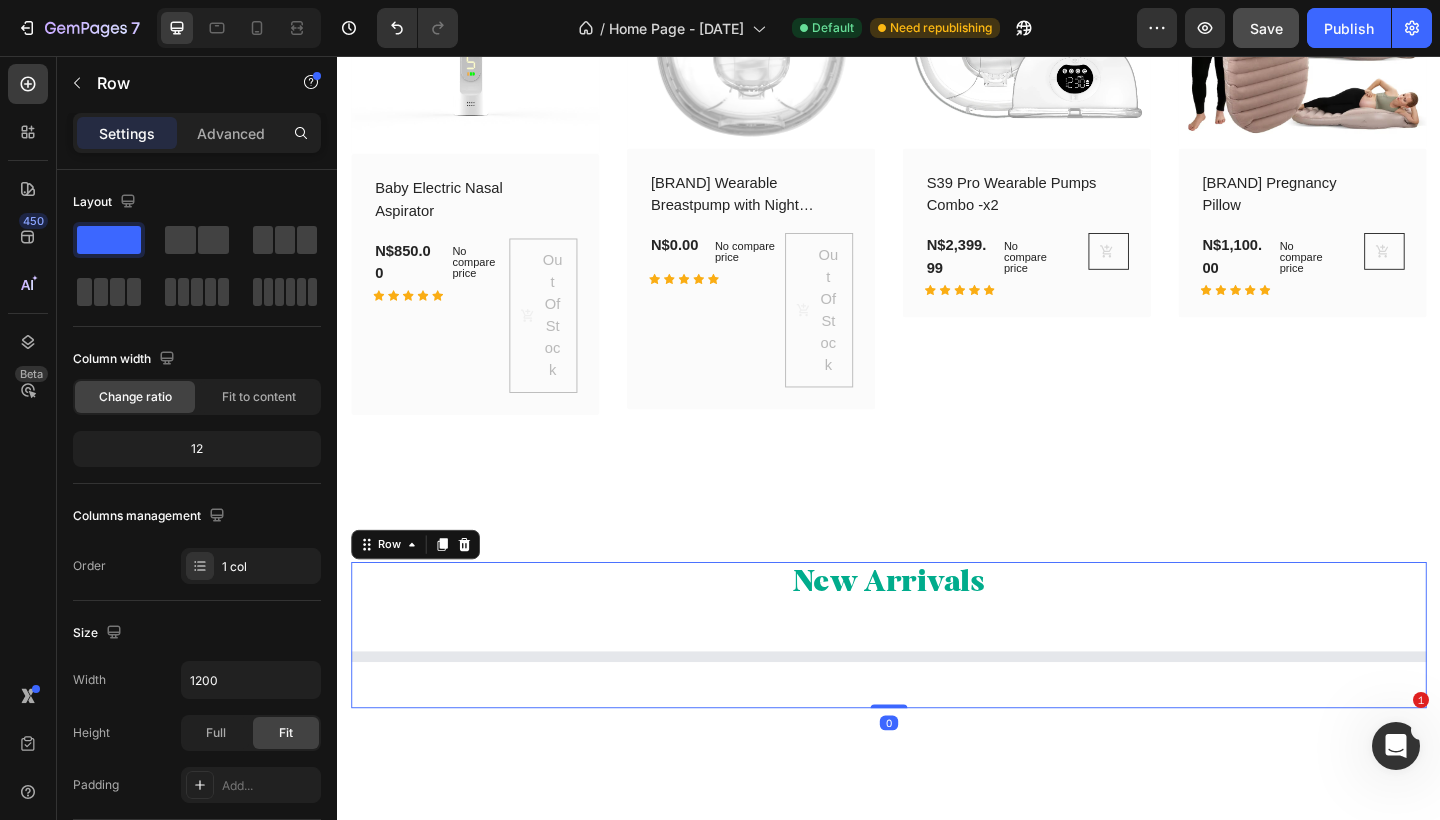 click on "New Arrivals Heading Product List" at bounding box center [937, 686] 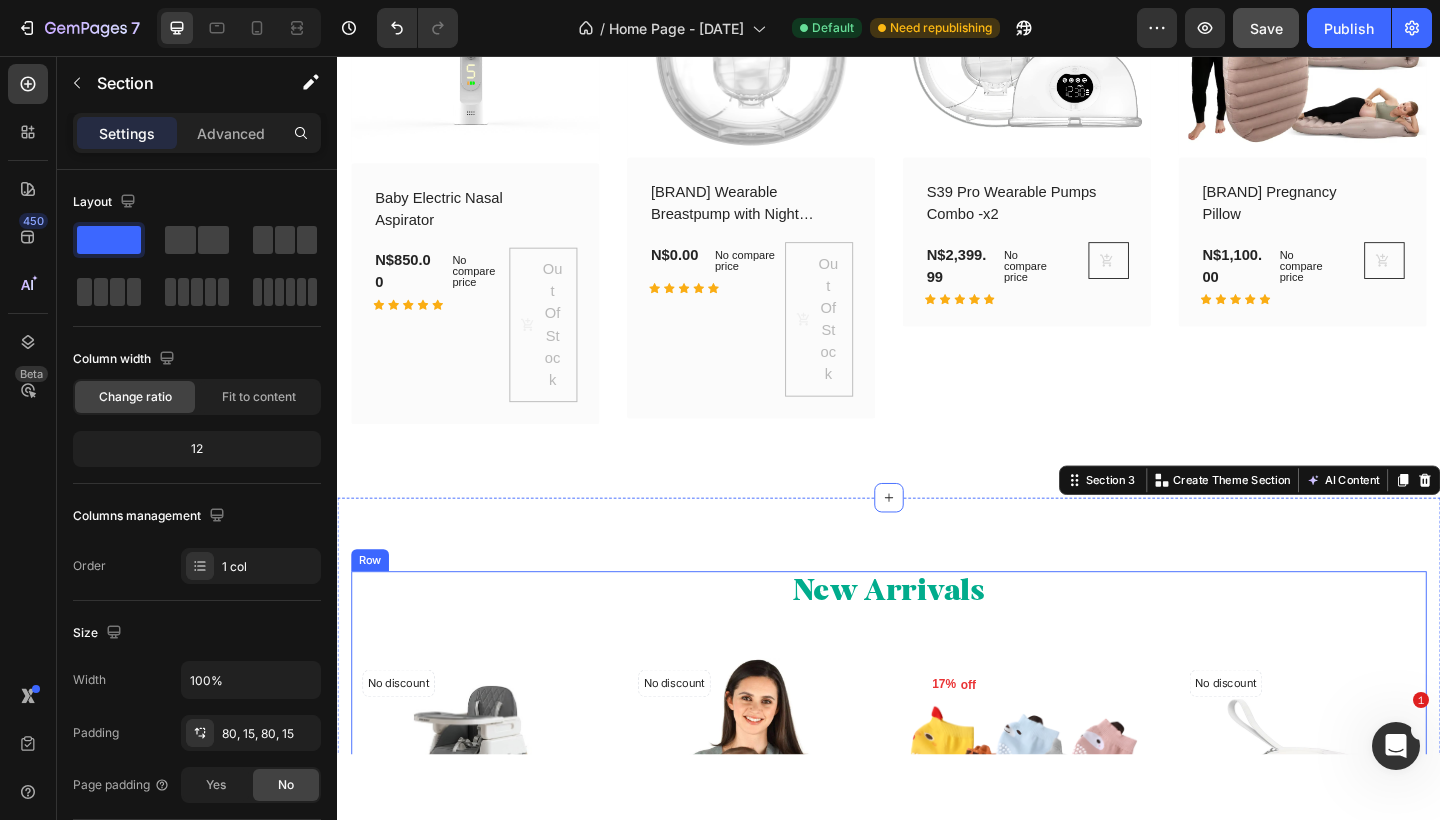 scroll, scrollTop: 882, scrollLeft: 0, axis: vertical 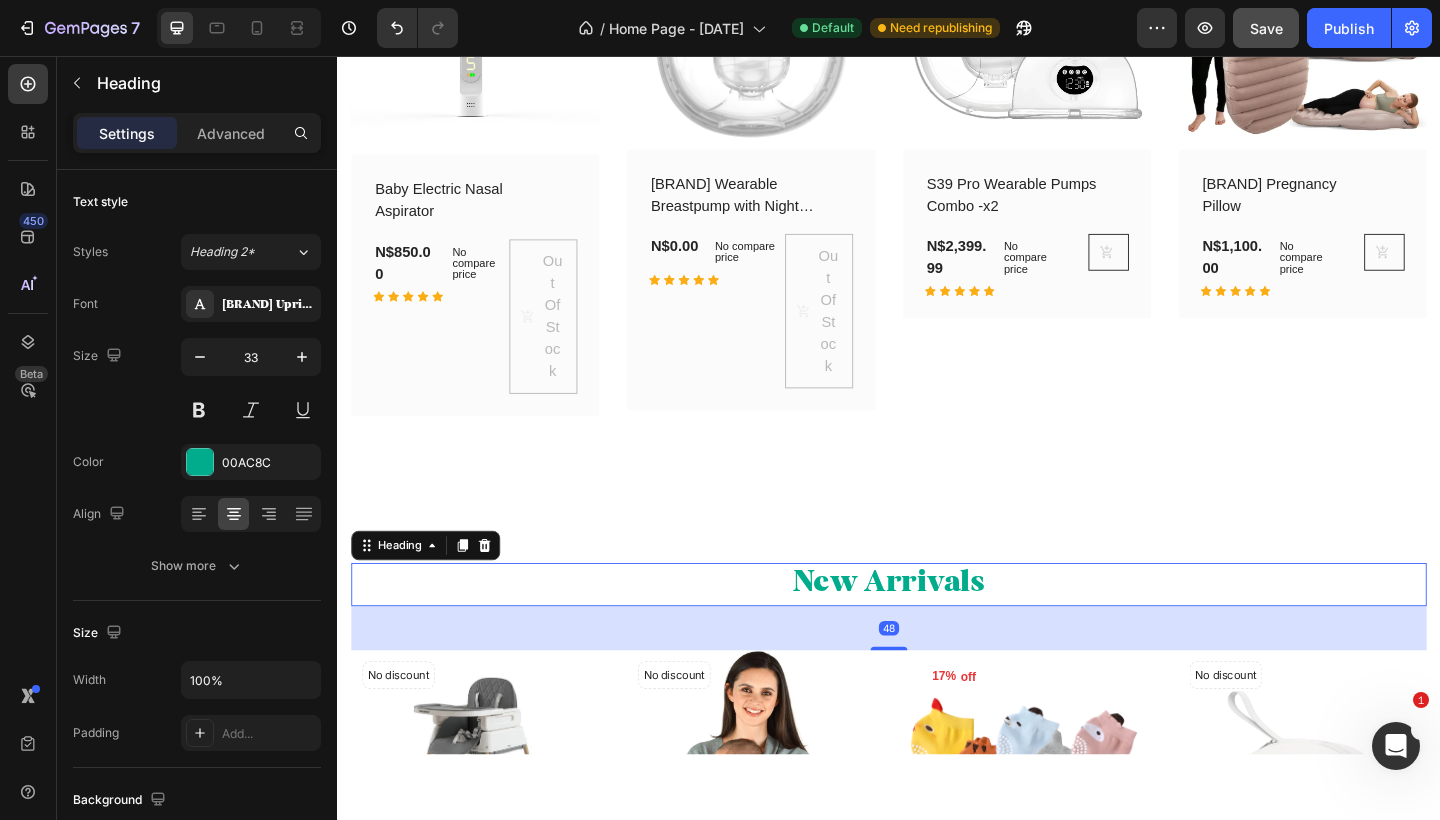 click on "48" at bounding box center (937, 679) 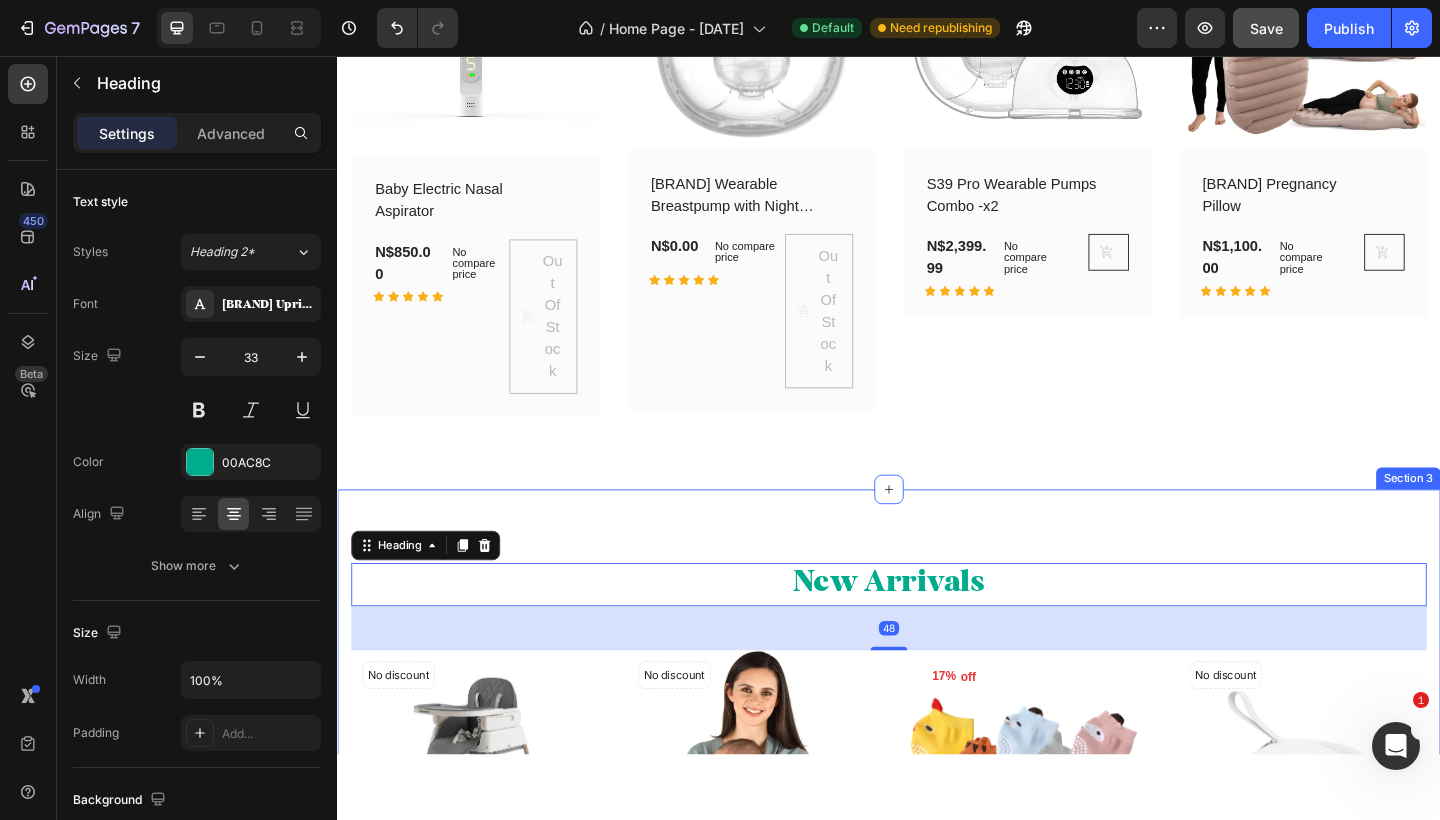 click on "New Arrivals Heading   48 No discount   Not be displayed when published Product Tag Product Images Row Row Product List No discount   Not be displayed when published Product Tag Product Images Row Row Product List 17% off Product Tag Product Images Row Row Product List No discount   Not be displayed when published Product Tag Product Images Row Row Product List No discount   Not be displayed when published Product Tag Product Images Row Row Product List No discount   Not be displayed when published Product Tag Product Images Row Row Product List No discount   Not be displayed when published Product Tag Product Images Row Row Product List No discount   Not be displayed when published Product Tag Product Images Row Row Product List Product List Row Section 3" at bounding box center [937, 968] 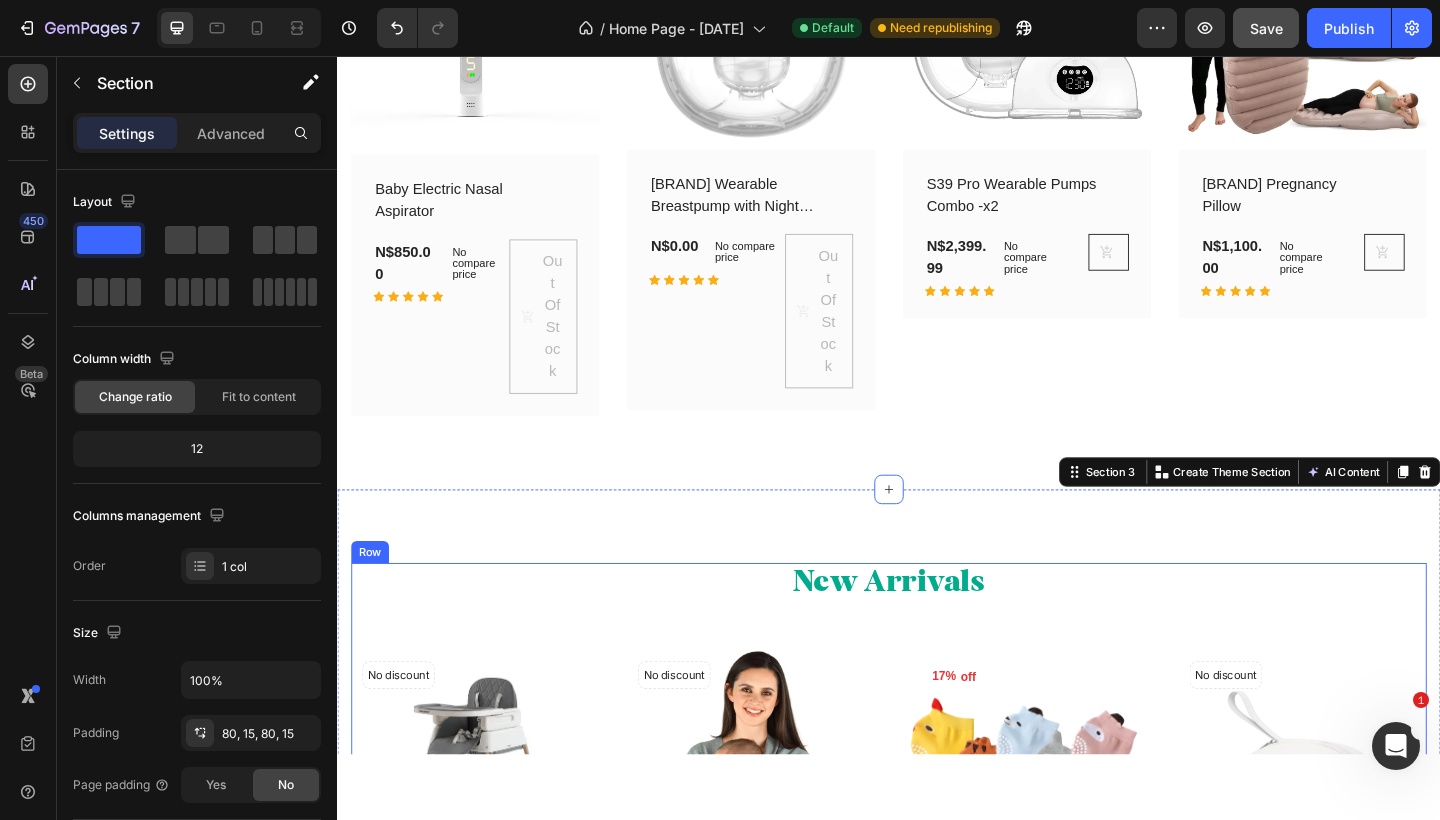 click on "New Arrivals Heading No discount   Not be displayed when published Product Tag Product Images Row Row Product List No discount   Not be displayed when published Product Tag Product Images Row Row Product List 17% off Product Tag Product Images Row Row Product List No discount   Not be displayed when published Product Tag Product Images Row Row Product List No discount   Not be displayed when published Product Tag Product Images Row Row Product List No discount   Not be displayed when published Product Tag Product Images Row Row Product List No discount   Not be displayed when published Product Tag Product Images Row Row Product List No discount   Not be displayed when published Product Tag Product Images Row Row Product List Product List" at bounding box center (937, 968) 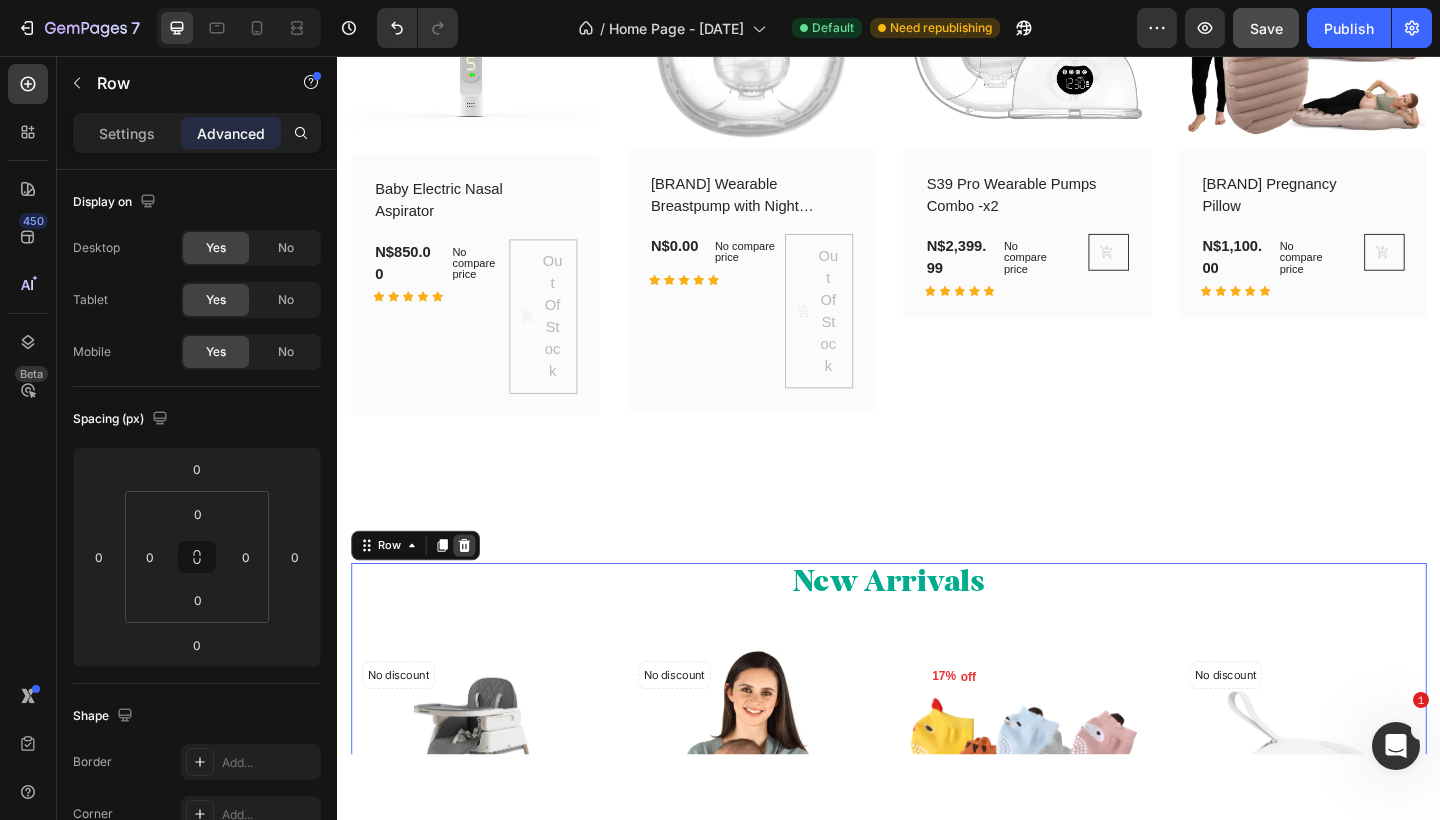 click 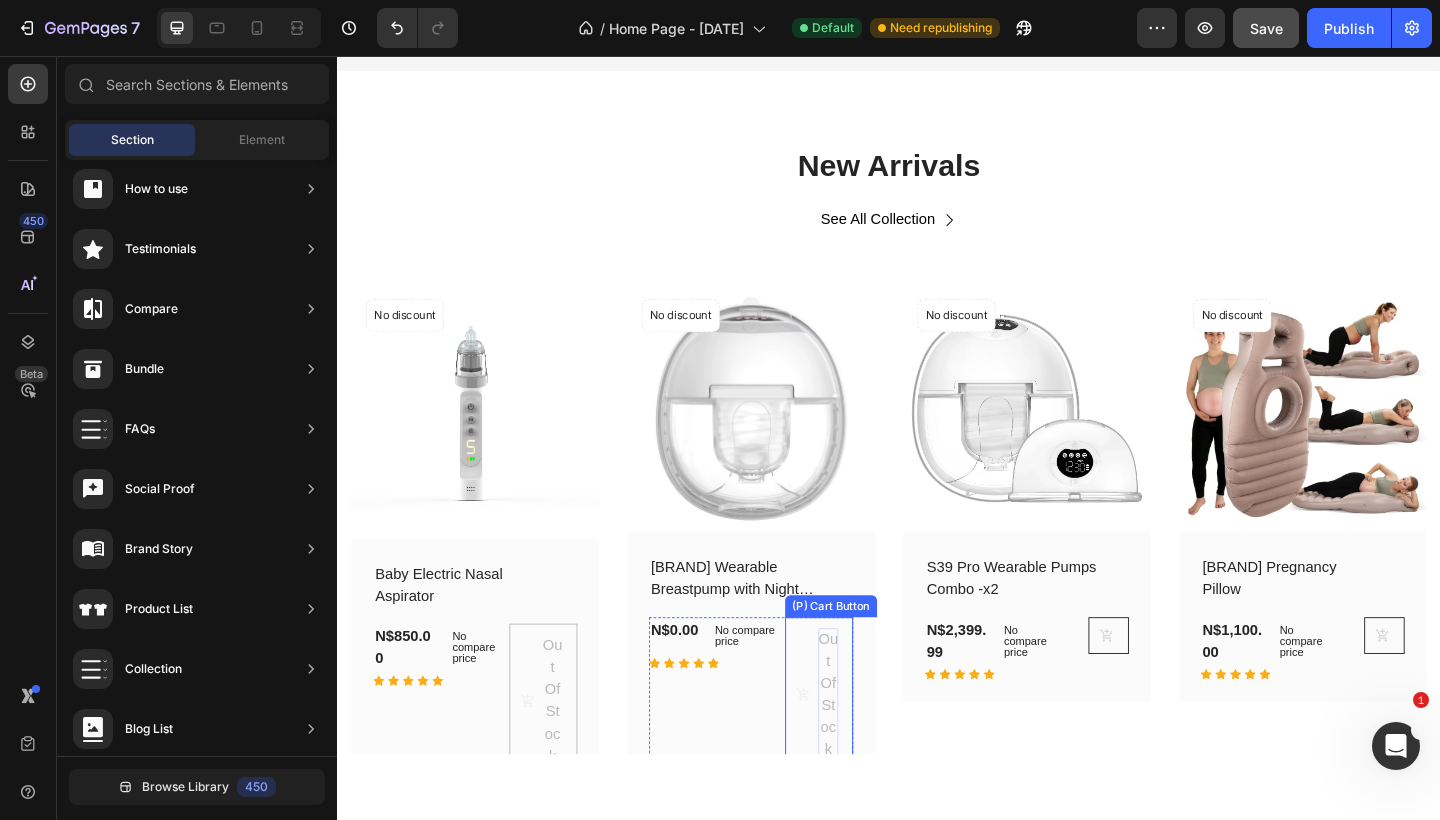 scroll, scrollTop: 430, scrollLeft: 0, axis: vertical 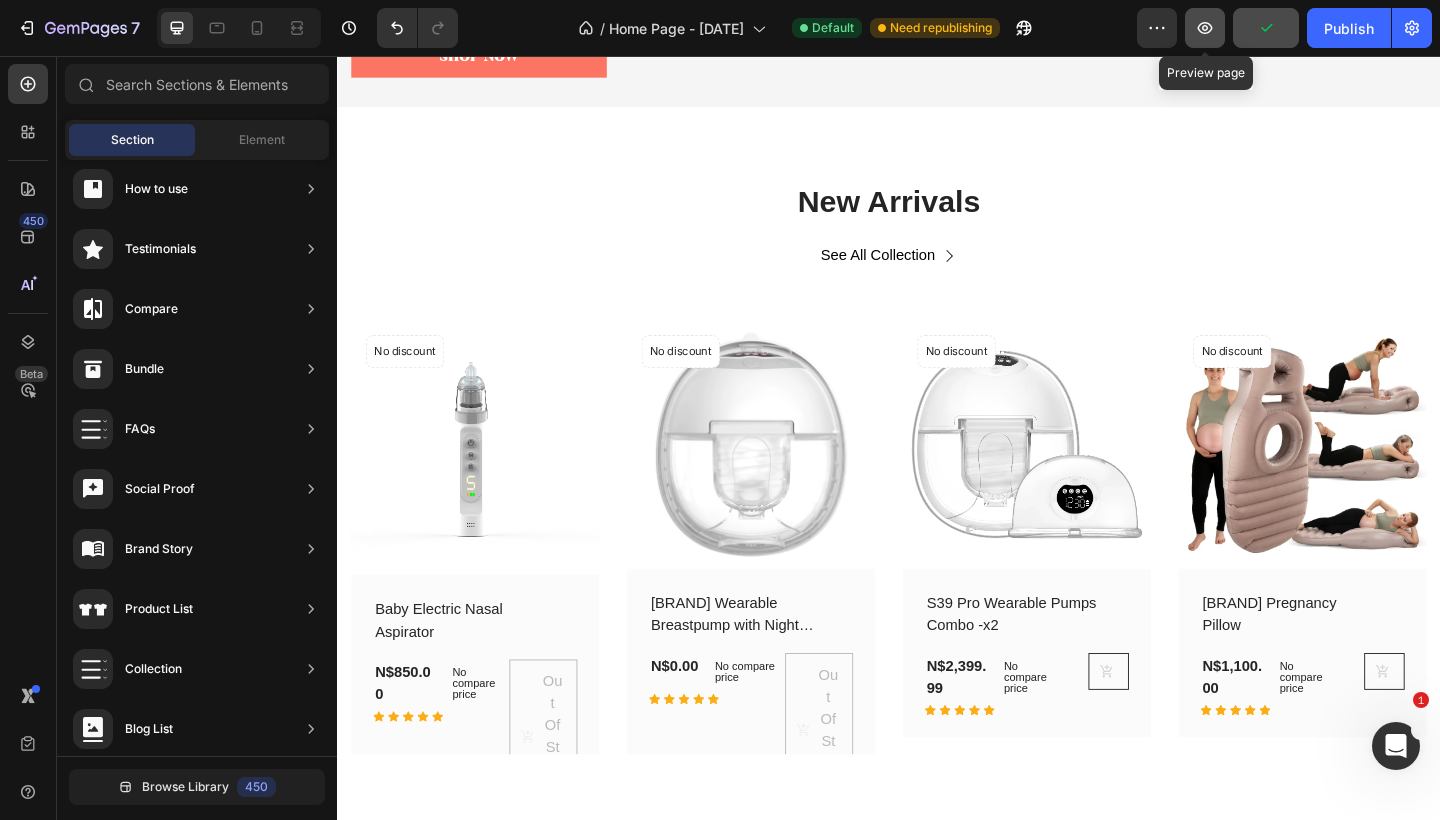 click 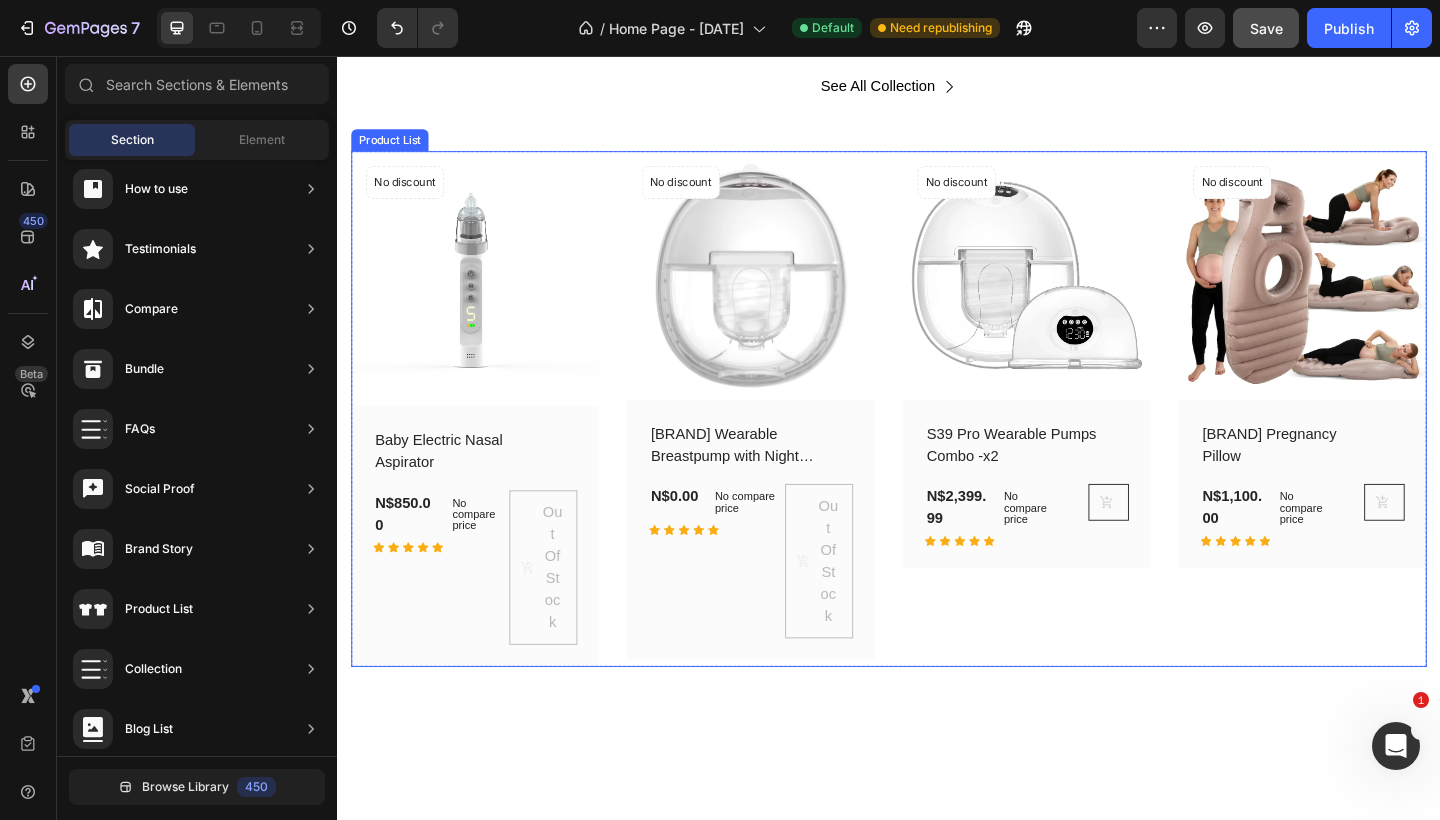 scroll, scrollTop: 712, scrollLeft: 0, axis: vertical 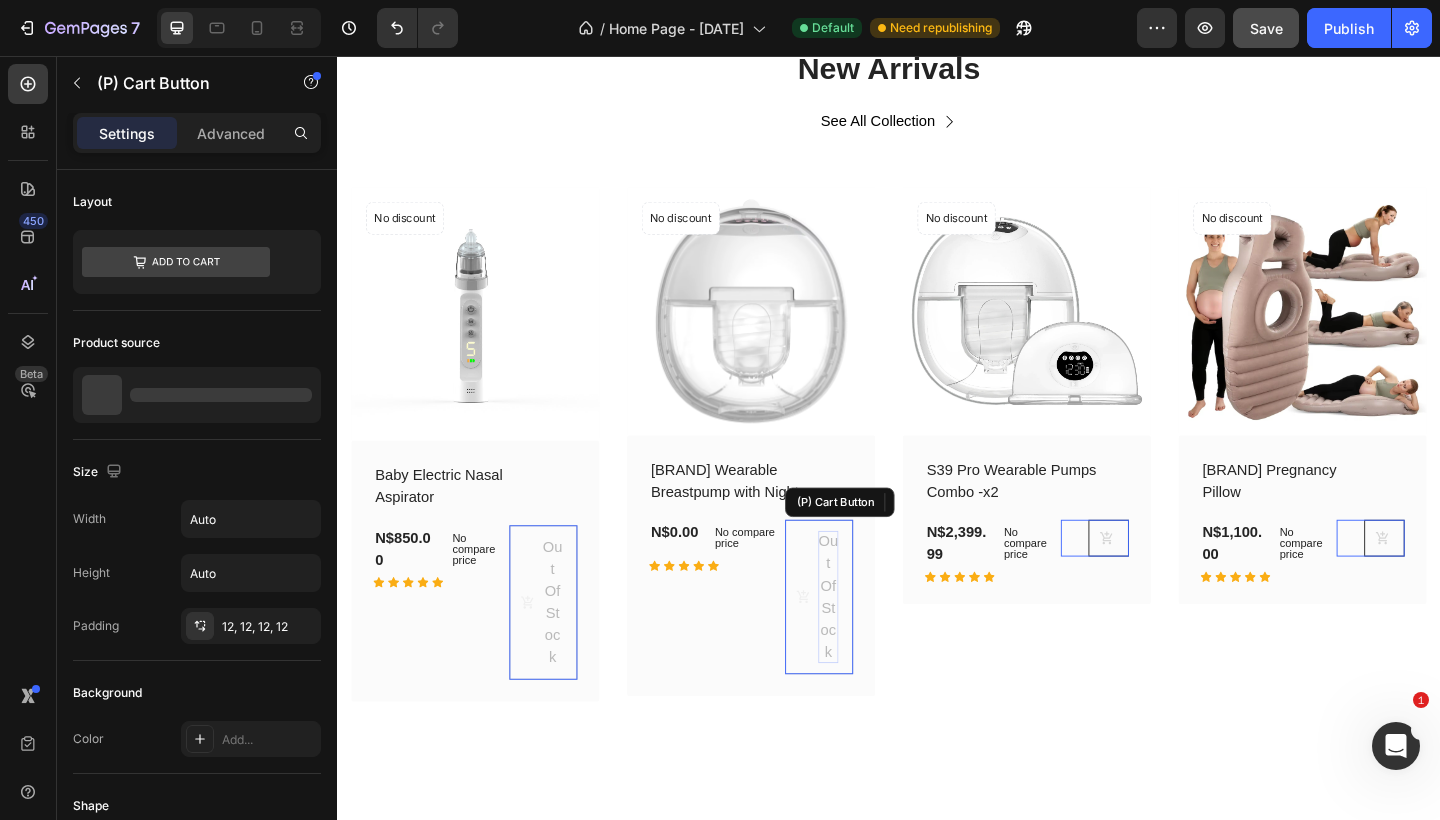 click on "Out Of Stock" at bounding box center (571, 651) 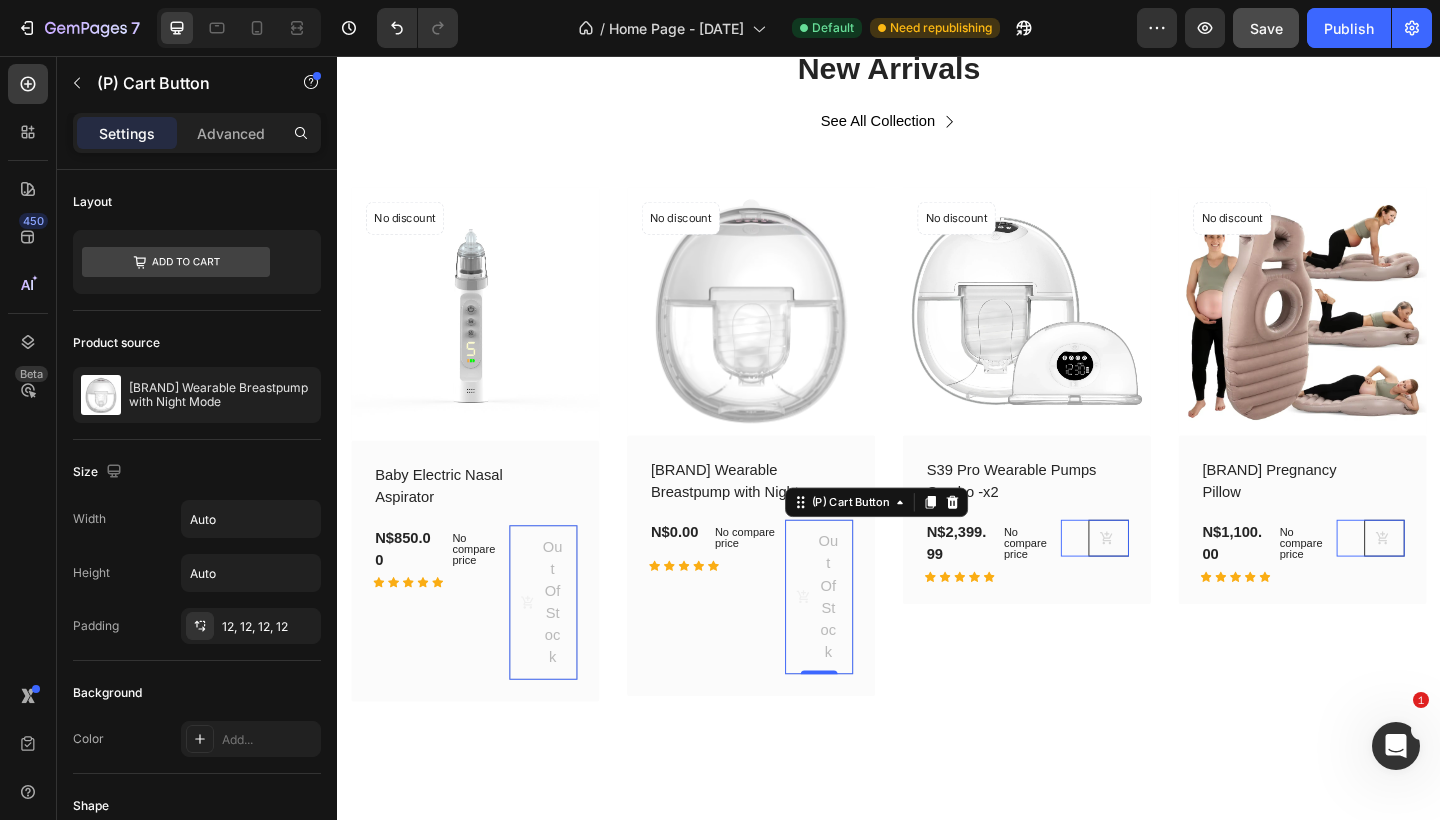 click on "Out Of Stock" at bounding box center (561, 651) 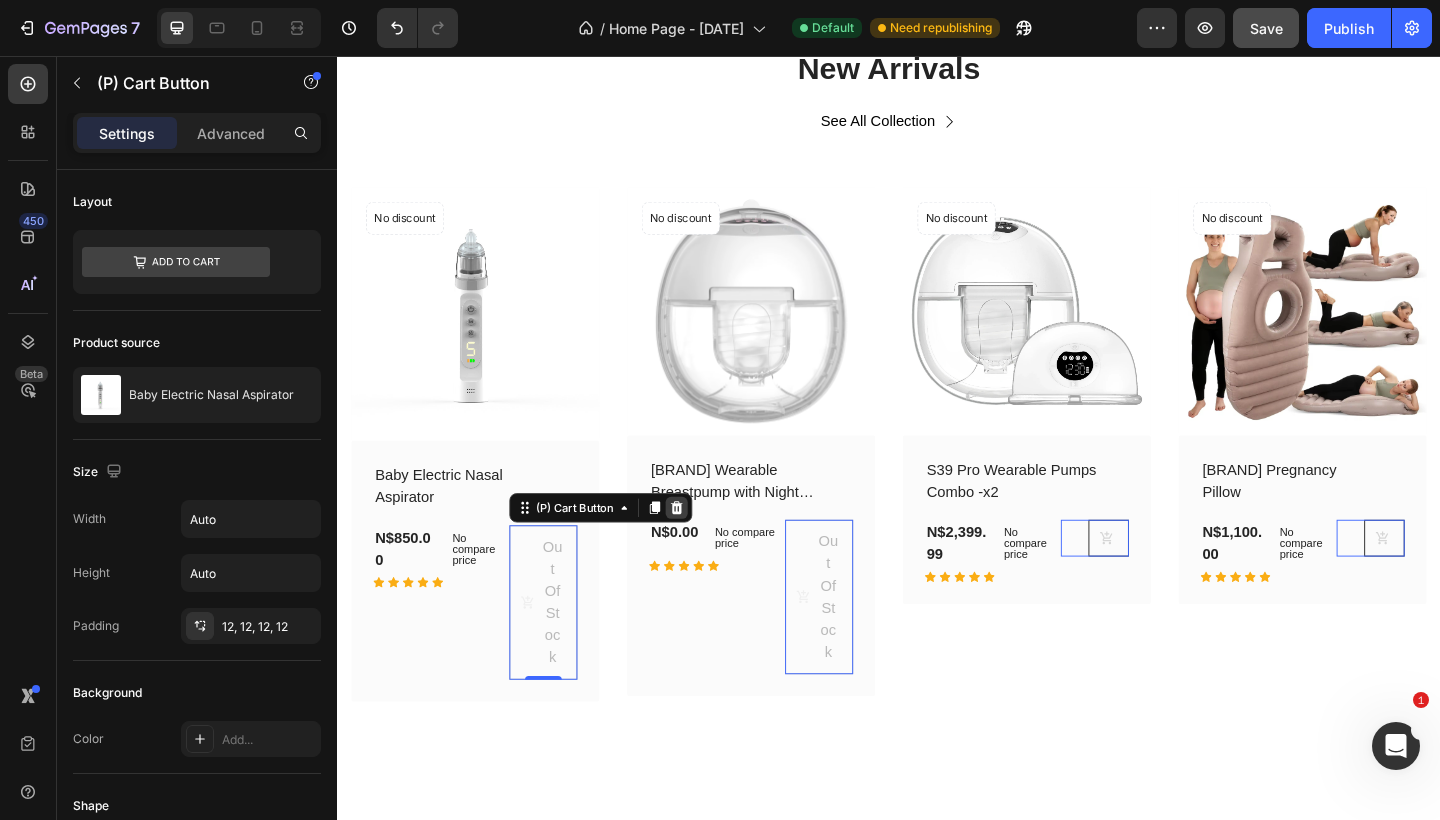 click 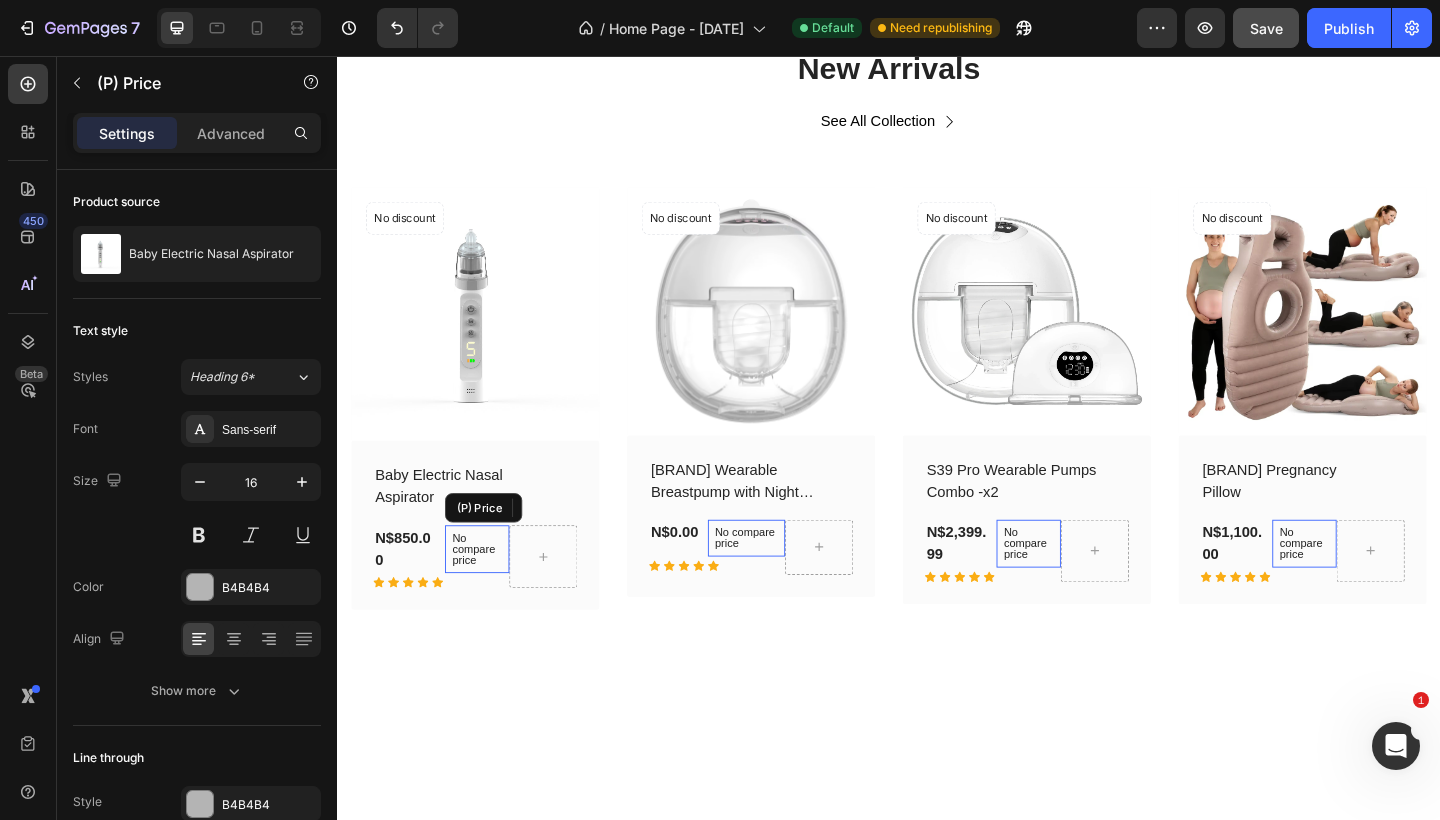 click on "No compare price" at bounding box center [489, 593] 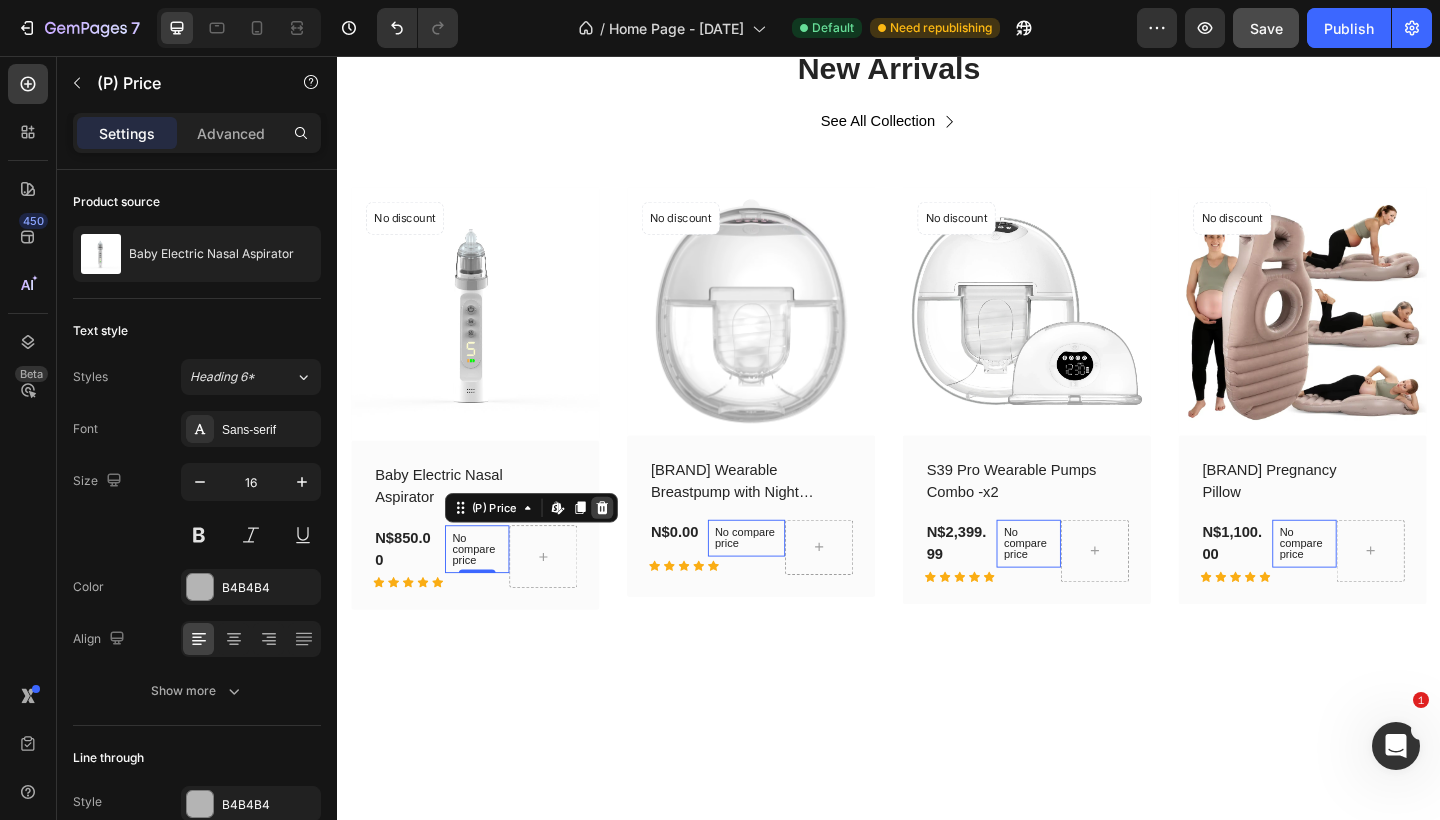 click 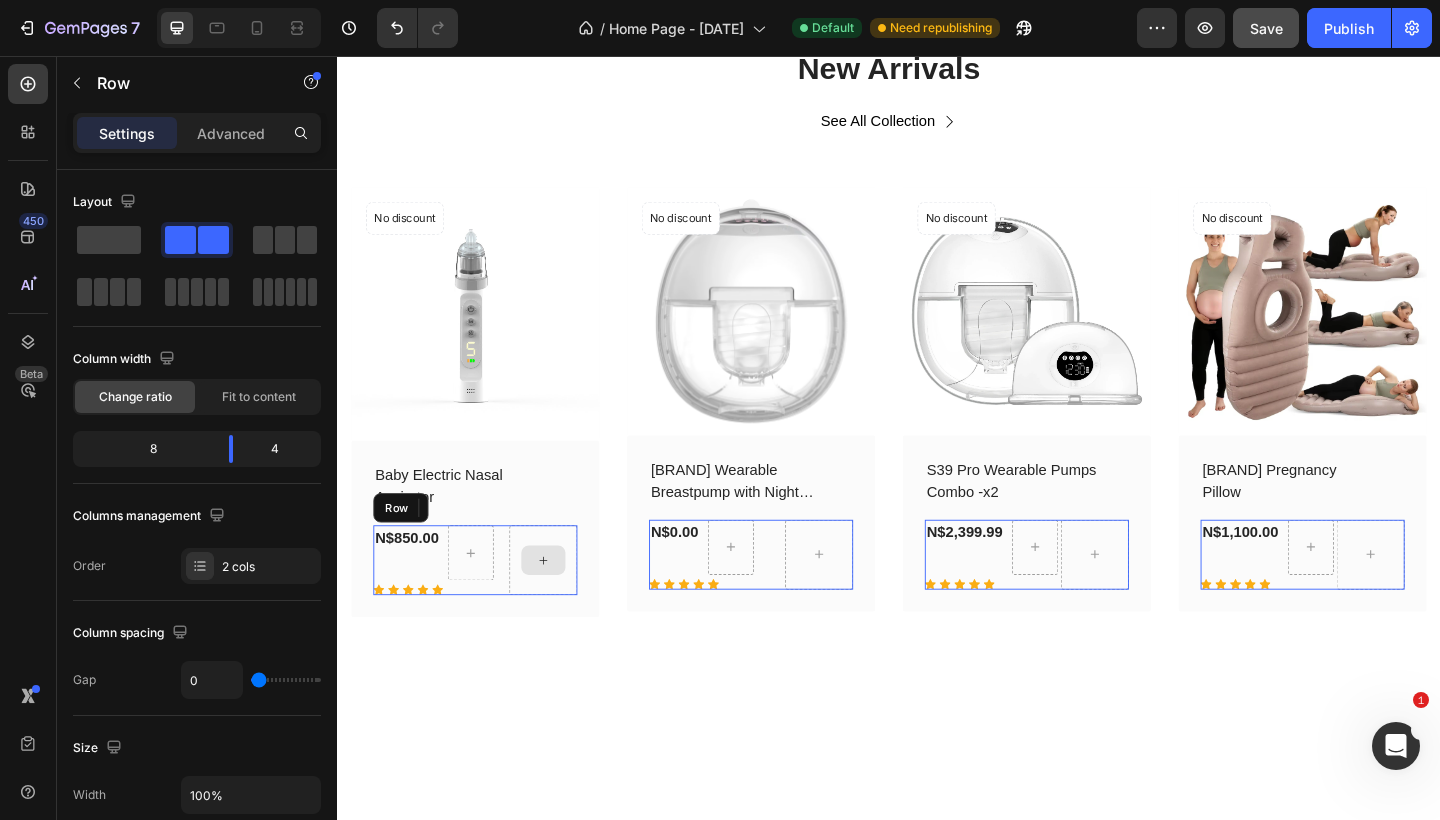 click at bounding box center [561, 605] 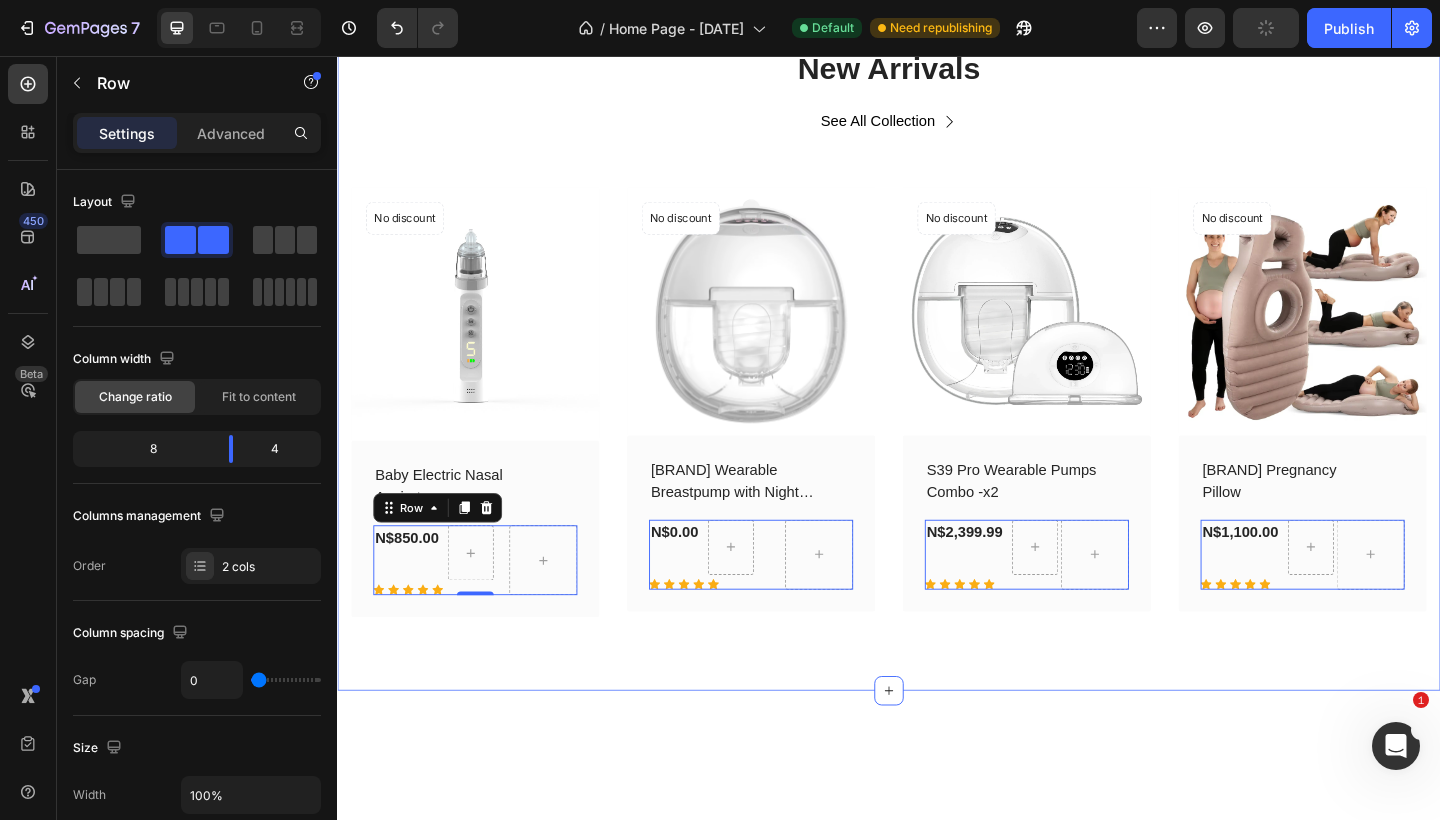 click on "New Arrivals Heading
See All Collection Button Row (P) Images No discount   Not be displayed when published Product Badge Row Baby Electric Nasal Aspirator (P) Title N$850.00 (P) Price (P) Price
Row Icon Icon Icon Icon Icon Row
Row   0 Row Product List (P) Images No discount   Not be displayed when published Product Badge Row N4 Wearable Breastpump with Night Mode (P) Title N$0.00 (P) Price (P) Price
Row Icon Icon Icon Icon Icon Row
Row   0 Row Product List (P) Images No discount   Not be displayed when published Product Badge Row S39 Pro Wearable Pumps Combo -x2 (P) Title N$2,399.99 (P) Price (P) Price
Row Icon Icon Icon Icon Icon Row
Row   0 Row Product List (P) Images No discount   Not be displayed when published Product Badge Row Bump Pregnancy Pillow (P) Title N$1,100.00 (P) Price (P) Price
Row Icon Icon Icon Icon Icon Row
Row   0 Row Product List" at bounding box center [937, 357] 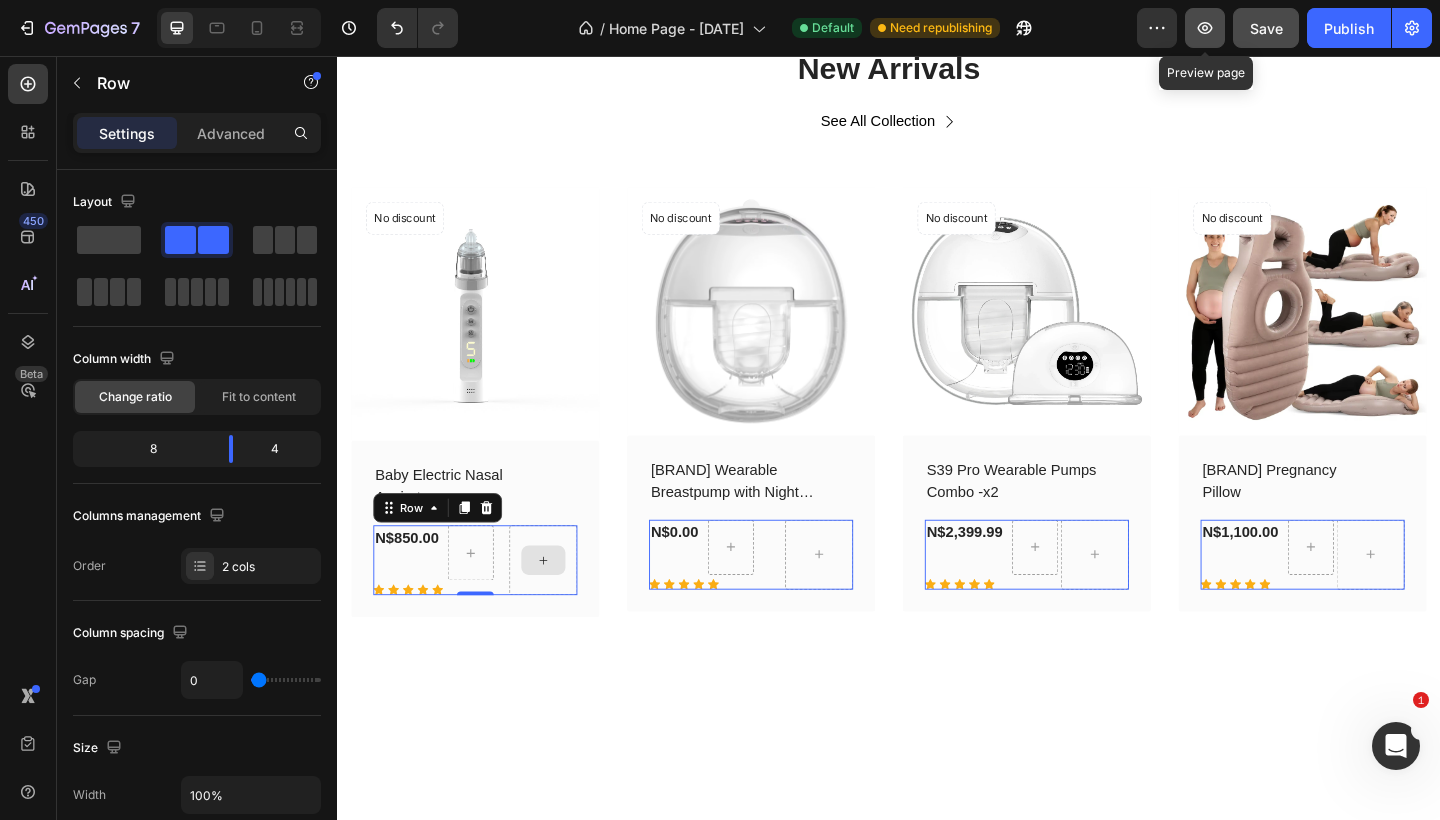 click 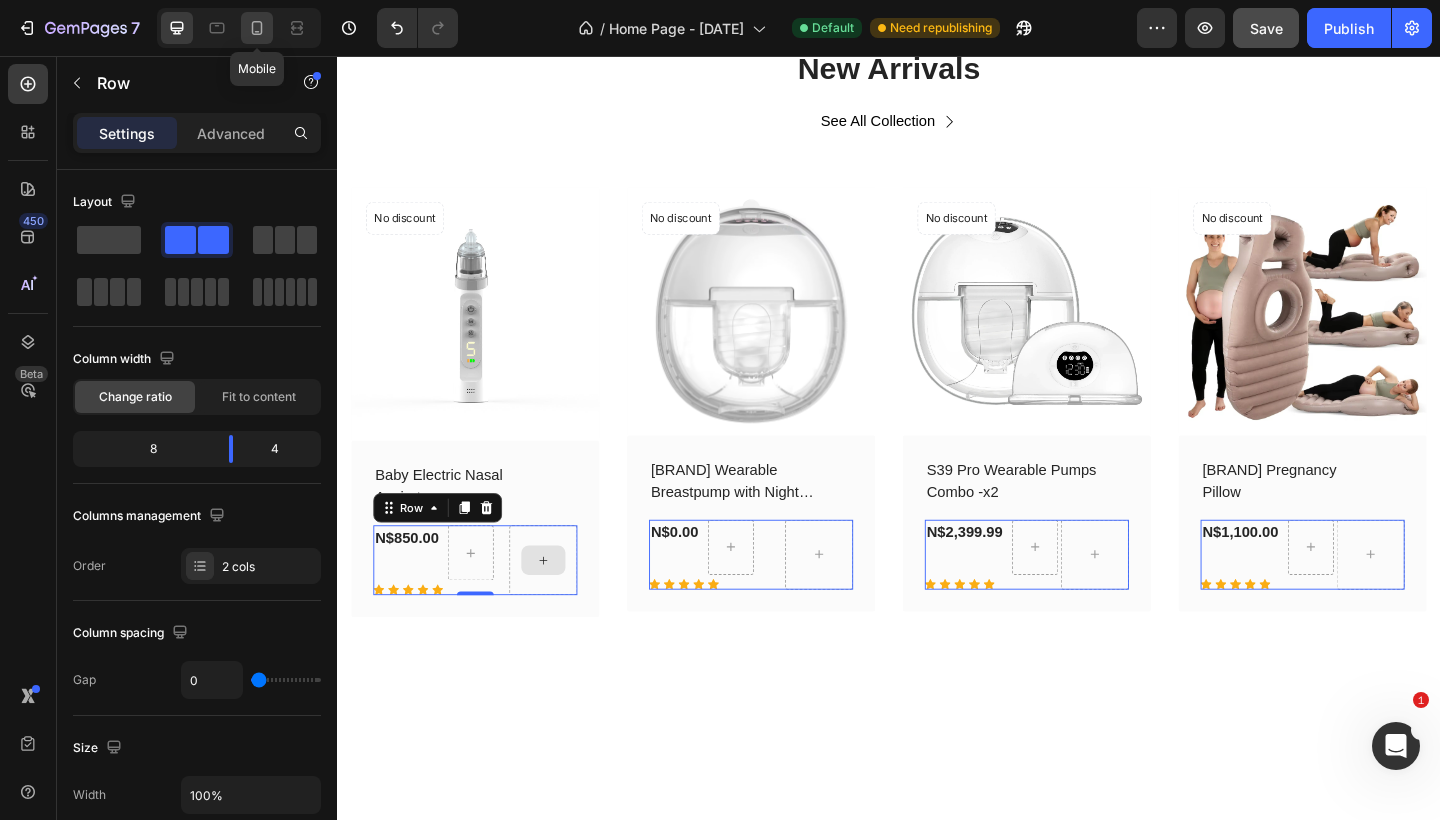 click 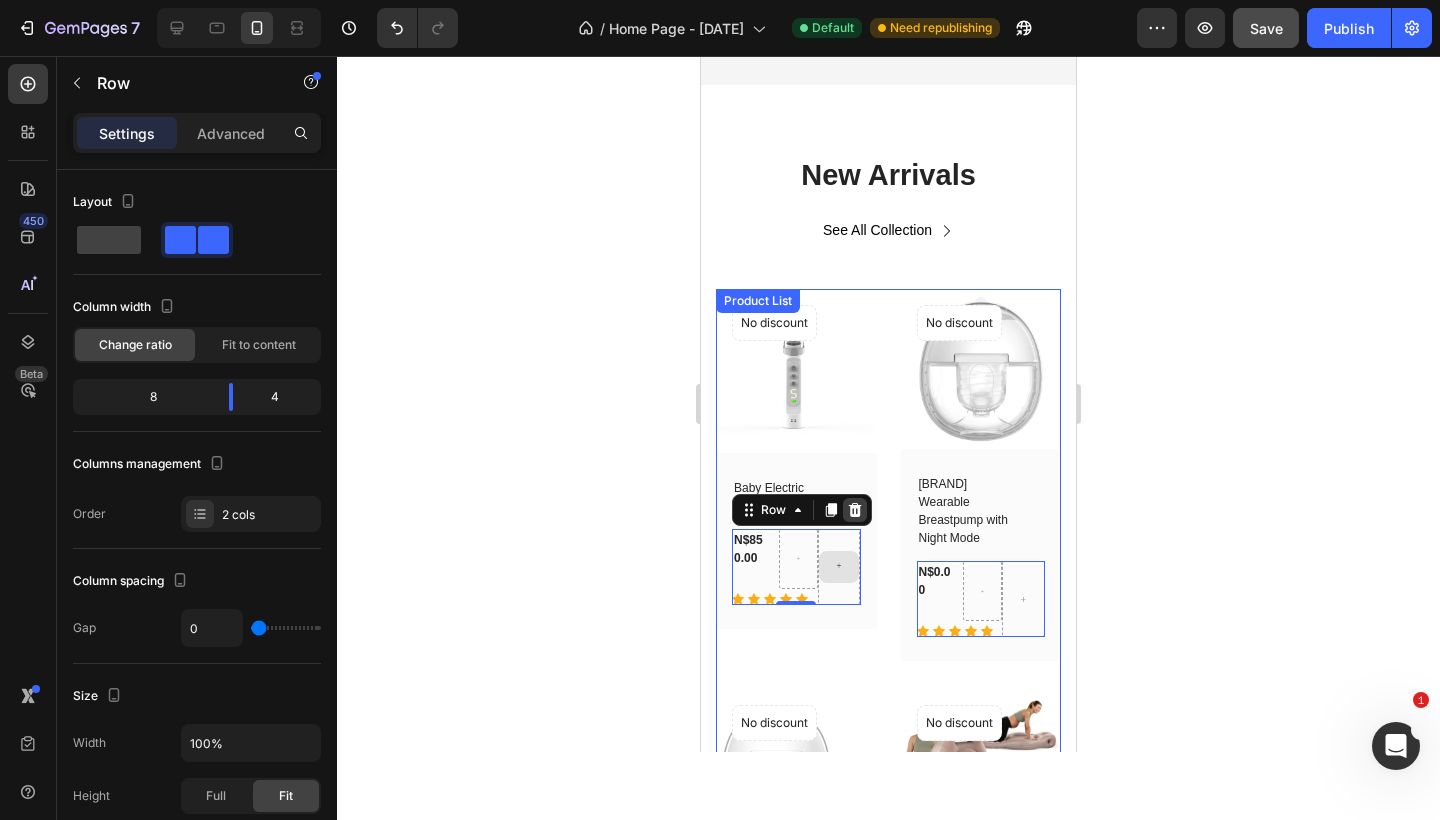 scroll, scrollTop: 593, scrollLeft: 0, axis: vertical 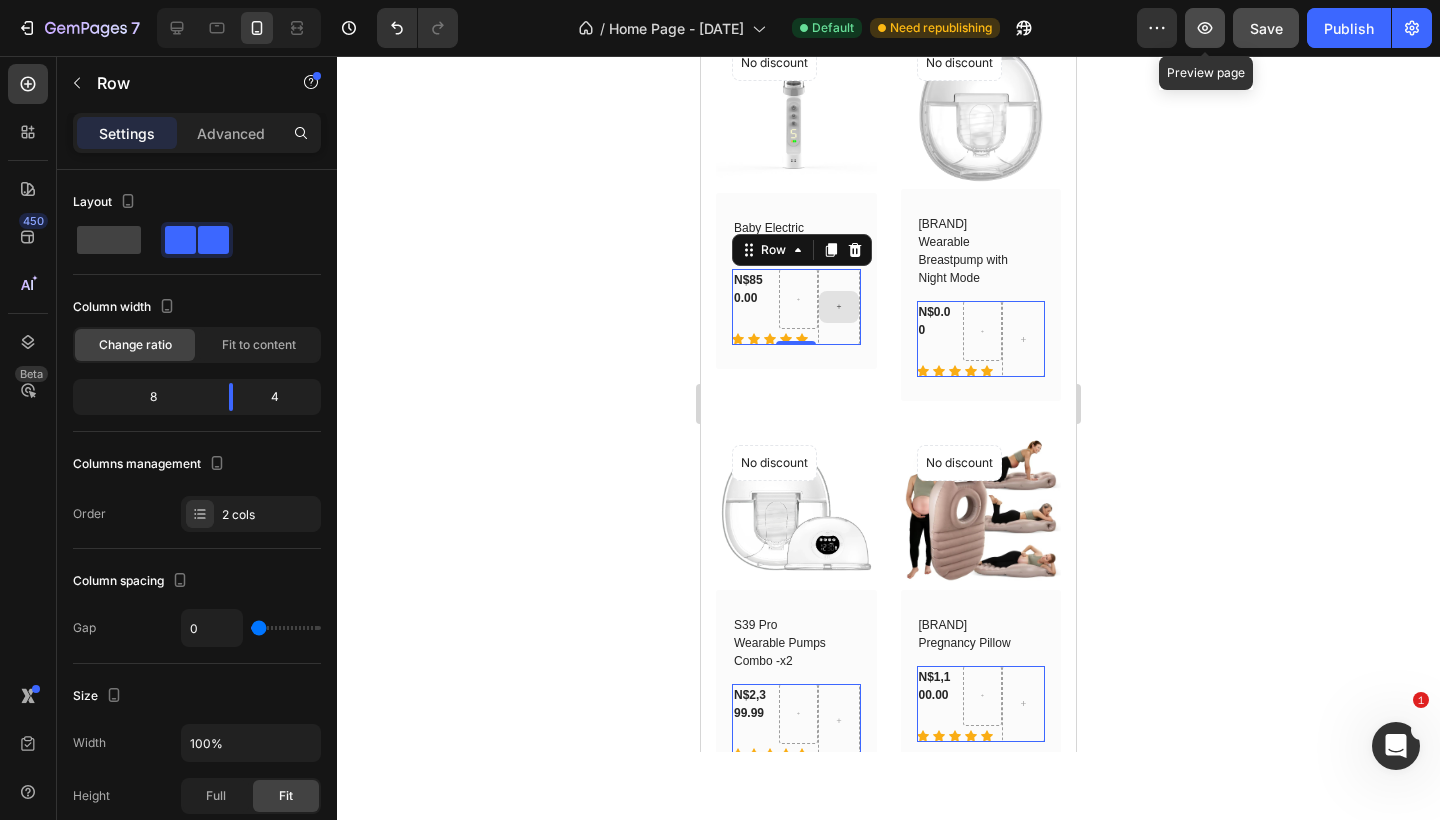 click 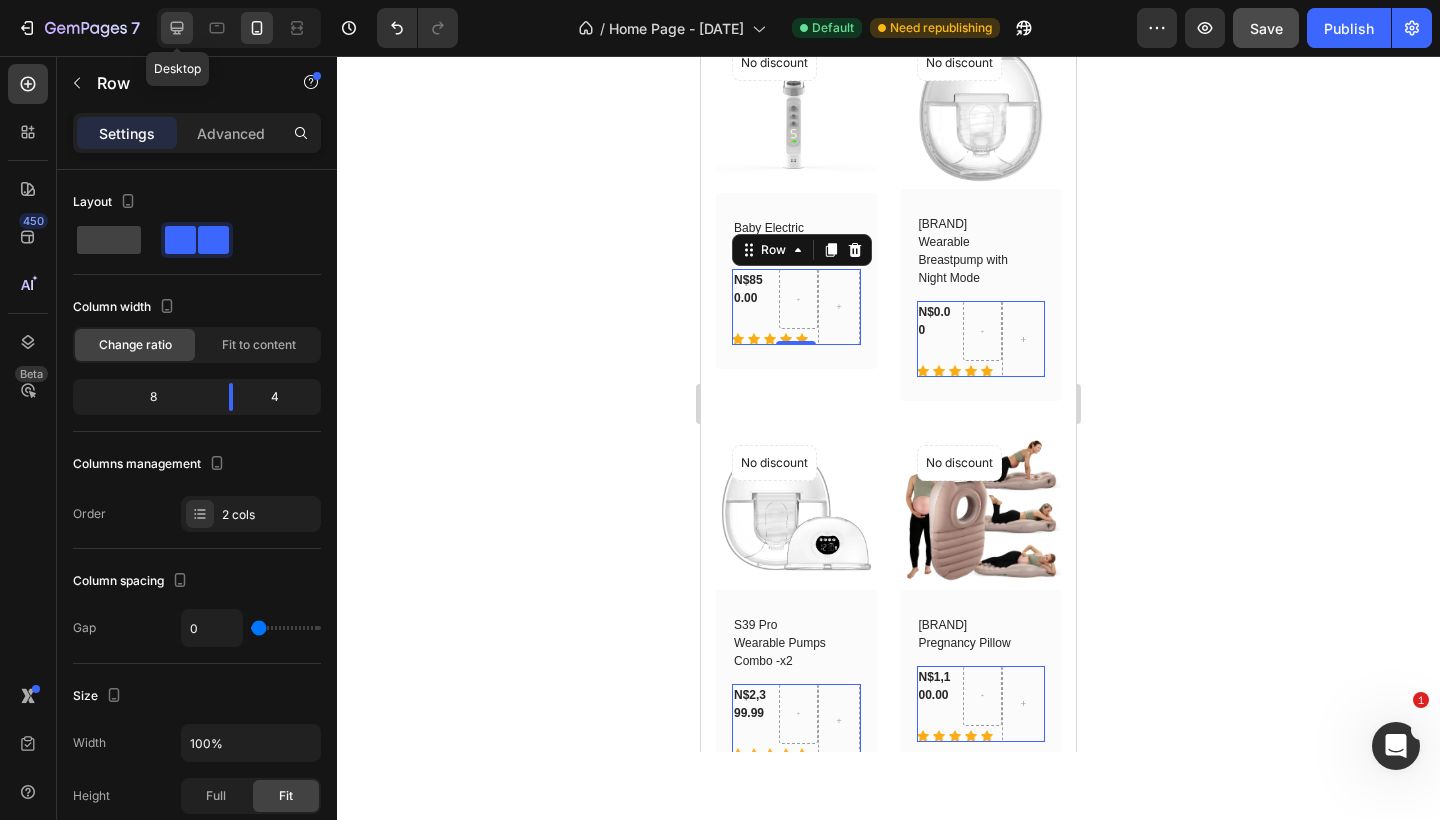 click 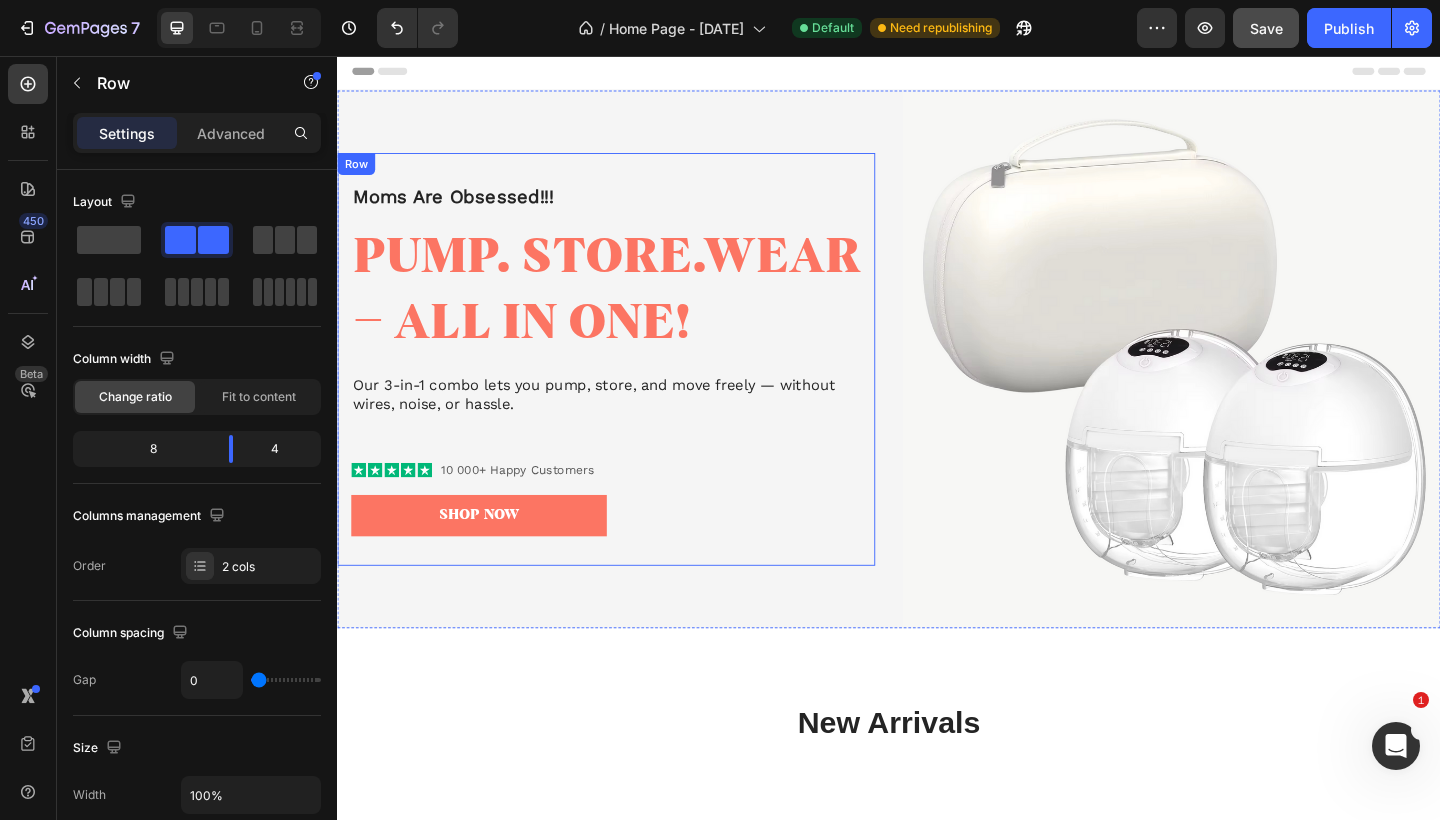 scroll, scrollTop: 705, scrollLeft: 0, axis: vertical 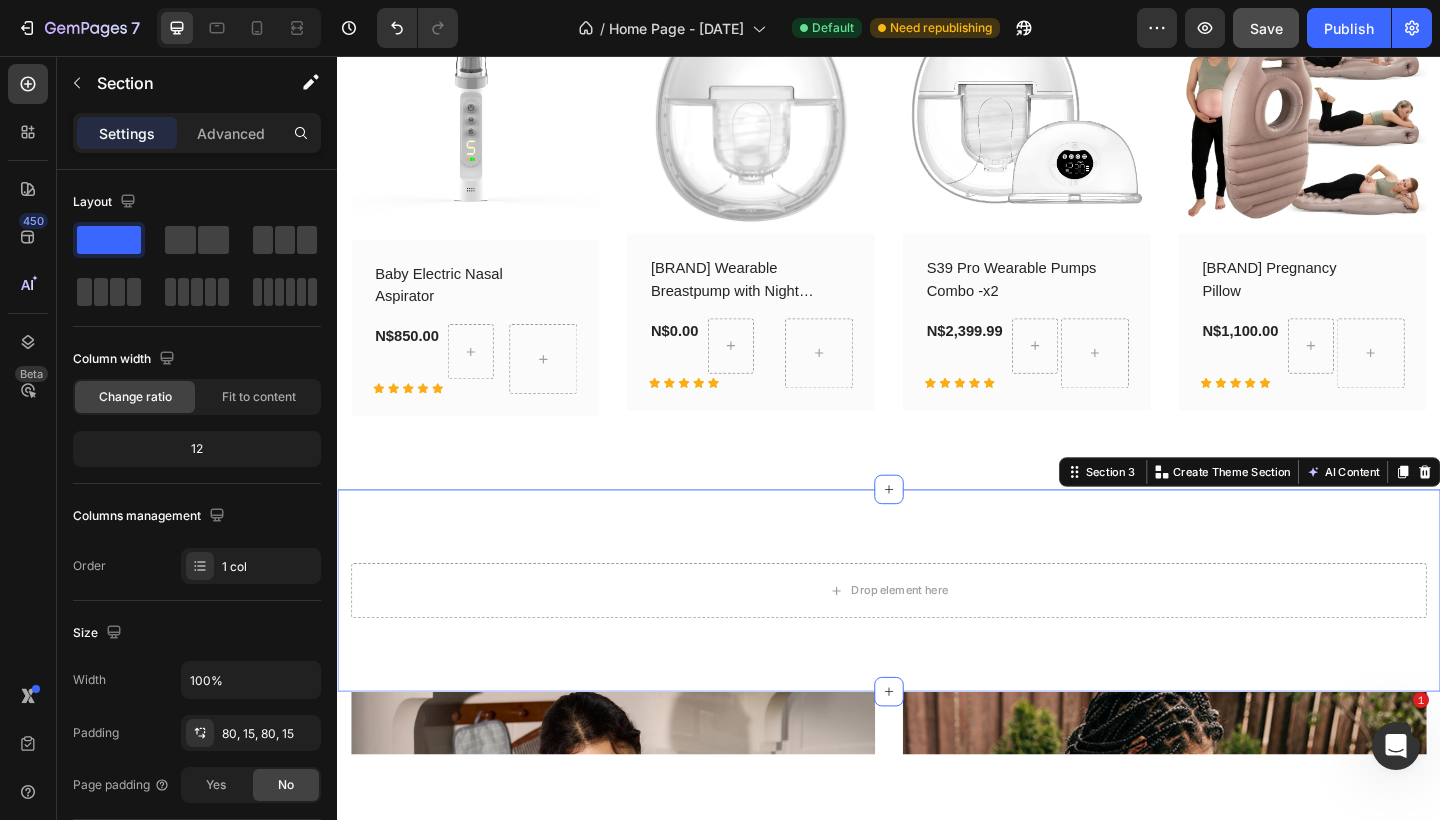 click on "Drop element here Section 3   You can create reusable sections Create Theme Section AI Content Write with GemAI What would you like to describe here? Tone and Voice Persuasive Product Baby Electric Nasal Aspirator Show more Generate" at bounding box center (937, 638) 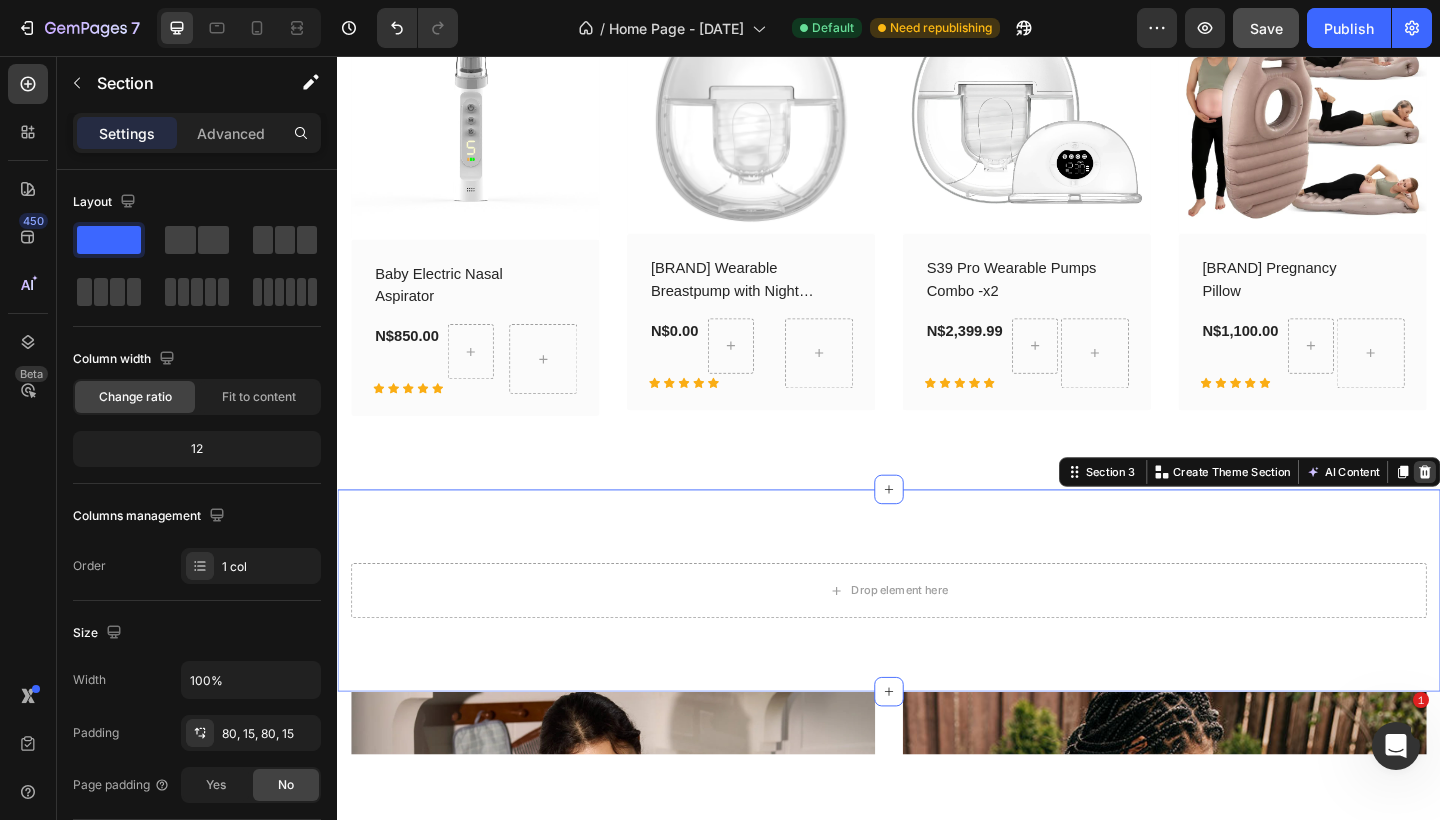 click 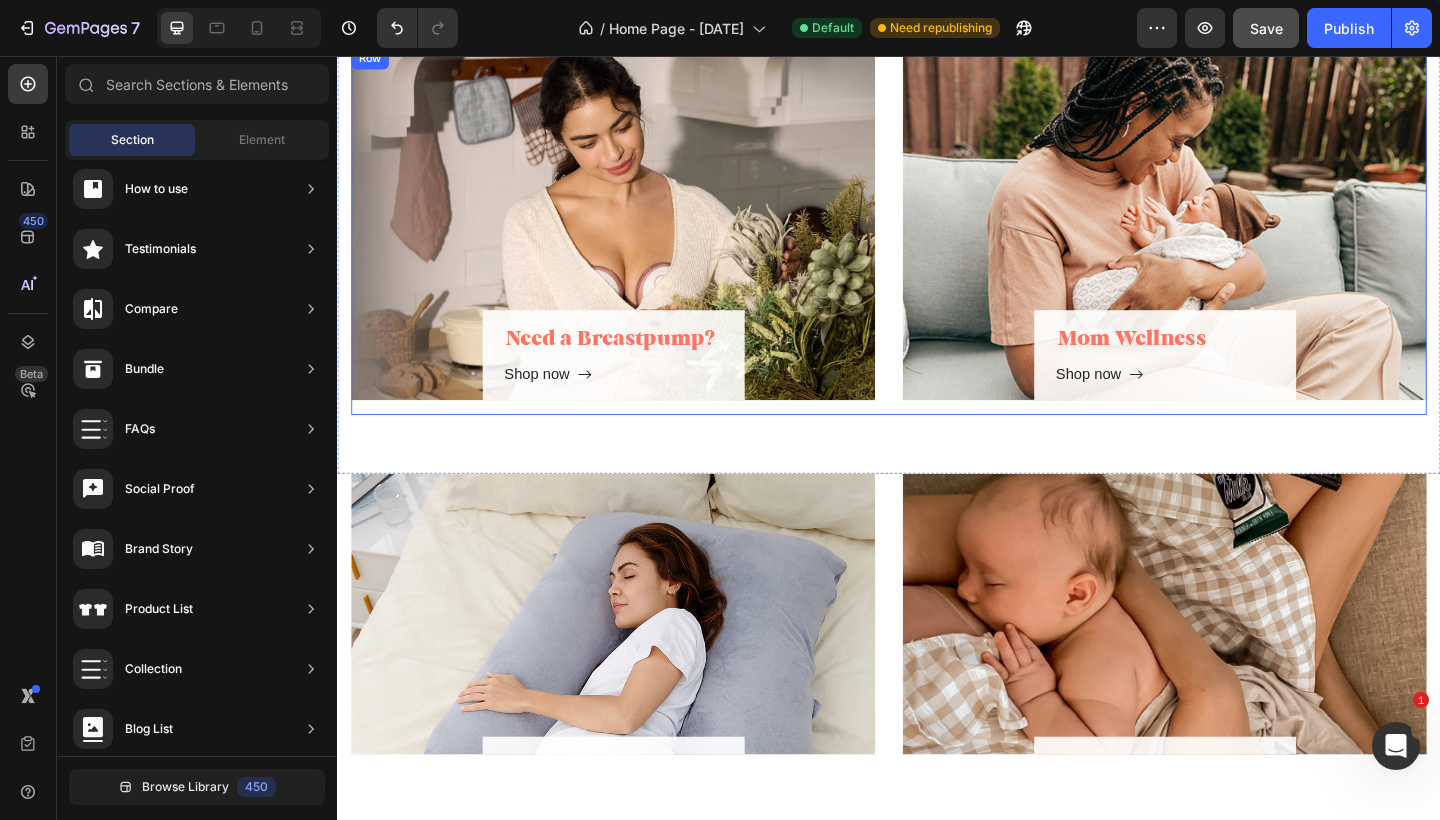 scroll, scrollTop: 752, scrollLeft: 0, axis: vertical 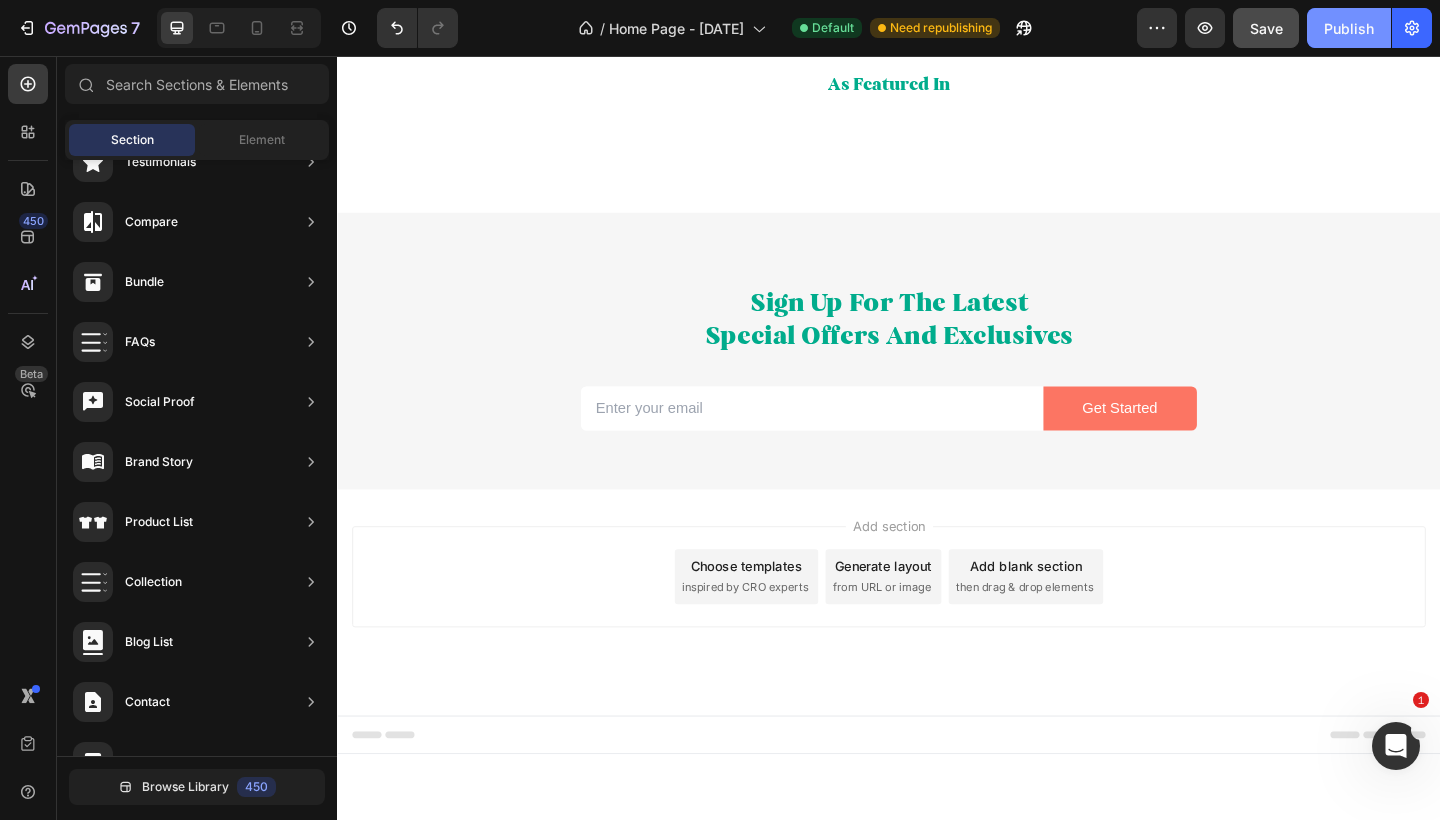 click on "Publish" at bounding box center (1349, 28) 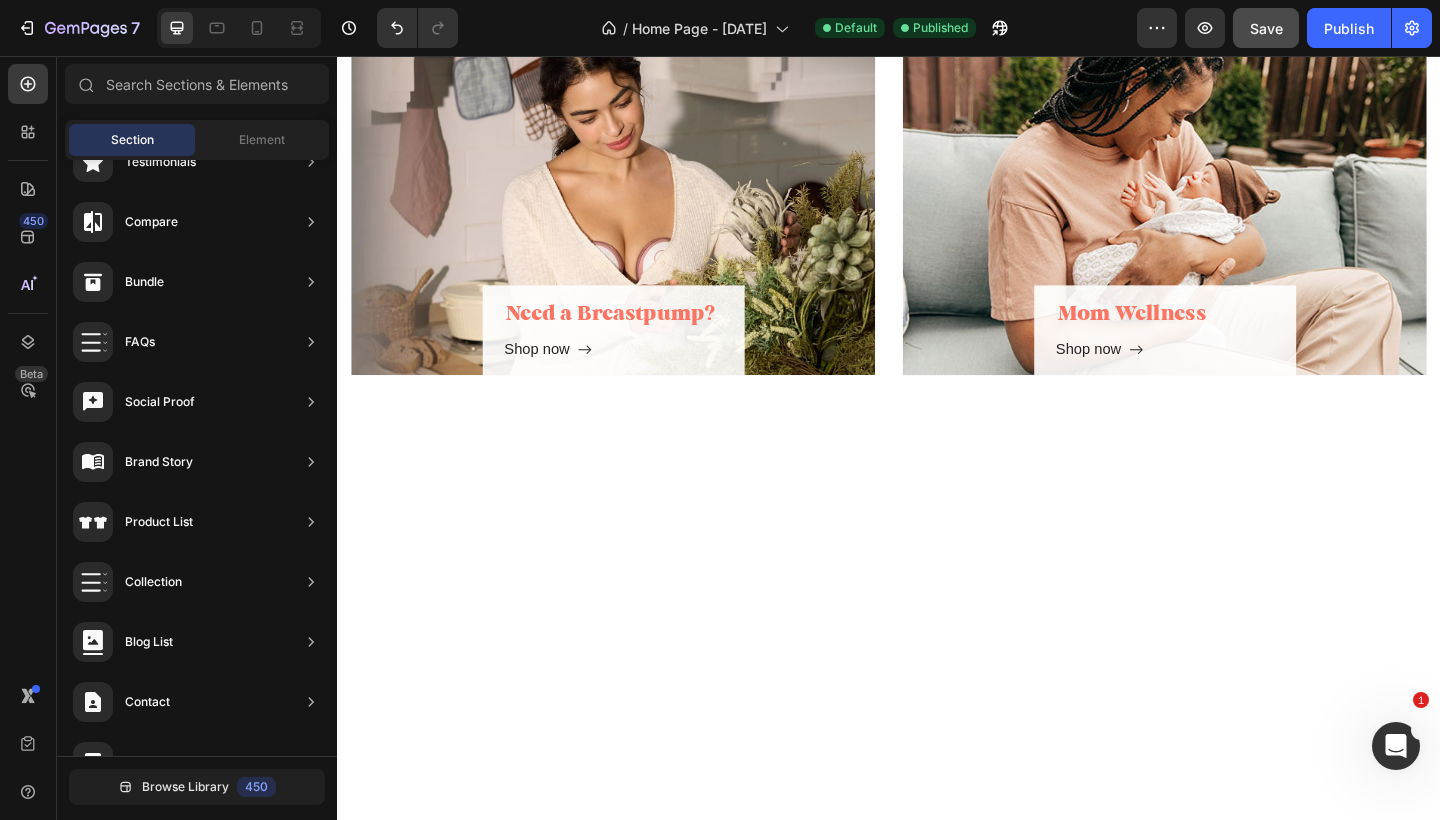 scroll, scrollTop: 121, scrollLeft: 0, axis: vertical 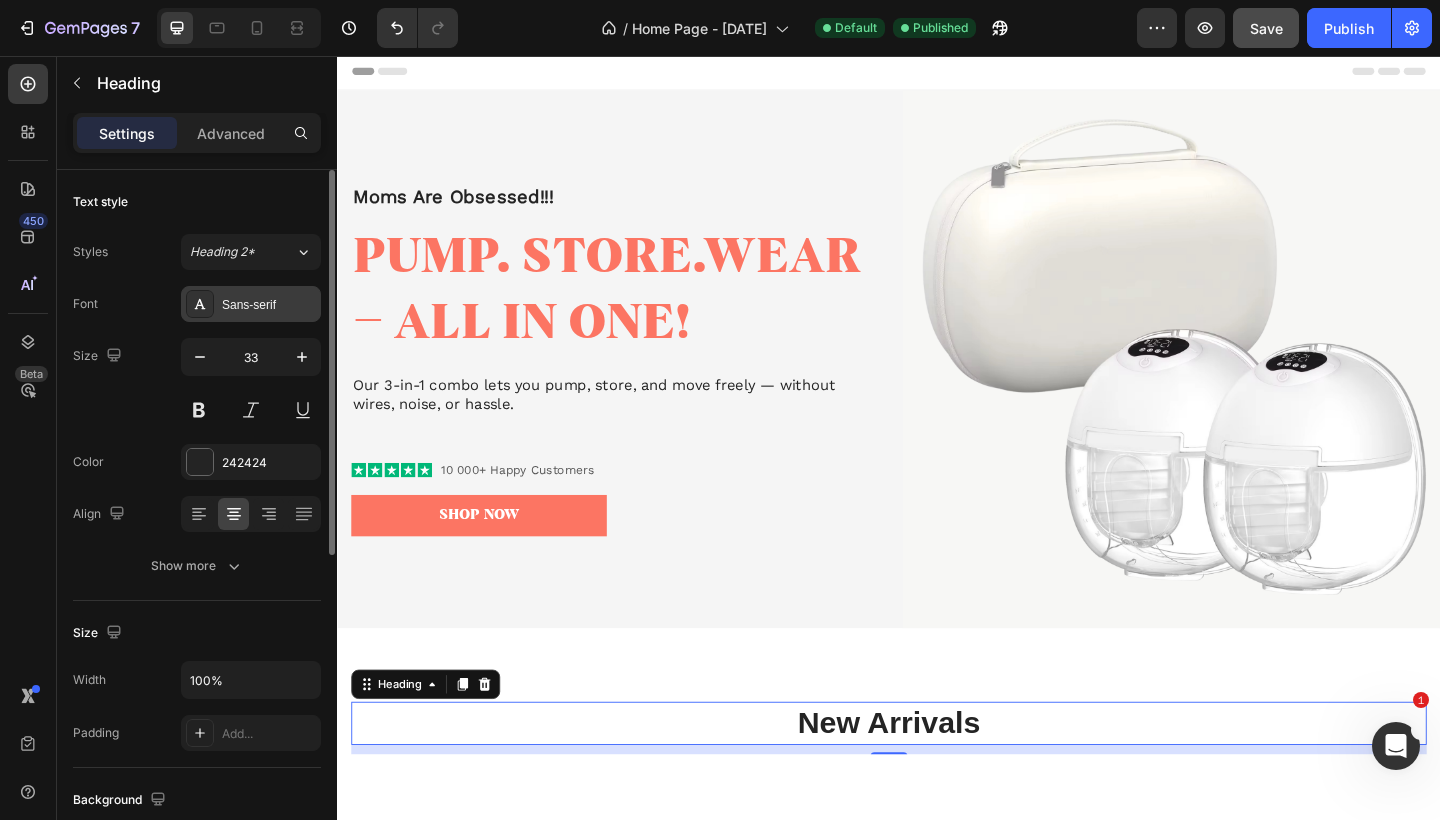 click on "Sans-serif" at bounding box center (269, 305) 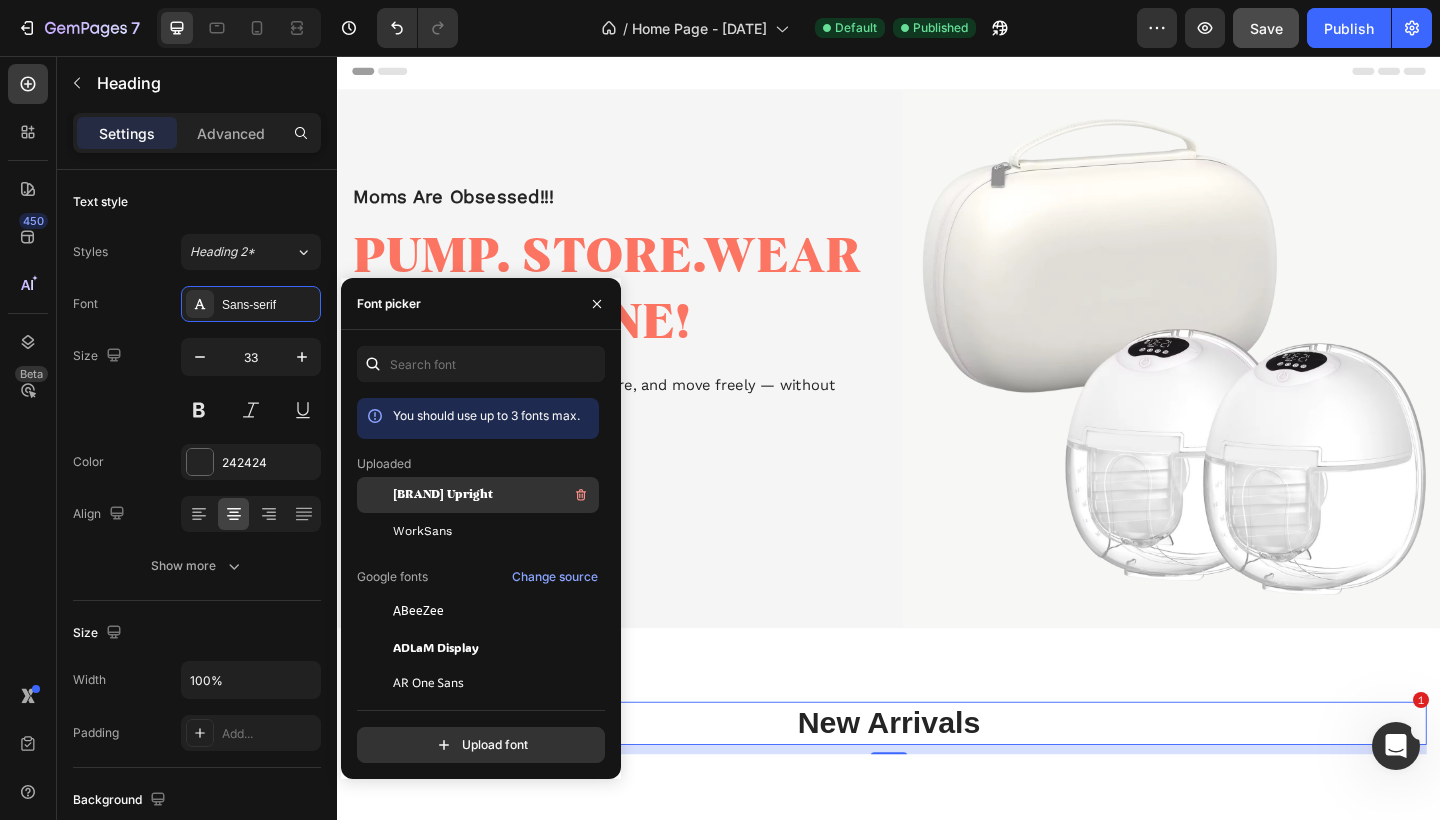 click on "[BRAND] Upright" at bounding box center (443, 495) 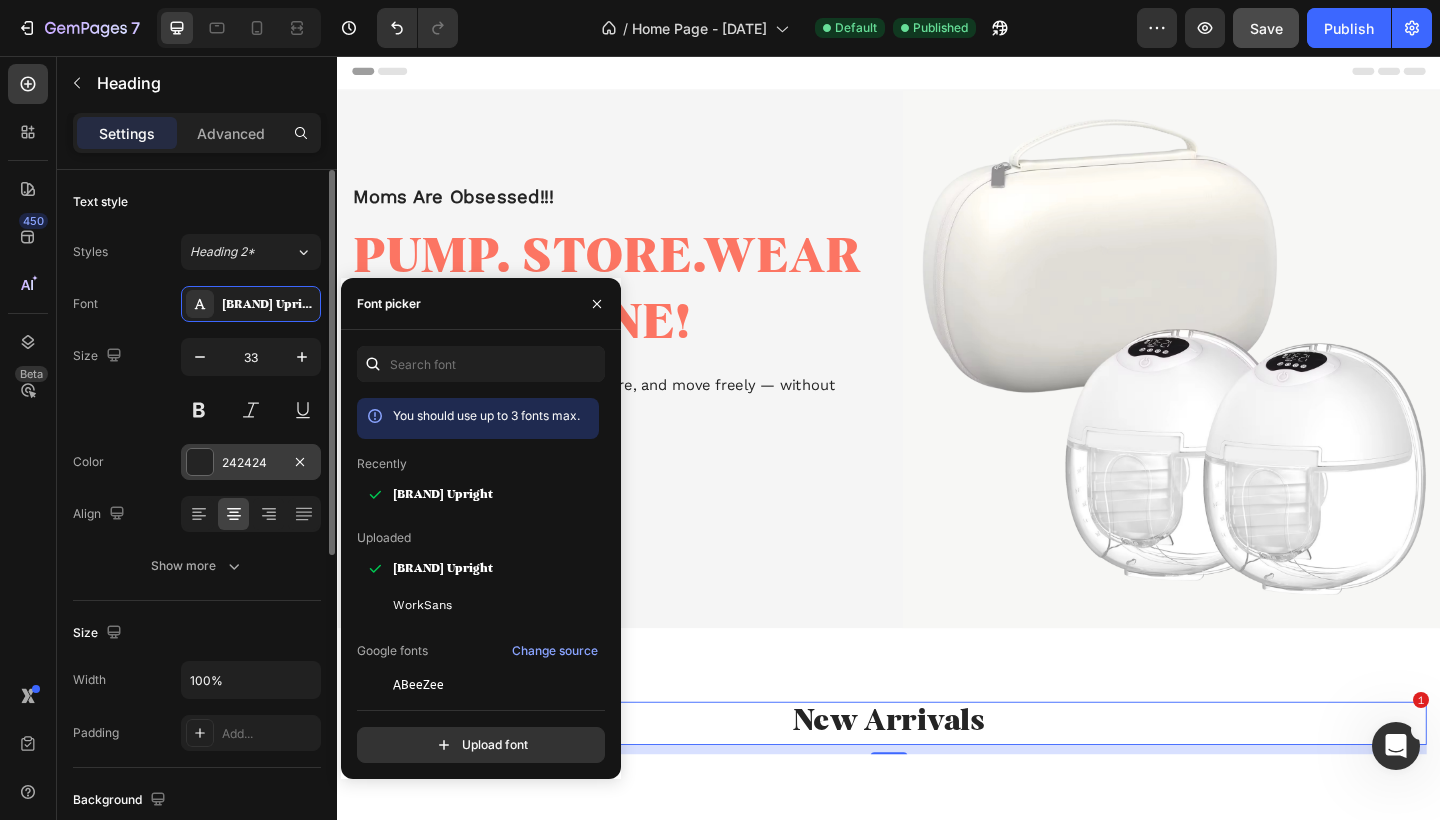 scroll, scrollTop: 46, scrollLeft: 0, axis: vertical 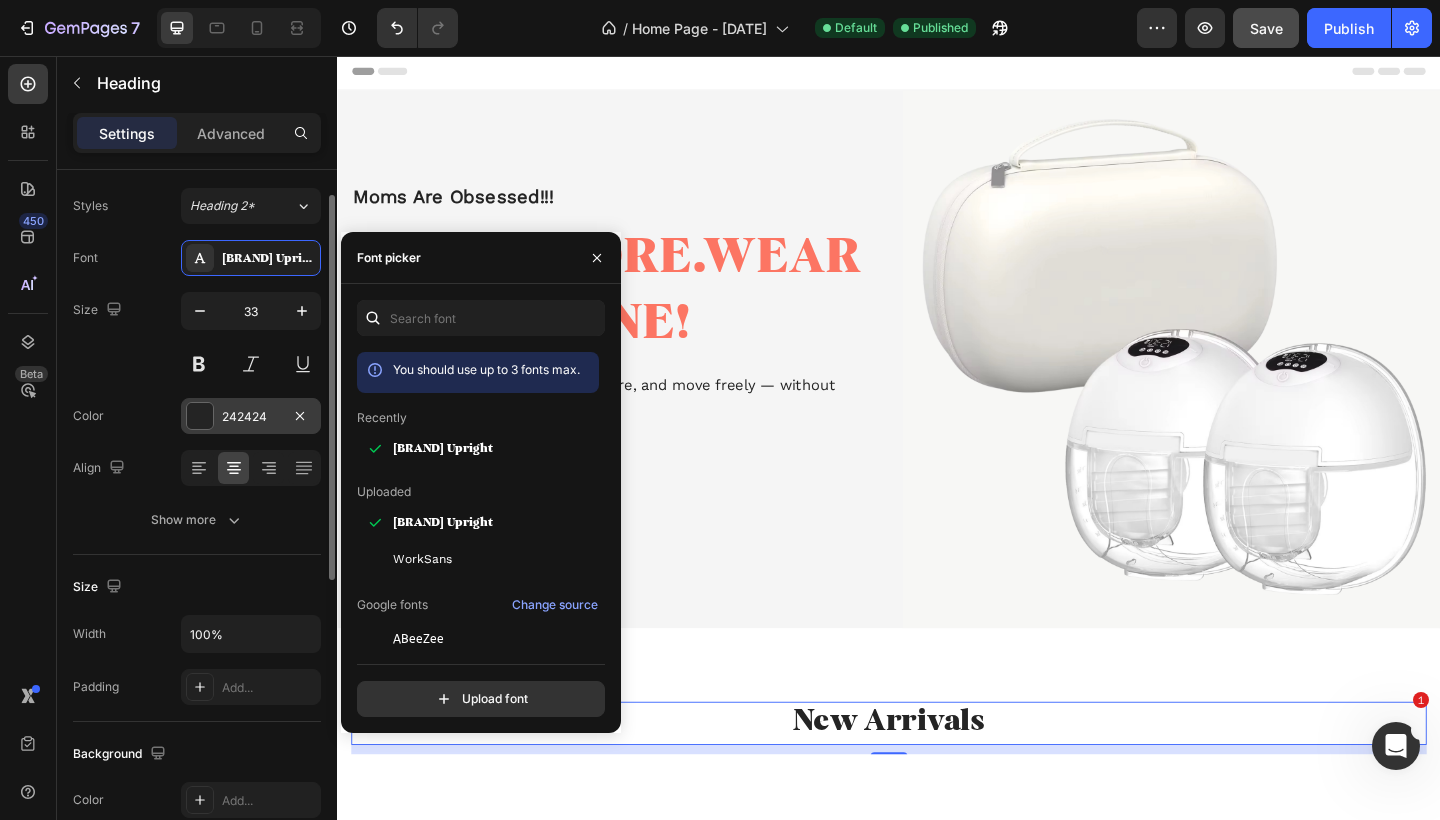 click at bounding box center (200, 416) 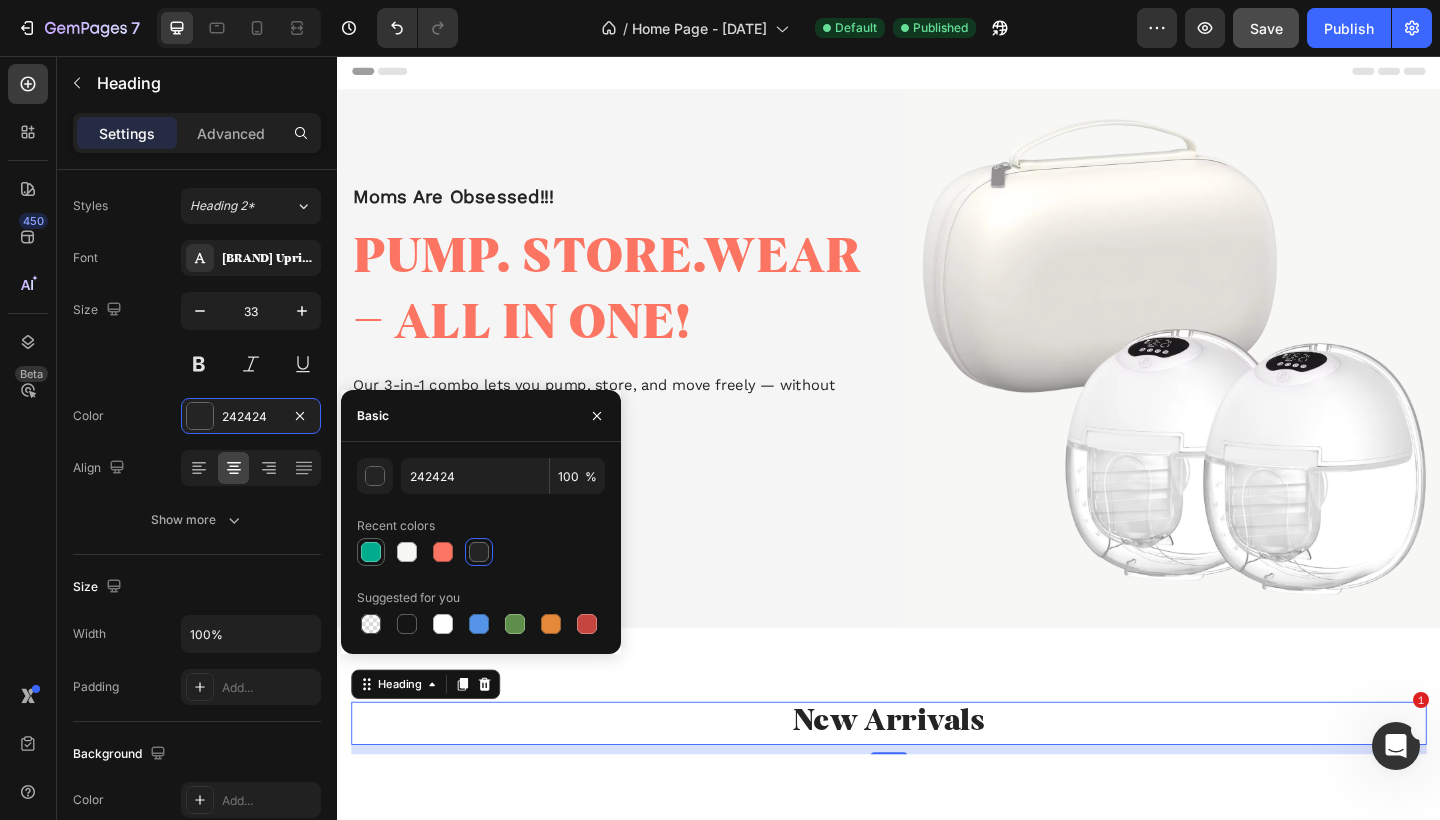 click at bounding box center [371, 552] 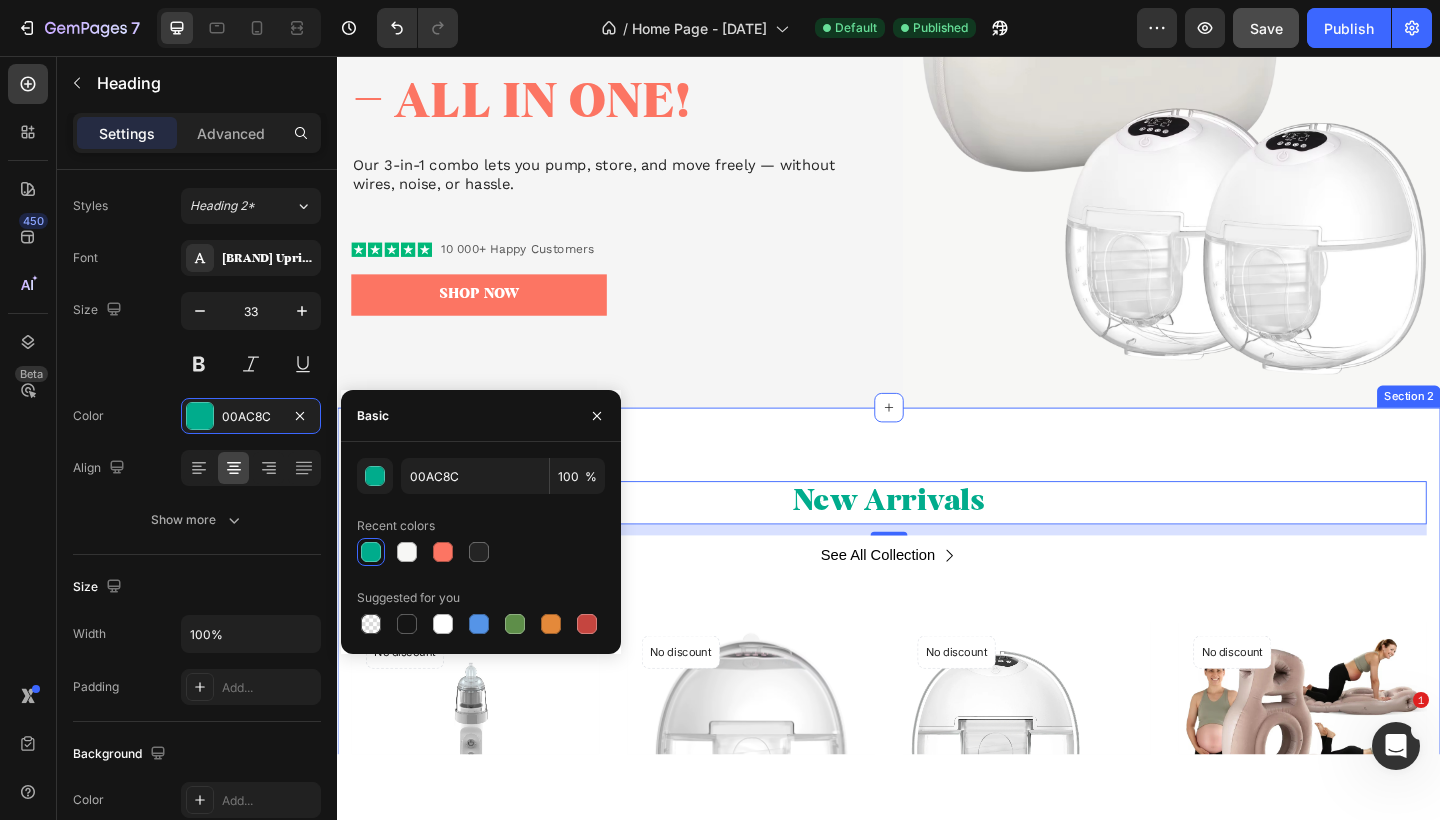 scroll, scrollTop: 246, scrollLeft: 0, axis: vertical 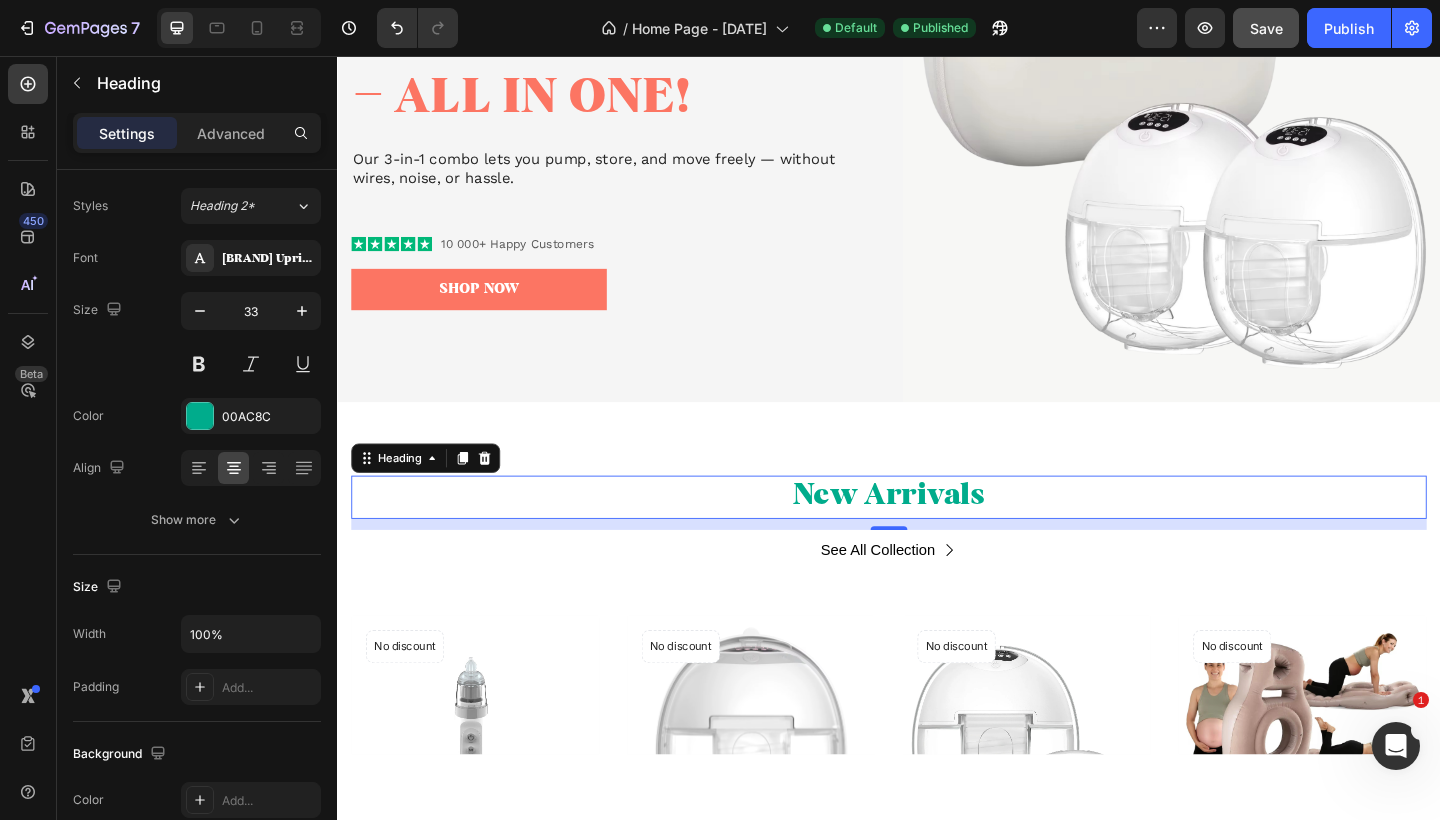 click on "12" at bounding box center (937, 588) 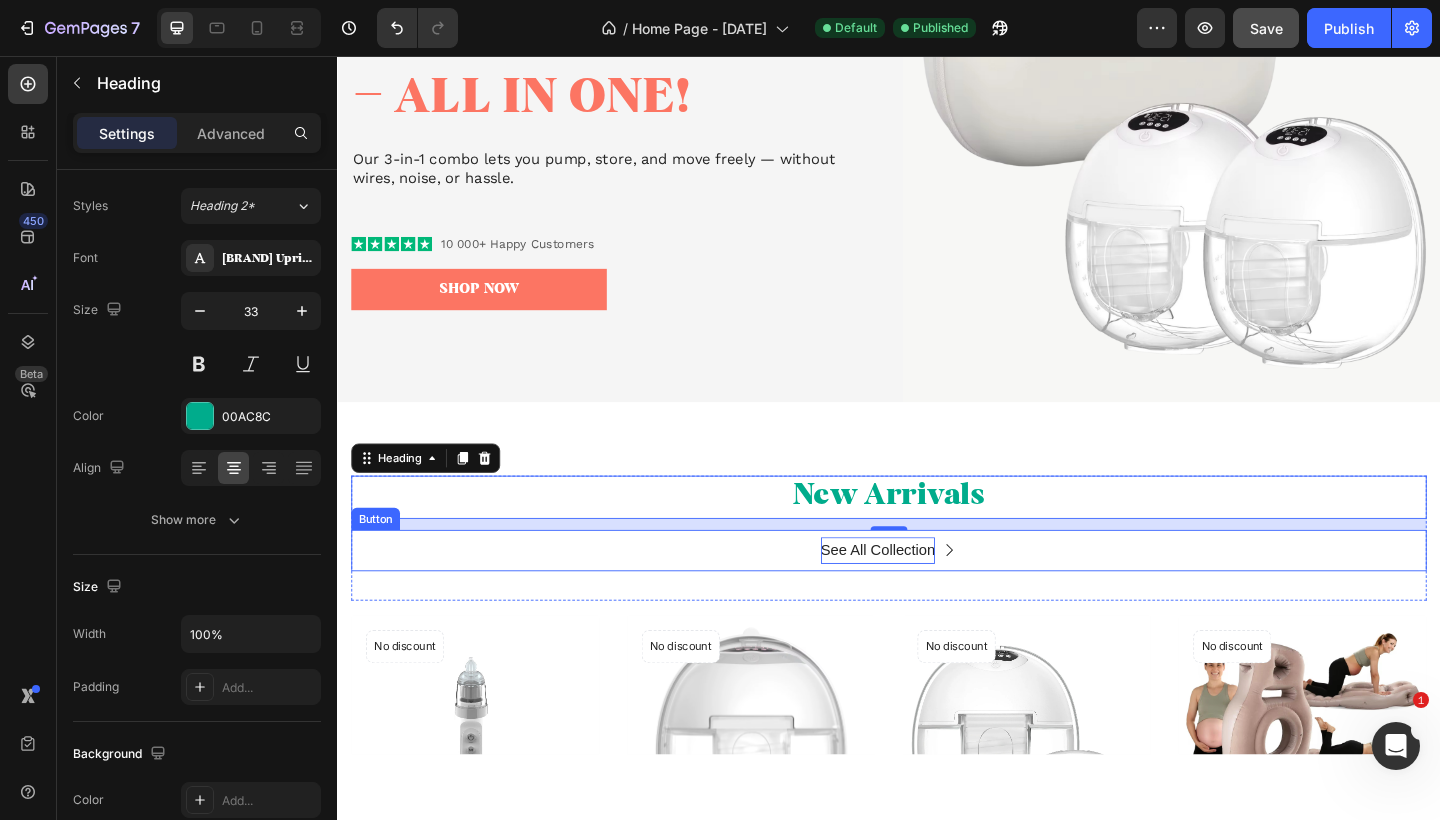 click on "See All Collection" at bounding box center [925, 594] 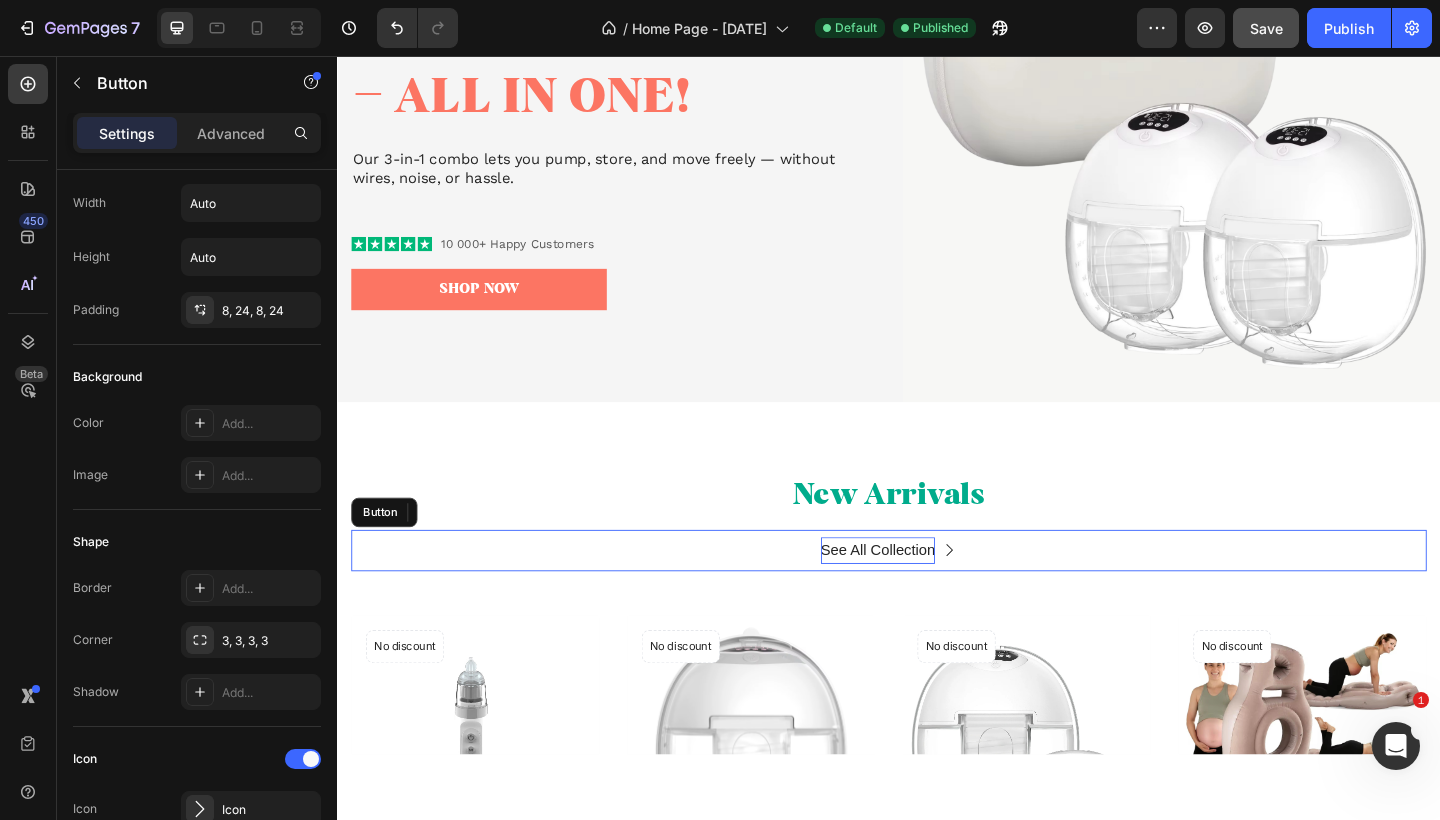 scroll, scrollTop: 0, scrollLeft: 0, axis: both 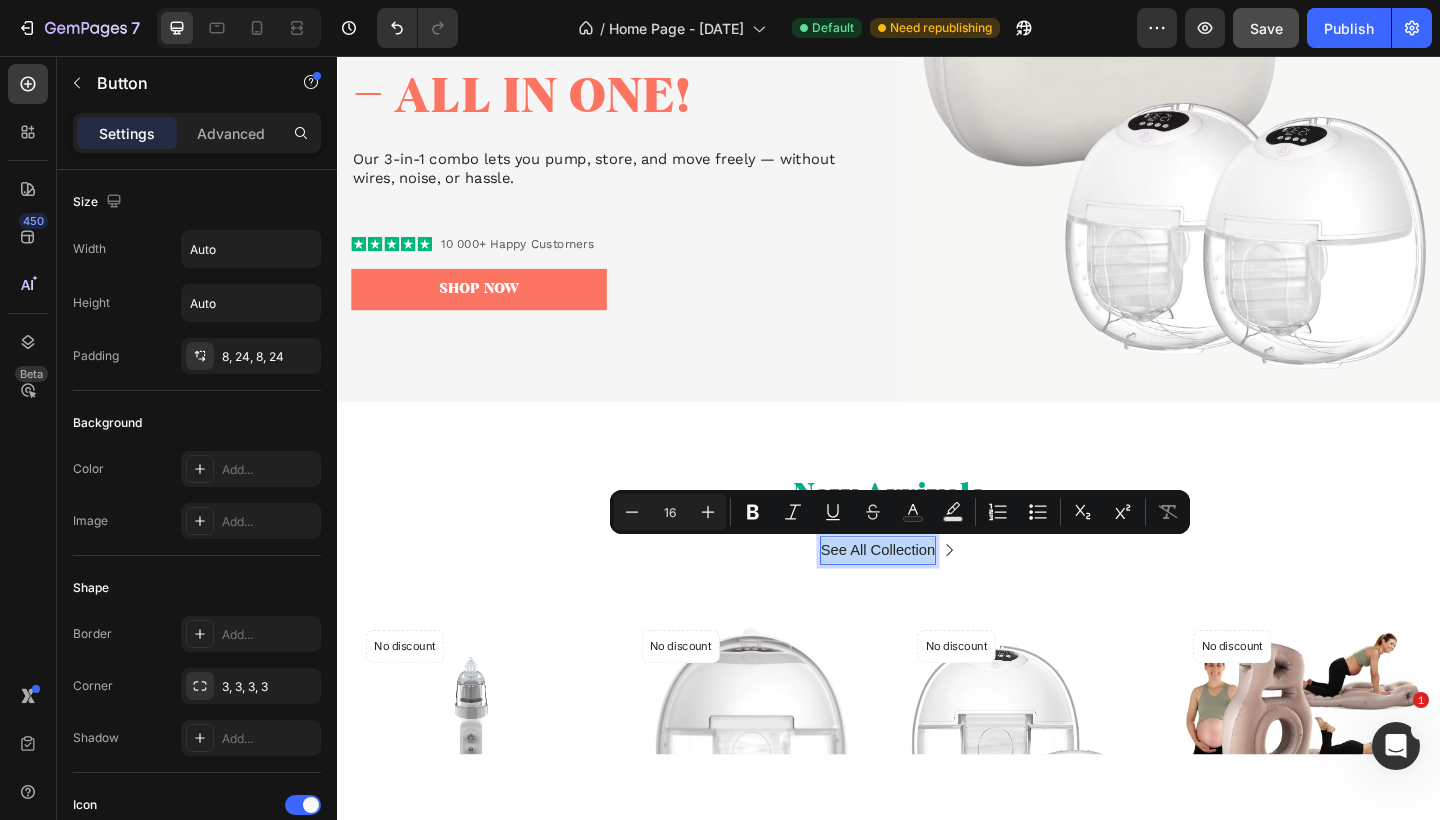 drag, startPoint x: 984, startPoint y: 590, endPoint x: 854, endPoint y: 591, distance: 130.00385 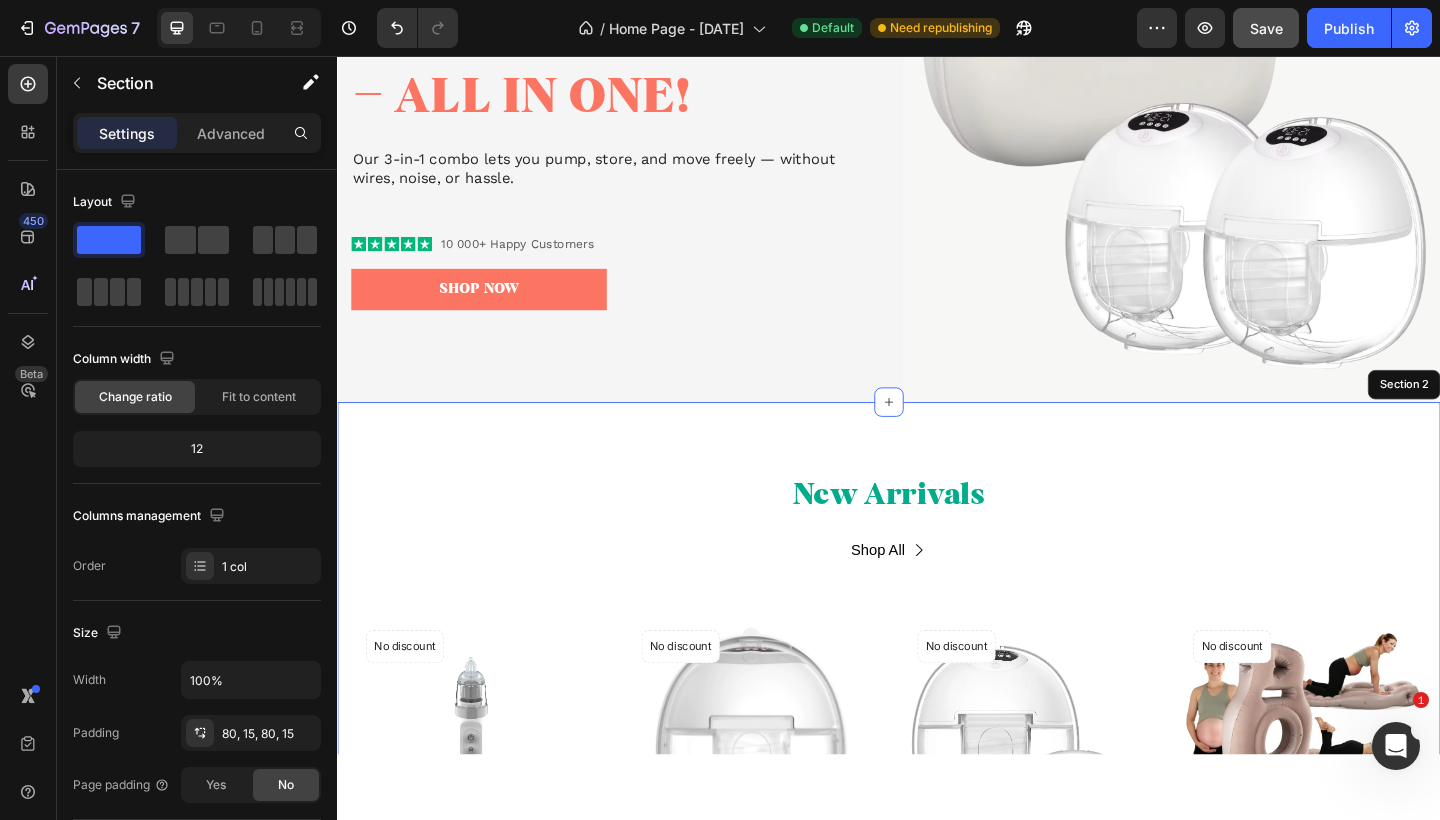 click on "Row (P) Images No discount   Not be displayed when published Product Badge Row Baby Electric Nasal Aspirator (P) Title N$850.00 (P) Price (P) Price
Row Icon Icon Icon Icon Icon Row
Row Row Product List (P) Images No discount   Not be displayed when published Product Badge Row N4 Wearable Breastpump with Night Mode (P) Title N$0.00 (P) Price (P) Price
Row Icon Icon Icon Icon Icon Row
Row Row Product List (P) Images No discount   Not be displayed when published Product Badge Row S39 Pro Wearable Pumps Combo -x2 (P) Title N$2,399.99 (P) Price (P) Price
Row Icon Icon Icon Icon Icon Row
Row Row Product List (P) Images No discount   Not be displayed when published Product Badge Row Bump Pregnancy Pillow (P) Title N$1,100.00 (P) Price (P) Price
Row Icon Icon Icon Icon Icon Row
Row Row Product List Product List Row" at bounding box center [937, 823] 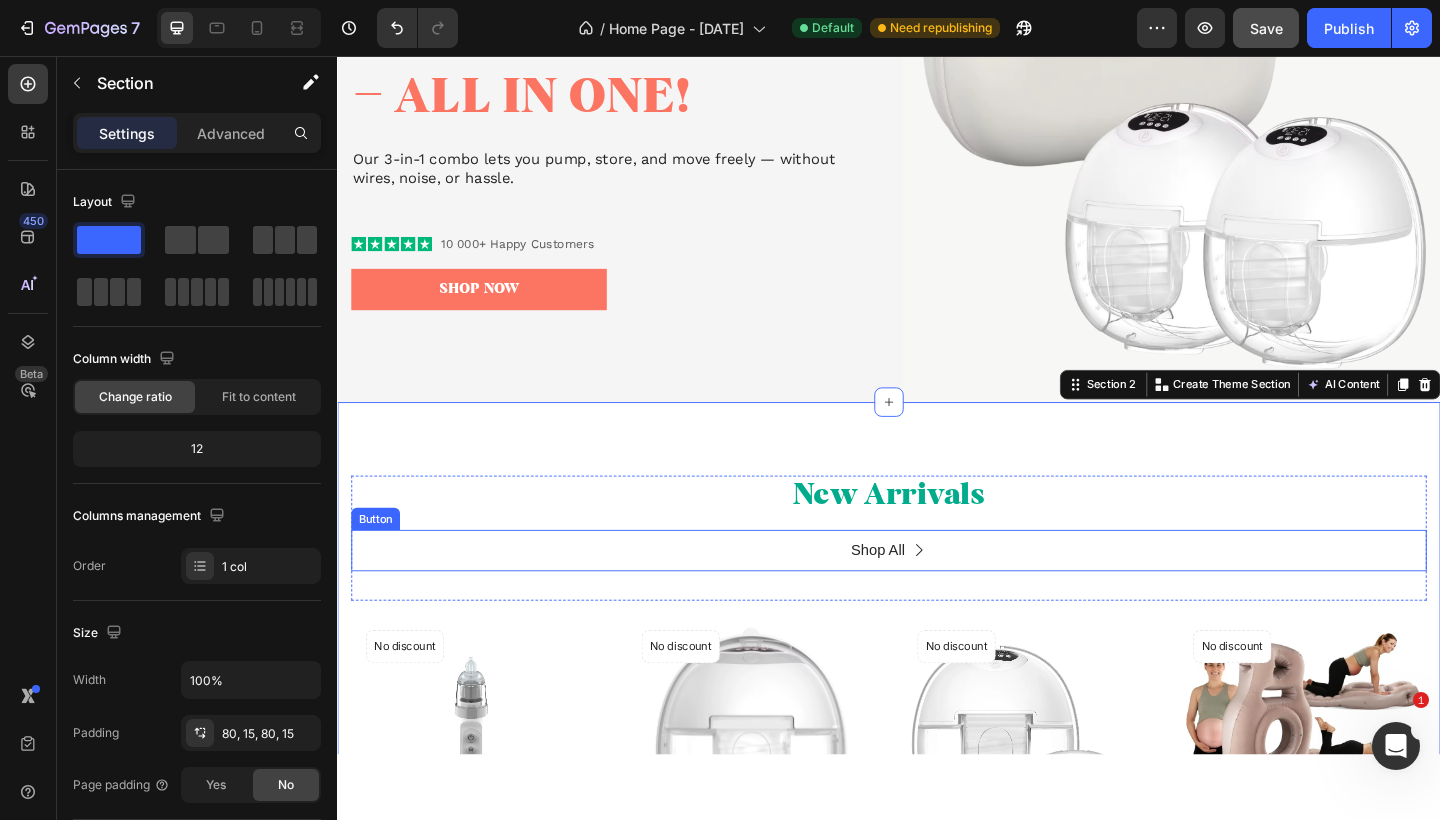 click 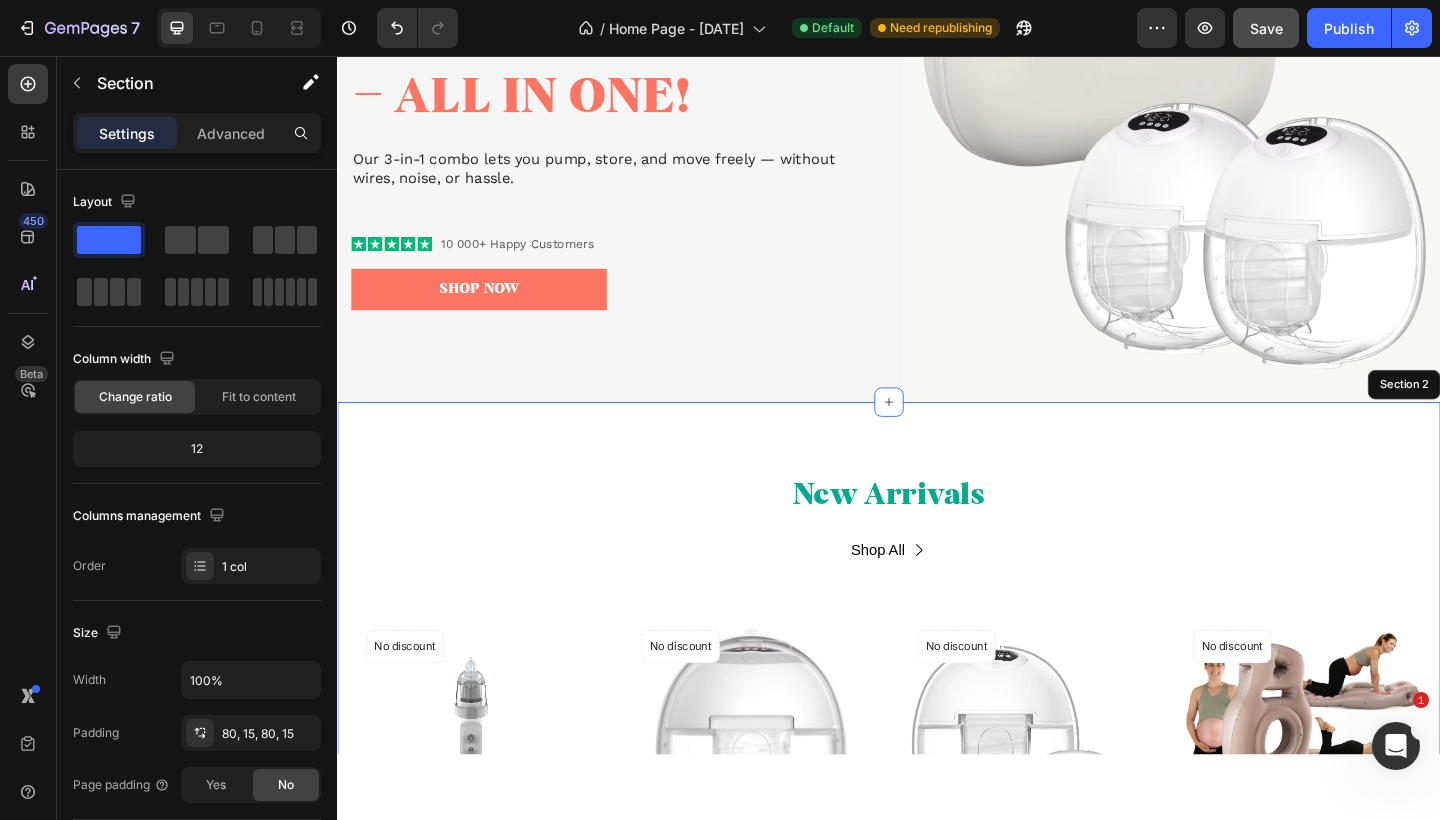 click on "Row (P) Images No discount   Not be displayed when published Product Badge Row Baby Electric Nasal Aspirator (P) Title N$850.00 (P) Price (P) Price
Row Icon Icon Icon Icon Icon Row
Row Row Product List (P) Images No discount   Not be displayed when published Product Badge Row N4 Wearable Breastpump with Night Mode (P) Title N$0.00 (P) Price (P) Price
Row Icon Icon Icon Icon Icon Row
Row Row Product List (P) Images No discount   Not be displayed when published Product Badge Row S39 Pro Wearable Pumps Combo -x2 (P) Title N$2,399.99 (P) Price (P) Price
Row Icon Icon Icon Icon Icon Row
Row Row Product List (P) Images No discount   Not be displayed when published Product Badge Row Bump Pregnancy Pillow (P) Title N$1,100.00 (P) Price (P) Price
Row Icon Icon Icon Icon Icon Row
Row Row Product List Product List Row" at bounding box center [937, 823] 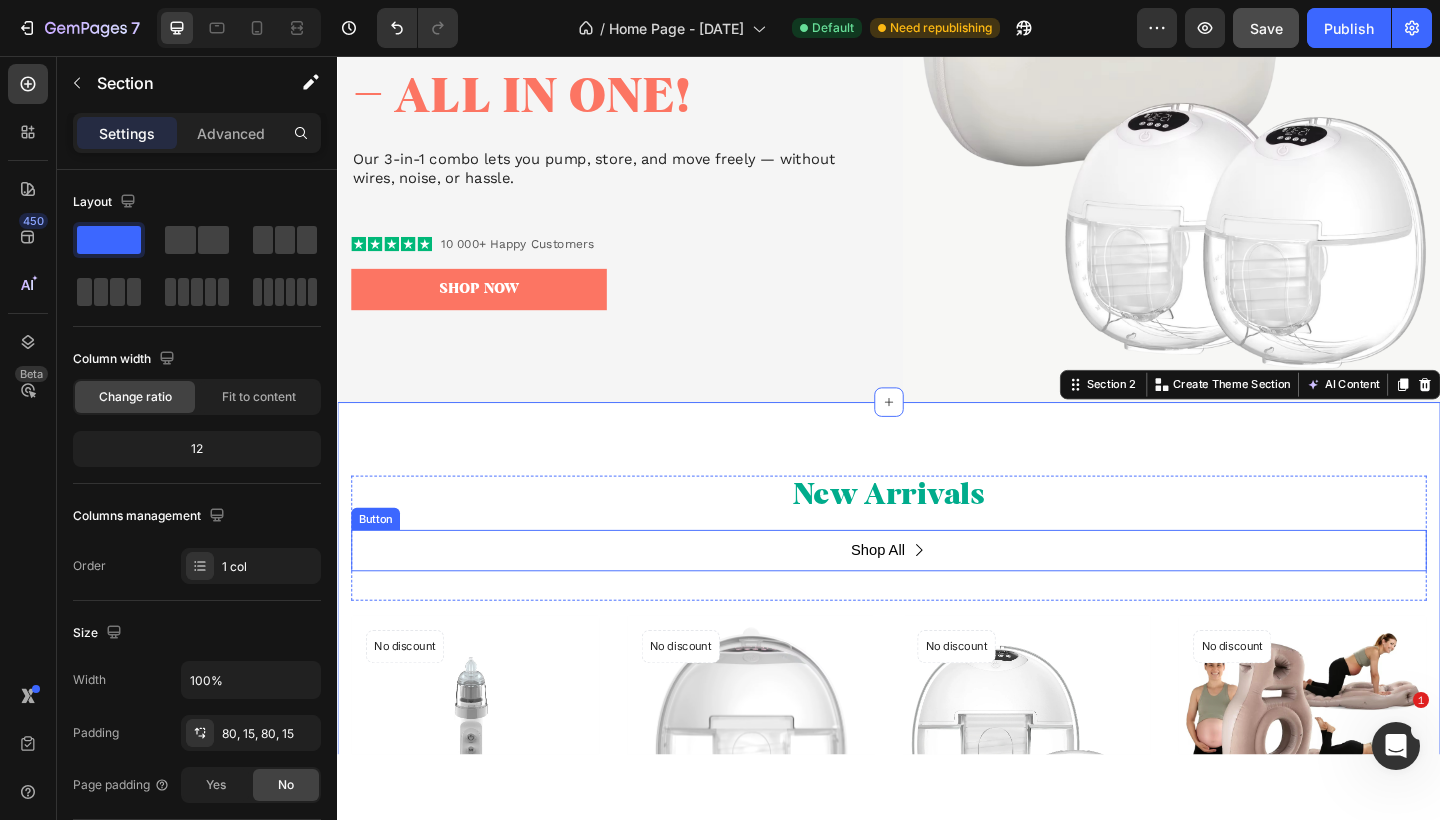 click on "Shop All Button" at bounding box center (937, 594) 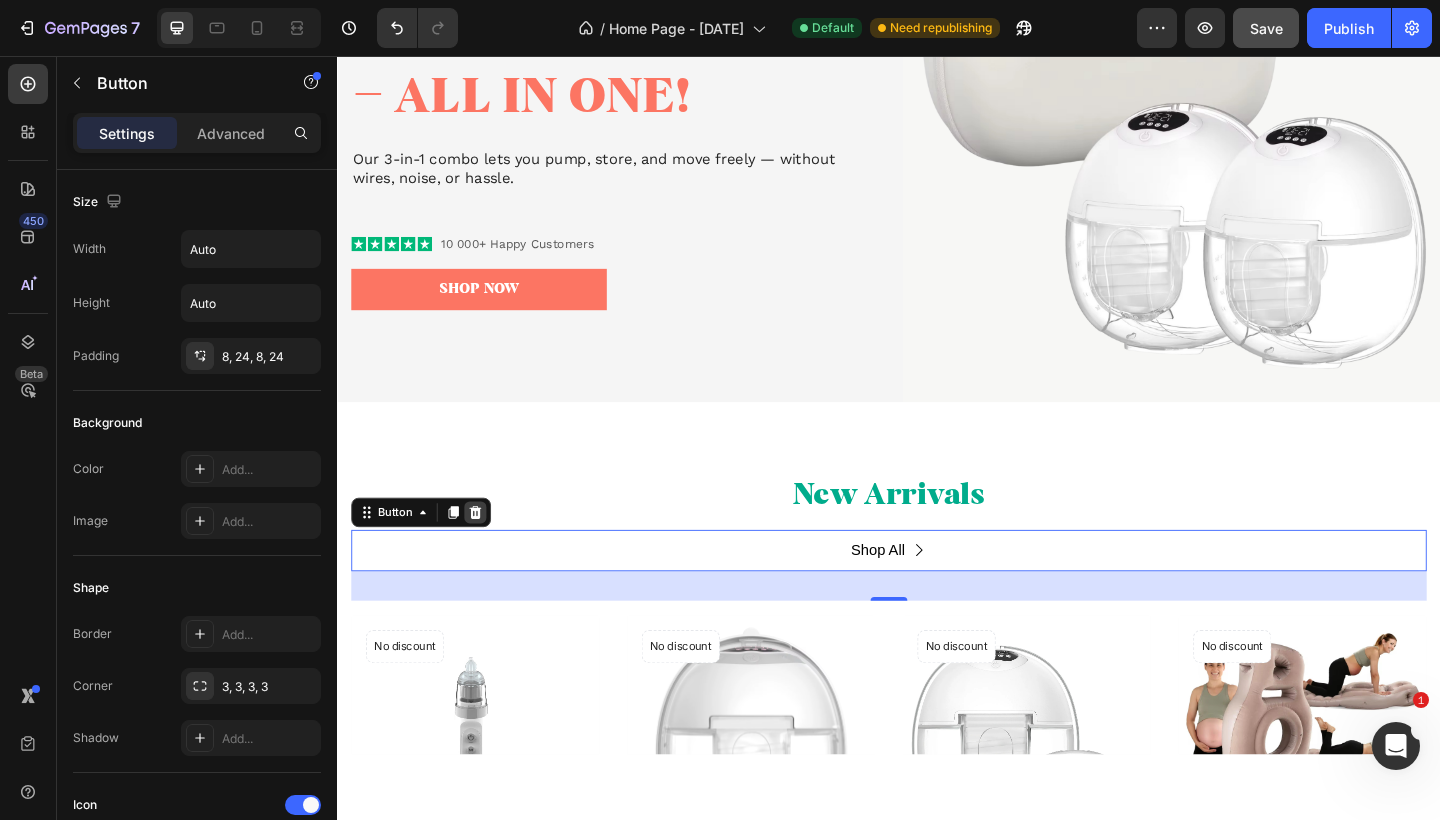click 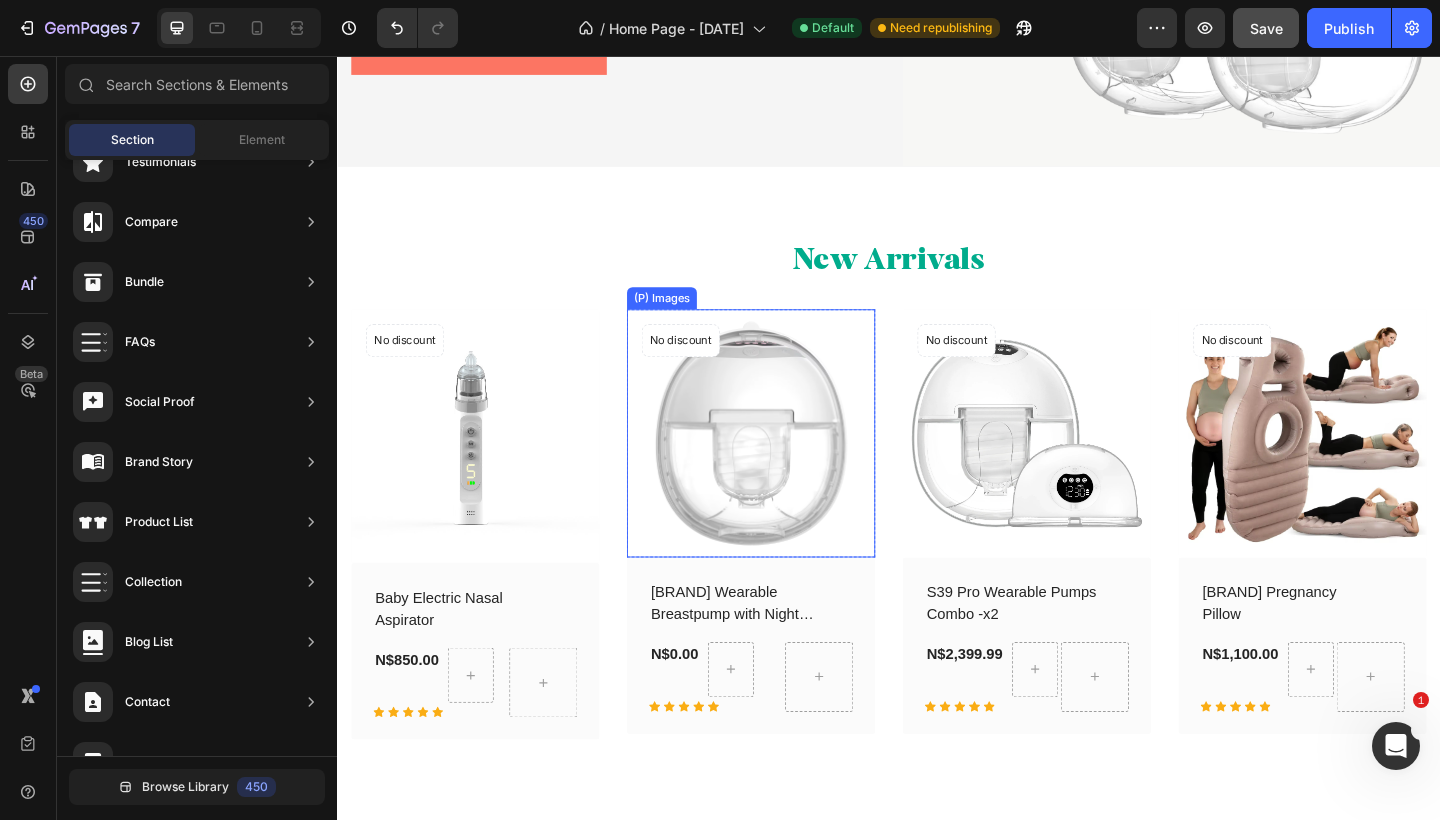 scroll, scrollTop: 691, scrollLeft: 0, axis: vertical 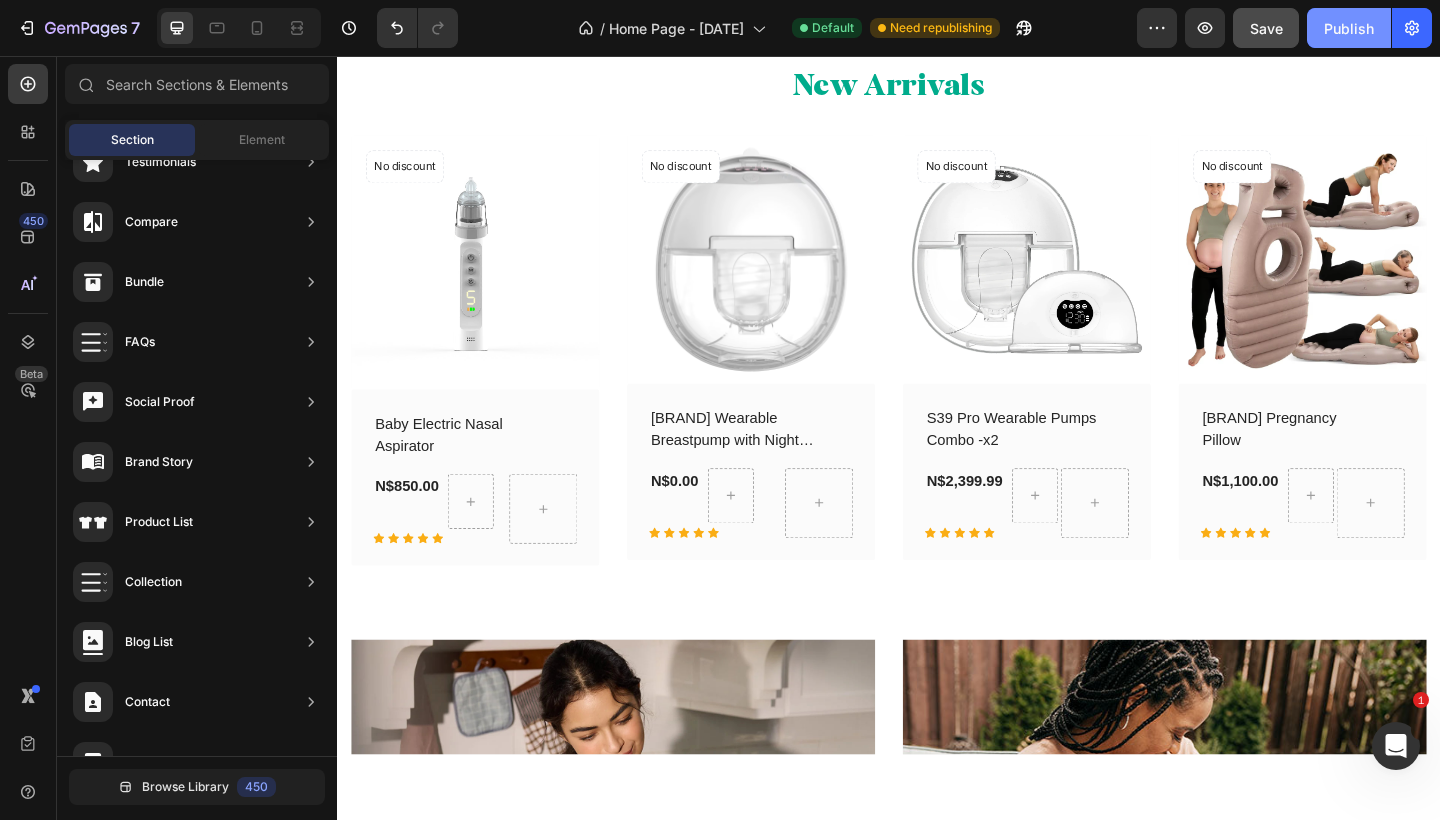 click on "Publish" at bounding box center (1349, 28) 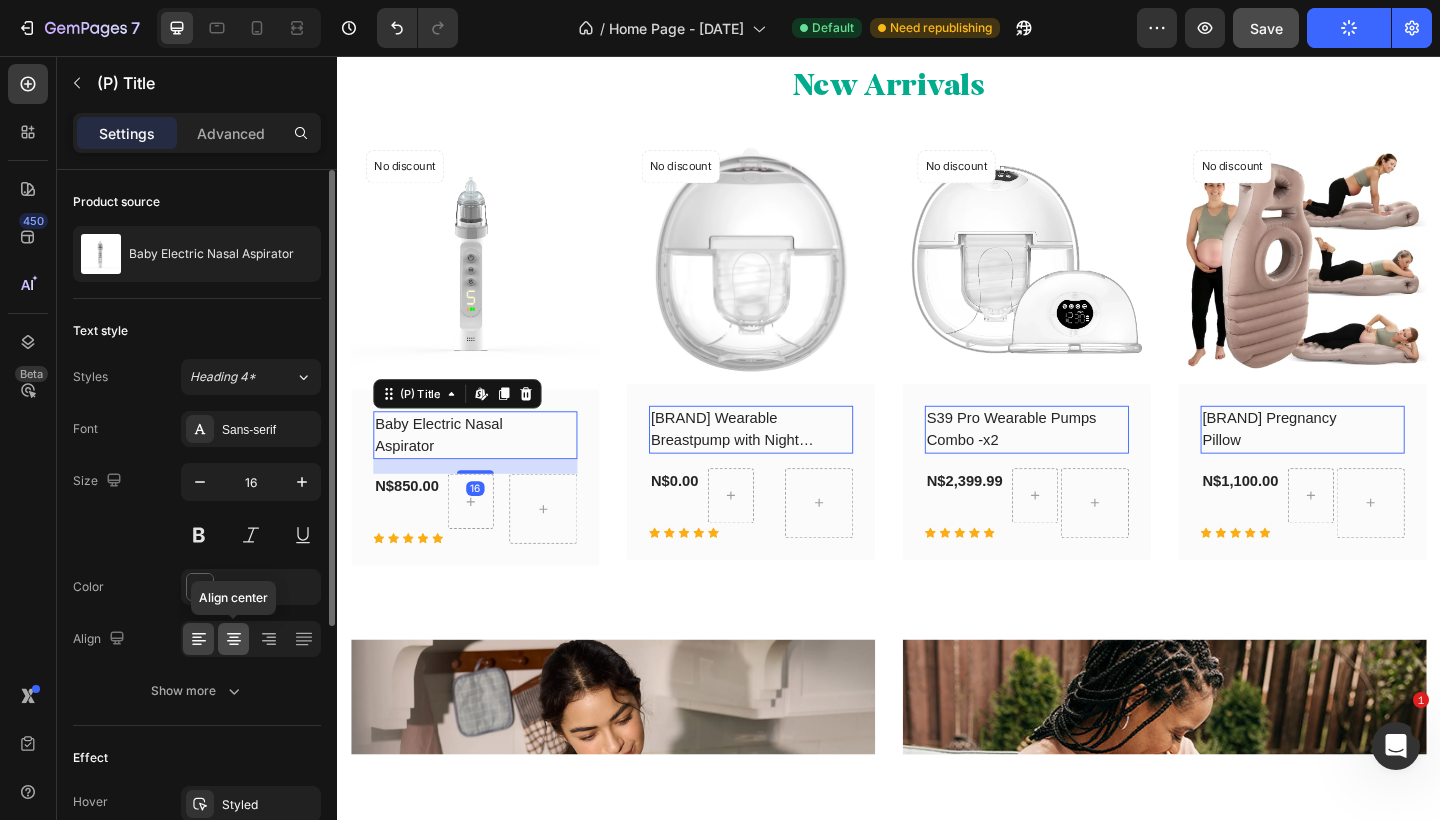 click 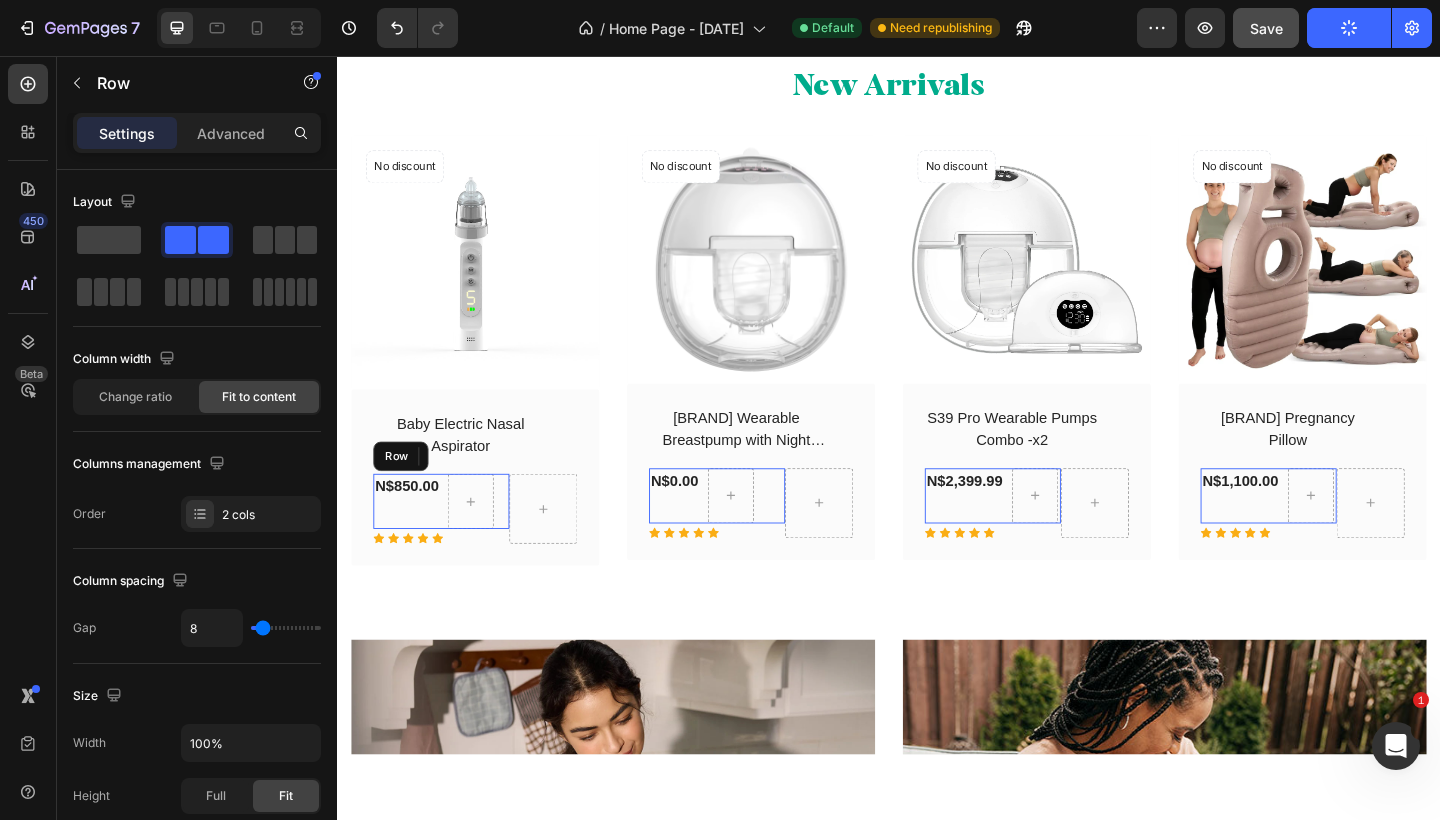 click on "N$850.00 (P) Price (P) Price" at bounding box center [412, 541] 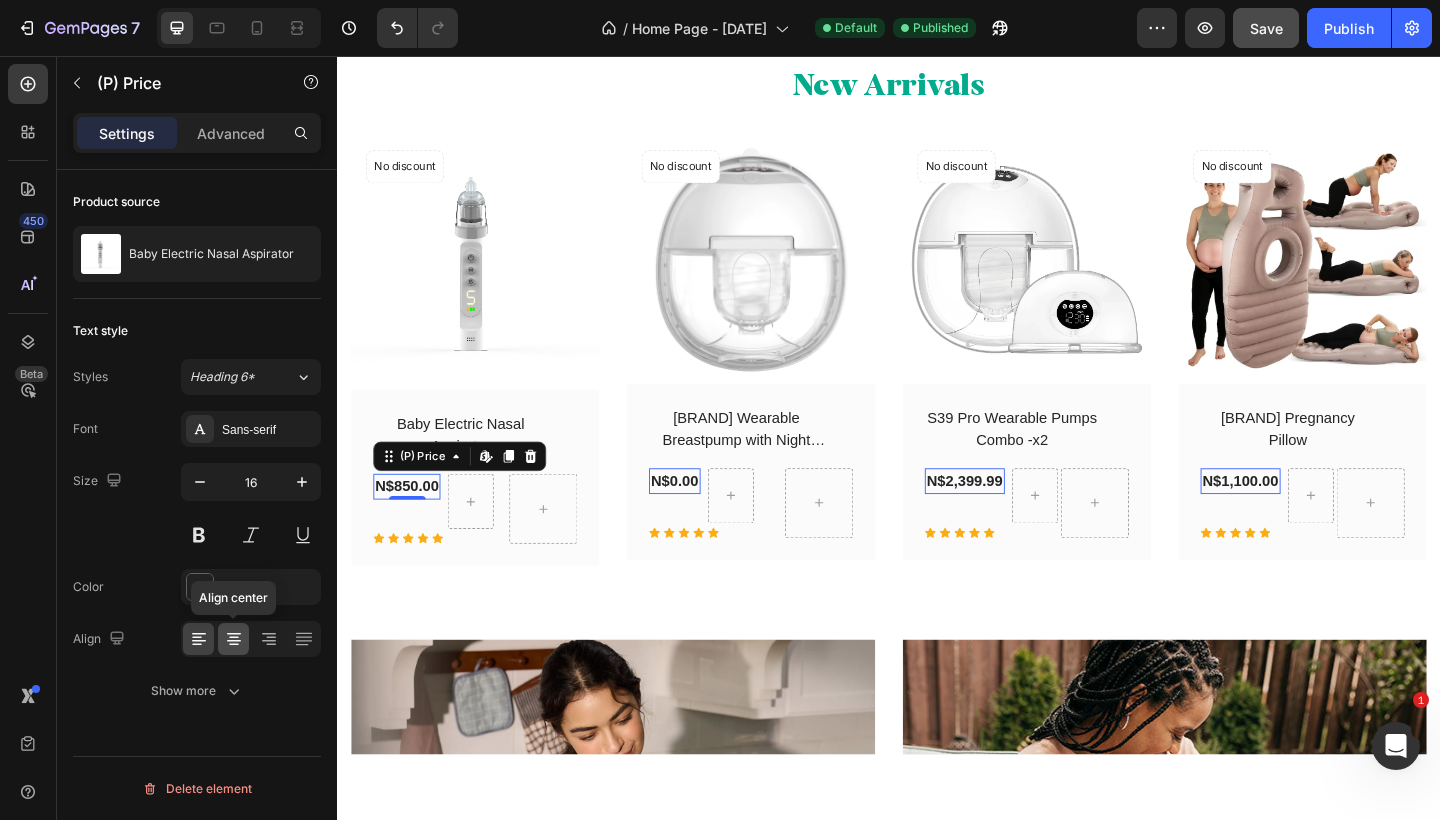 click 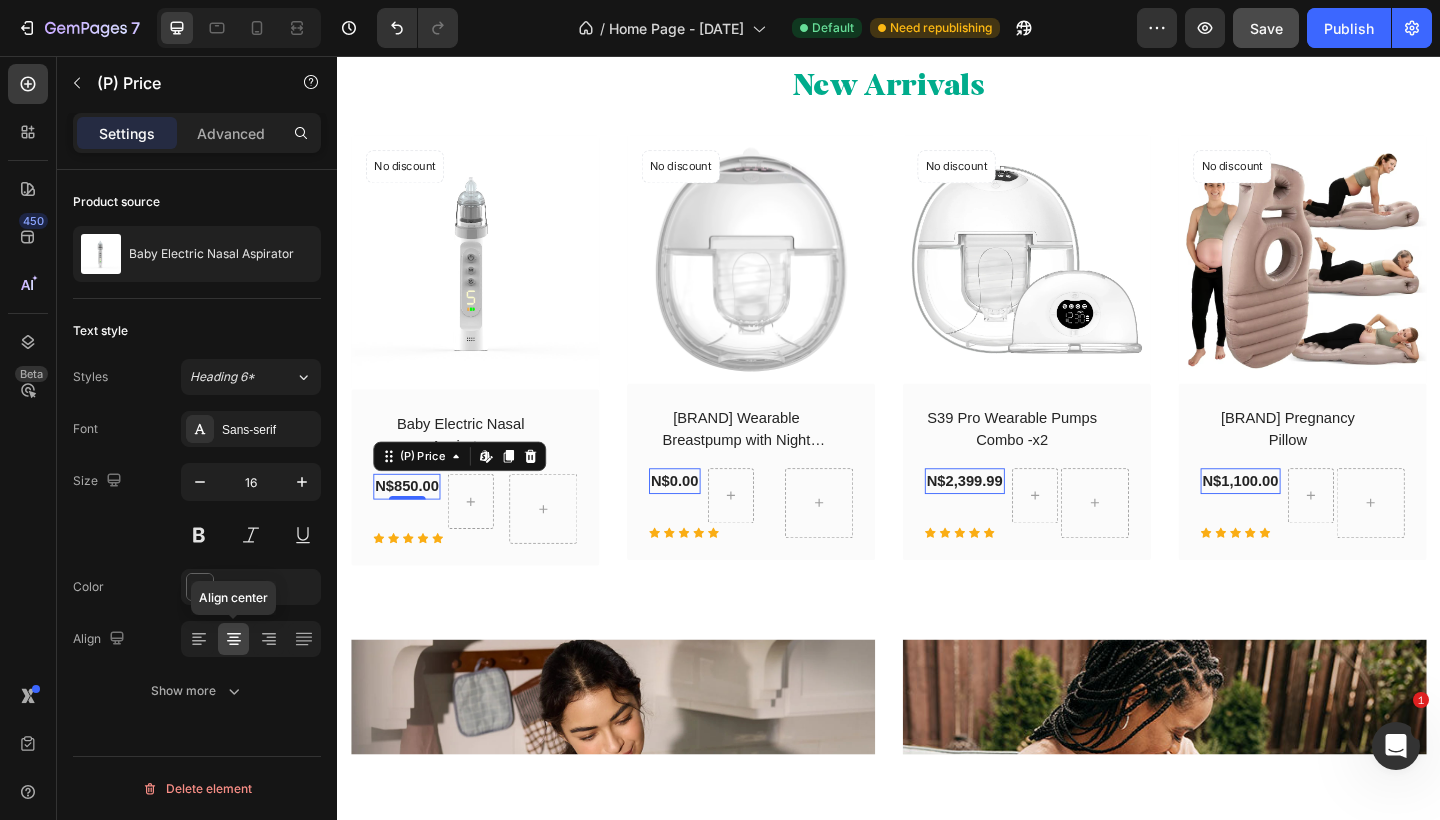 click 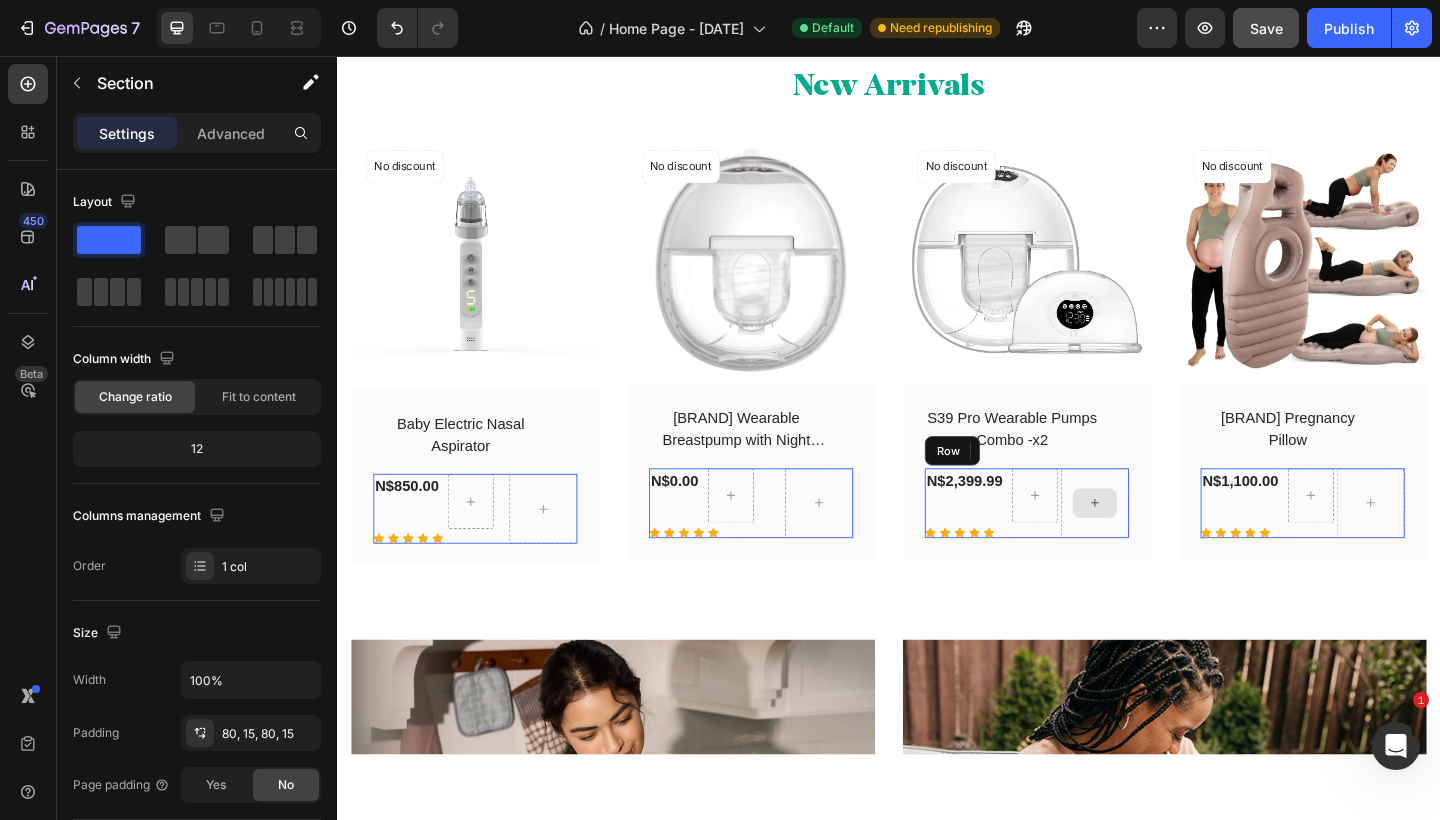 click at bounding box center [1161, 543] 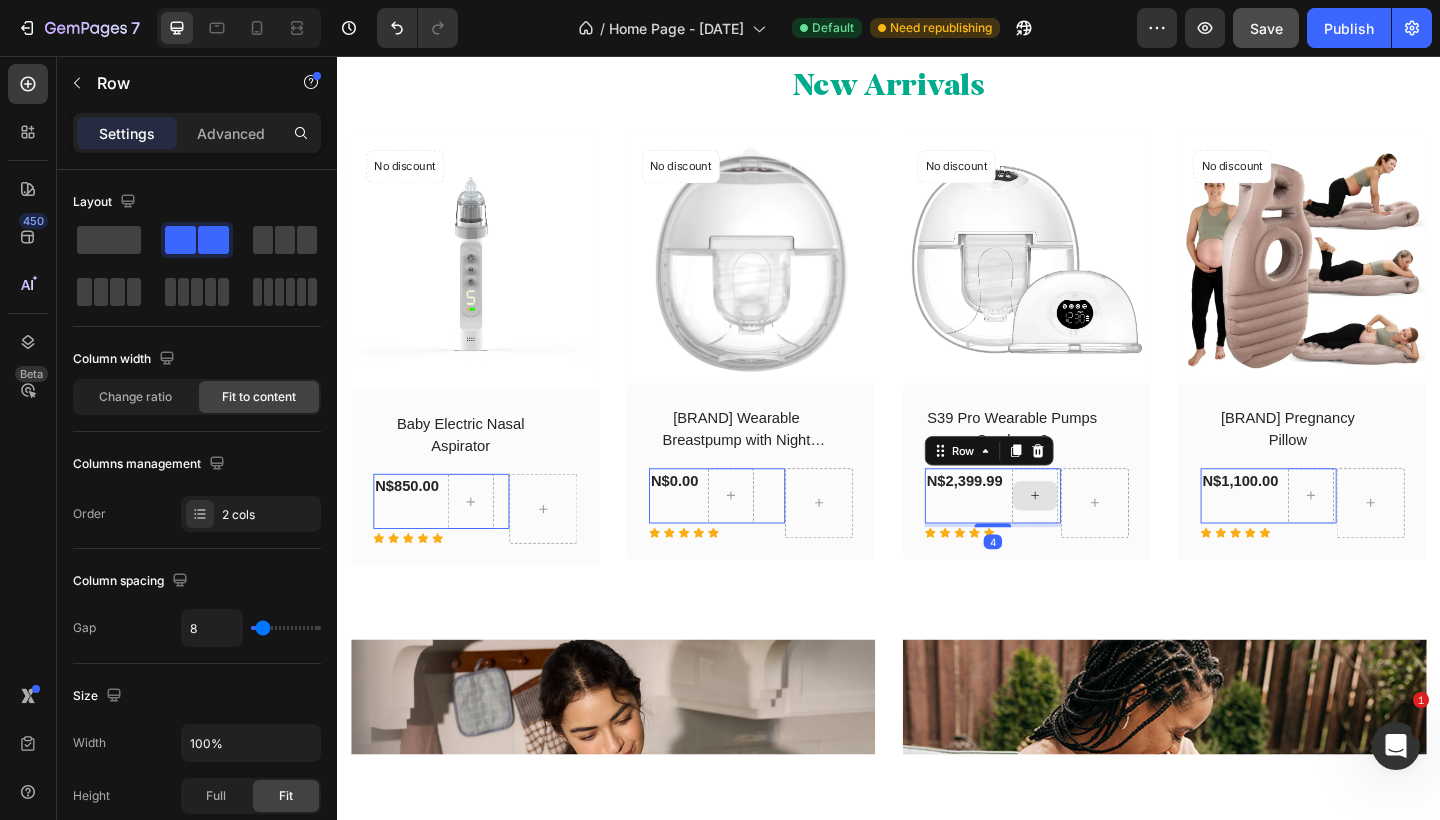 click at bounding box center (1096, 535) 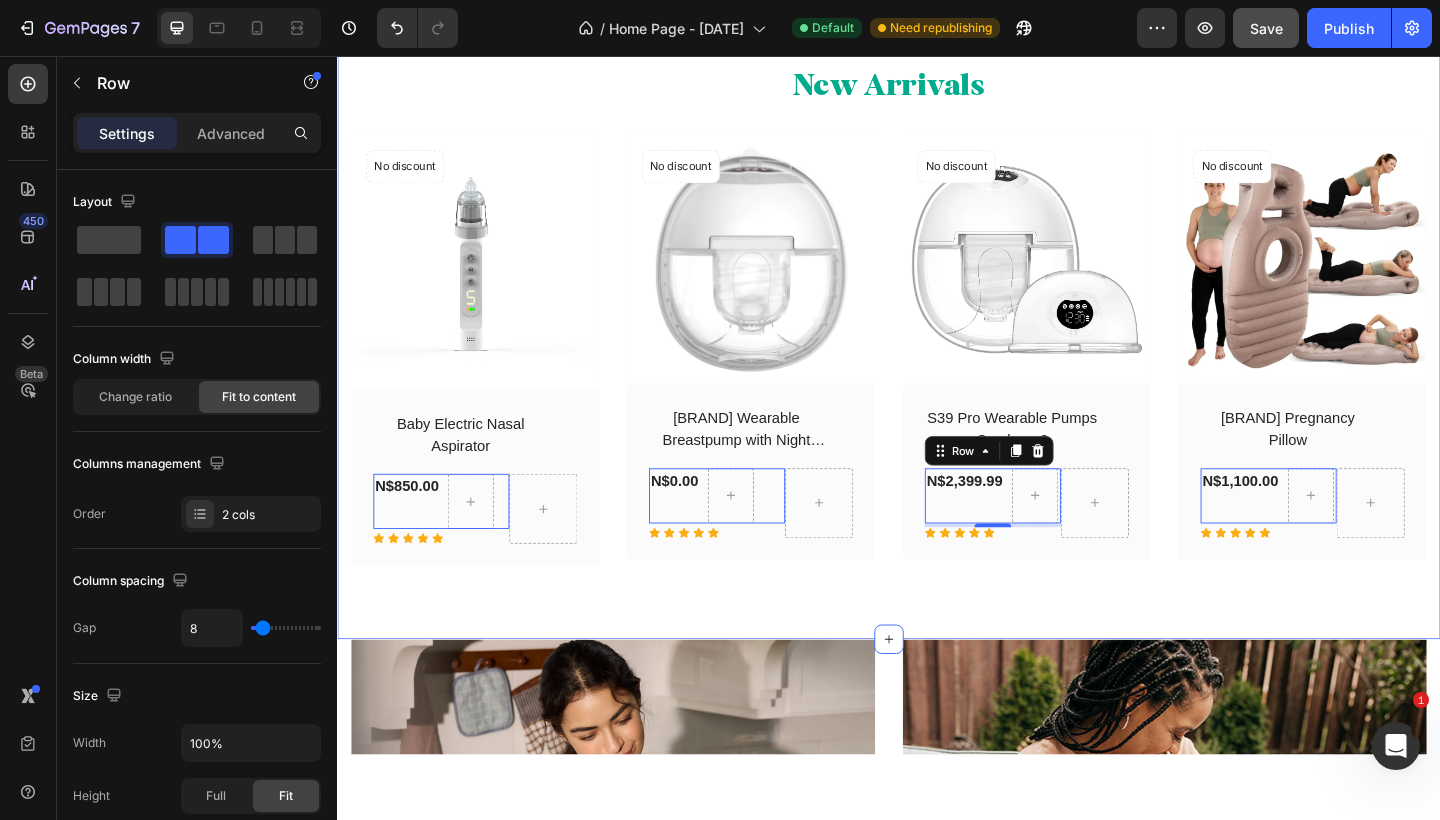 click on "Row (P) Images No discount   Not be displayed when published Product Badge Row Baby Electric Nasal Aspirator (P) Title N$850.00 (P) Price (P) Price
Row   0 Icon Icon Icon Icon Icon Row
Row Row Product List (P) Images No discount   Not be displayed when published Product Badge Row N4 Wearable Breastpump with Night Mode (P) Title N$0.00 (P) Price (P) Price
Row   0 Icon Icon Icon Icon Icon Row
Row Row Product List (P) Images No discount   Not be displayed when published Product Badge Row S39 Pro Wearable Pumps Combo -x2 (P) Title N$2,399.99 (P) Price (P) Price
Row   4 Icon Icon Icon Icon Icon Row
Row Row Product List (P) Images No discount   Not be displayed when published Product Badge Row Bump Pregnancy Pillow (P) Title N$1,100.00 (P) Price (P) Price
Row   0 Icon Icon Icon Icon Icon Row
Row Row Product List Product List Row Section 2" at bounding box center (937, 339) 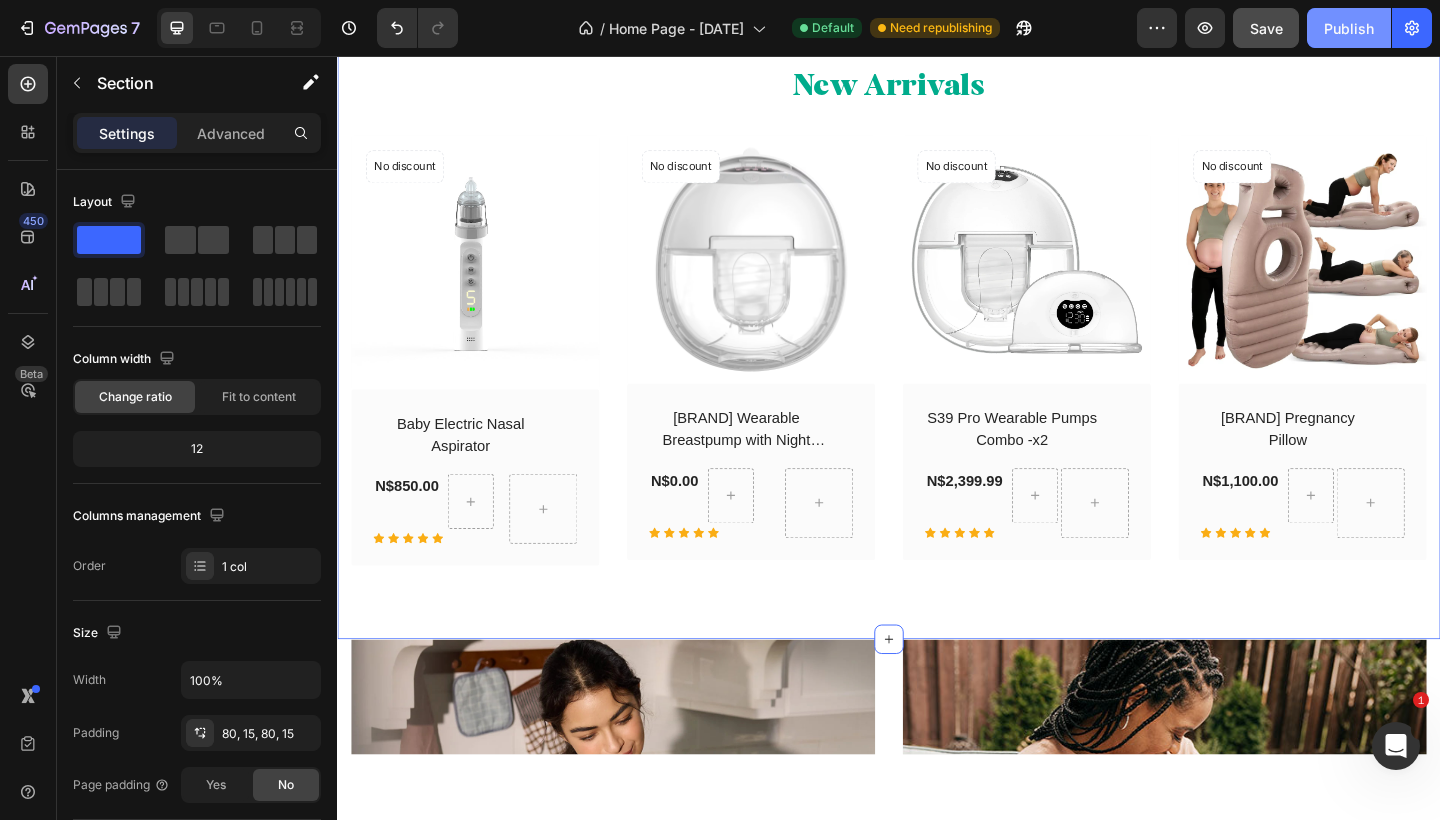 click on "Publish" at bounding box center (1349, 28) 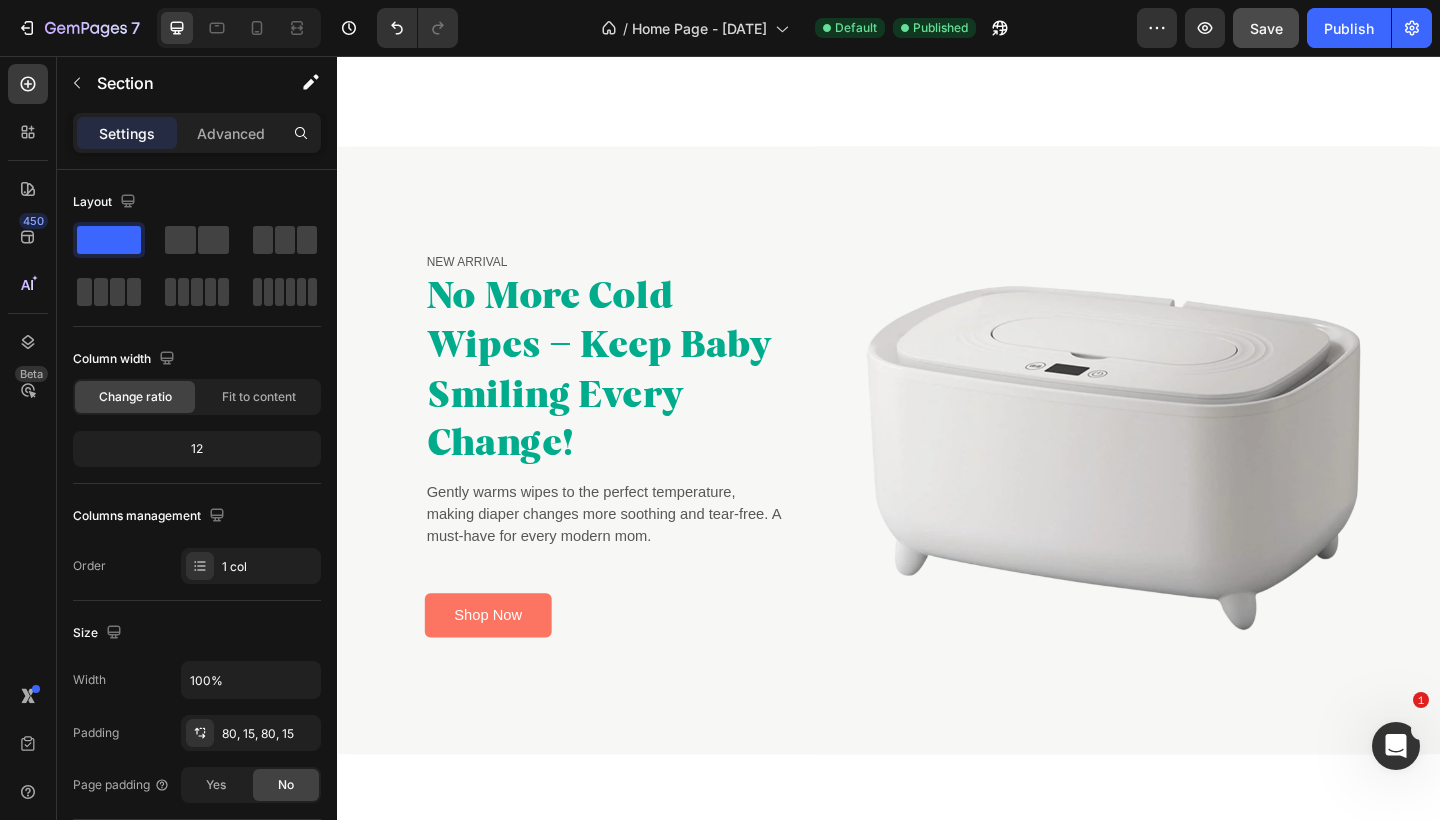 scroll, scrollTop: 2648, scrollLeft: 0, axis: vertical 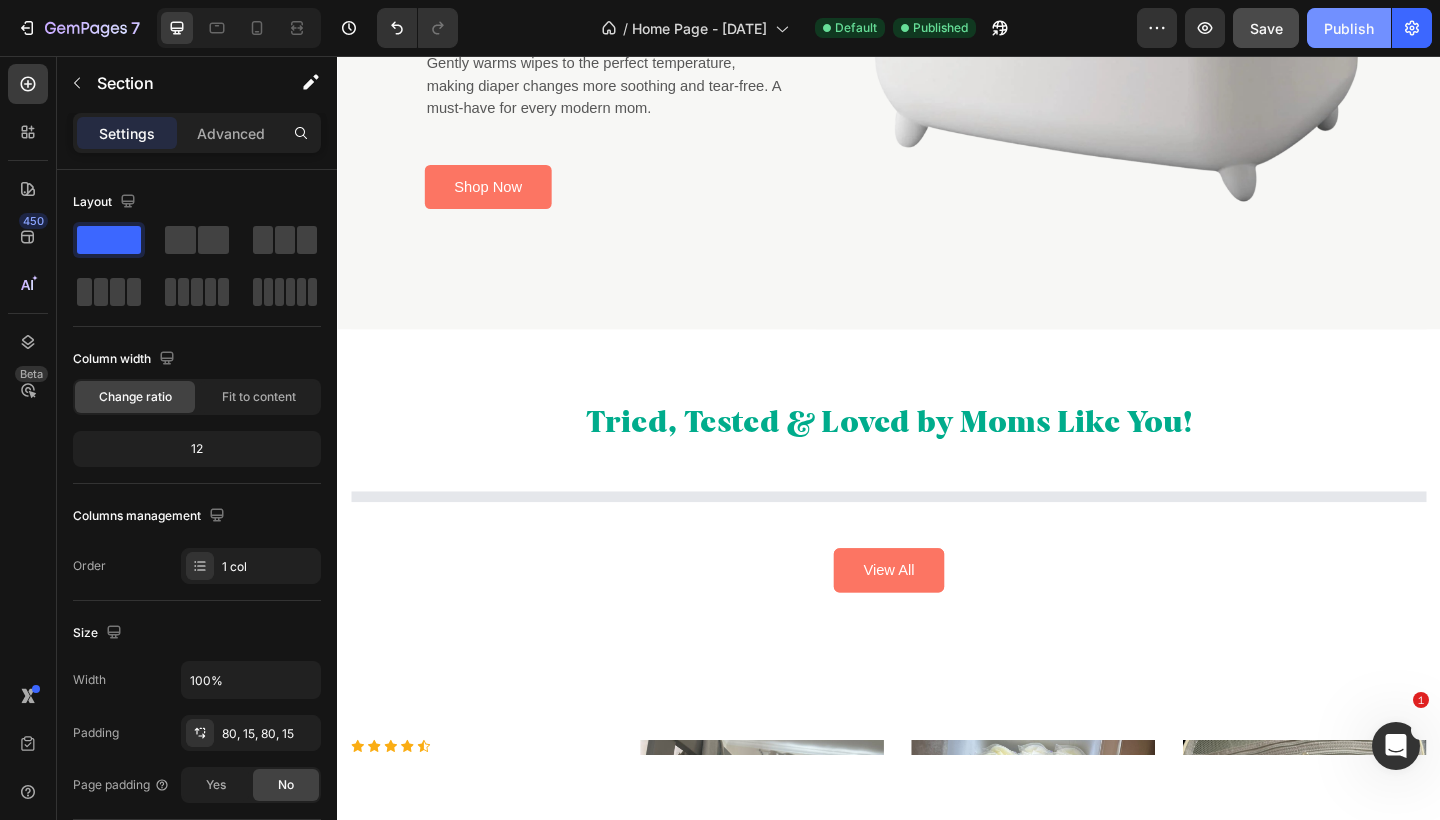 click on "Publish" 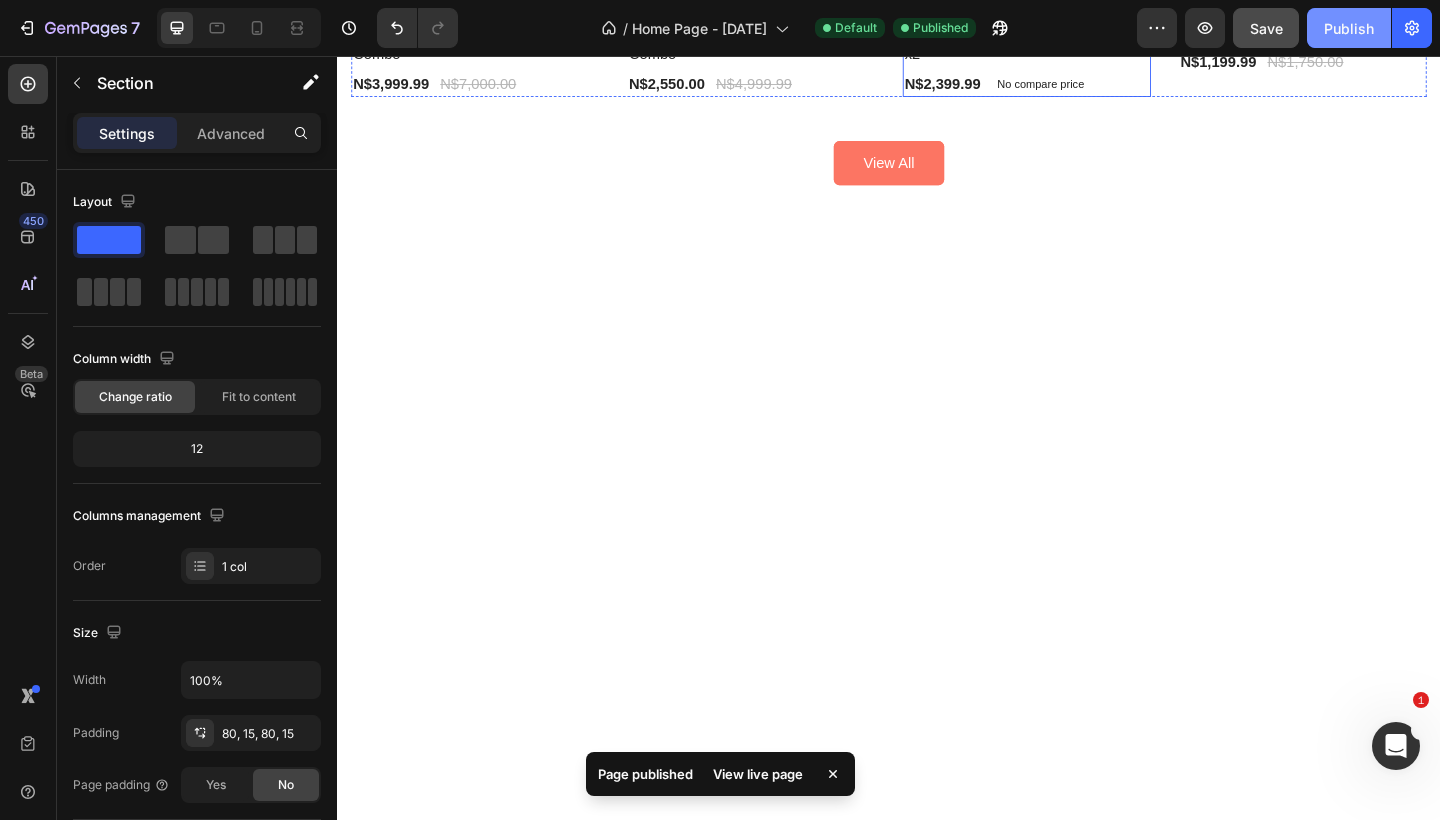 scroll, scrollTop: 2966, scrollLeft: 0, axis: vertical 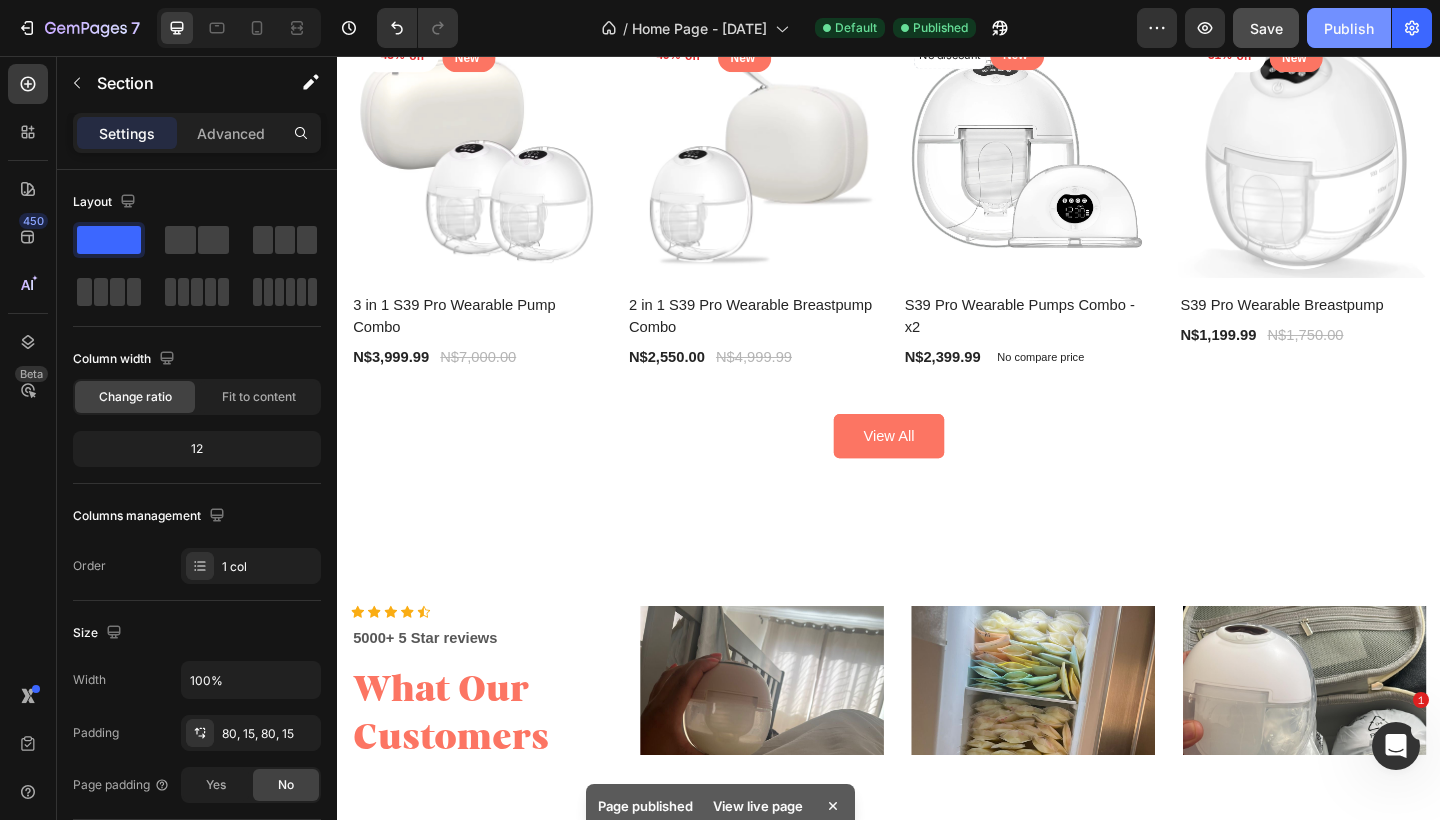 click on "Publish" at bounding box center [1349, 28] 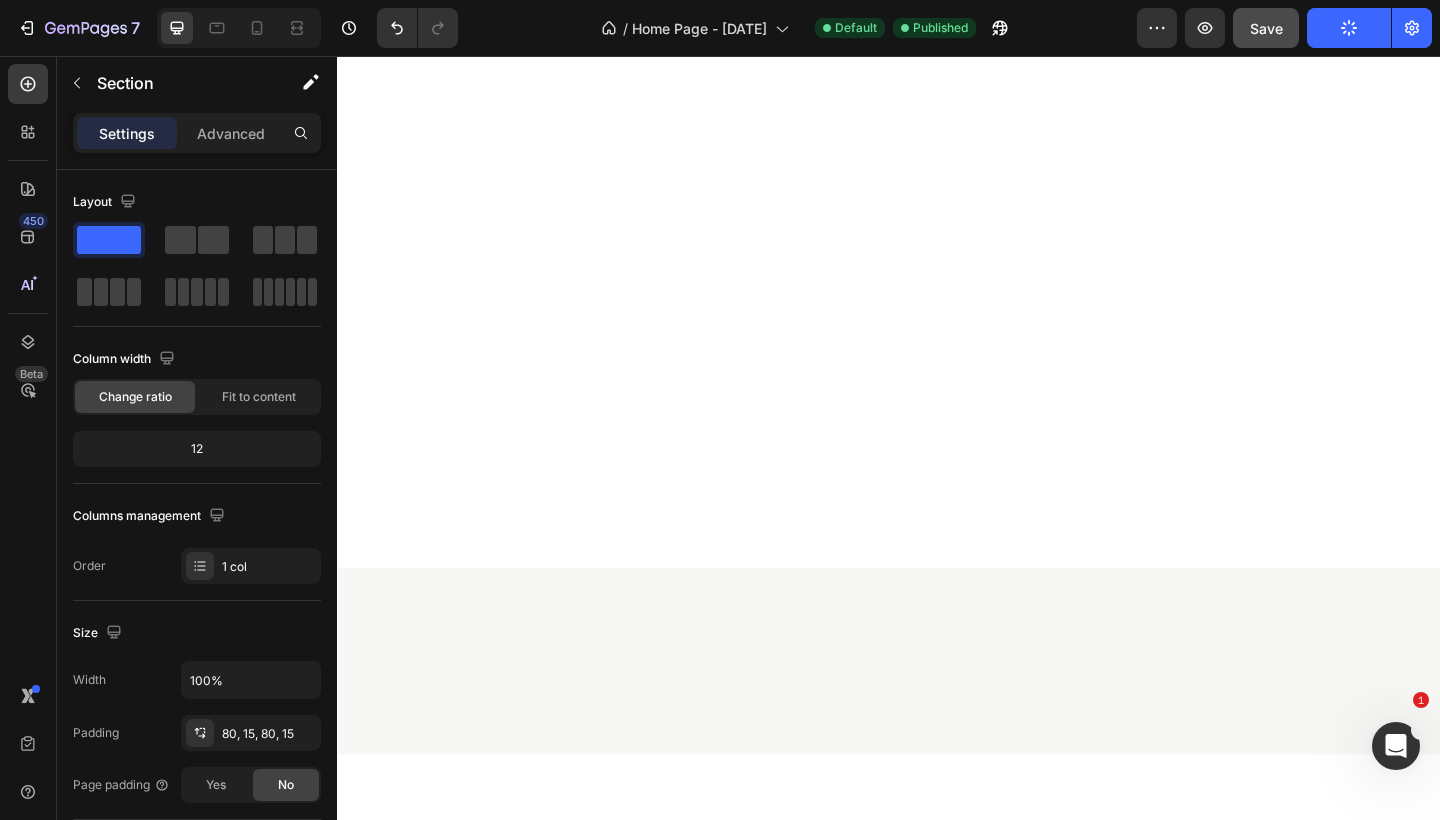 scroll, scrollTop: 0, scrollLeft: 0, axis: both 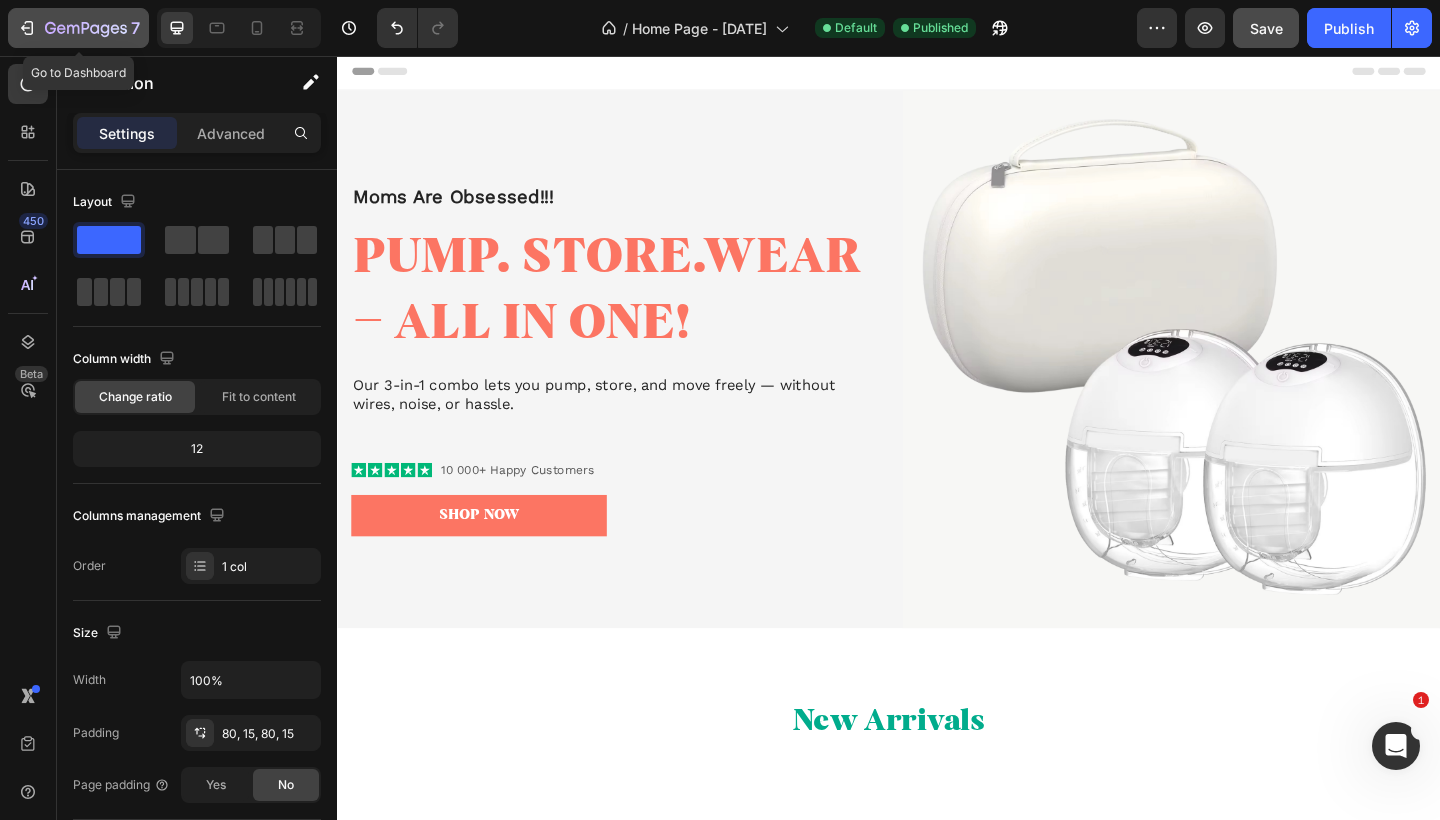 click 